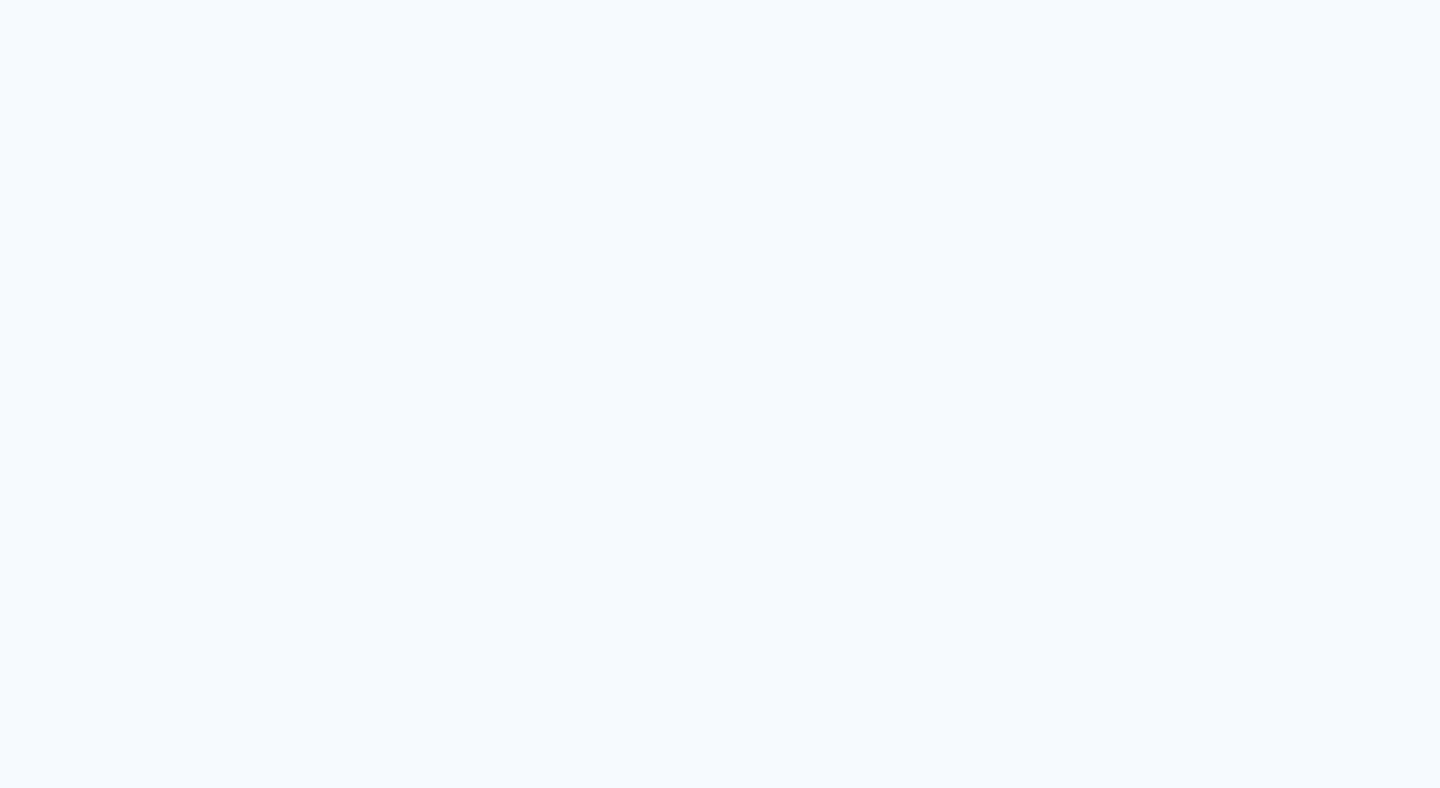scroll, scrollTop: 0, scrollLeft: 0, axis: both 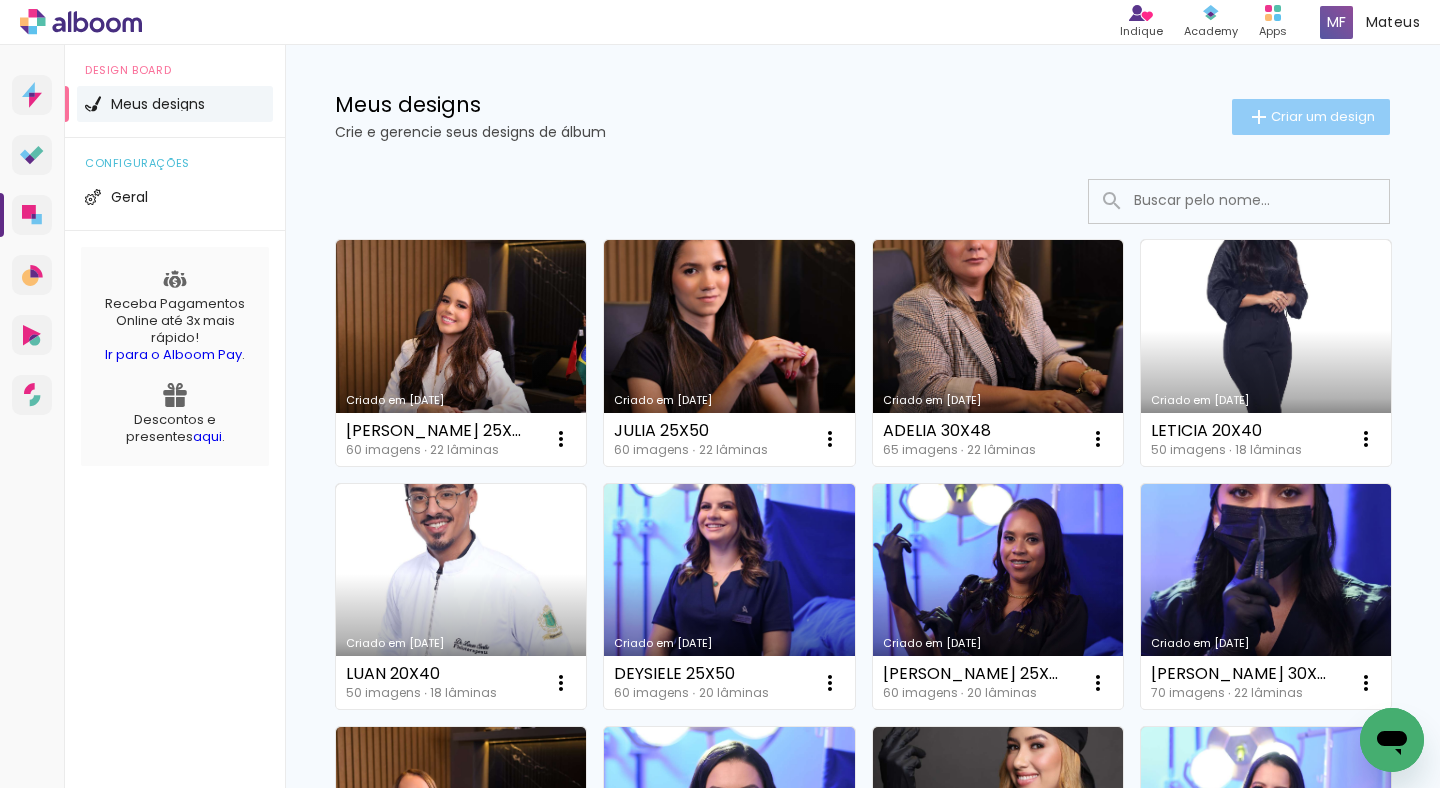 click on "Criar um design" 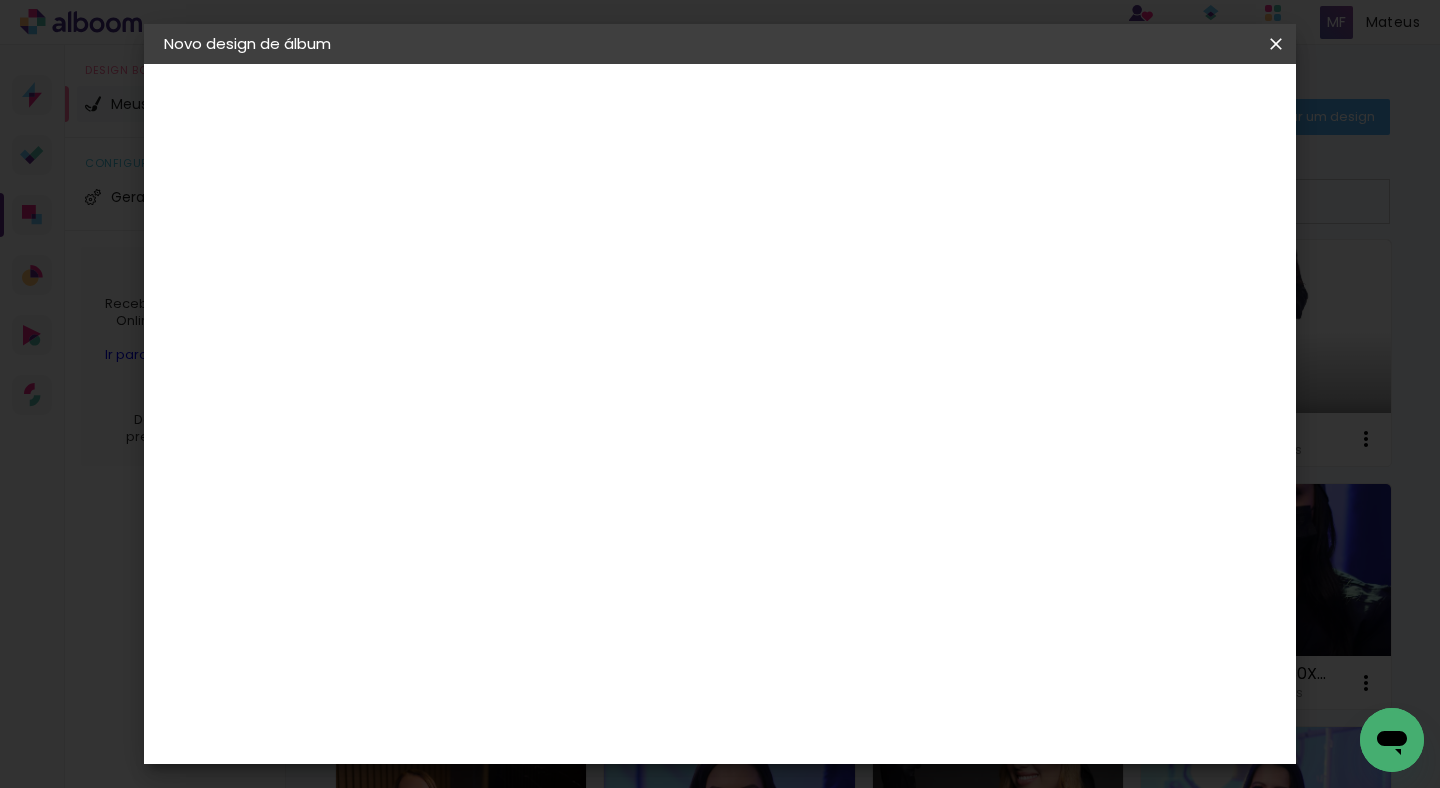 click at bounding box center (491, 268) 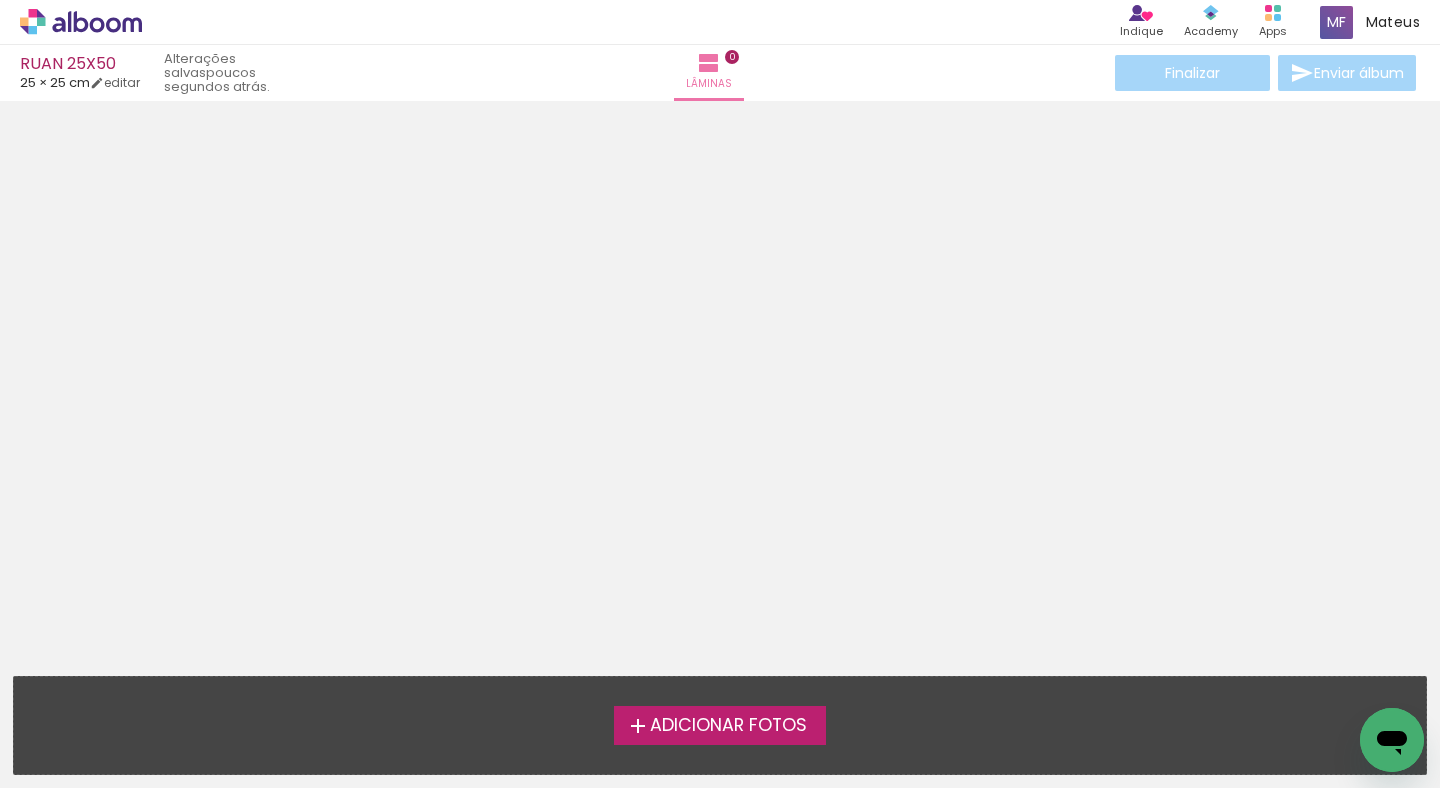 click on "Adicionar Fotos" at bounding box center (728, 726) 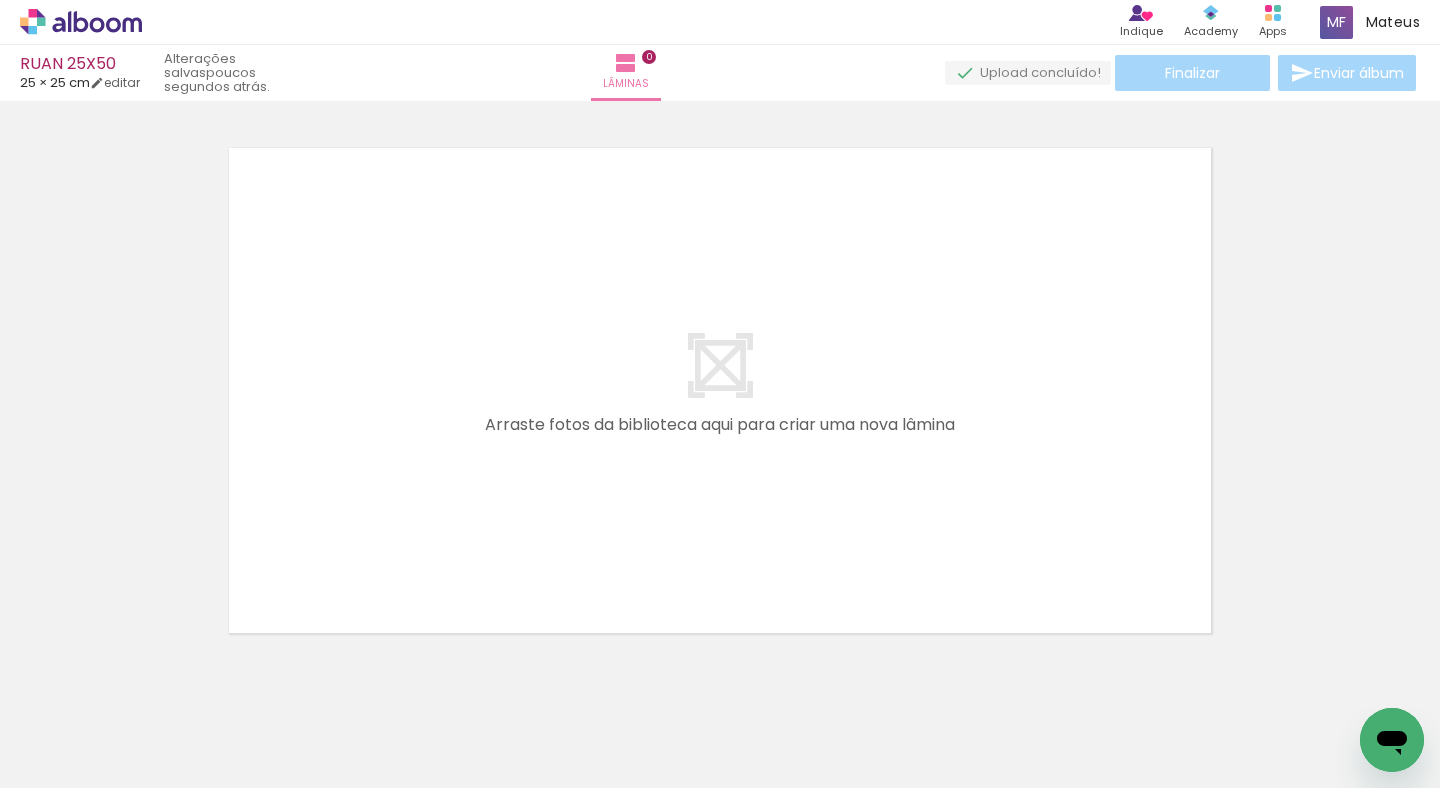 scroll, scrollTop: 25, scrollLeft: 0, axis: vertical 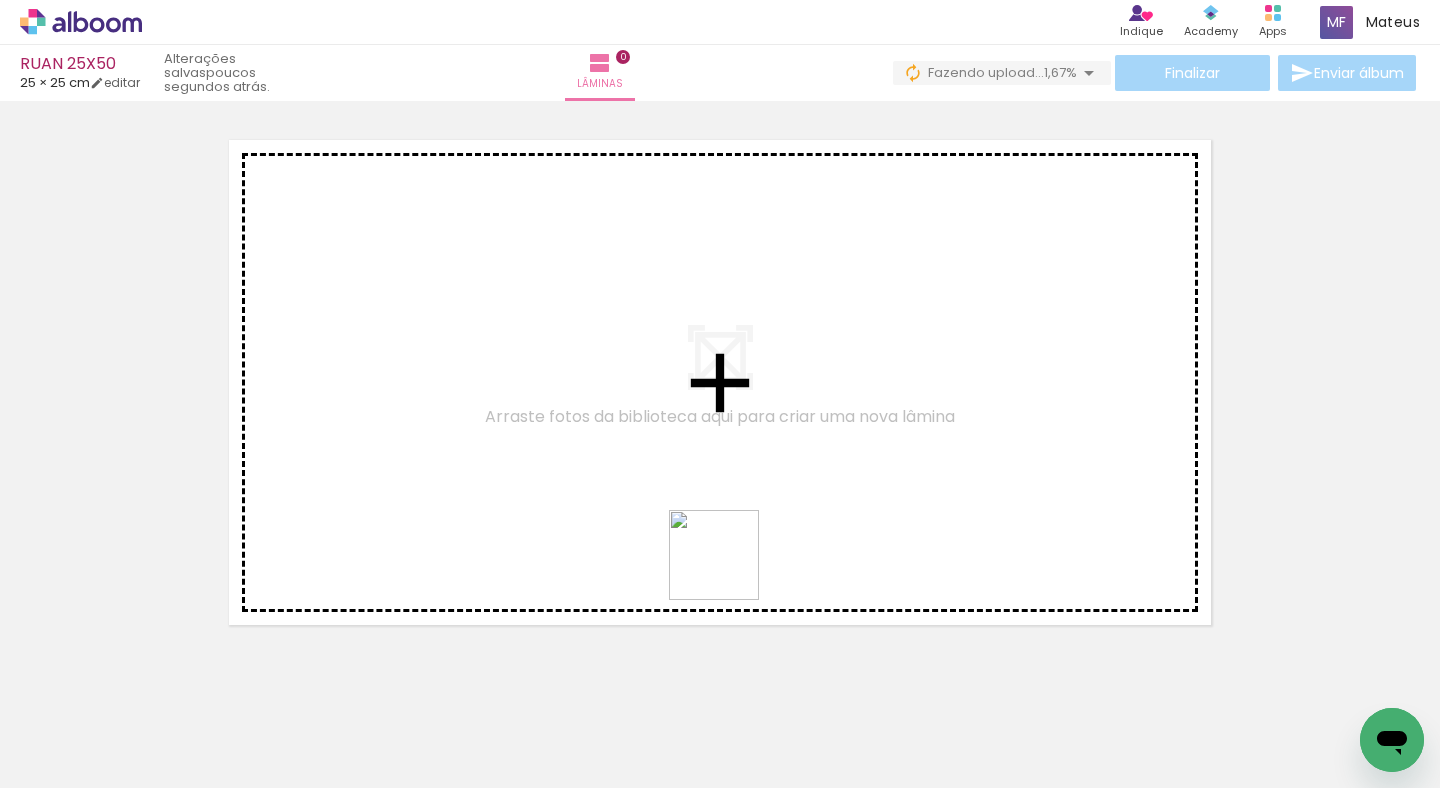 drag, startPoint x: 680, startPoint y: 699, endPoint x: 768, endPoint y: 488, distance: 228.6154 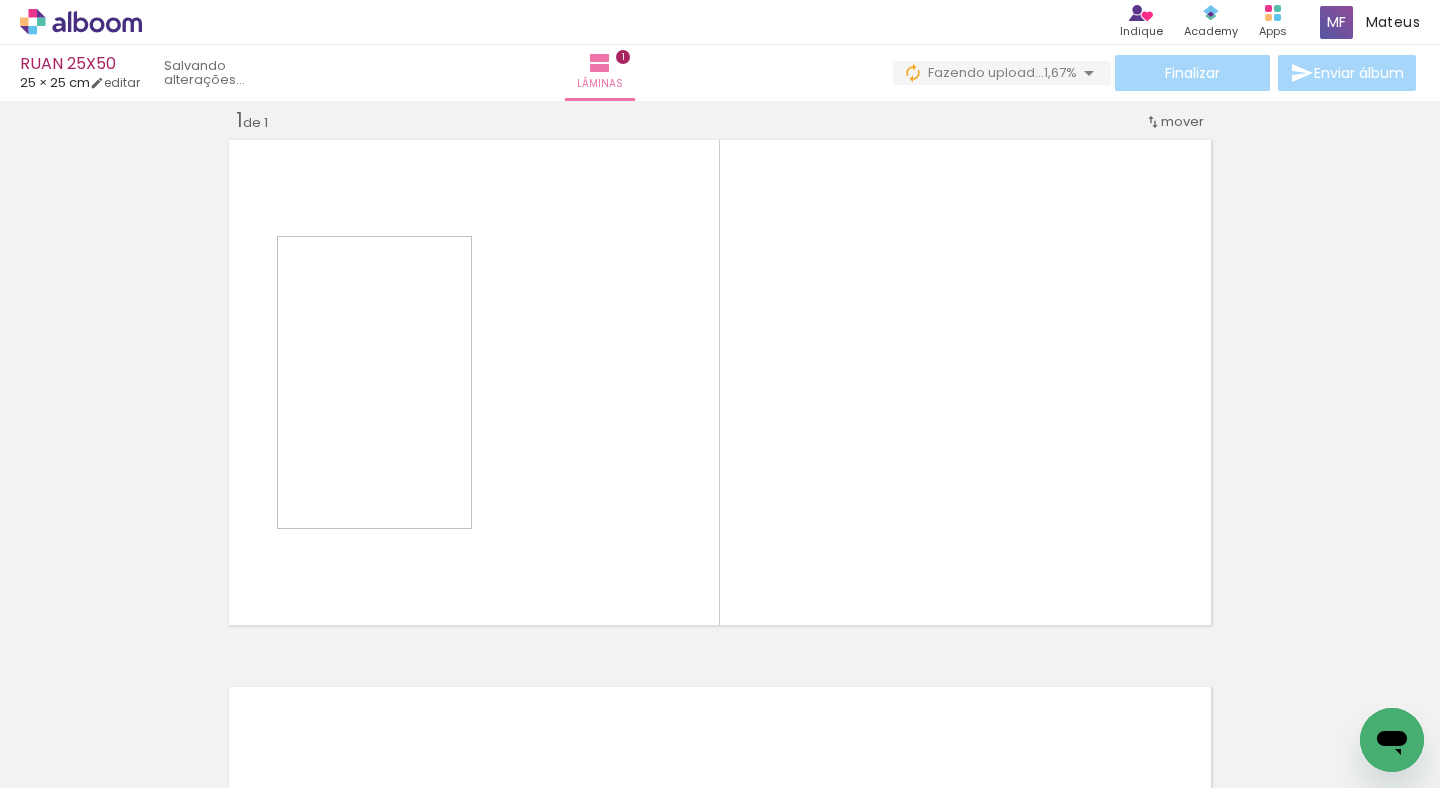 scroll, scrollTop: 25, scrollLeft: 0, axis: vertical 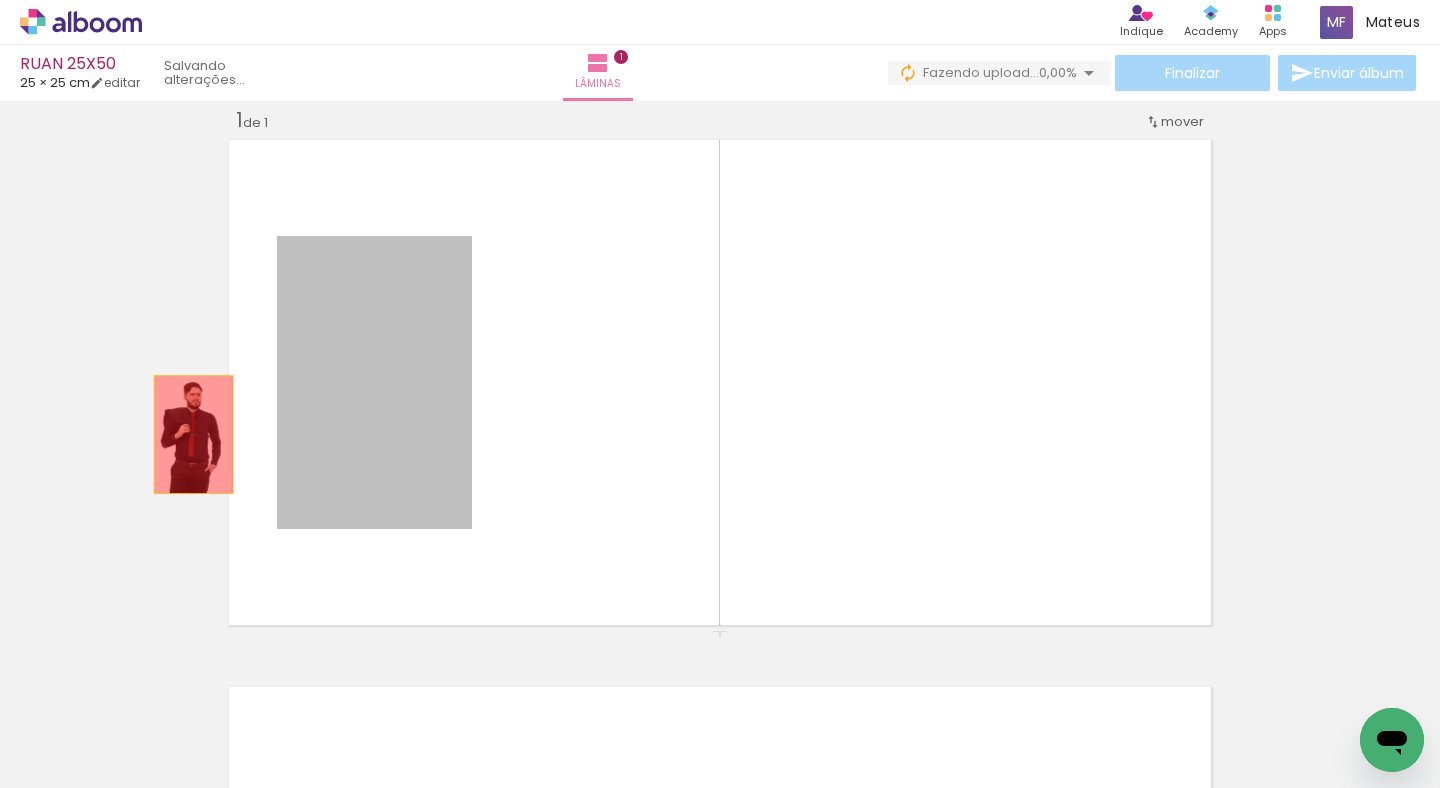 drag, startPoint x: 232, startPoint y: 434, endPoint x: 133, endPoint y: 450, distance: 100.28459 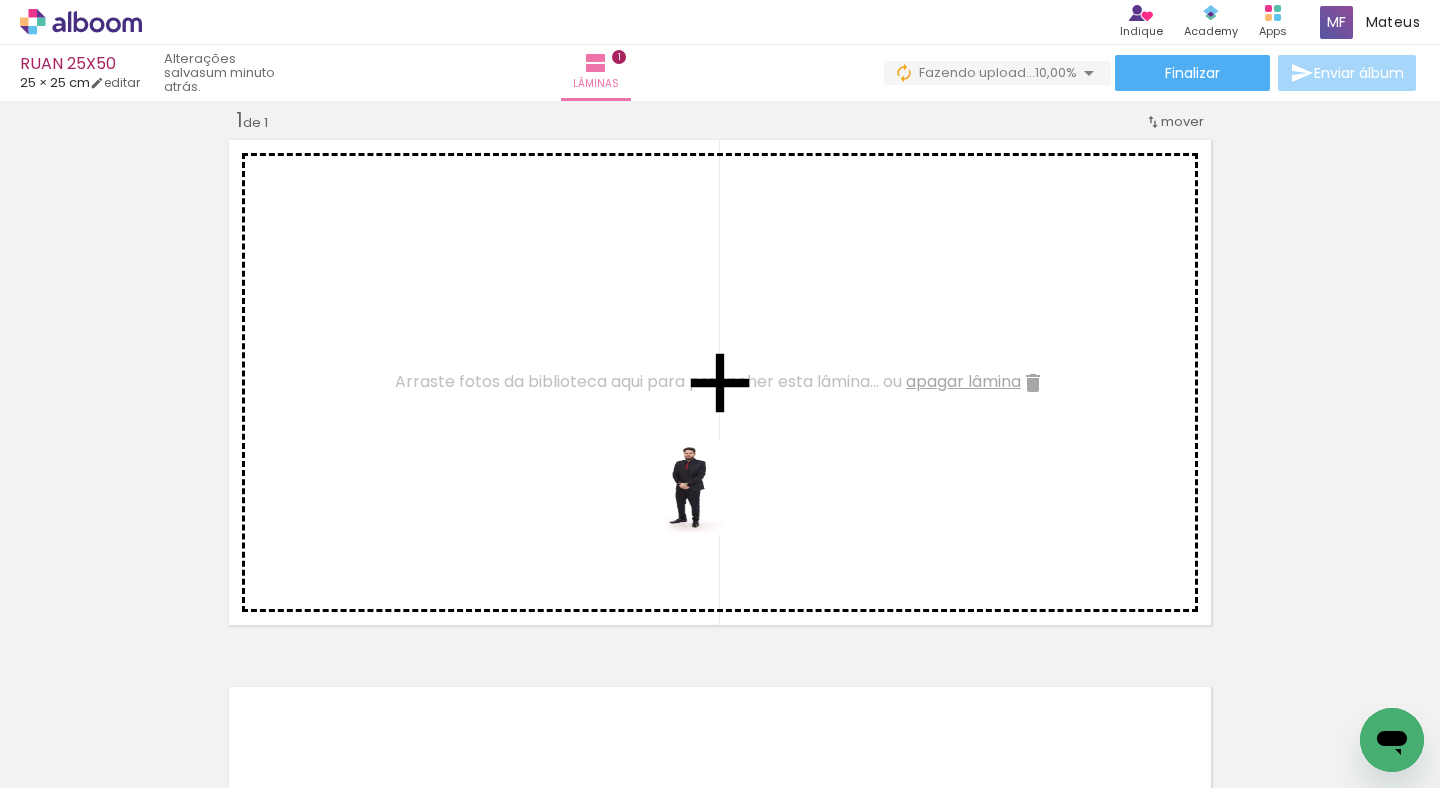 drag, startPoint x: 428, startPoint y: 723, endPoint x: 714, endPoint y: 491, distance: 368.2662 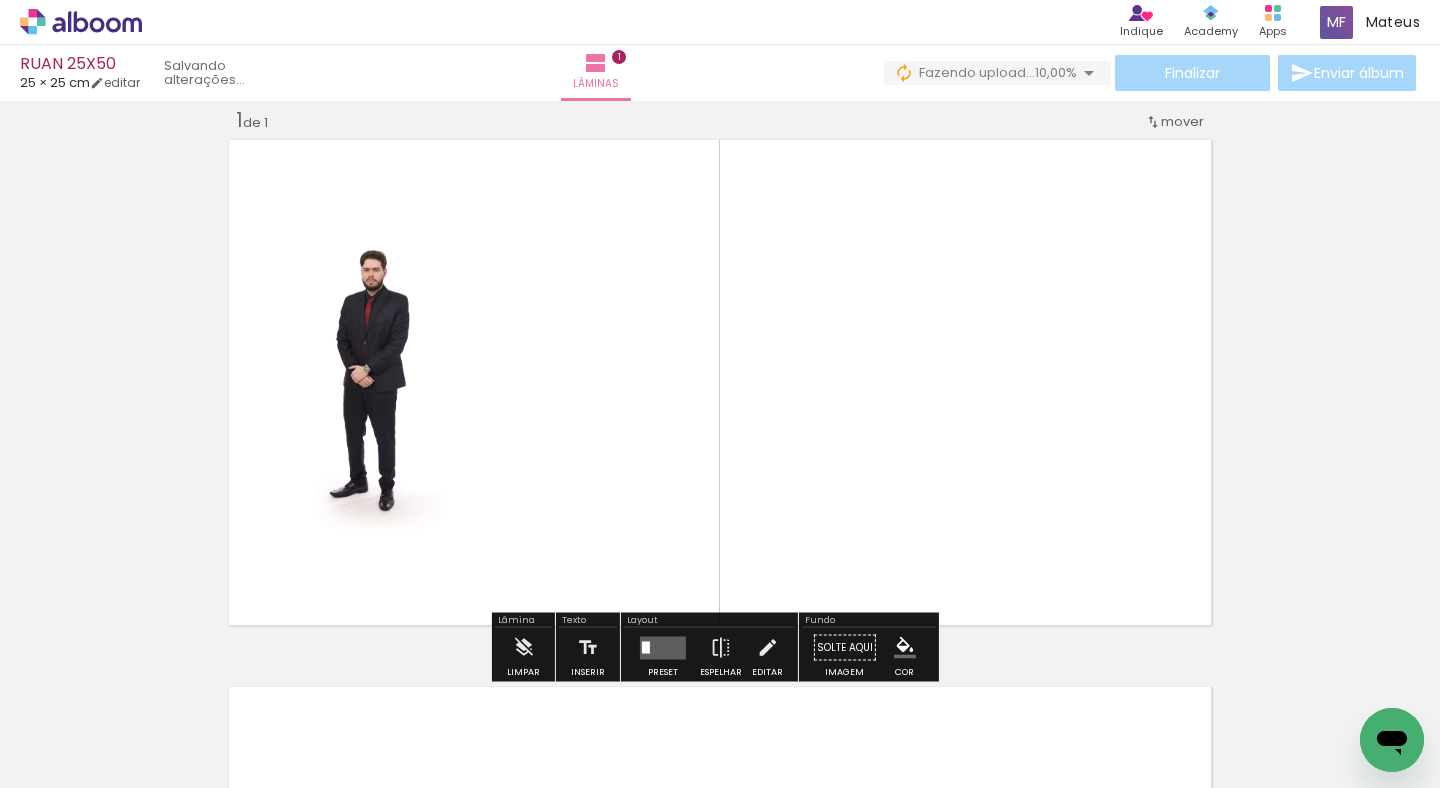 click 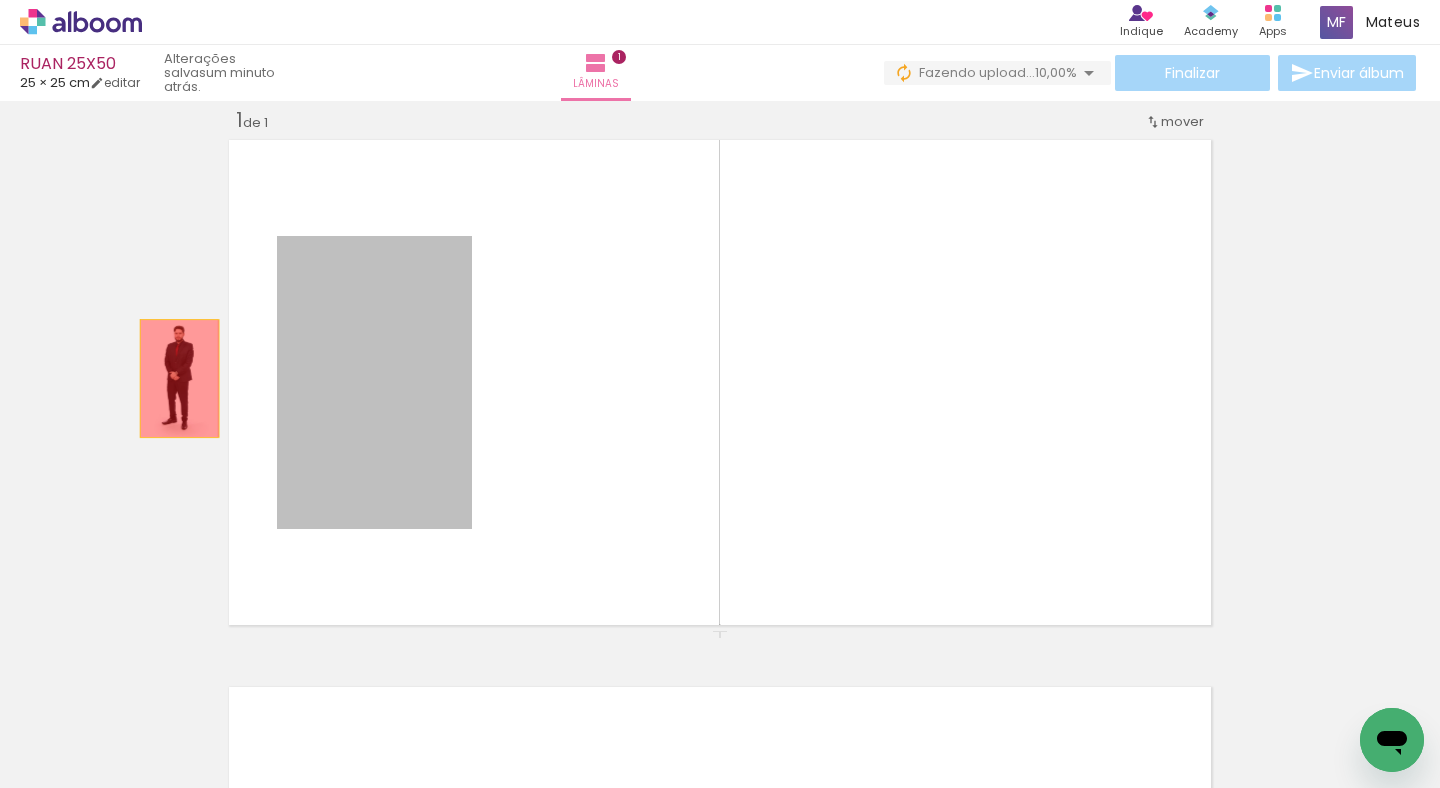 drag, startPoint x: 231, startPoint y: 378, endPoint x: 132, endPoint y: 378, distance: 99 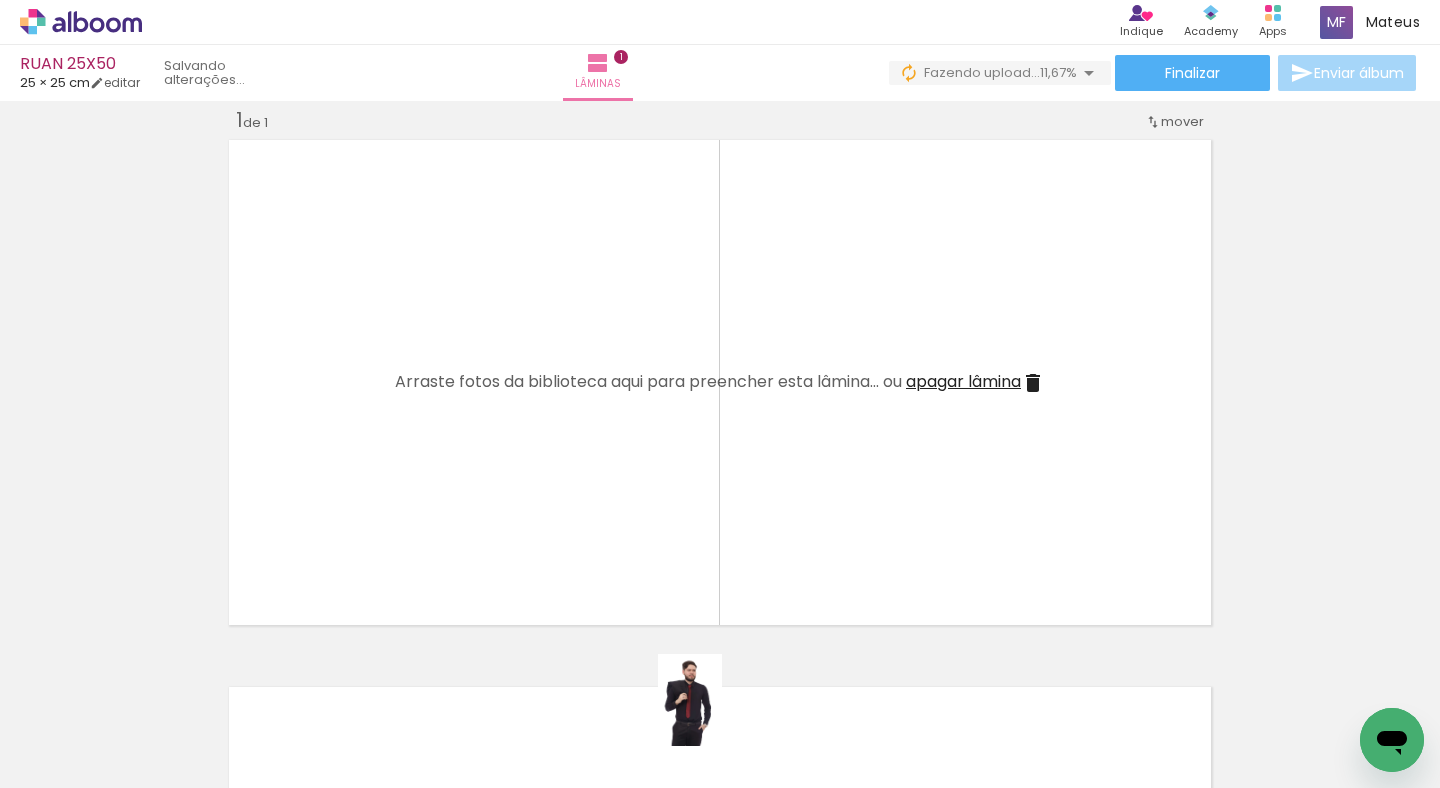 drag, startPoint x: 673, startPoint y: 698, endPoint x: 671, endPoint y: 726, distance: 28.071337 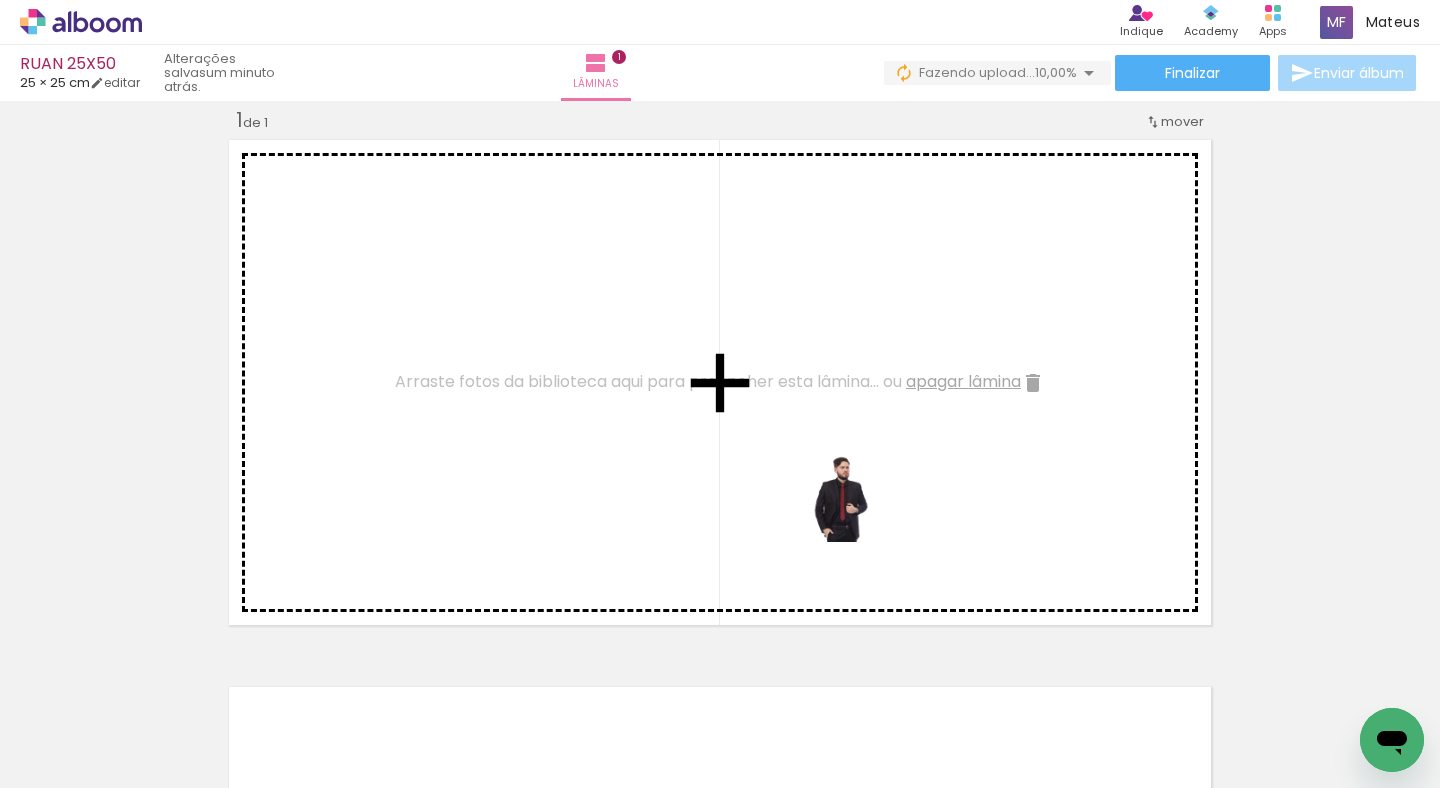 drag, startPoint x: 577, startPoint y: 741, endPoint x: 871, endPoint y: 512, distance: 372.66205 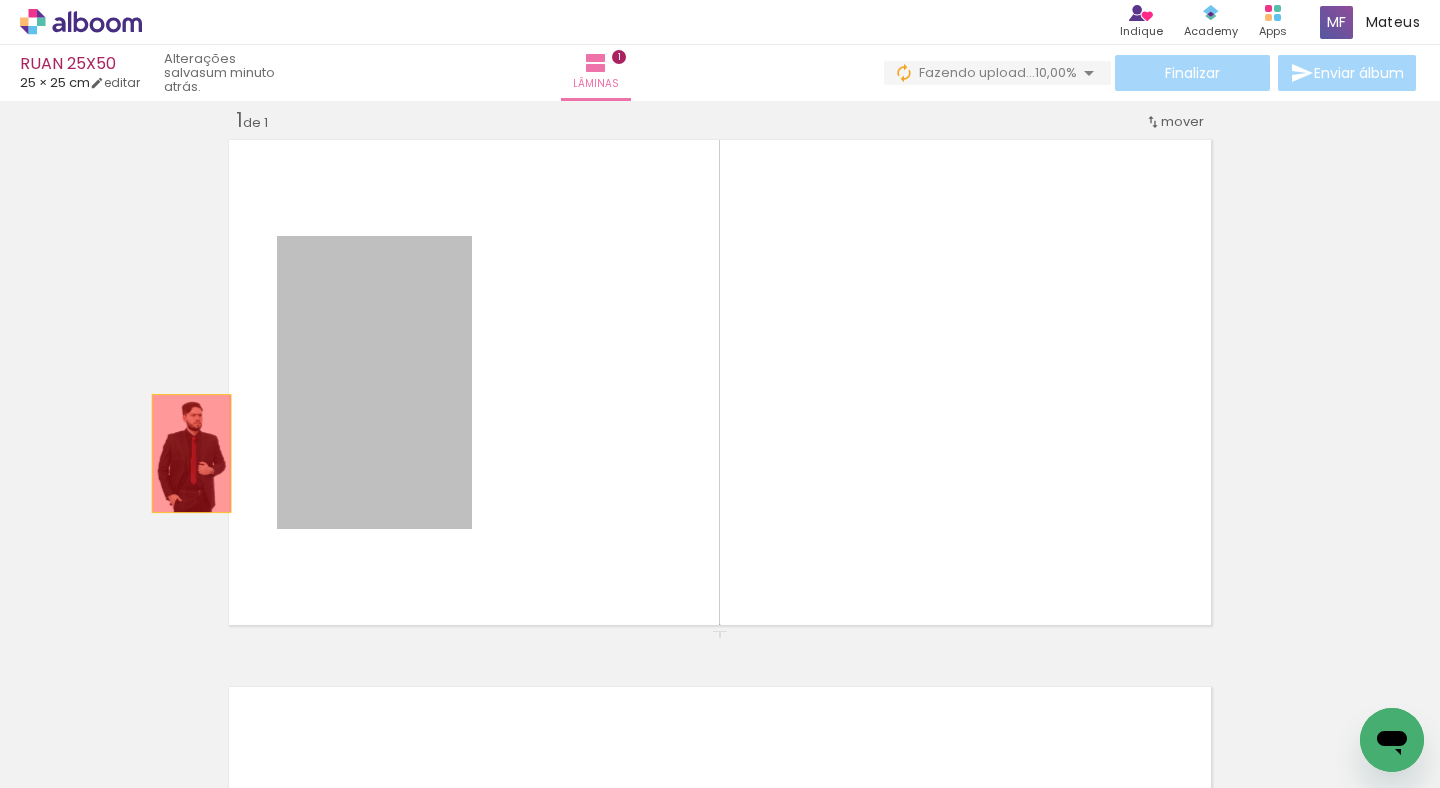 drag, startPoint x: 388, startPoint y: 468, endPoint x: 151, endPoint y: 438, distance: 238.89119 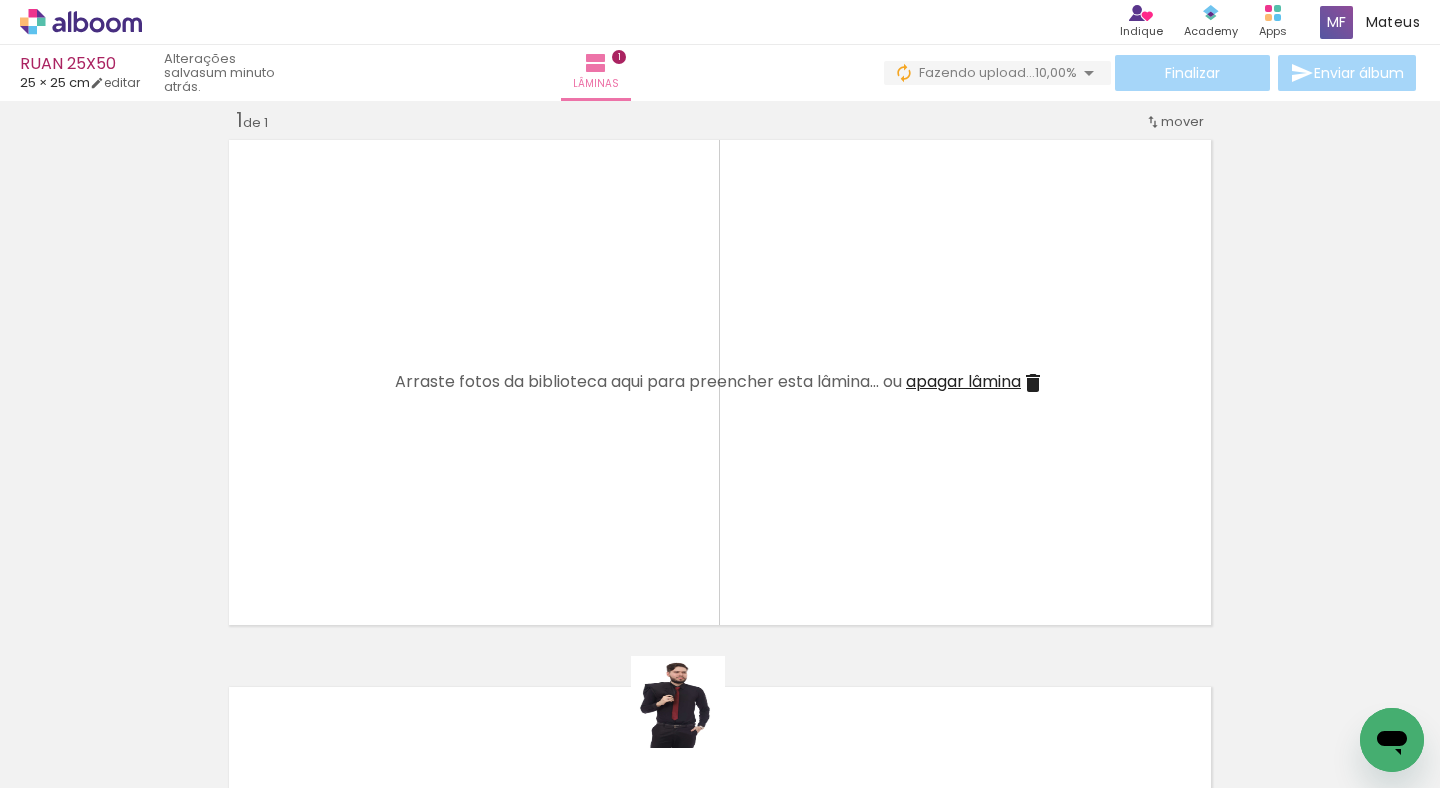 drag, startPoint x: 693, startPoint y: 718, endPoint x: 882, endPoint y: 492, distance: 294.6133 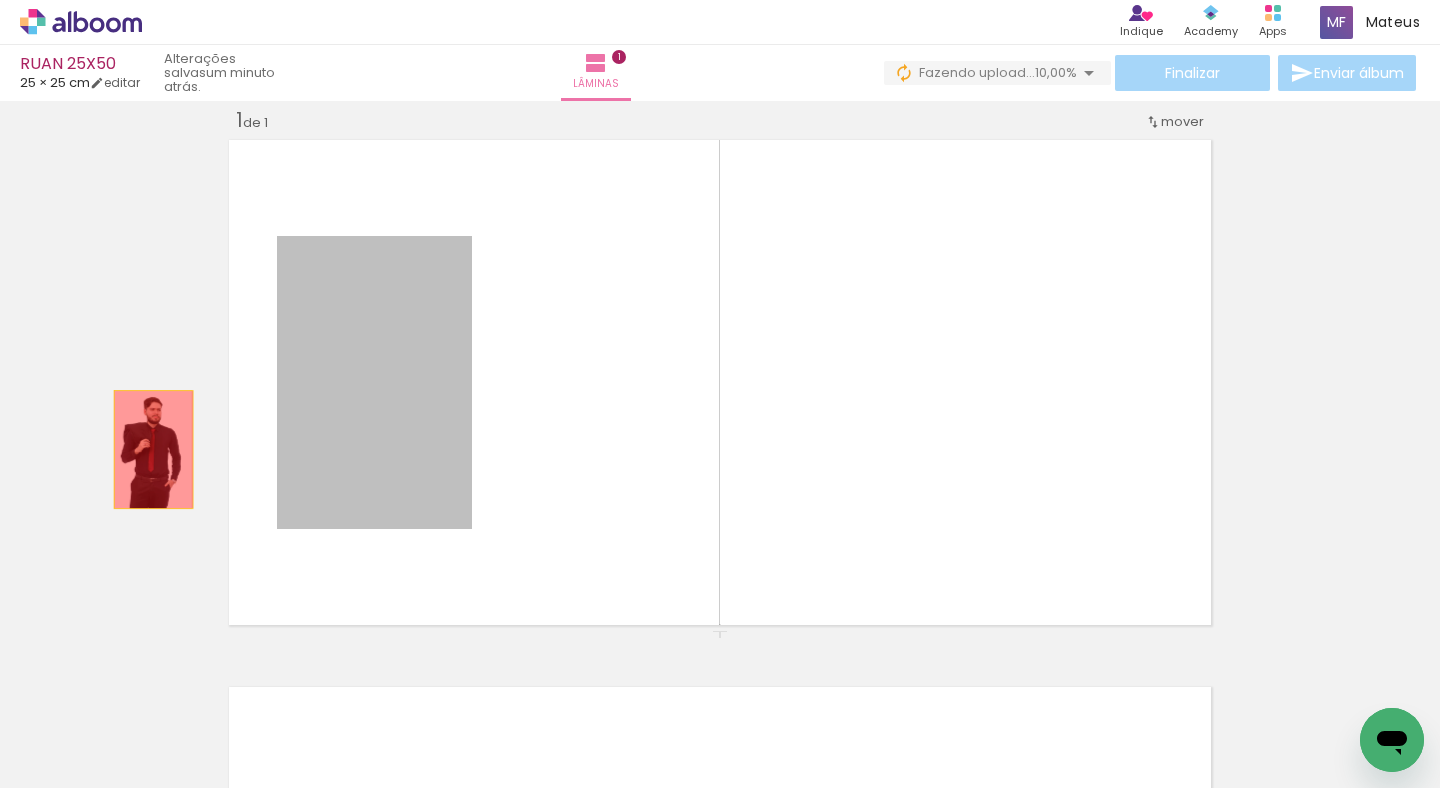 drag, startPoint x: 260, startPoint y: 453, endPoint x: 136, endPoint y: 449, distance: 124.0645 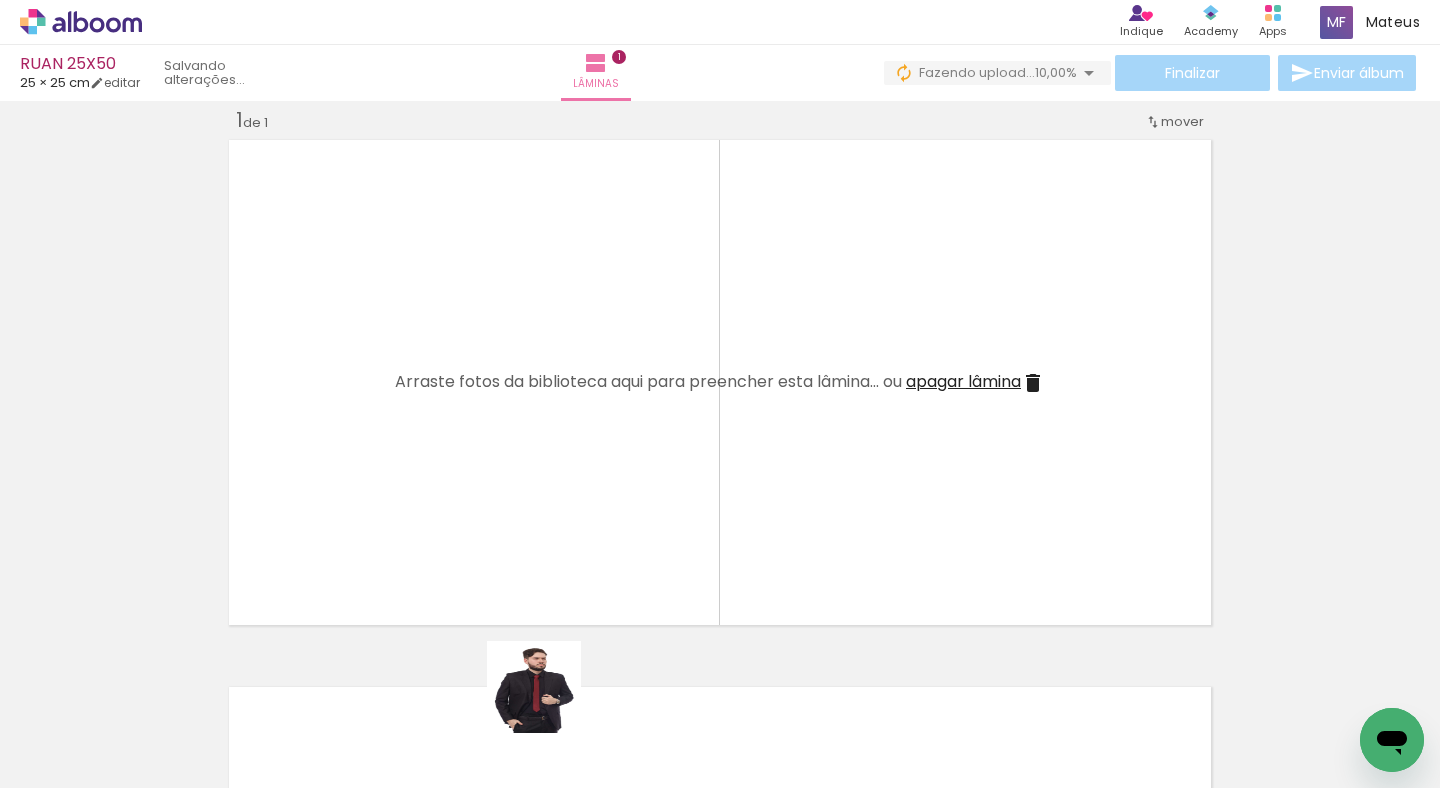 drag, startPoint x: 549, startPoint y: 703, endPoint x: 904, endPoint y: 505, distance: 406.4837 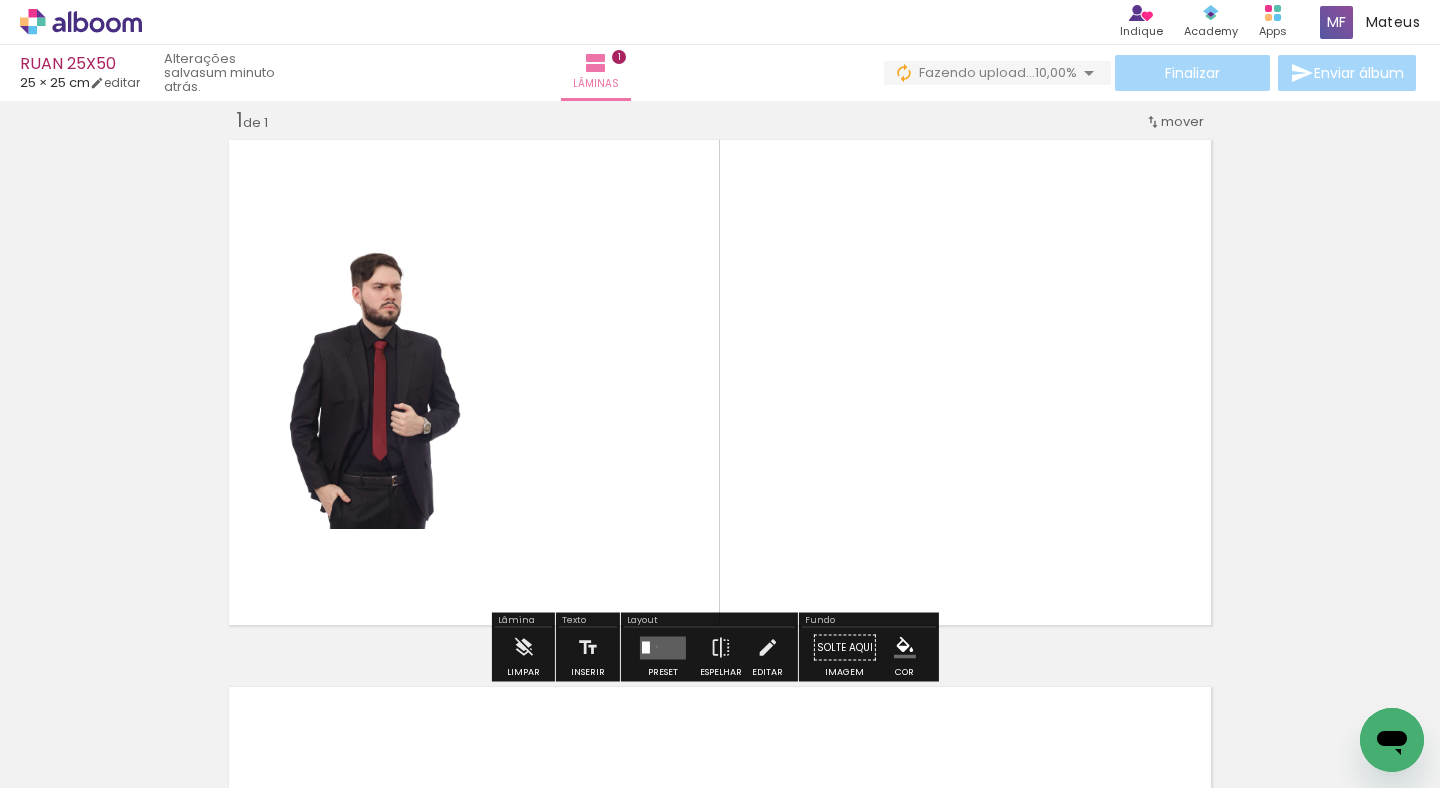 click at bounding box center (663, 647) 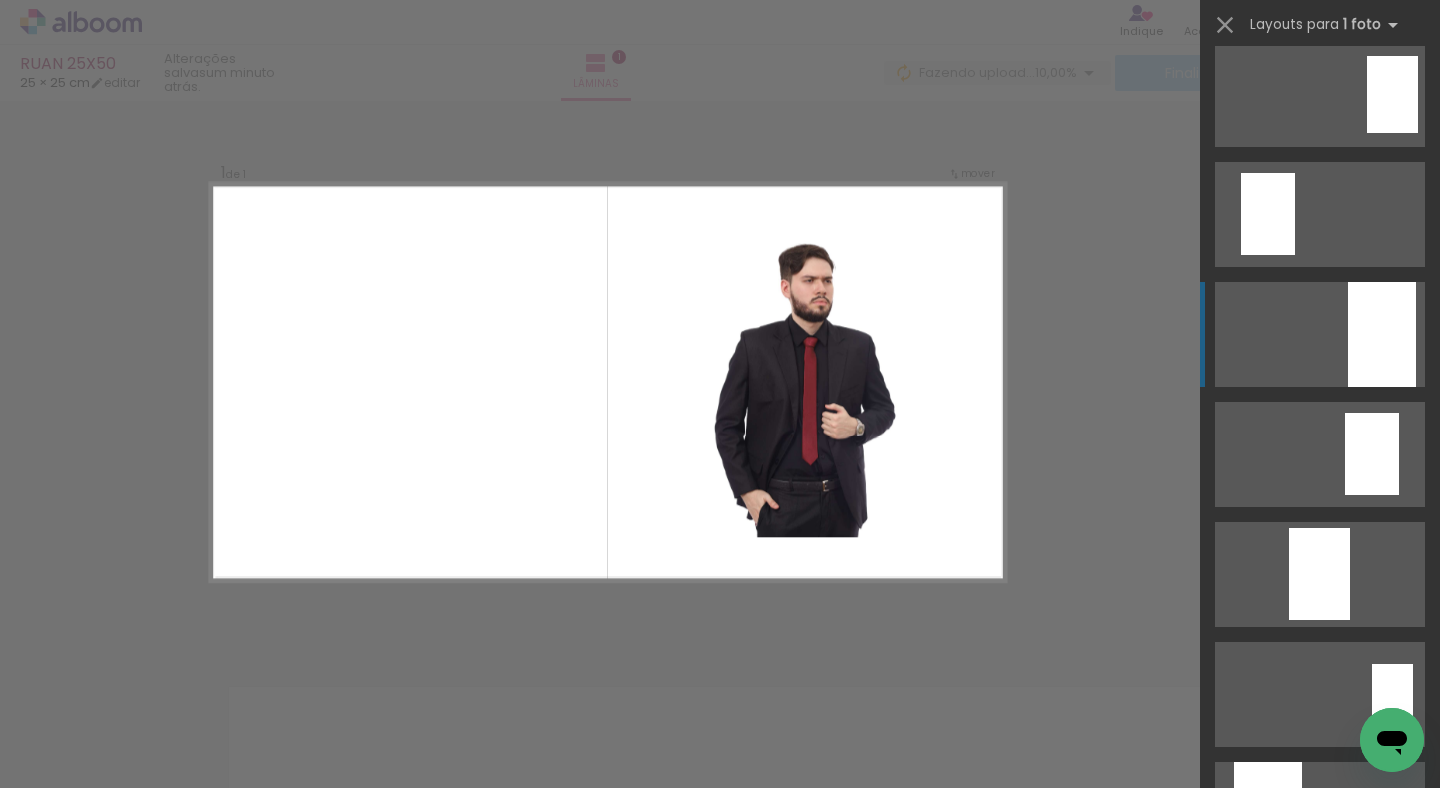 scroll, scrollTop: 135, scrollLeft: 0, axis: vertical 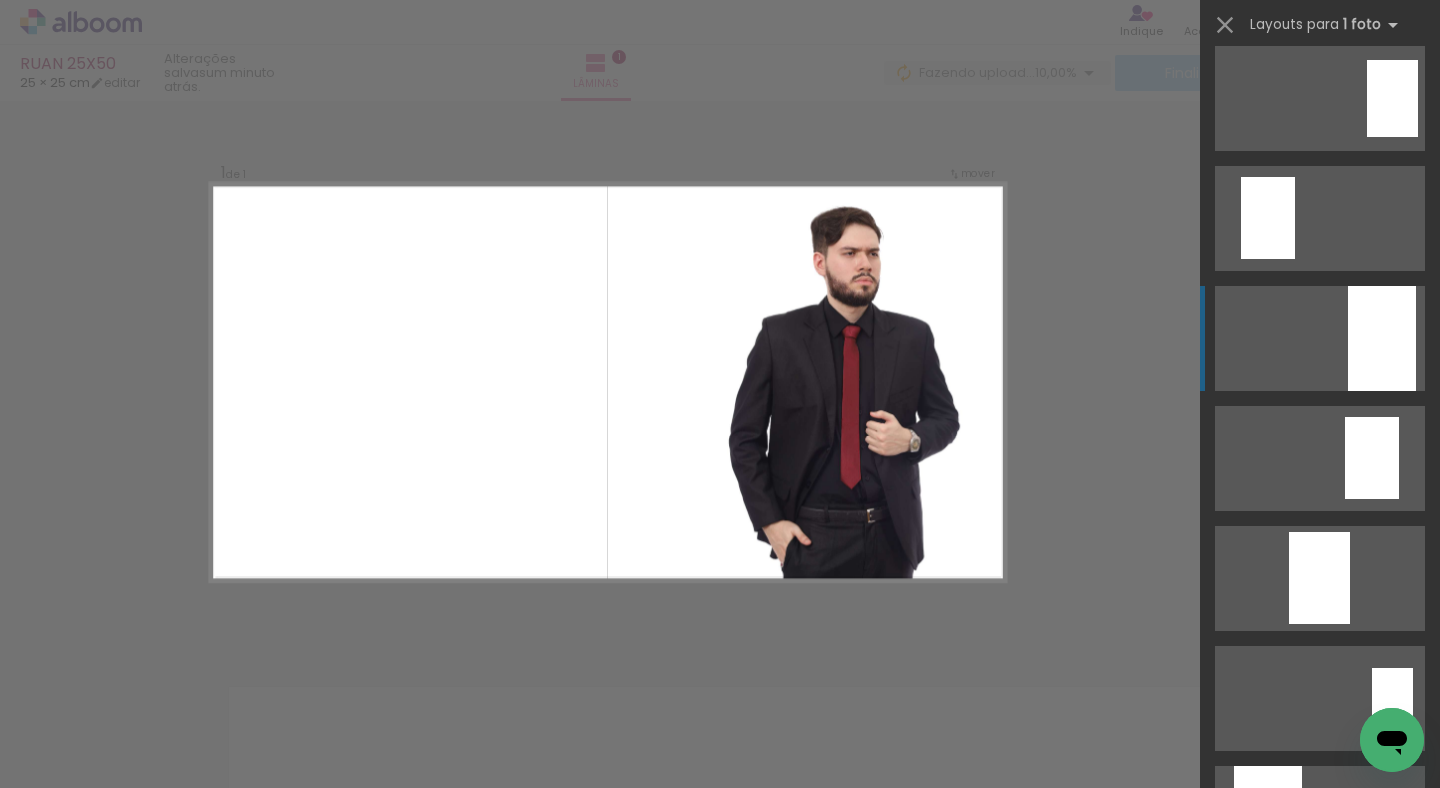 click at bounding box center (1382, 338) 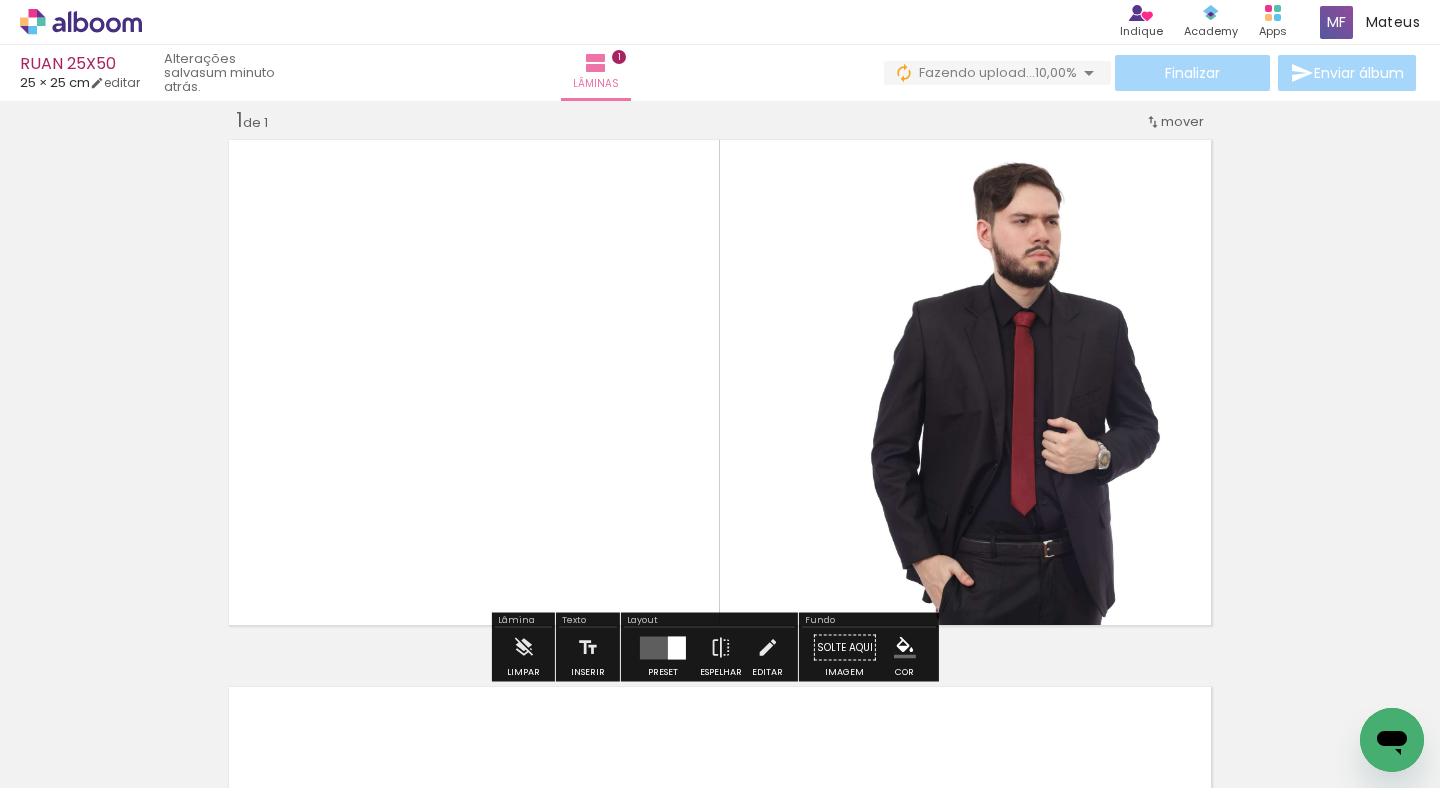 click 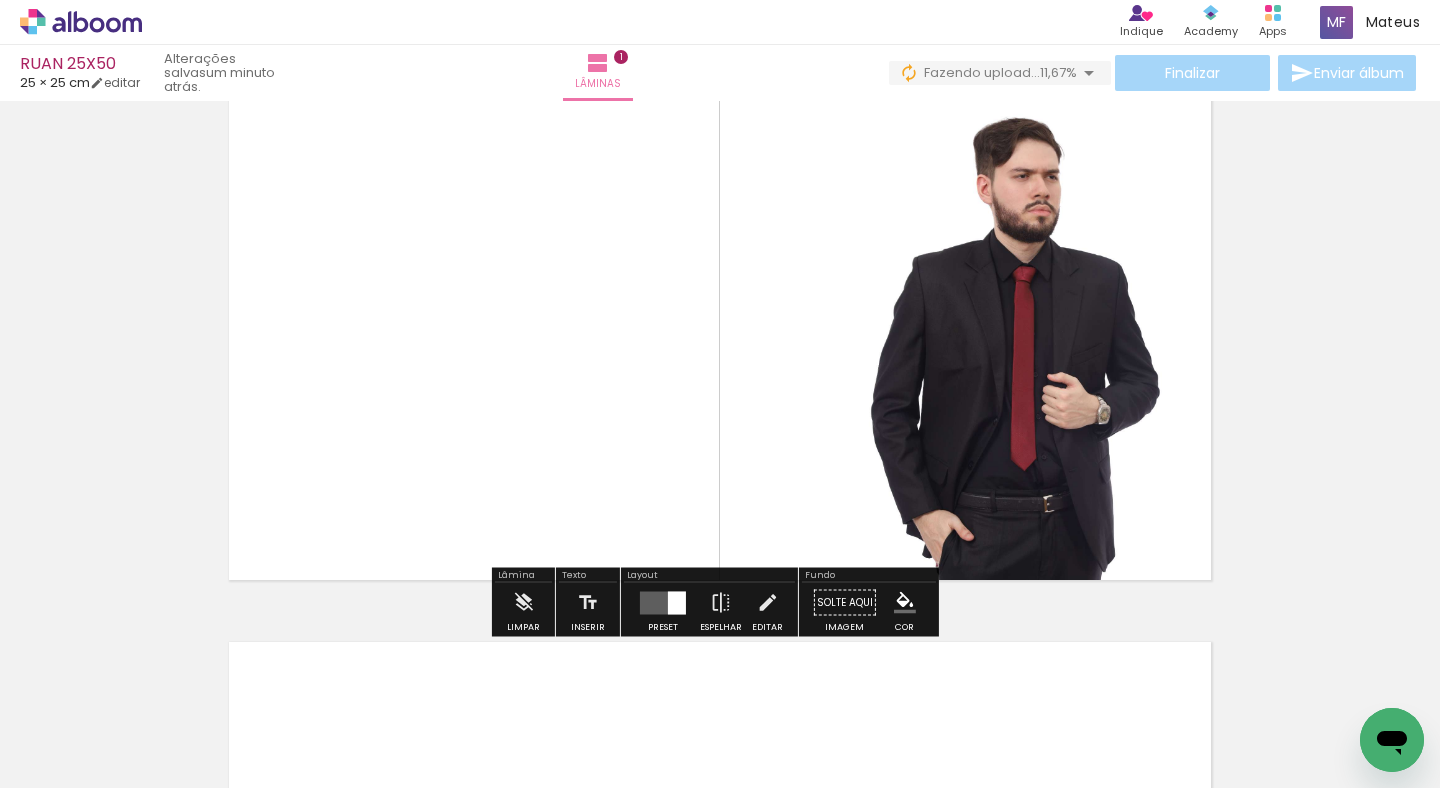click at bounding box center [767, 603] 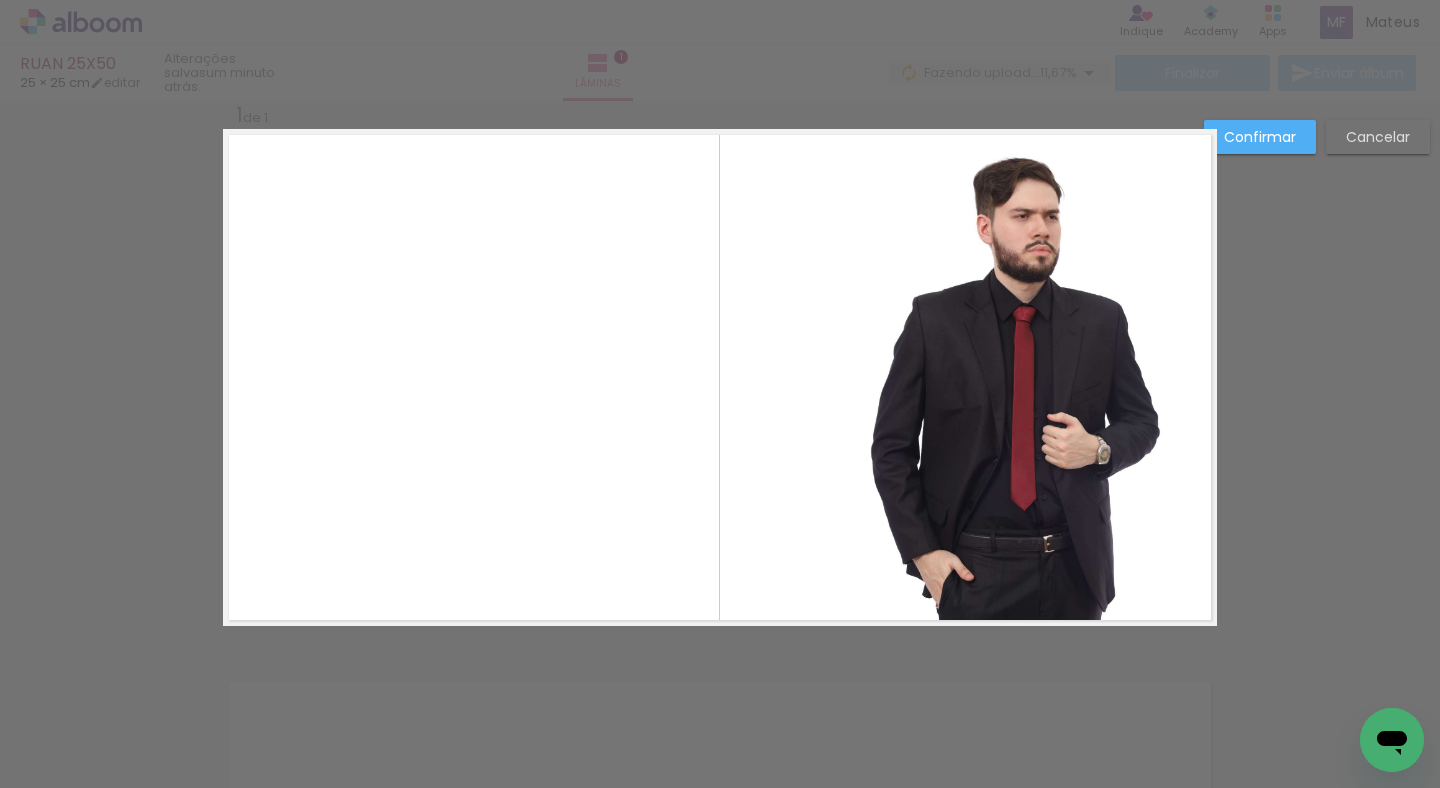 click 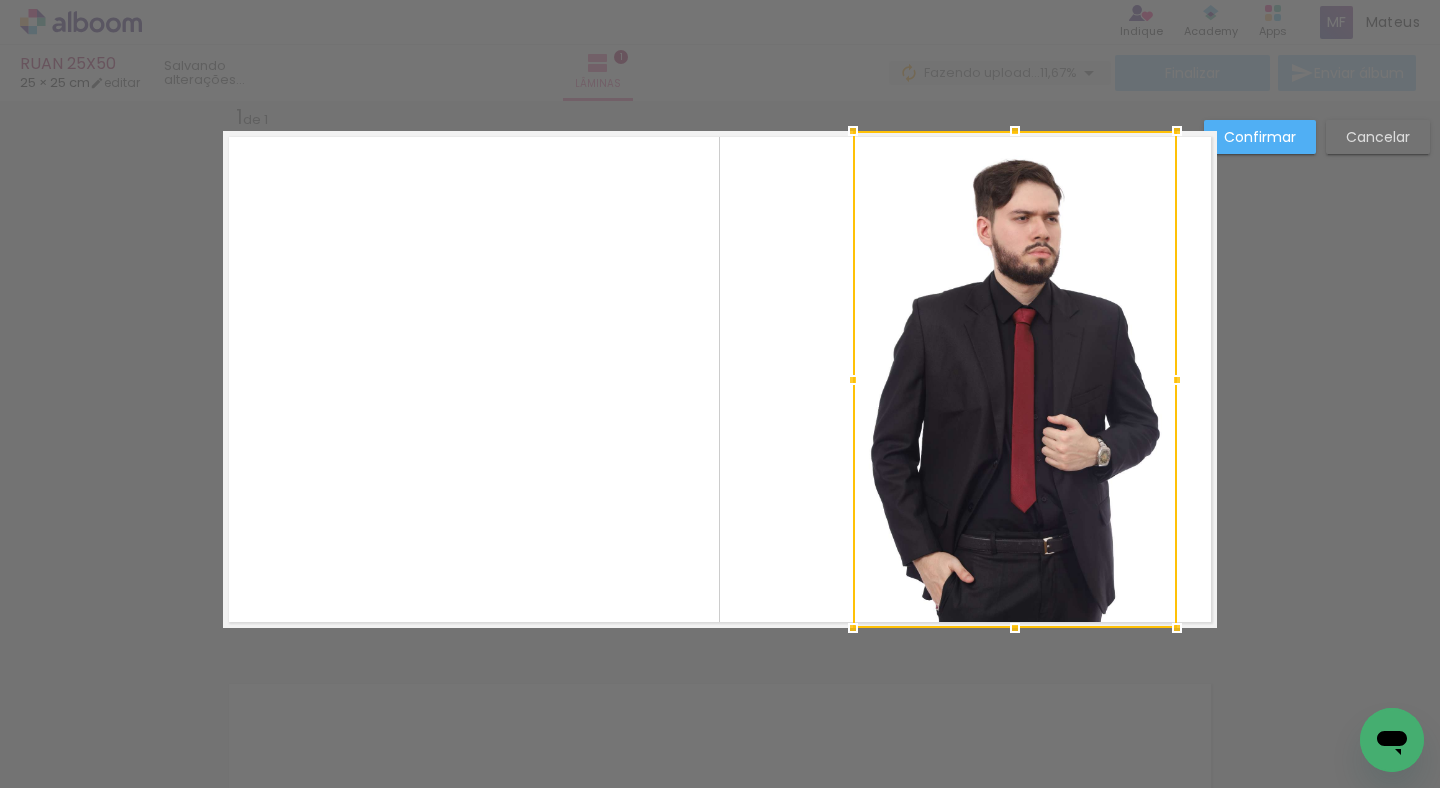 scroll 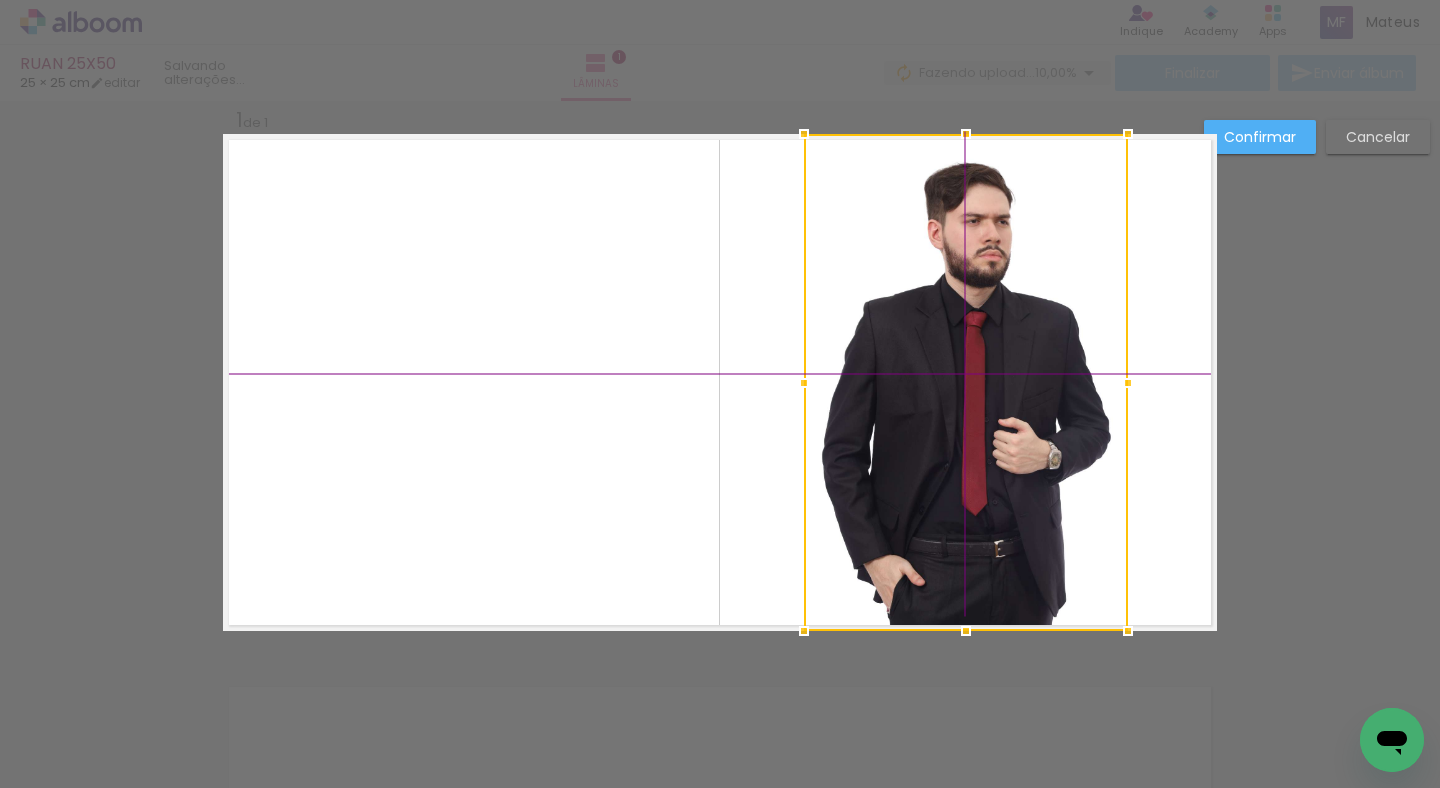 drag, startPoint x: 943, startPoint y: 407, endPoint x: 919, endPoint y: 409, distance: 24.083189 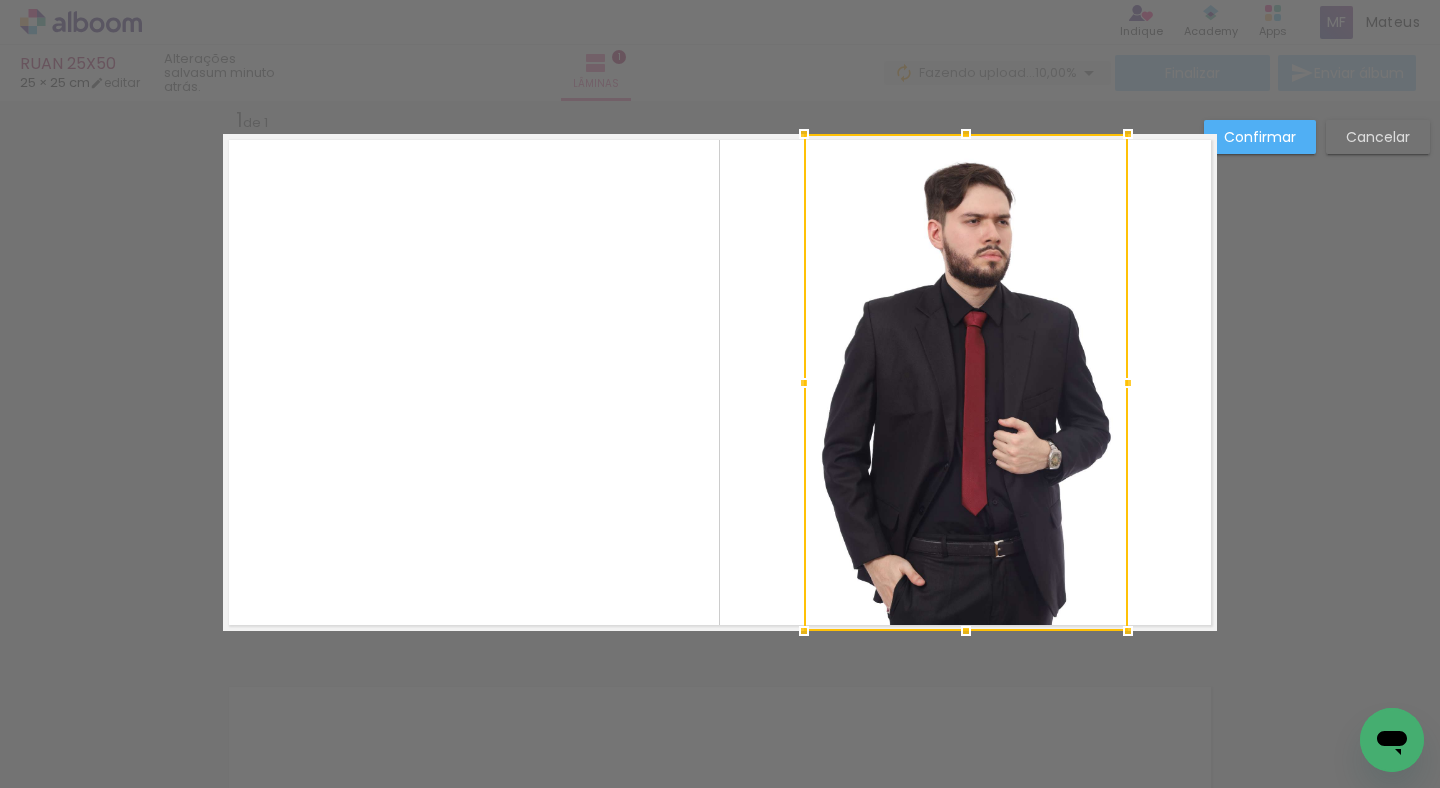 click on "Confirmar" at bounding box center [0, 0] 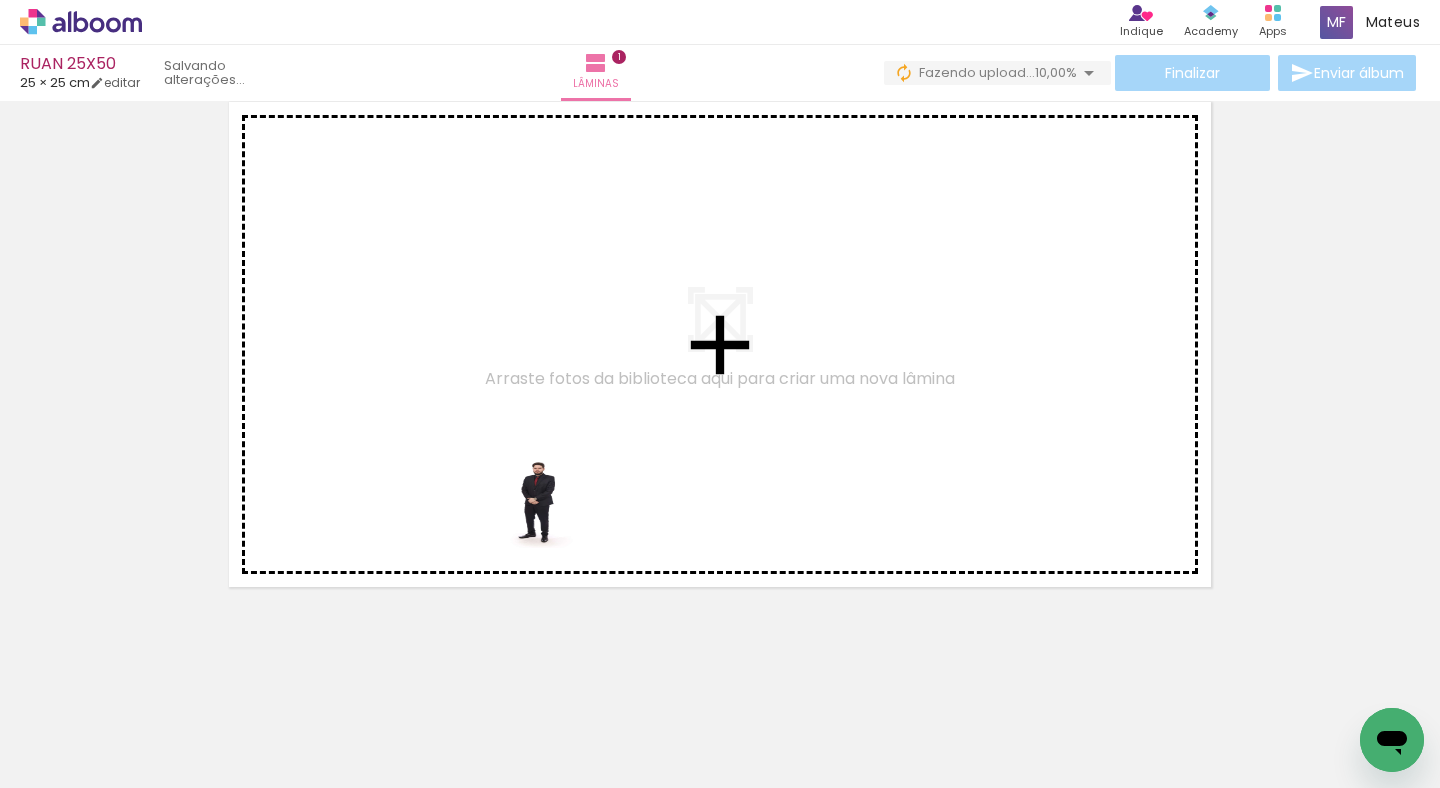 drag, startPoint x: 438, startPoint y: 723, endPoint x: 605, endPoint y: 635, distance: 188.76706 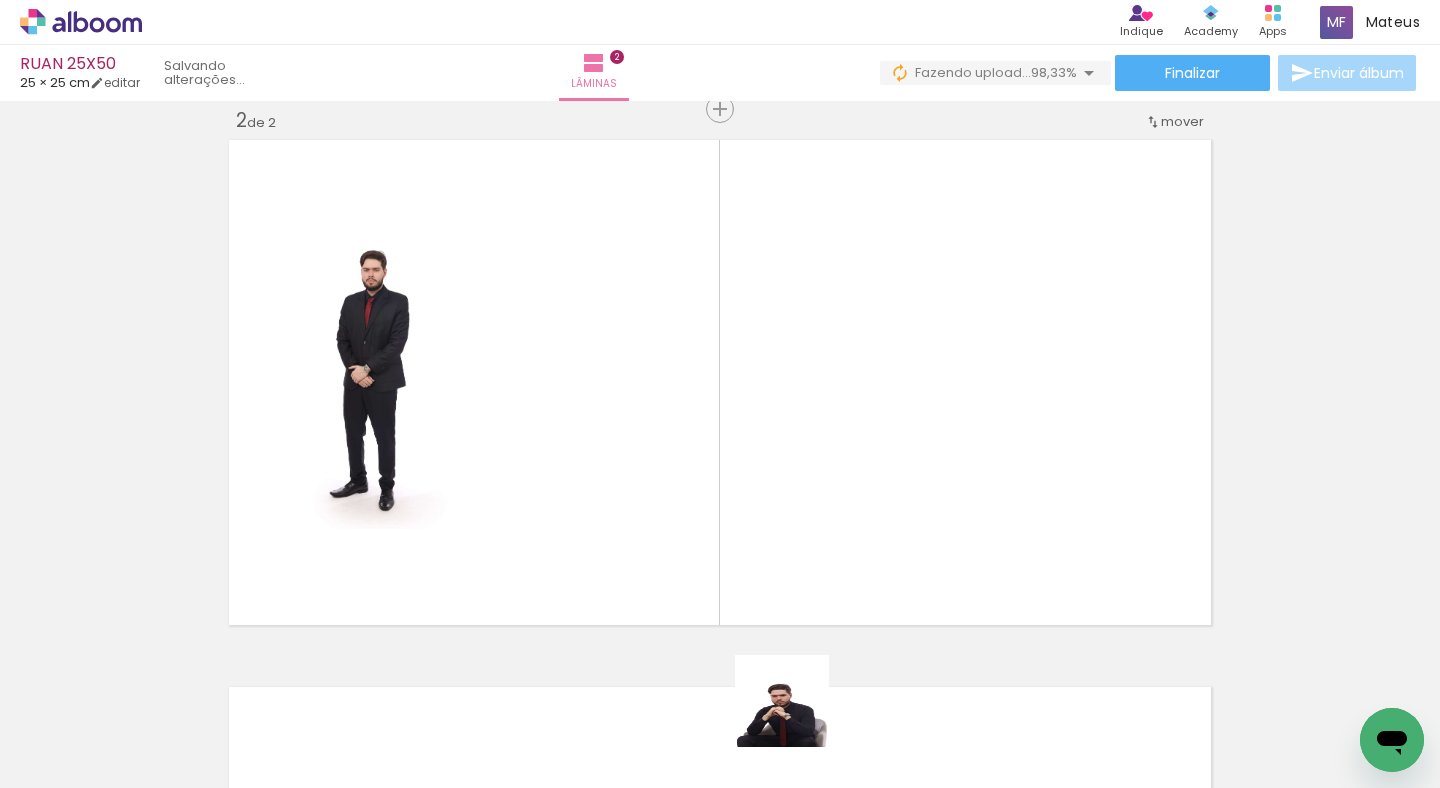 drag, startPoint x: 797, startPoint y: 717, endPoint x: 976, endPoint y: 522, distance: 264.69983 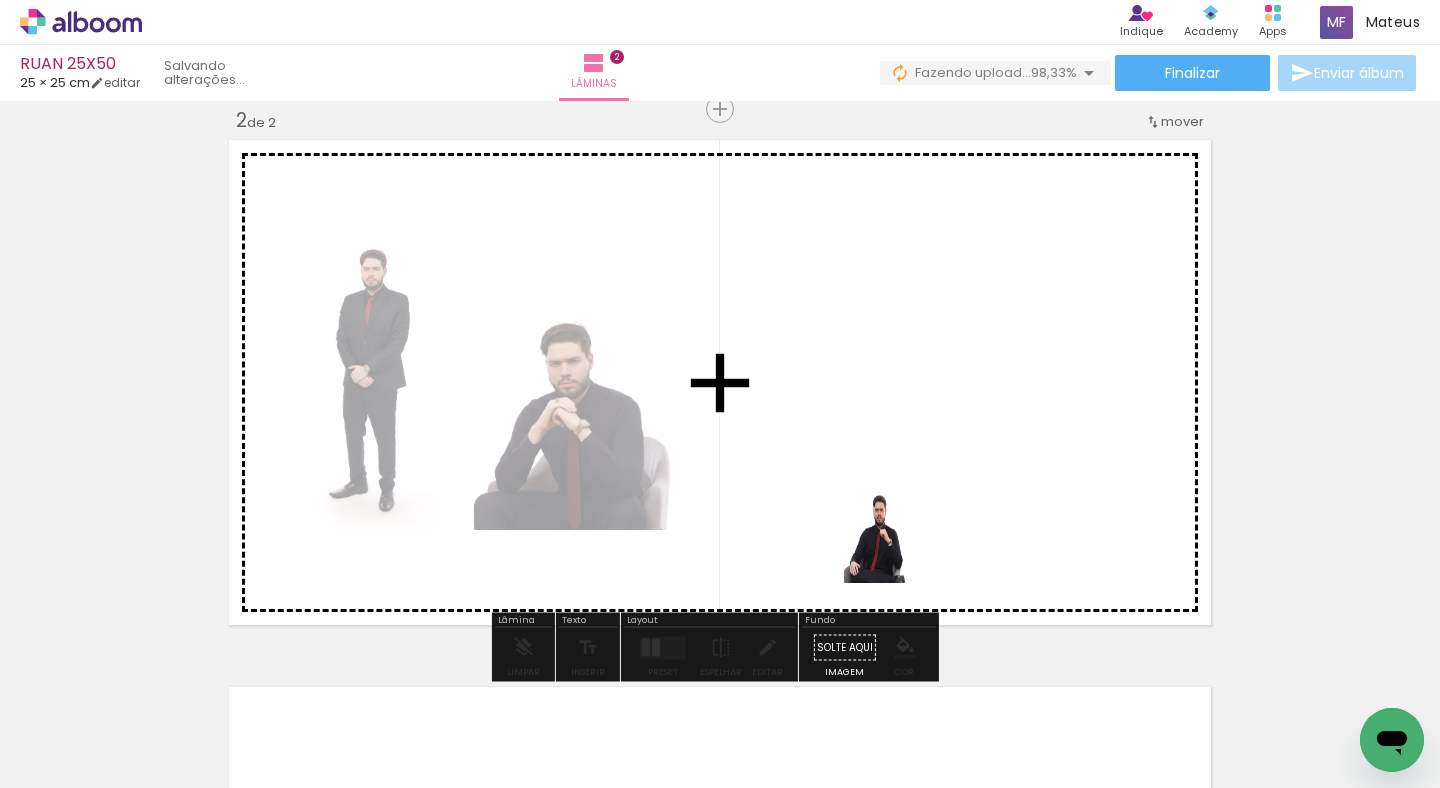 drag, startPoint x: 893, startPoint y: 553, endPoint x: 881, endPoint y: 516, distance: 38.8973 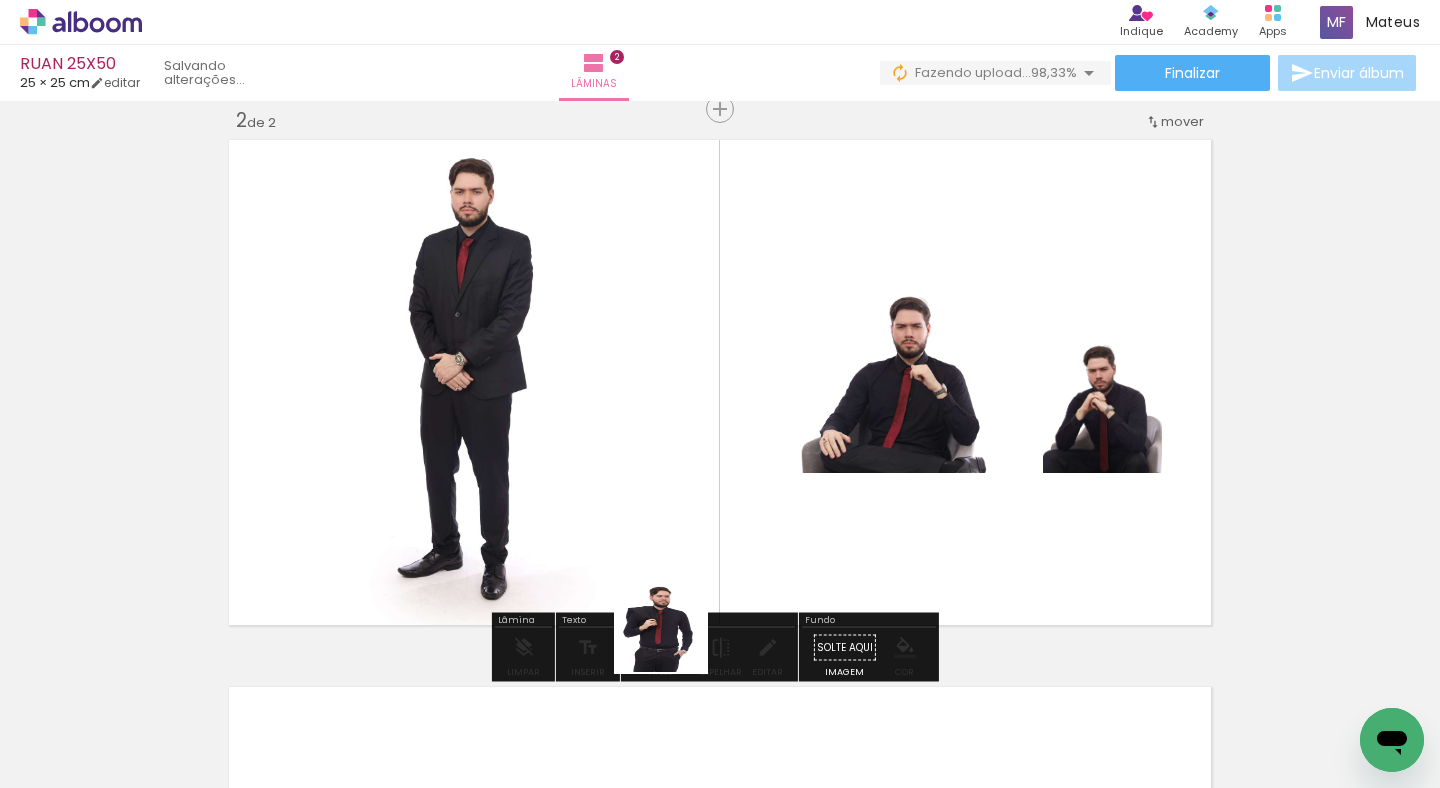 drag, startPoint x: 676, startPoint y: 642, endPoint x: 764, endPoint y: 428, distance: 231.38712 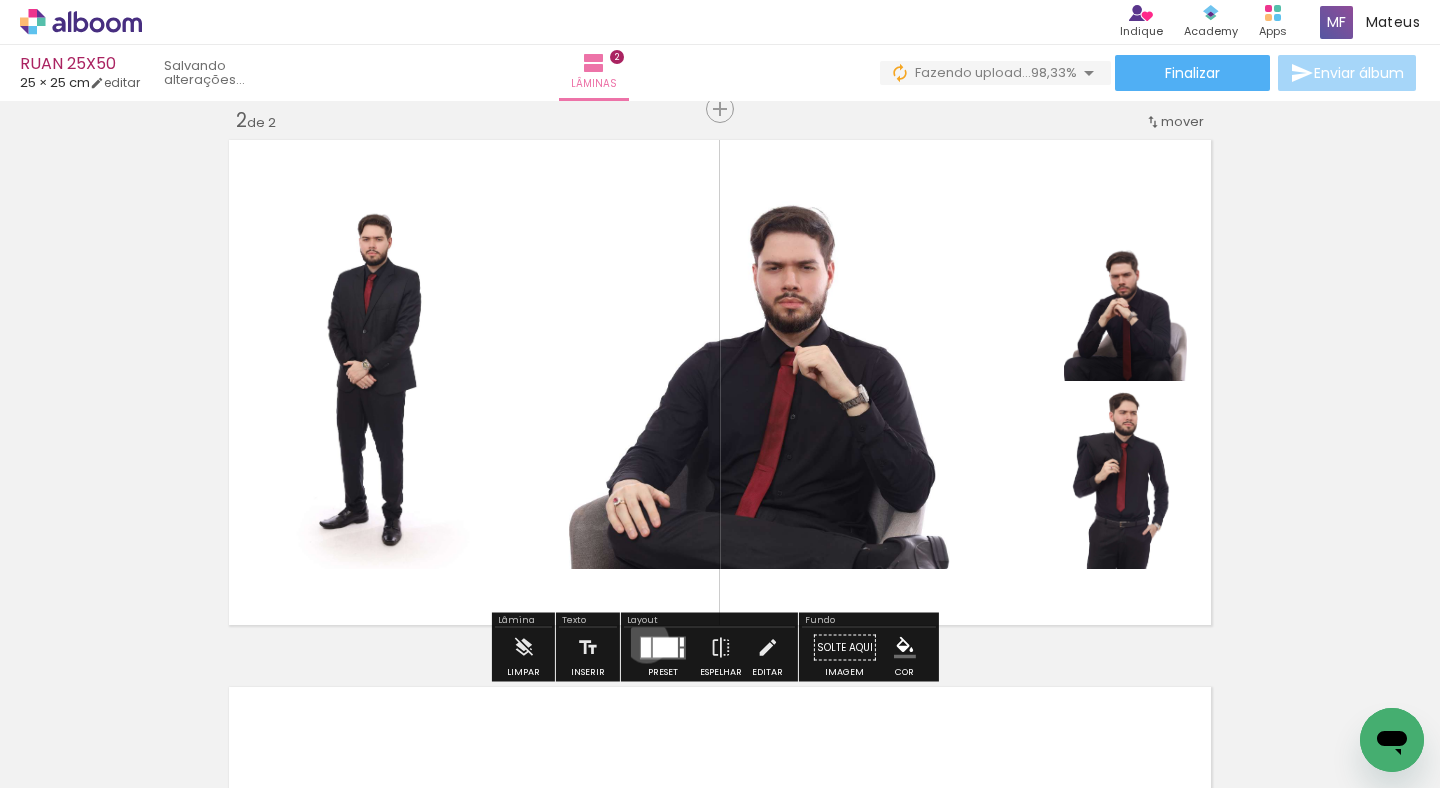 click at bounding box center [646, 647] 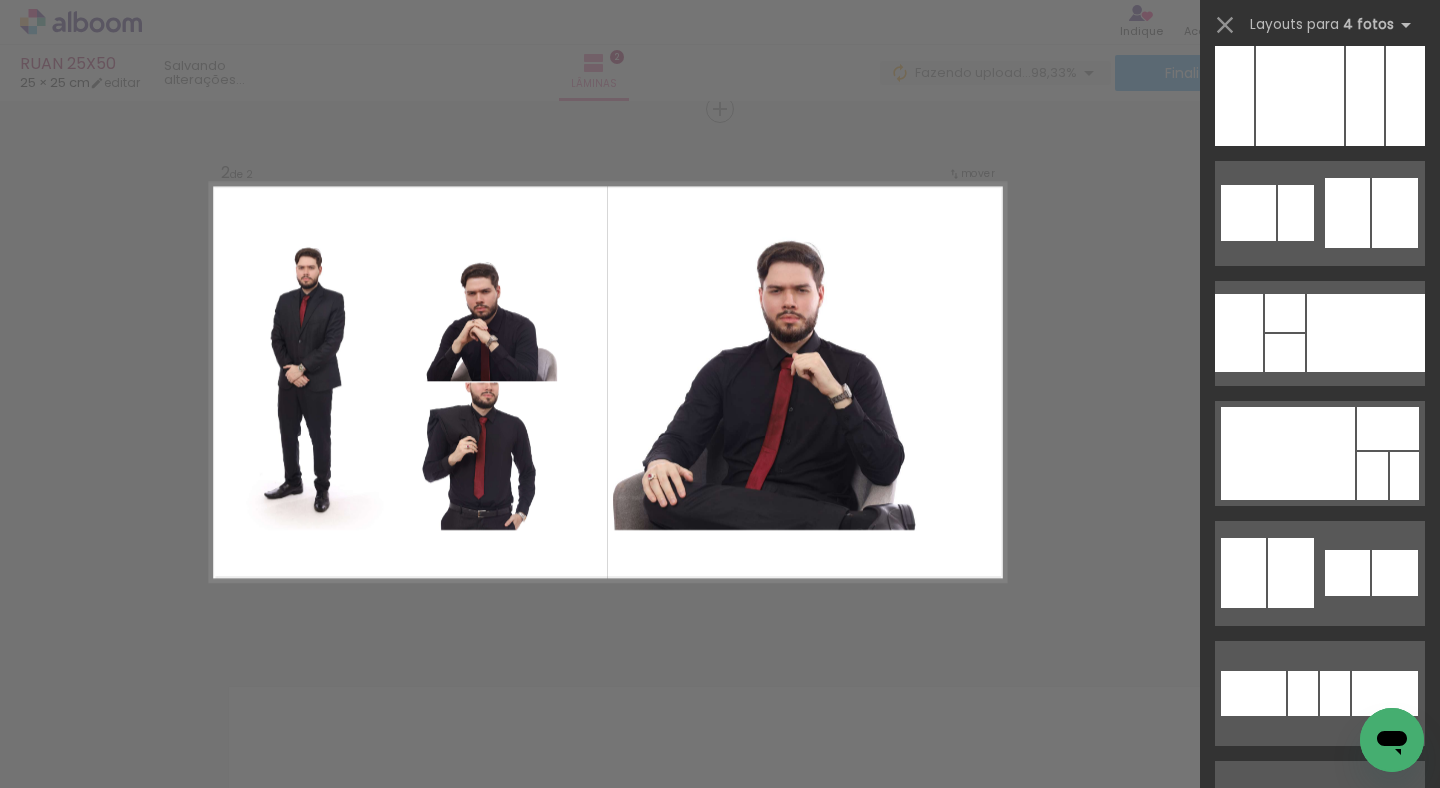 scroll, scrollTop: 8064, scrollLeft: 0, axis: vertical 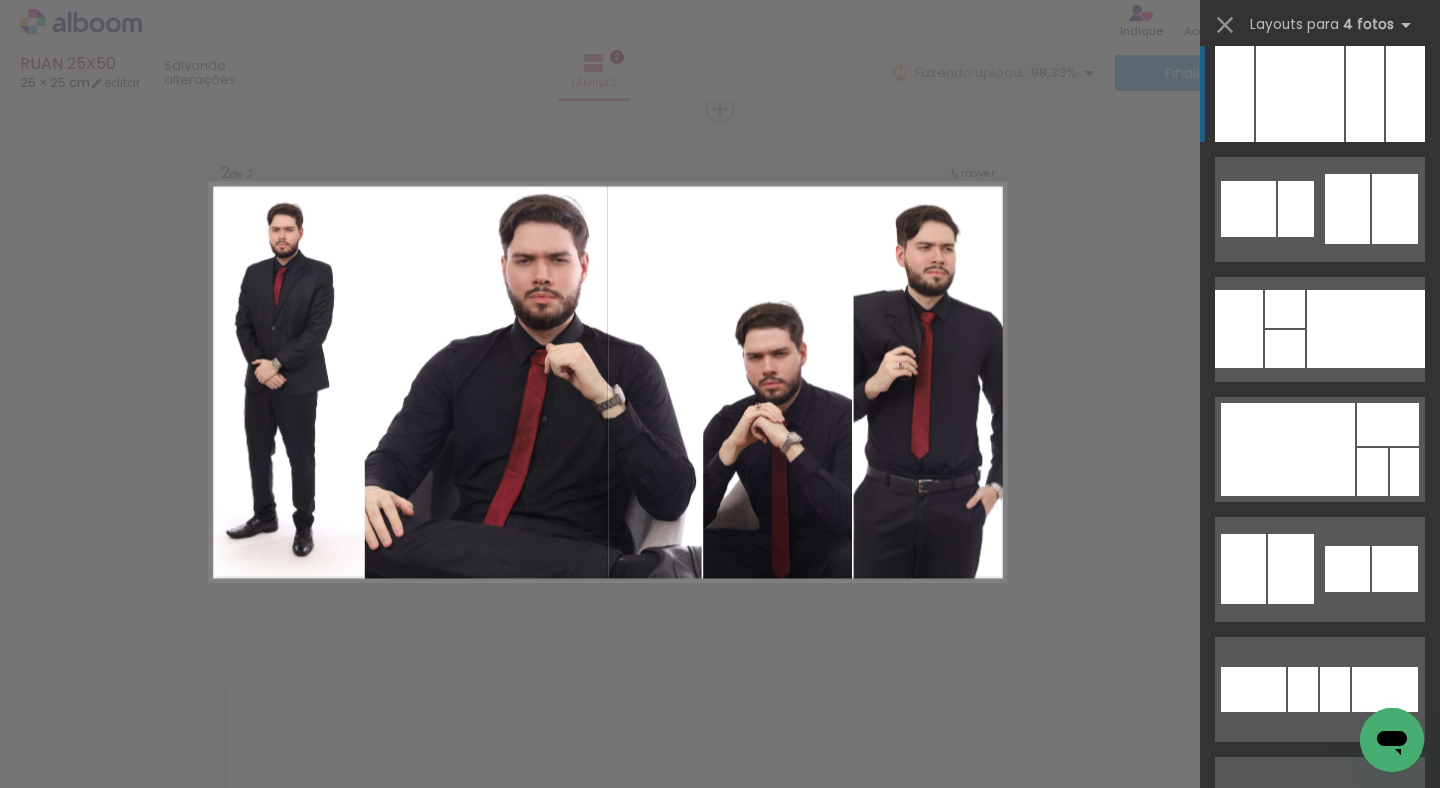 click at bounding box center [1319, 902] 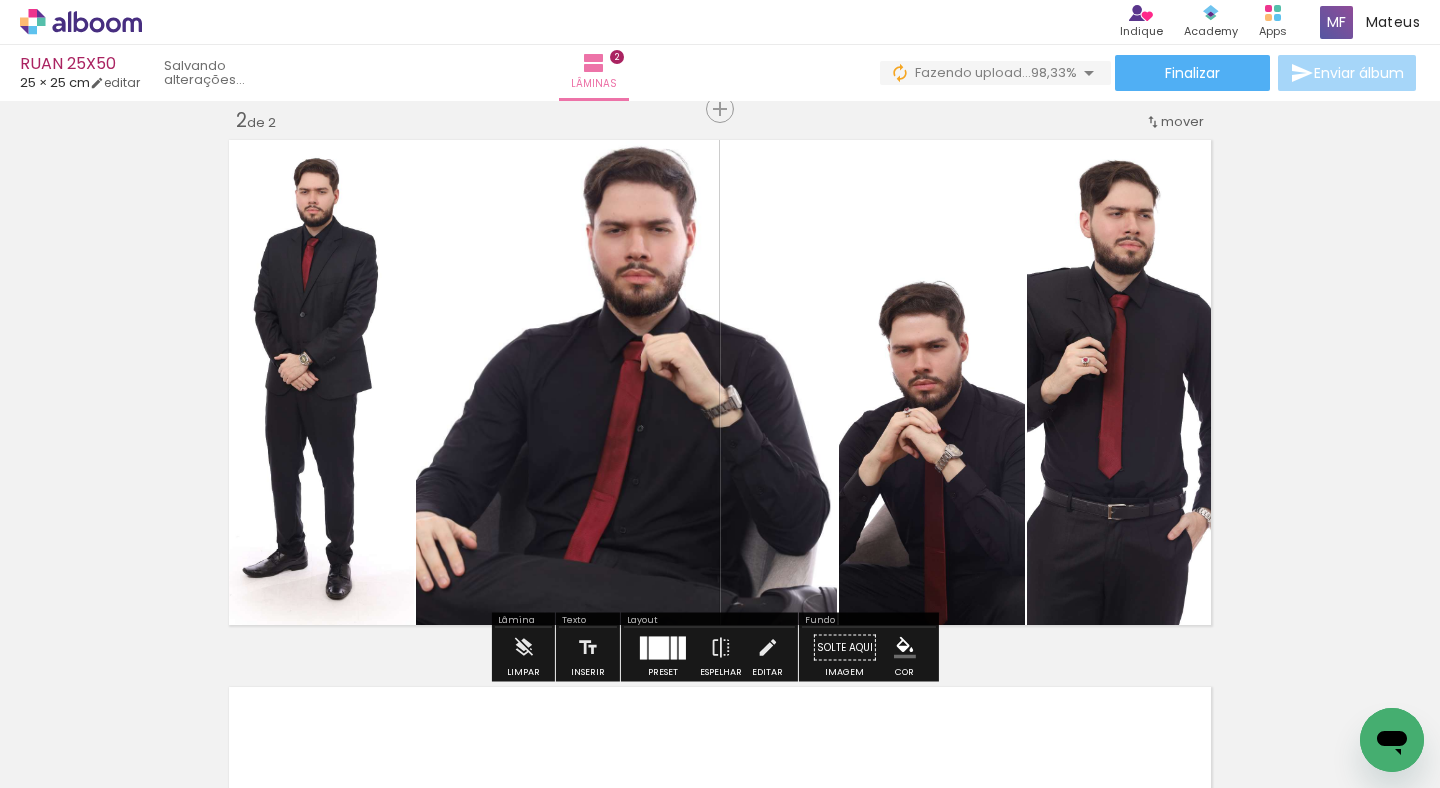 click at bounding box center [659, 647] 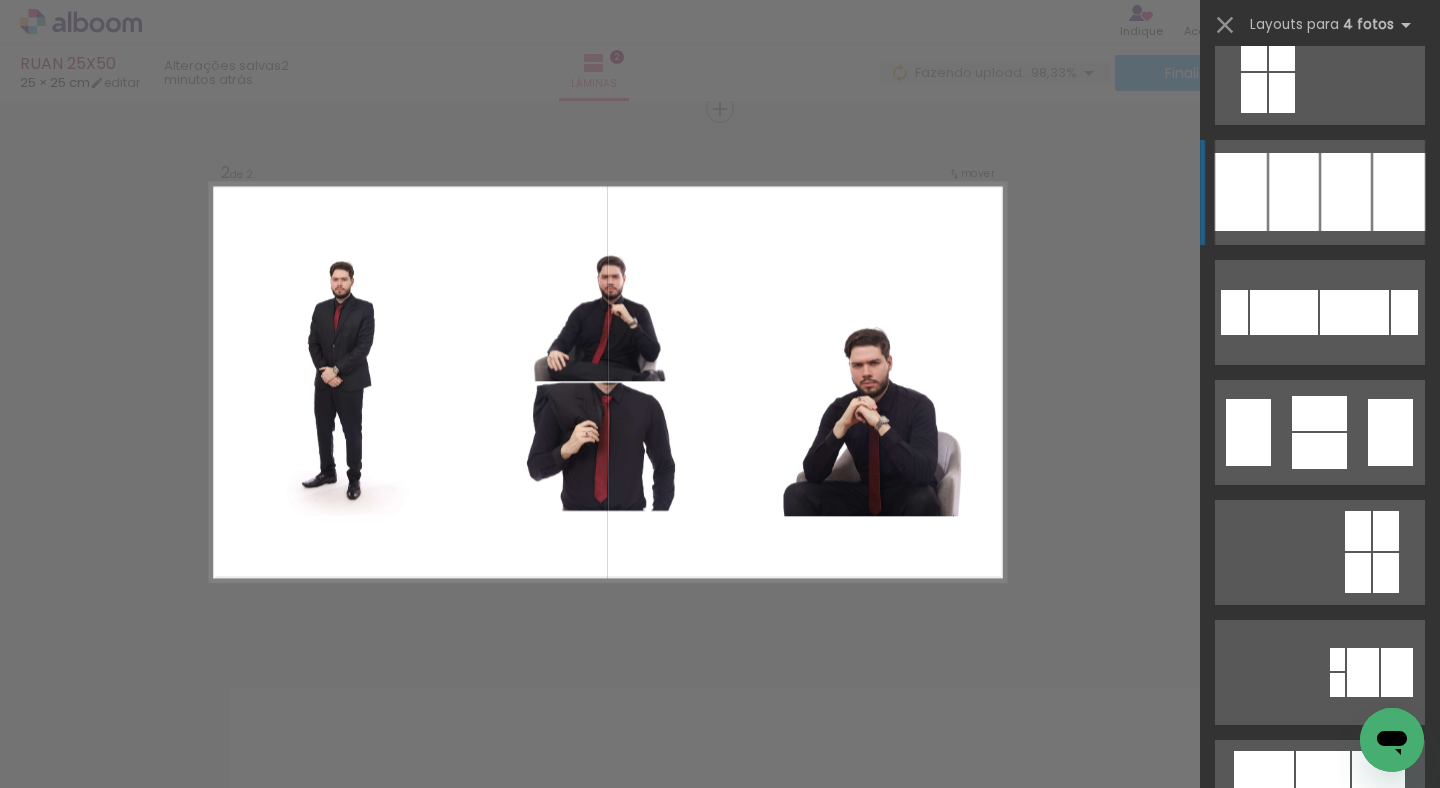 scroll, scrollTop: 9625, scrollLeft: 0, axis: vertical 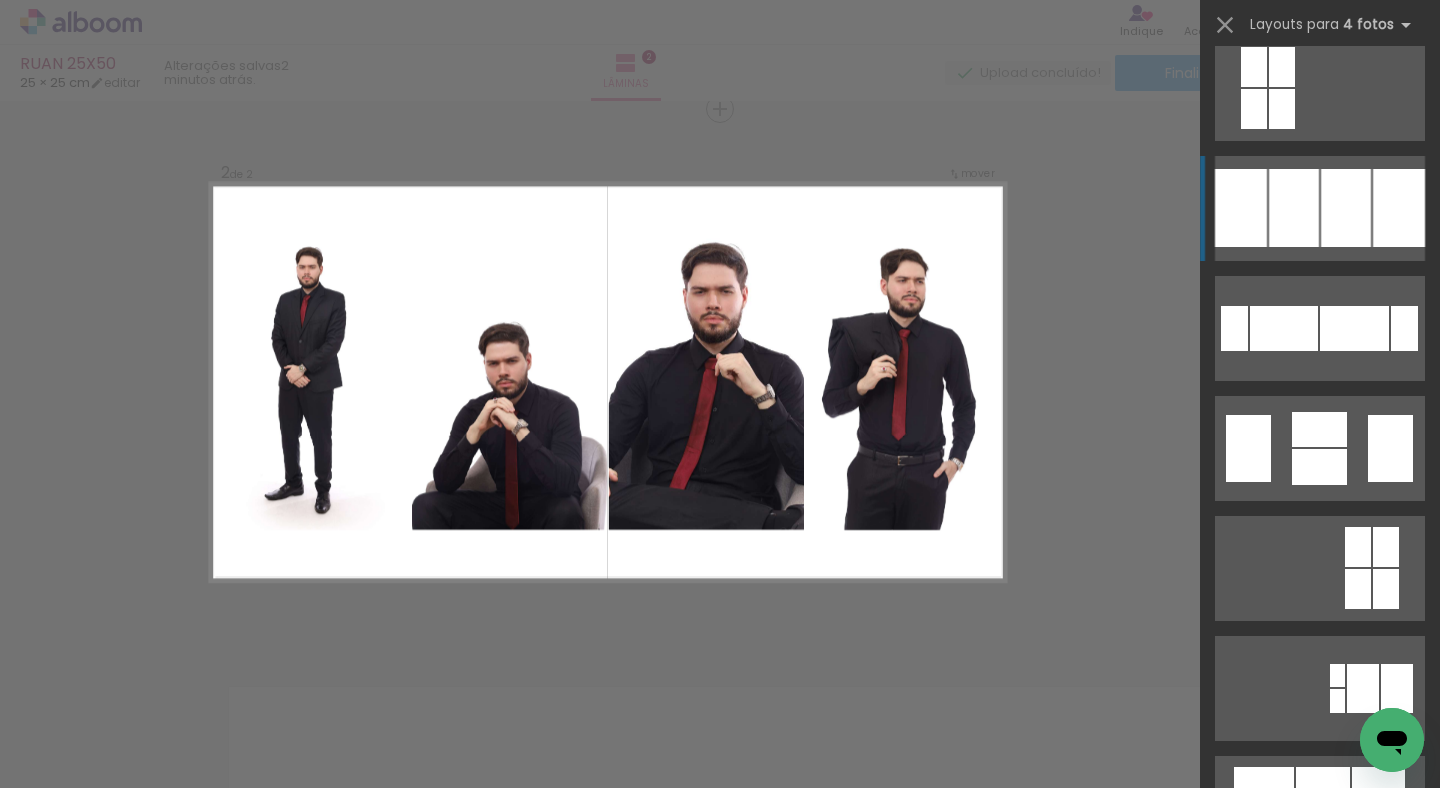 click at bounding box center [1345, 1408] 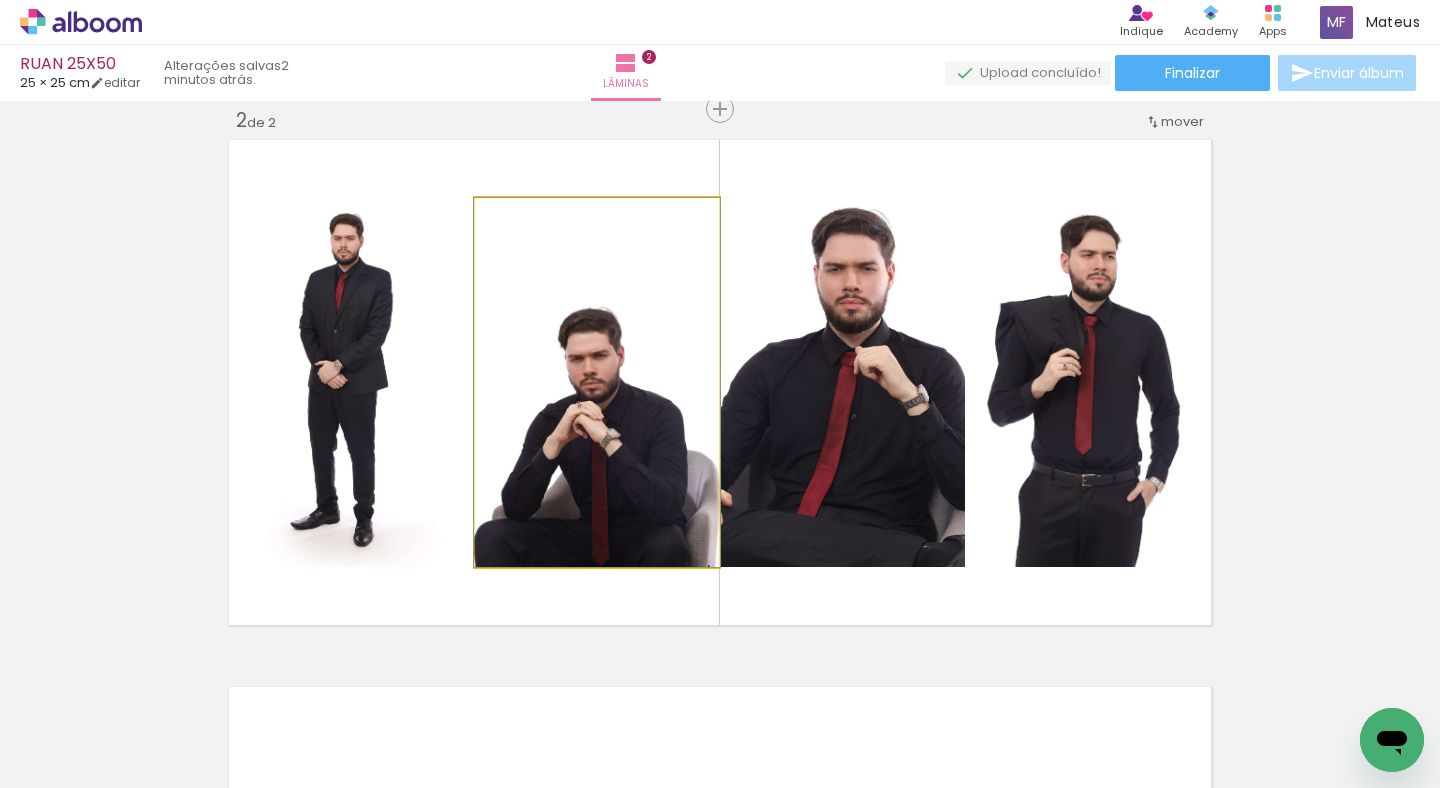 click 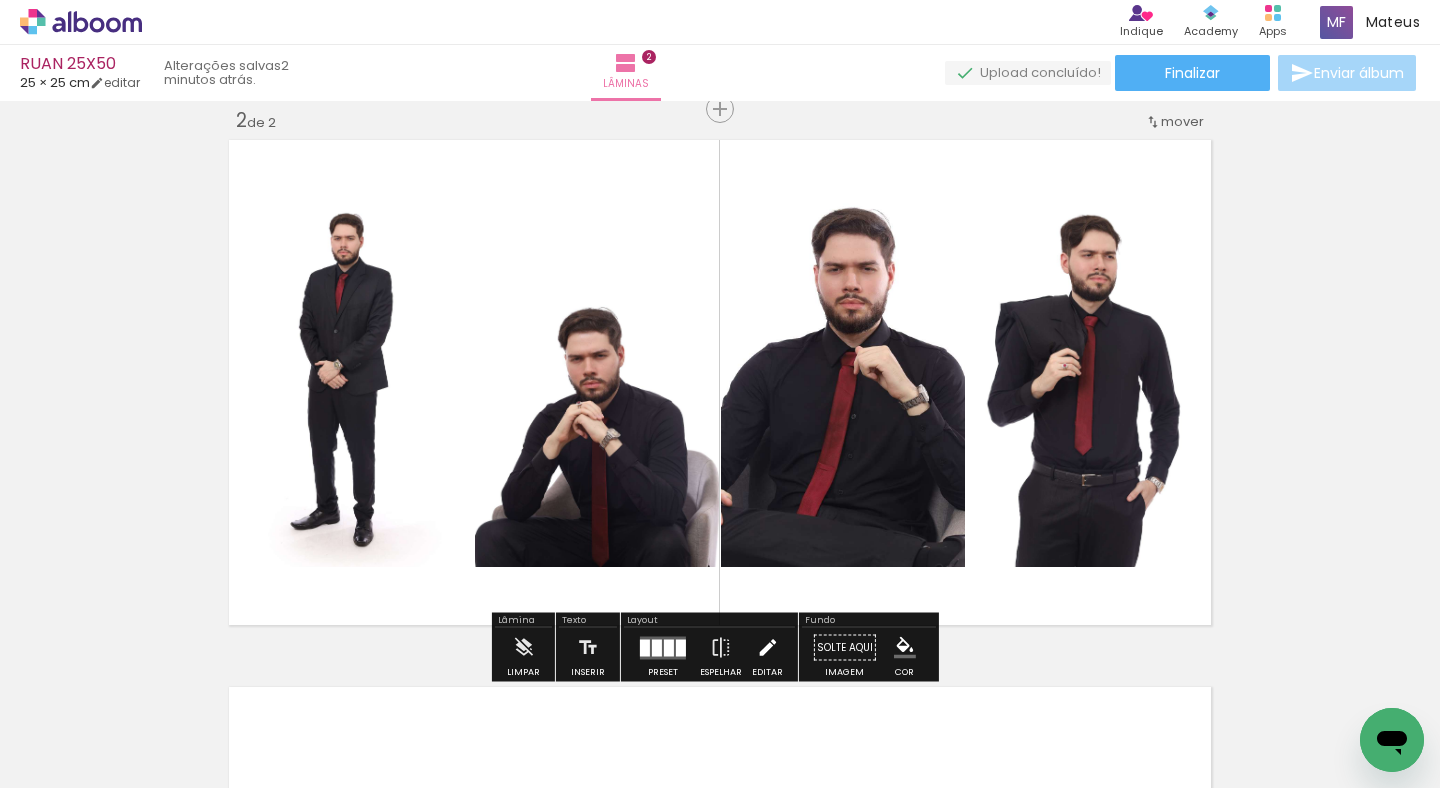 click at bounding box center (767, 648) 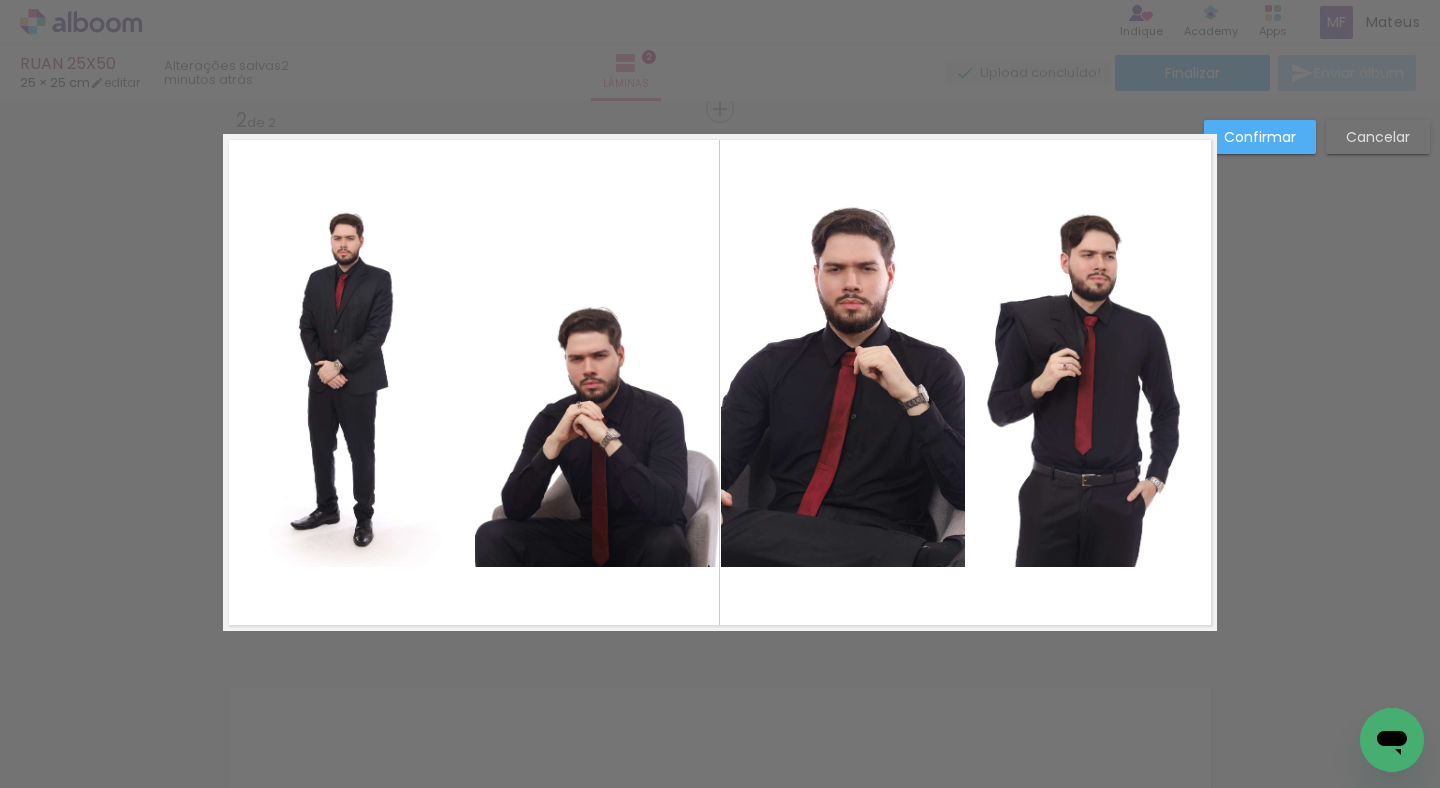 click 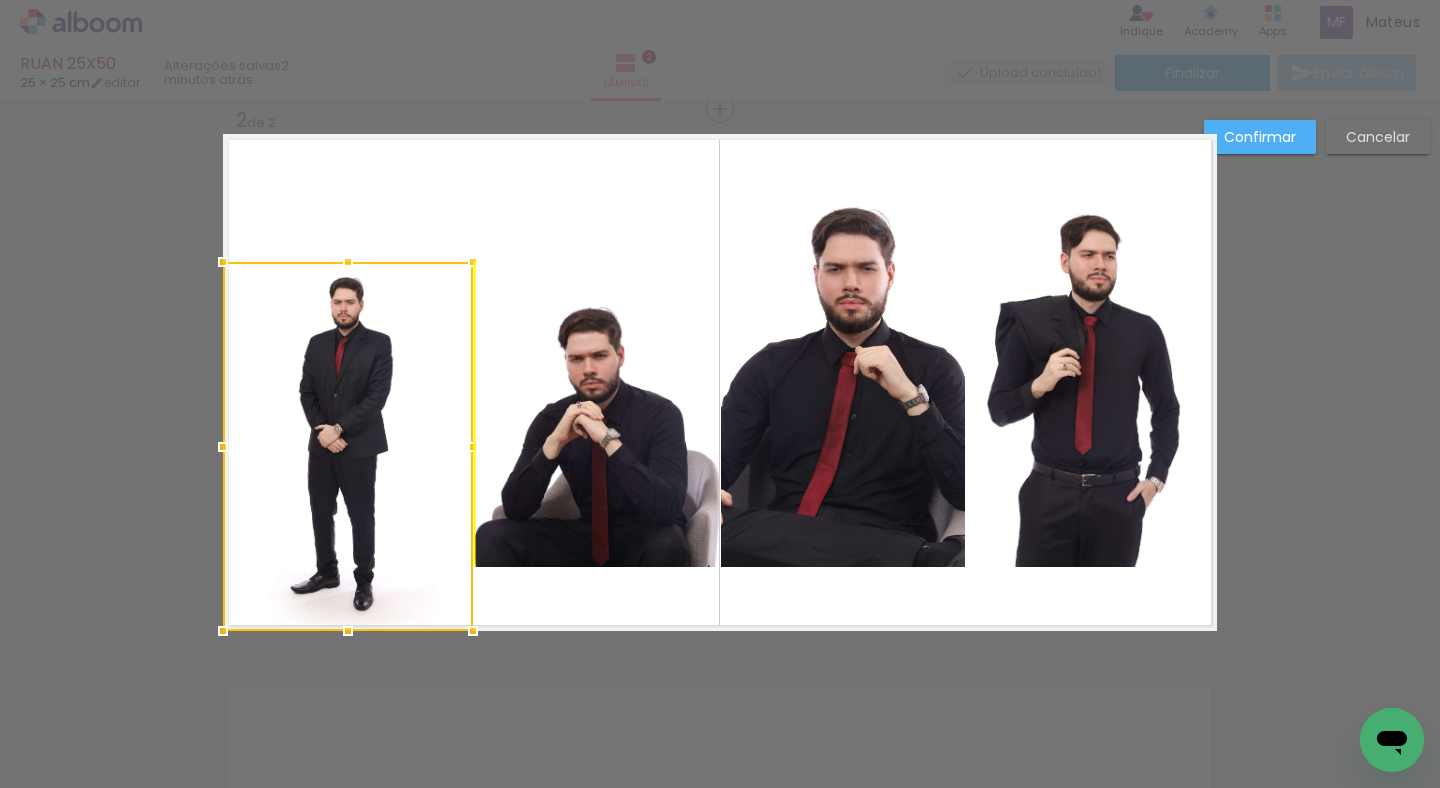 drag, startPoint x: 373, startPoint y: 411, endPoint x: 375, endPoint y: 482, distance: 71.02816 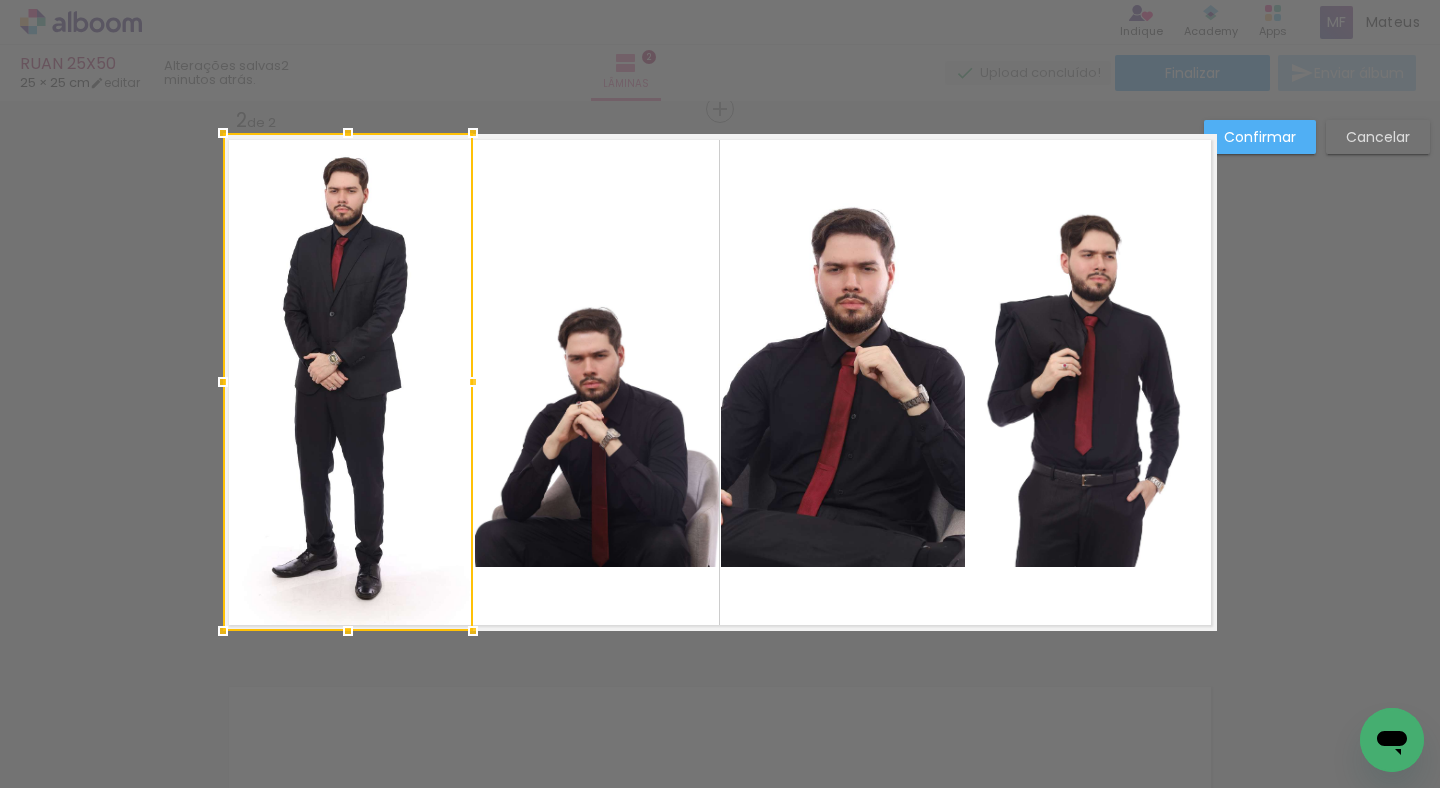drag, startPoint x: 342, startPoint y: 264, endPoint x: 348, endPoint y: 98, distance: 166.1084 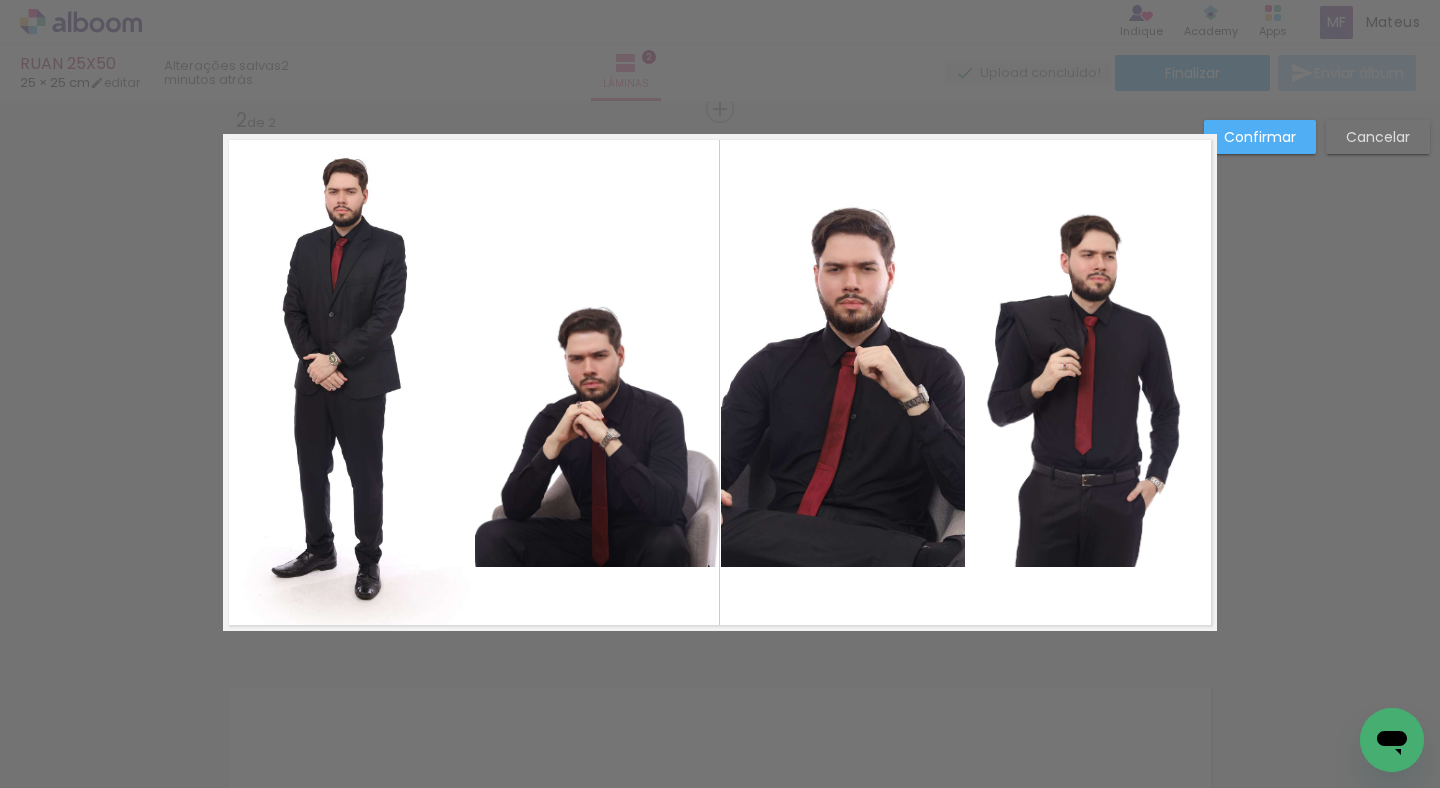 click 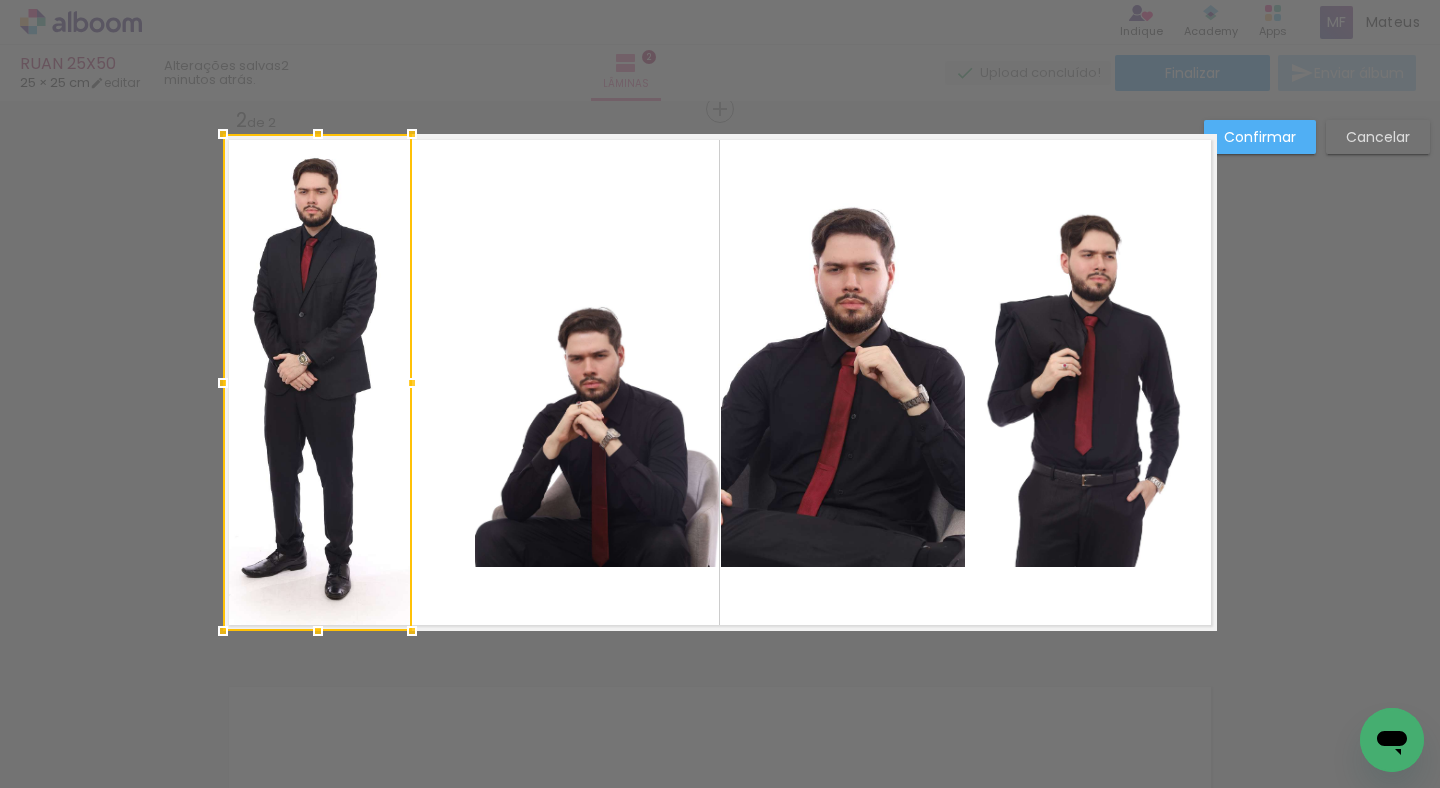 drag, startPoint x: 457, startPoint y: 379, endPoint x: 396, endPoint y: 385, distance: 61.294373 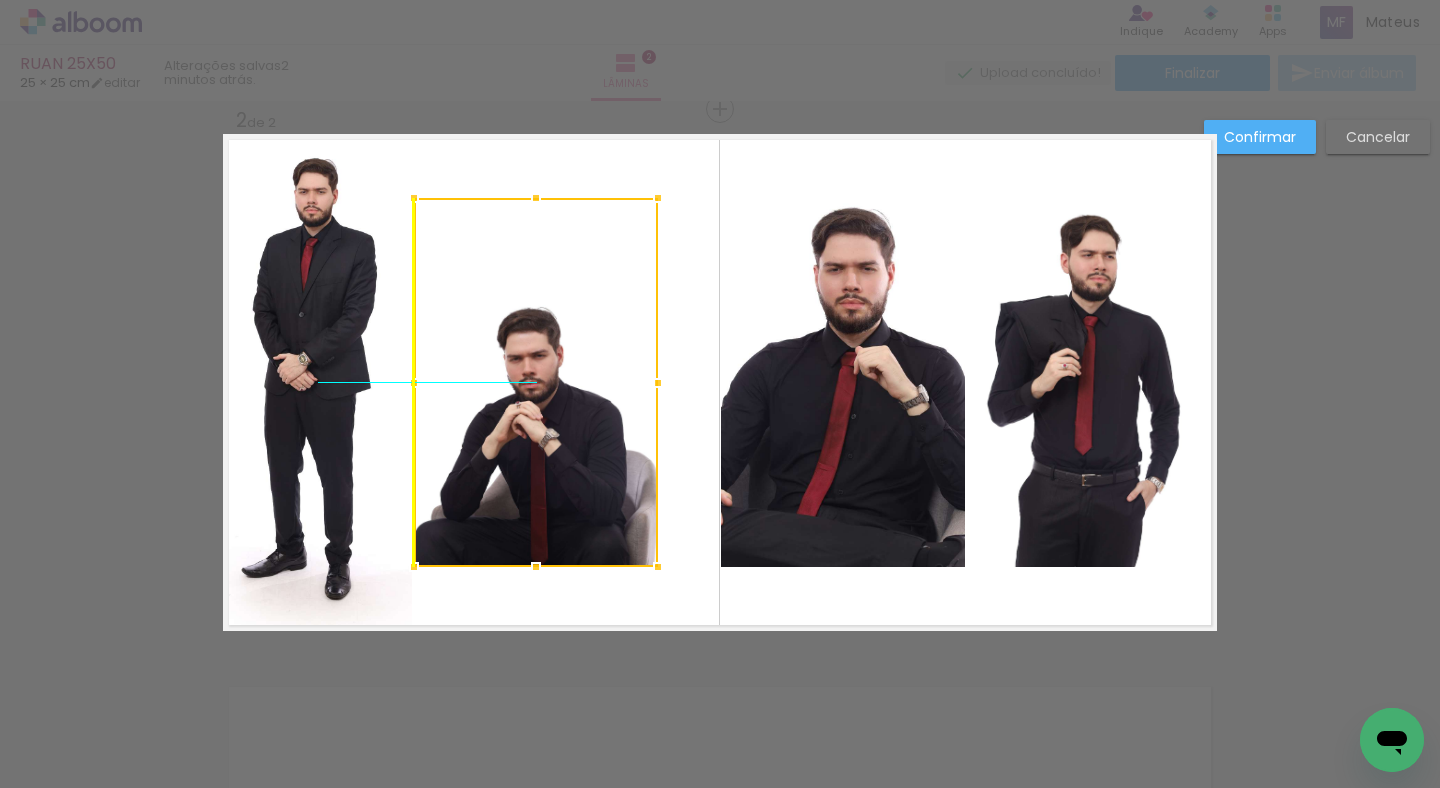 drag, startPoint x: 626, startPoint y: 435, endPoint x: 584, endPoint y: 445, distance: 43.174065 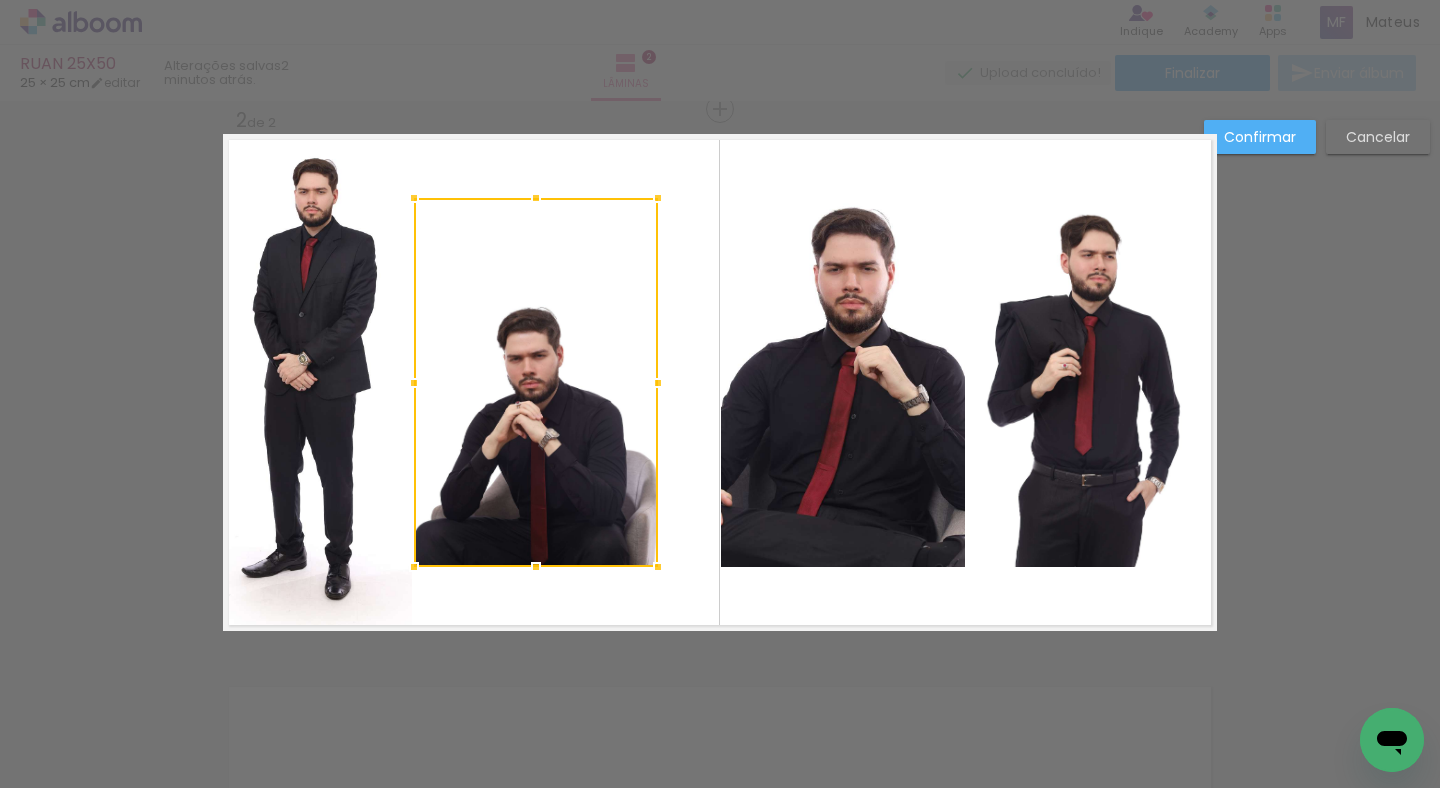 click at bounding box center [536, 382] 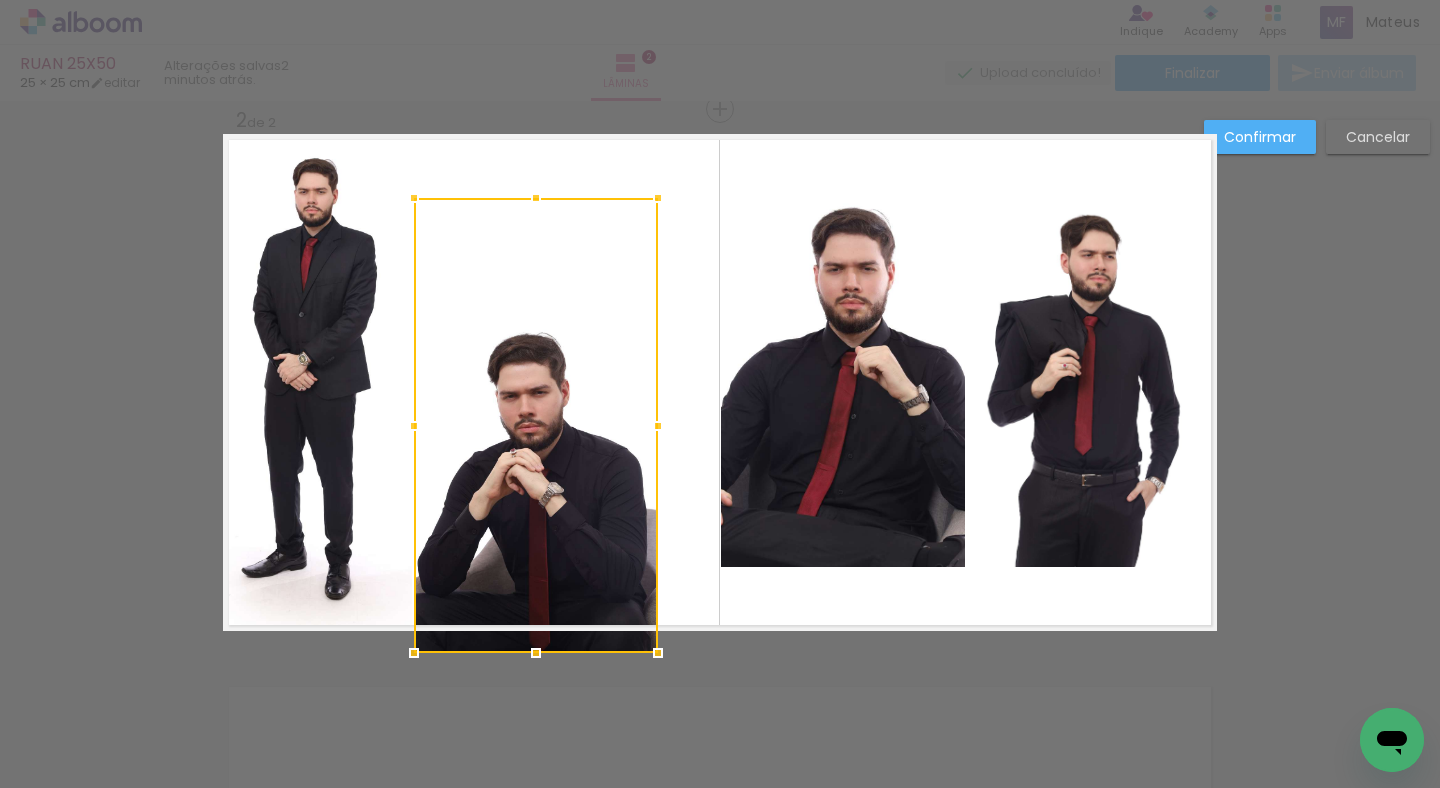 drag, startPoint x: 529, startPoint y: 554, endPoint x: 526, endPoint y: 629, distance: 75.059975 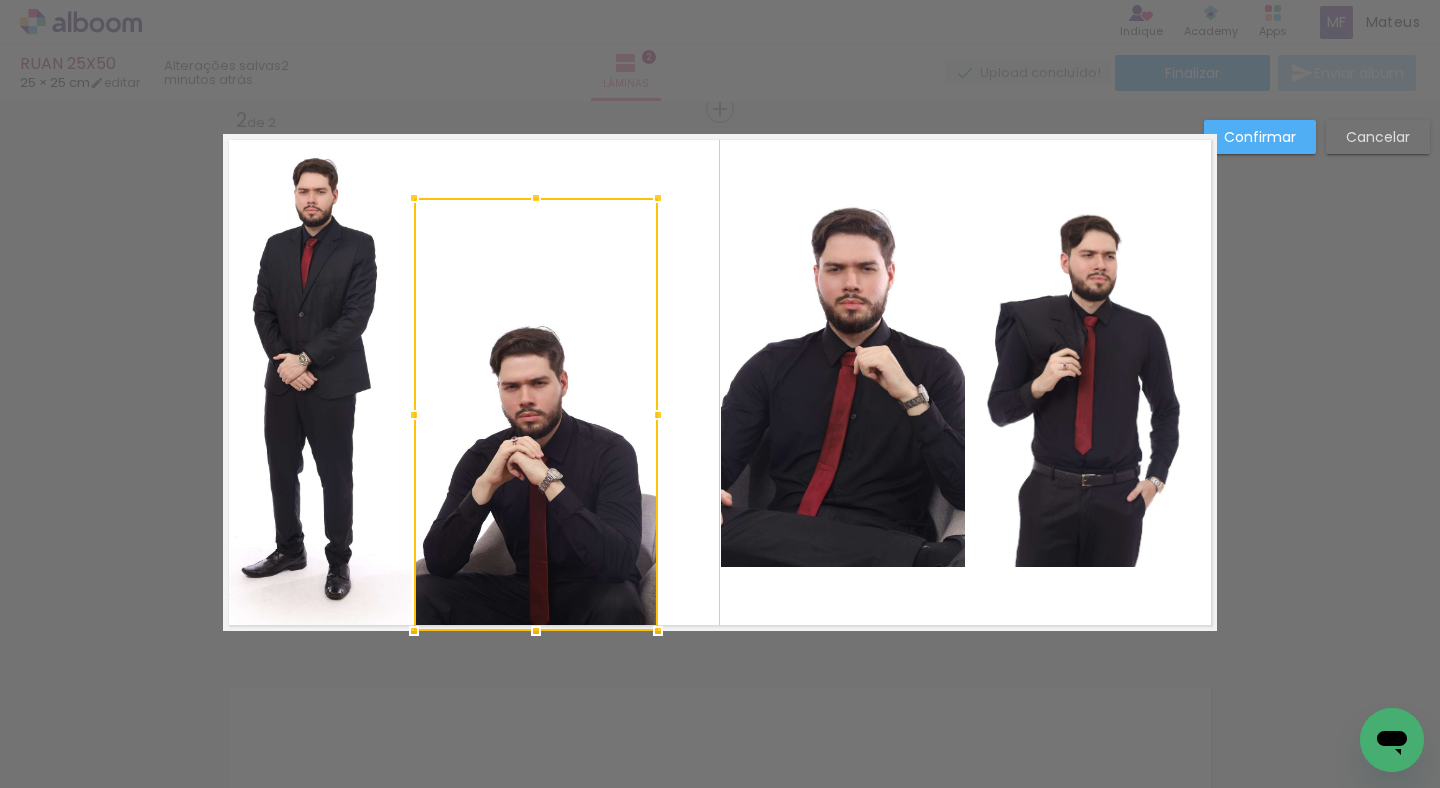 click at bounding box center [536, 414] 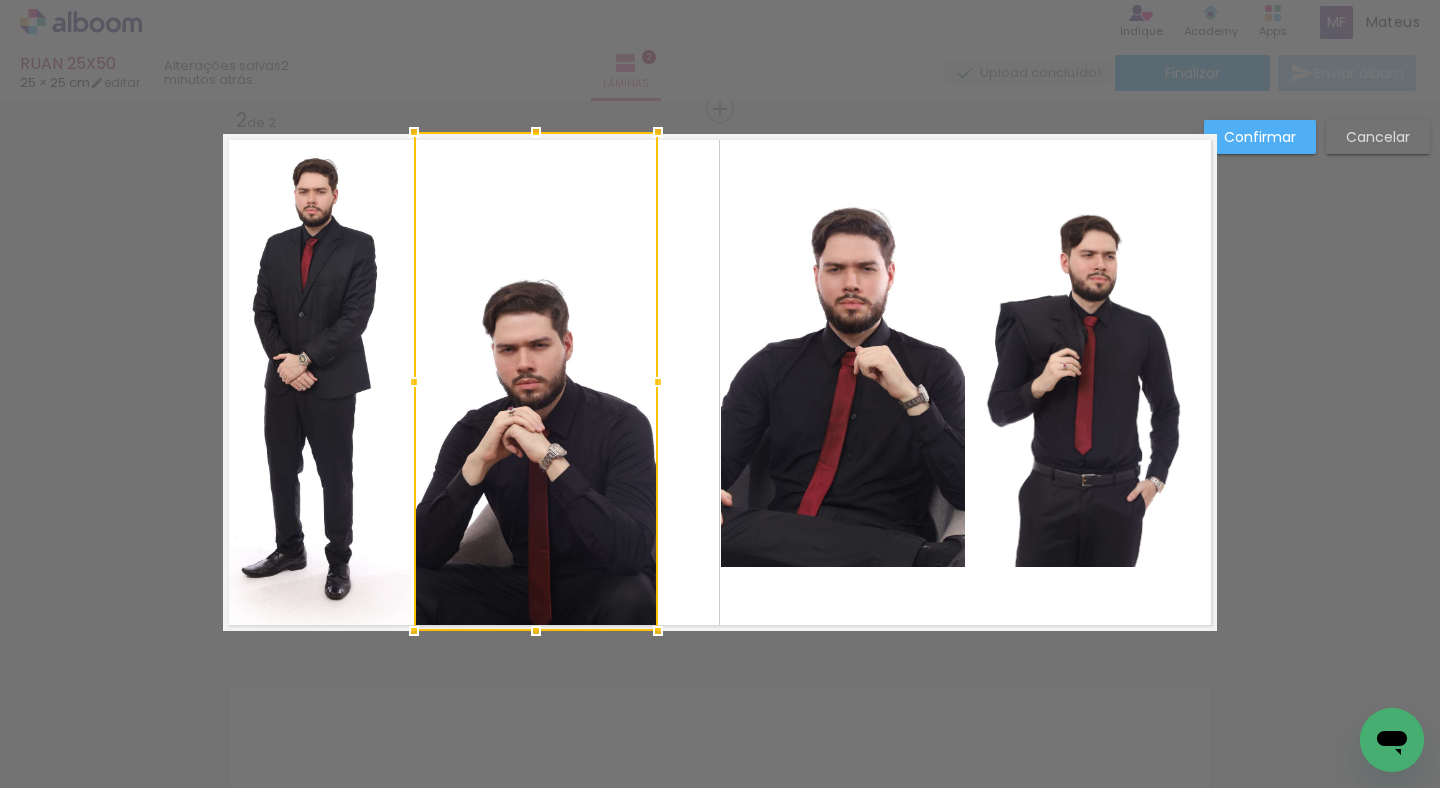 drag, startPoint x: 531, startPoint y: 171, endPoint x: 531, endPoint y: 104, distance: 67 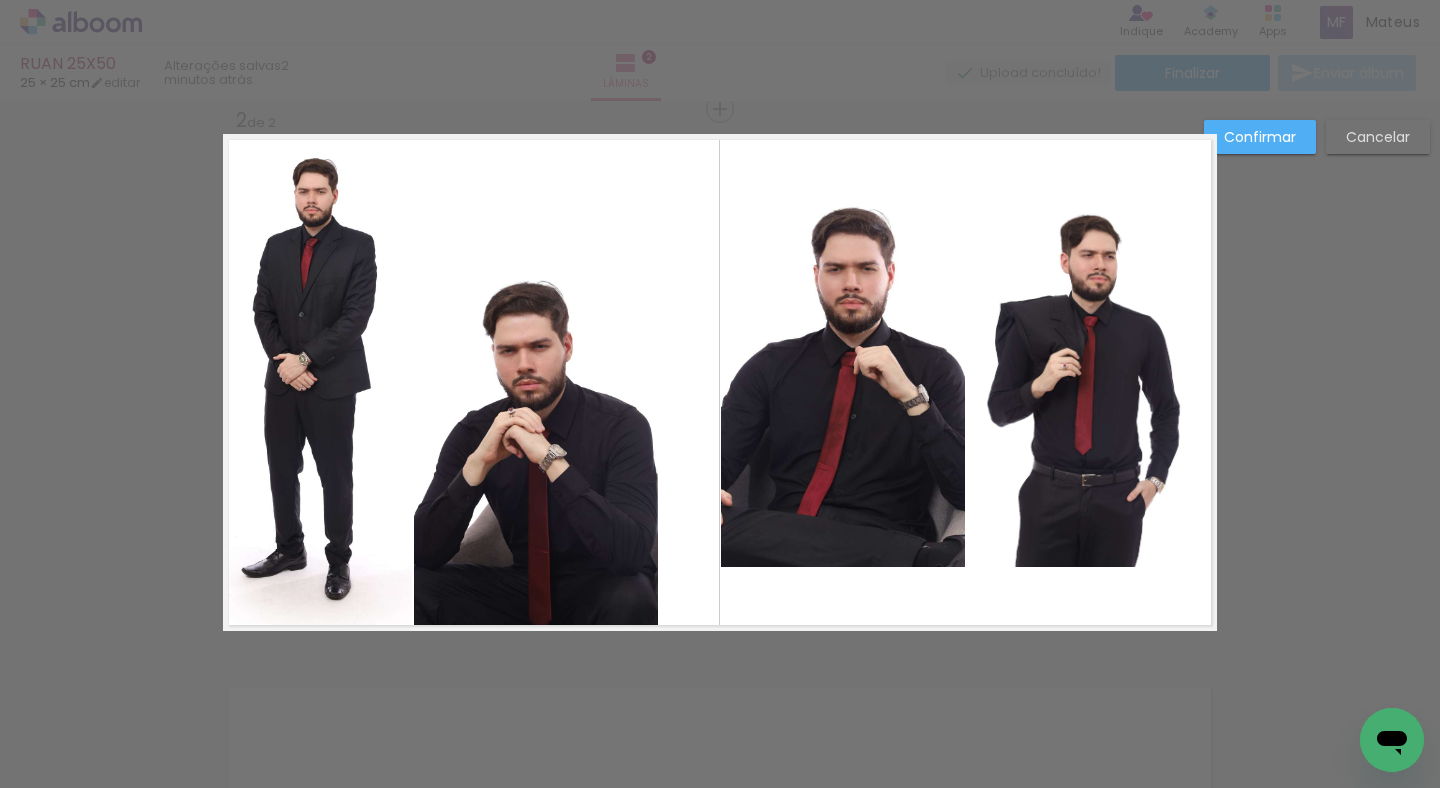 click 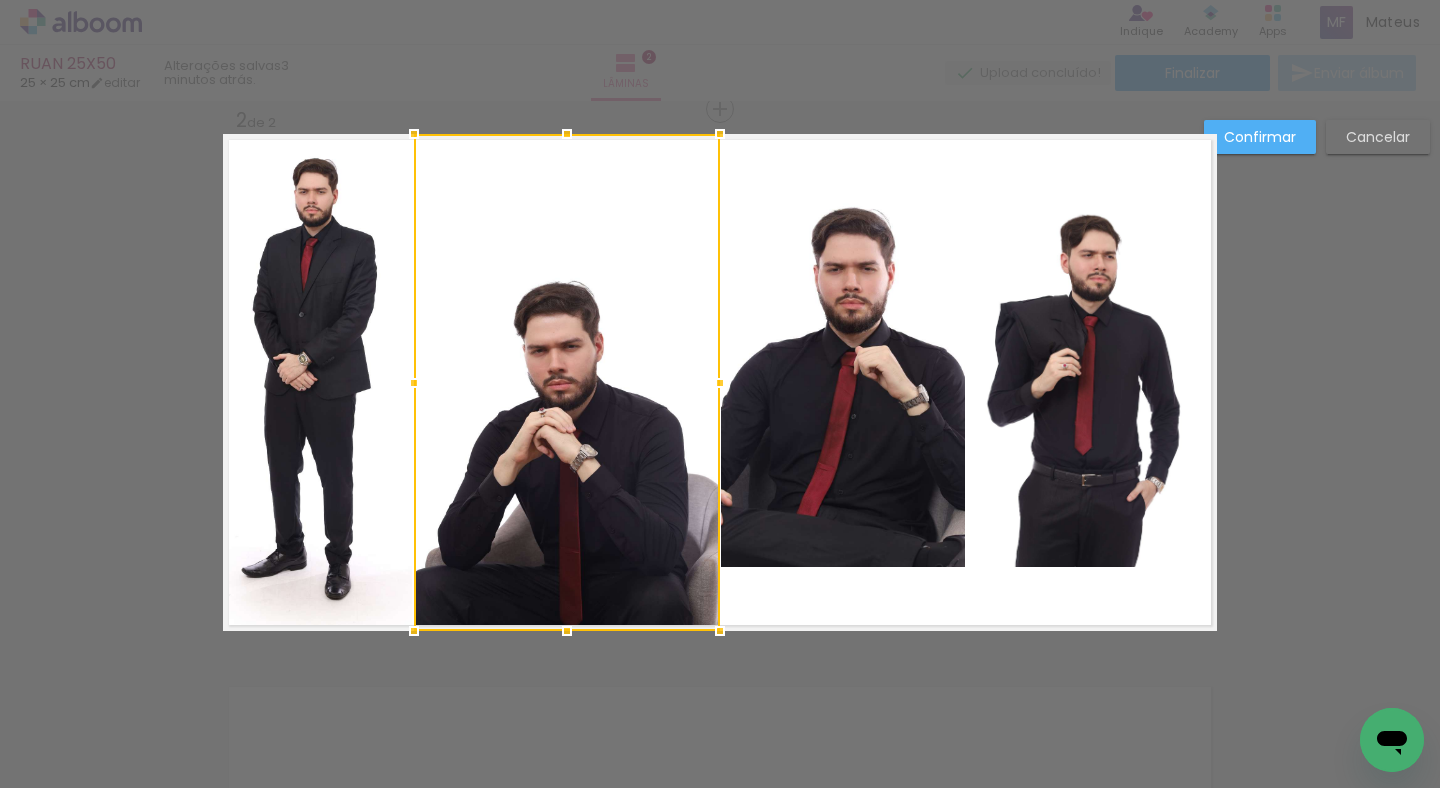 drag, startPoint x: 659, startPoint y: 379, endPoint x: 721, endPoint y: 385, distance: 62.289646 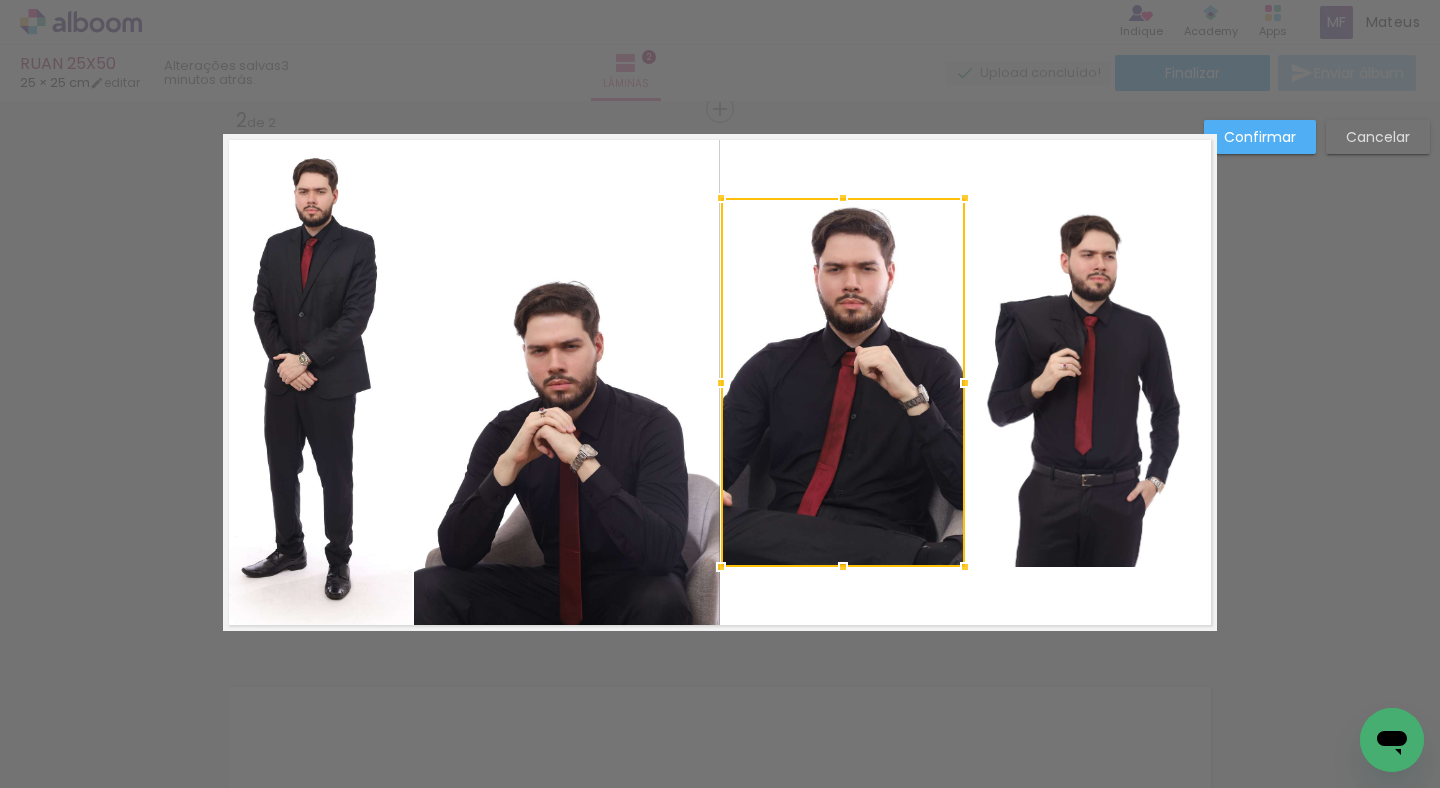 click 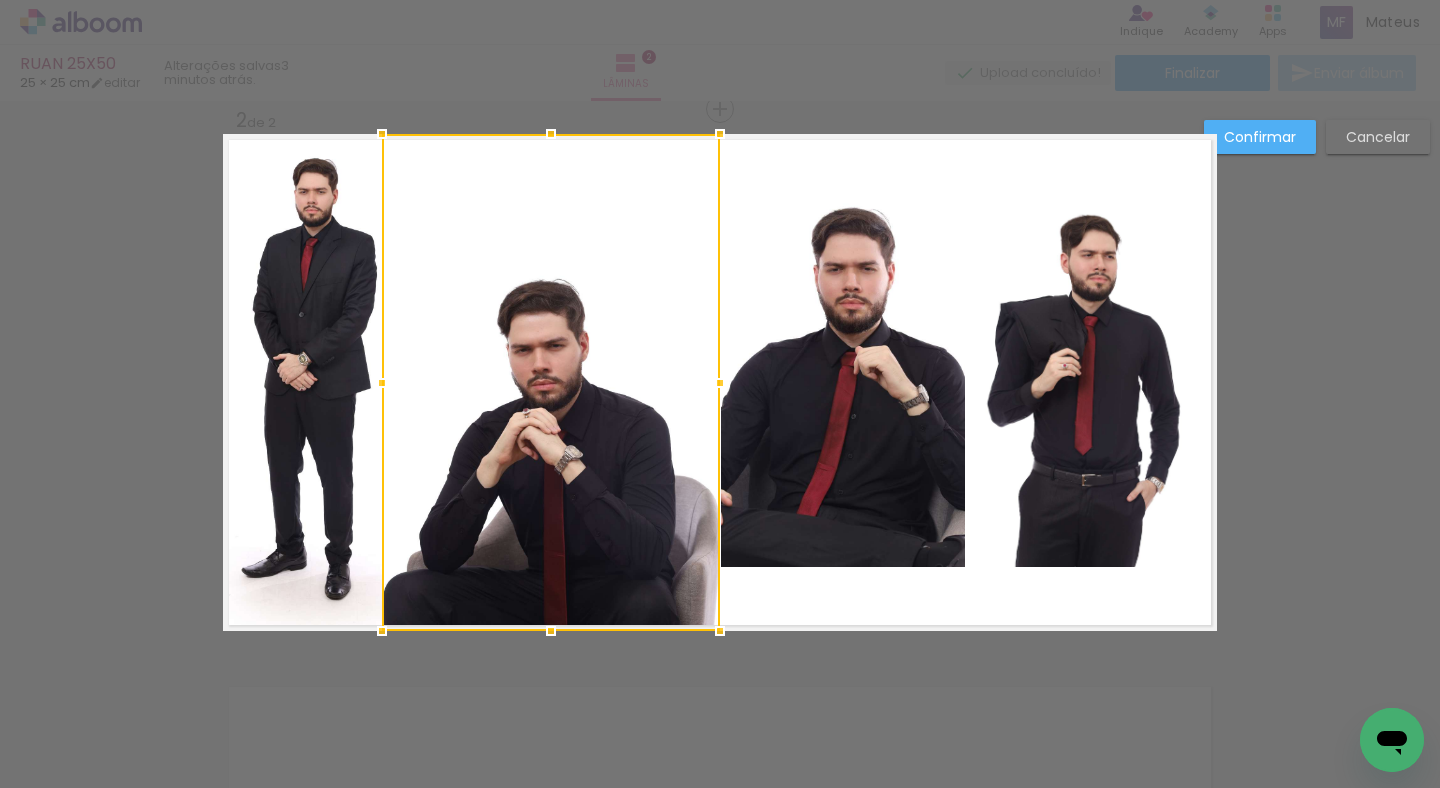 drag, startPoint x: 406, startPoint y: 385, endPoint x: 377, endPoint y: 397, distance: 31.38471 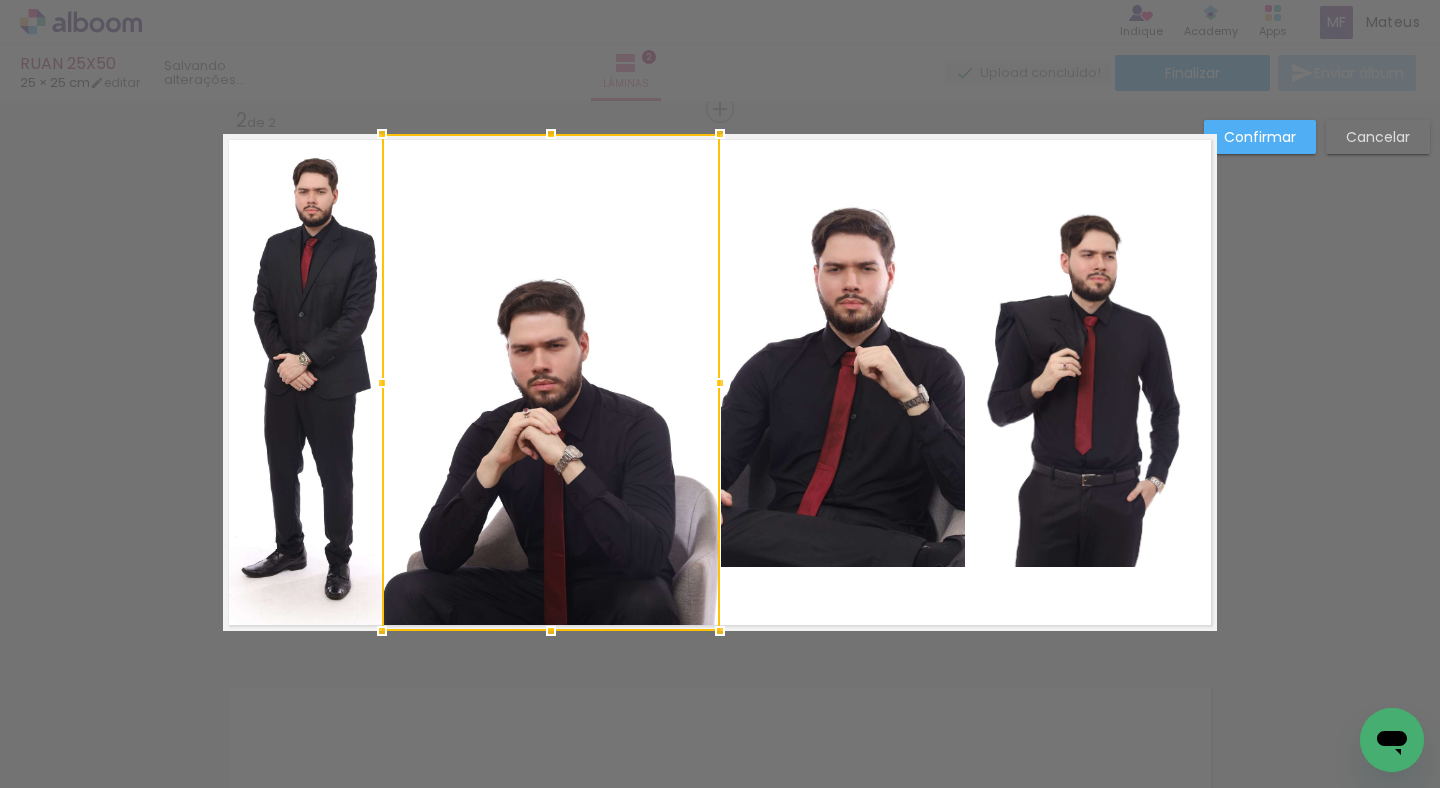 click at bounding box center [551, 382] 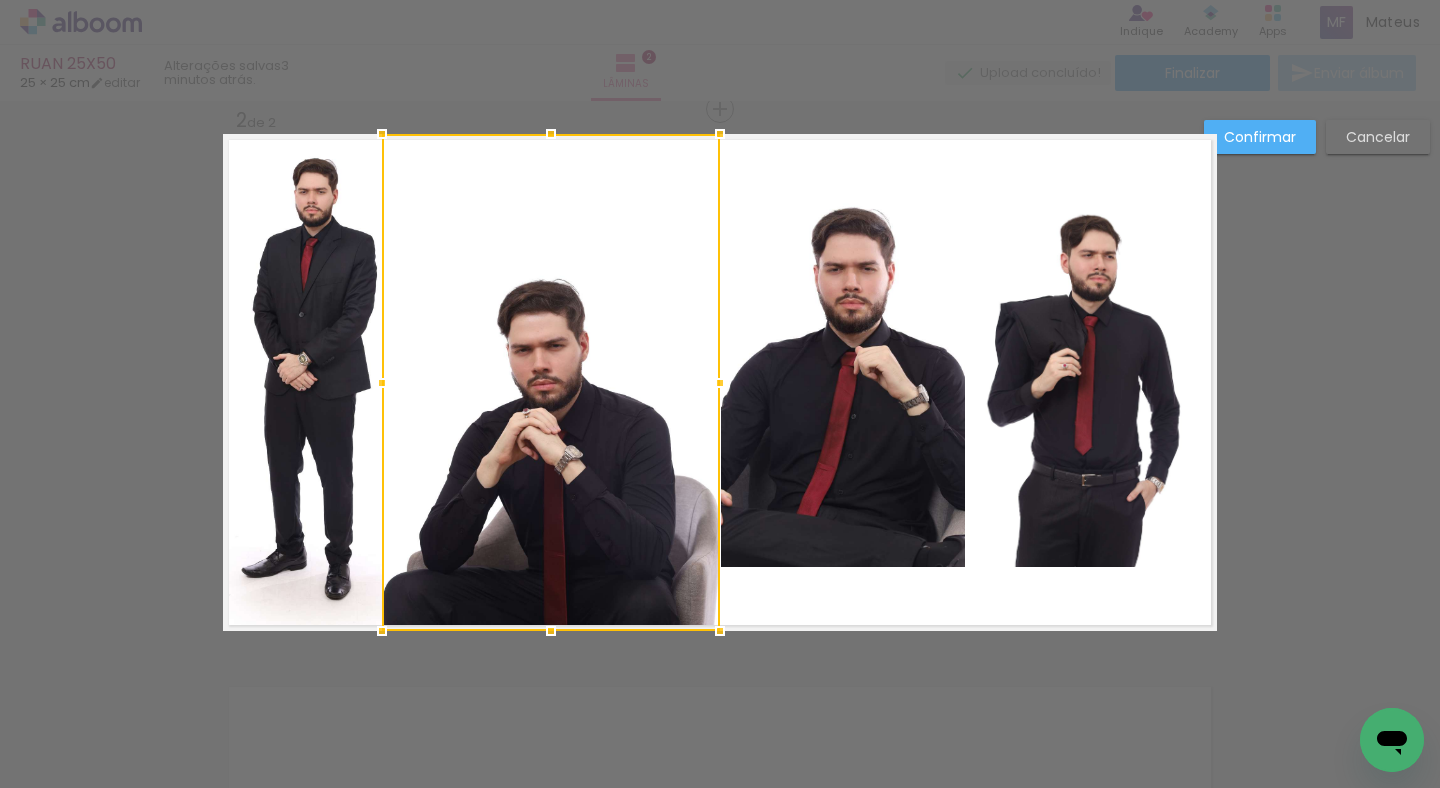 click 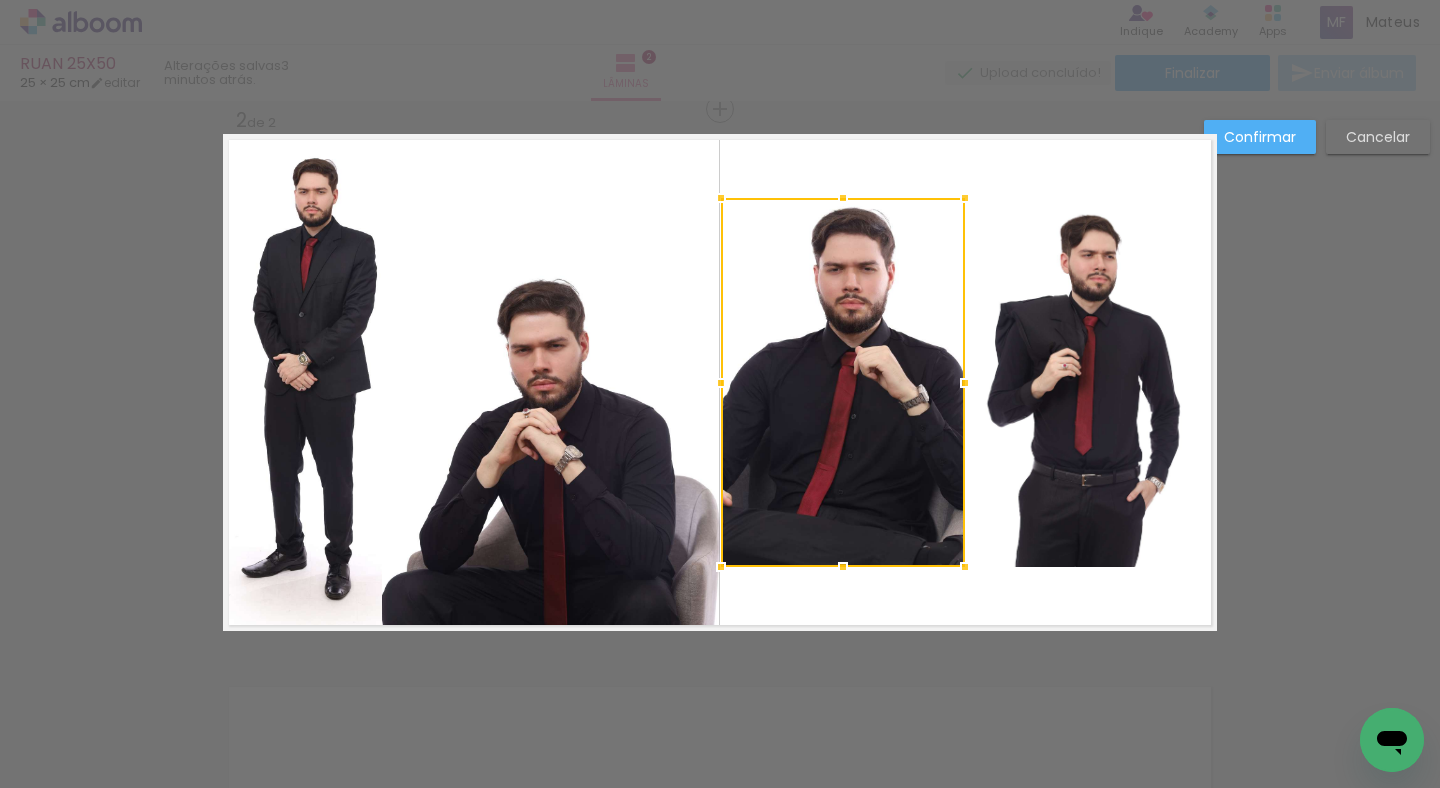 click 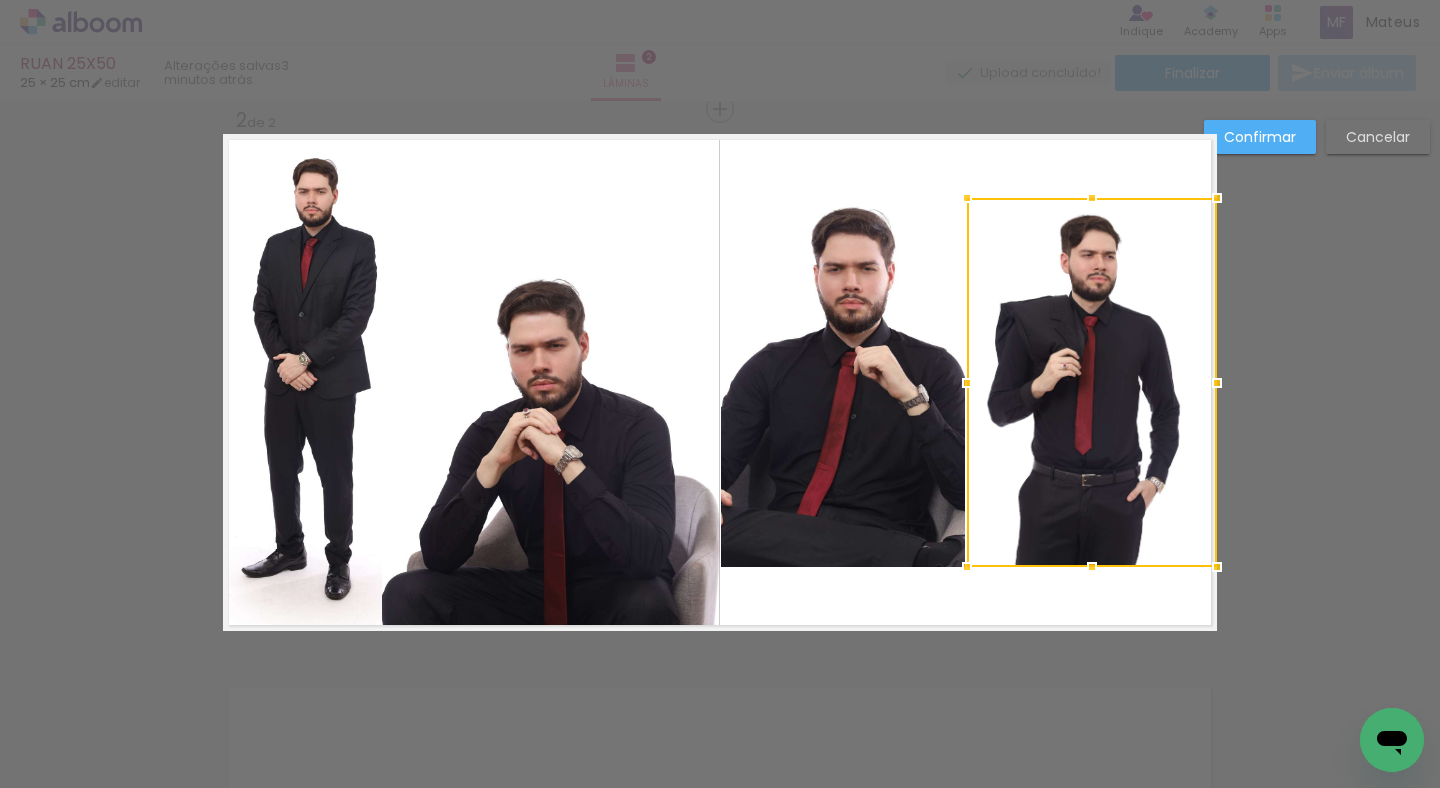 click 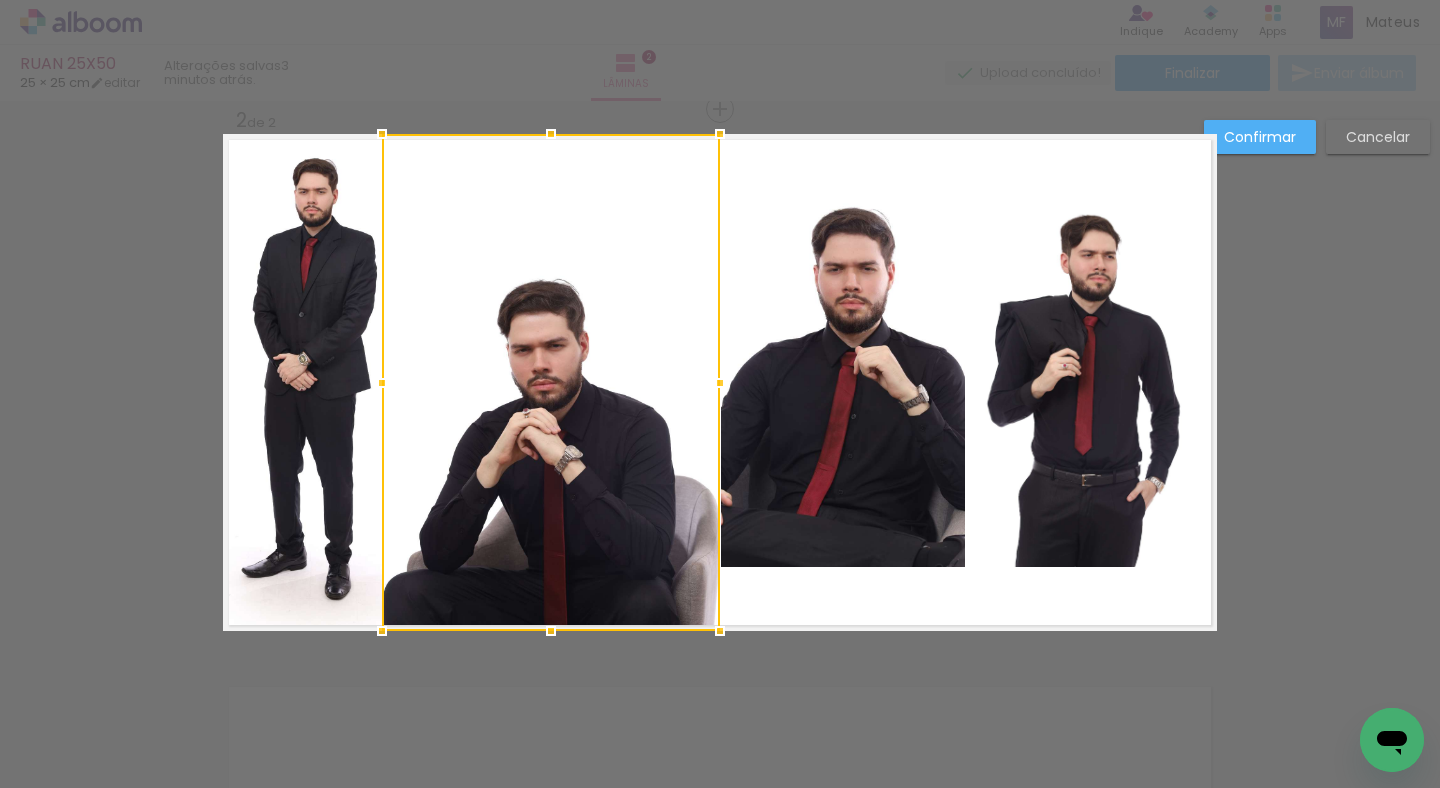 click 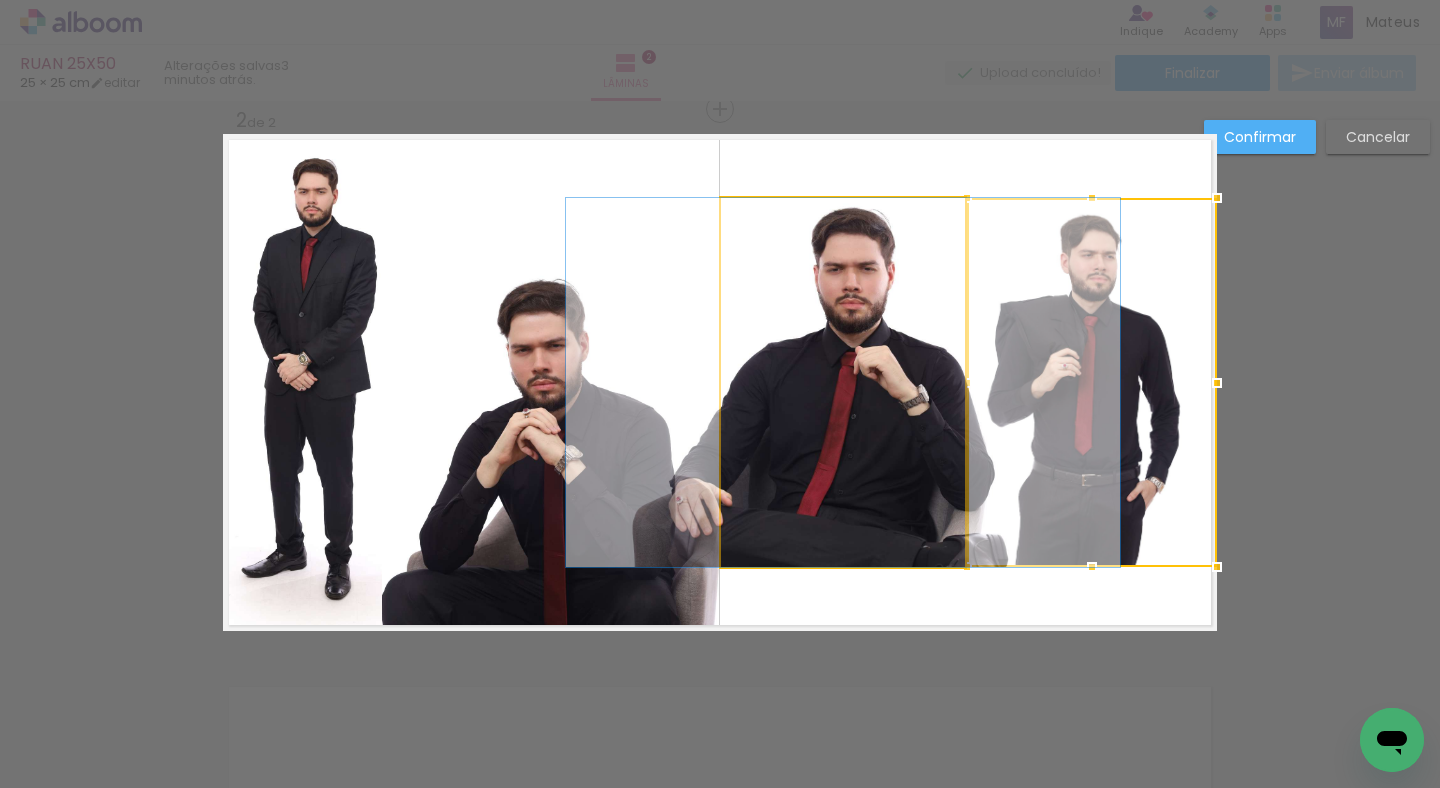 click 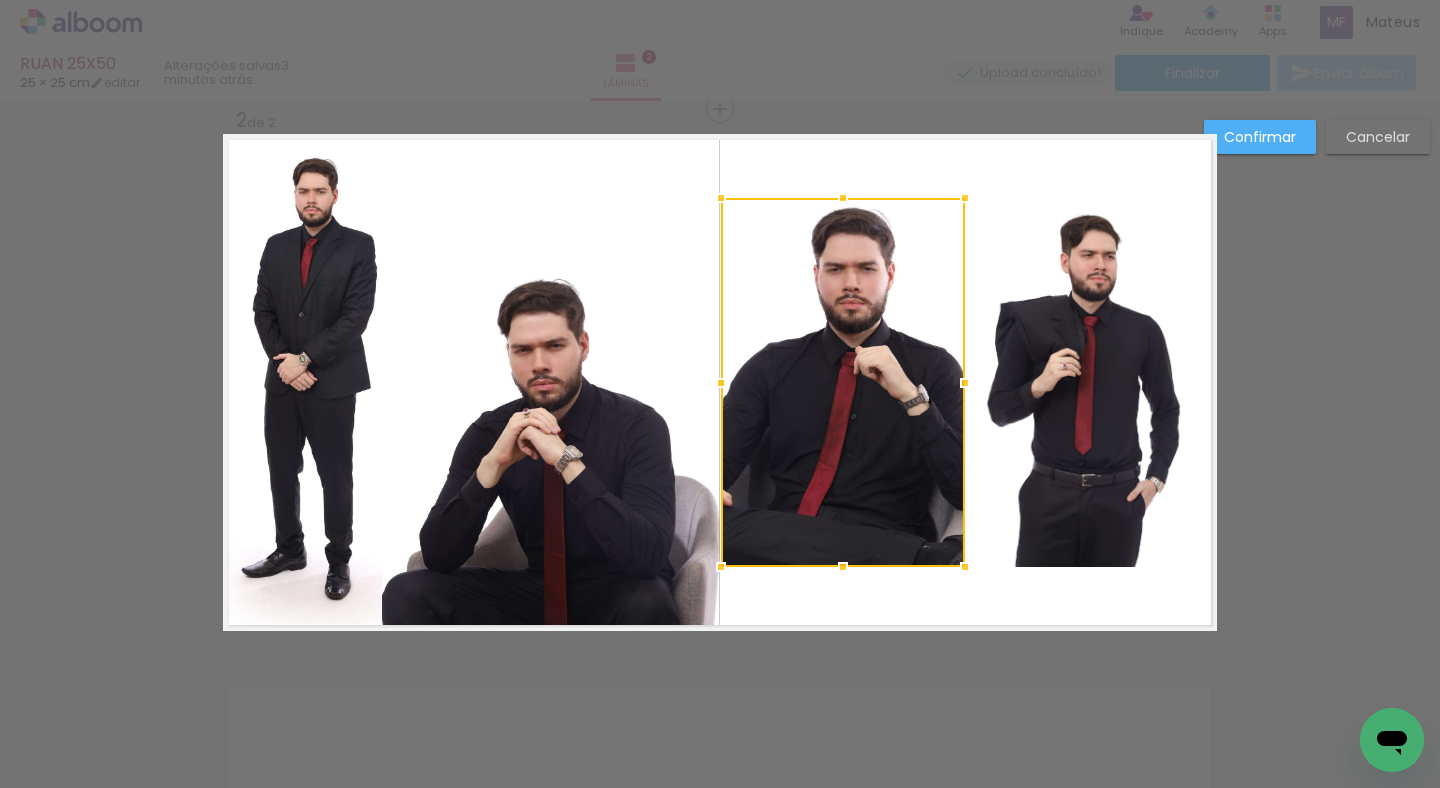 click 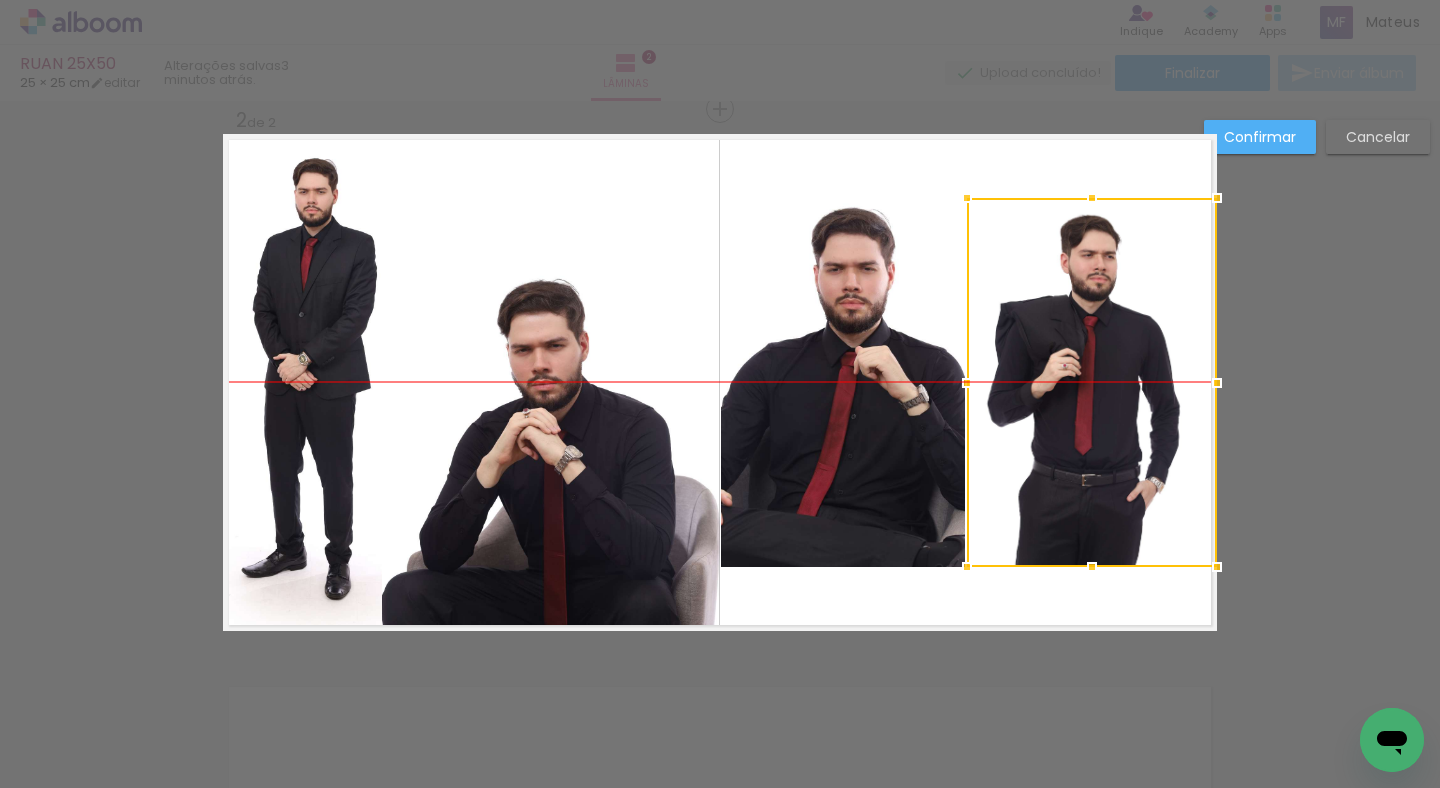 drag, startPoint x: 1061, startPoint y: 352, endPoint x: 1342, endPoint y: 352, distance: 281 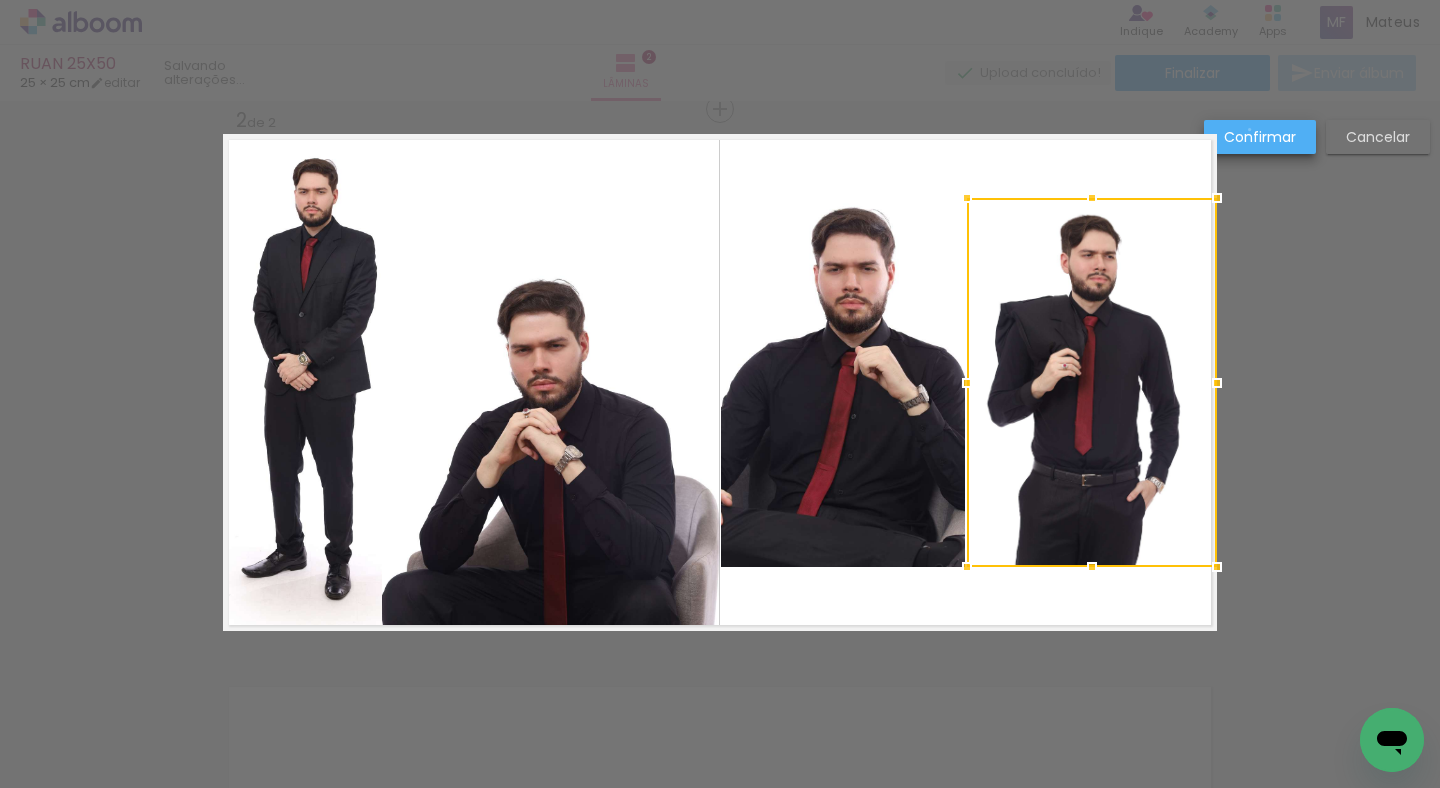 click on "Confirmar" at bounding box center (0, 0) 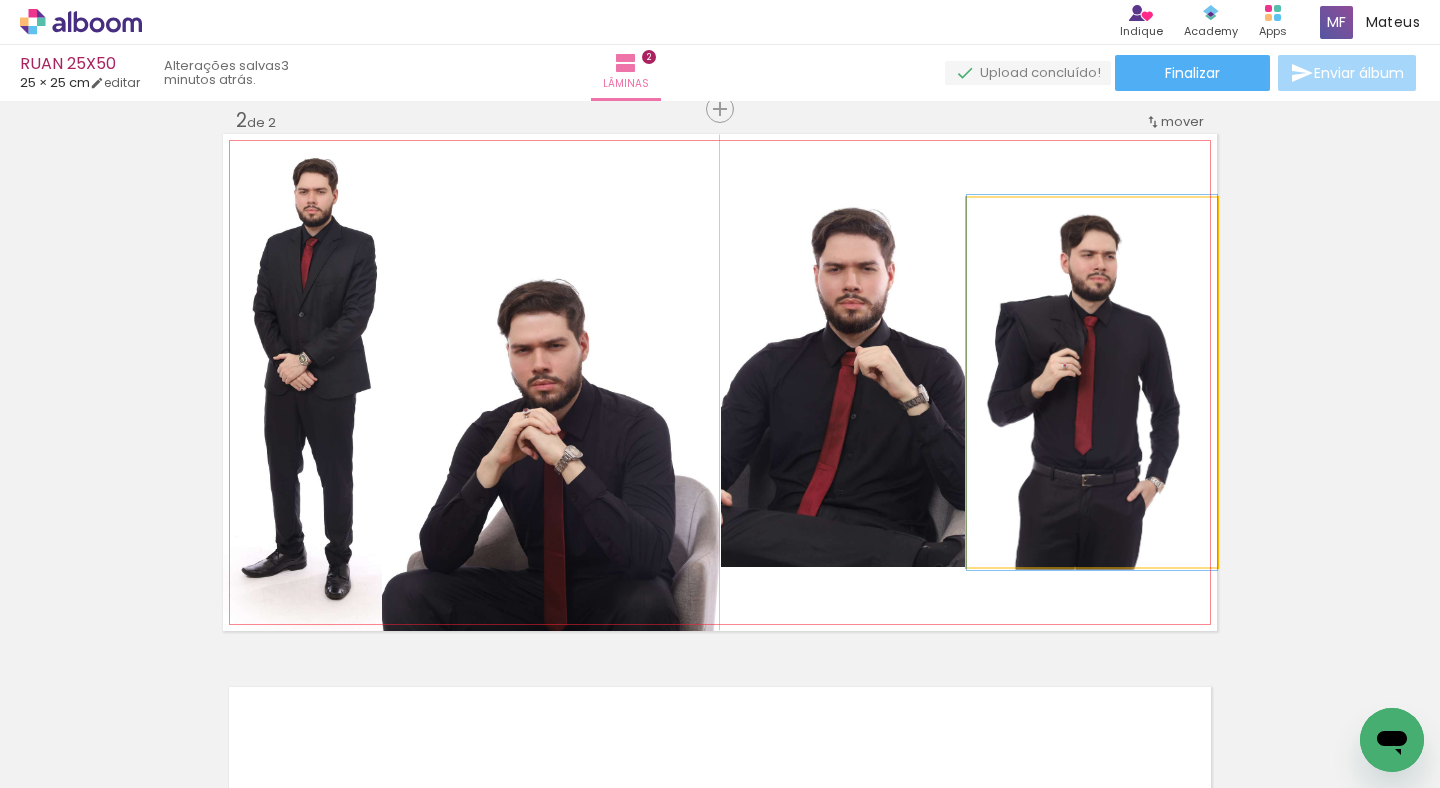 drag, startPoint x: 1118, startPoint y: 328, endPoint x: 1391, endPoint y: 326, distance: 273.00732 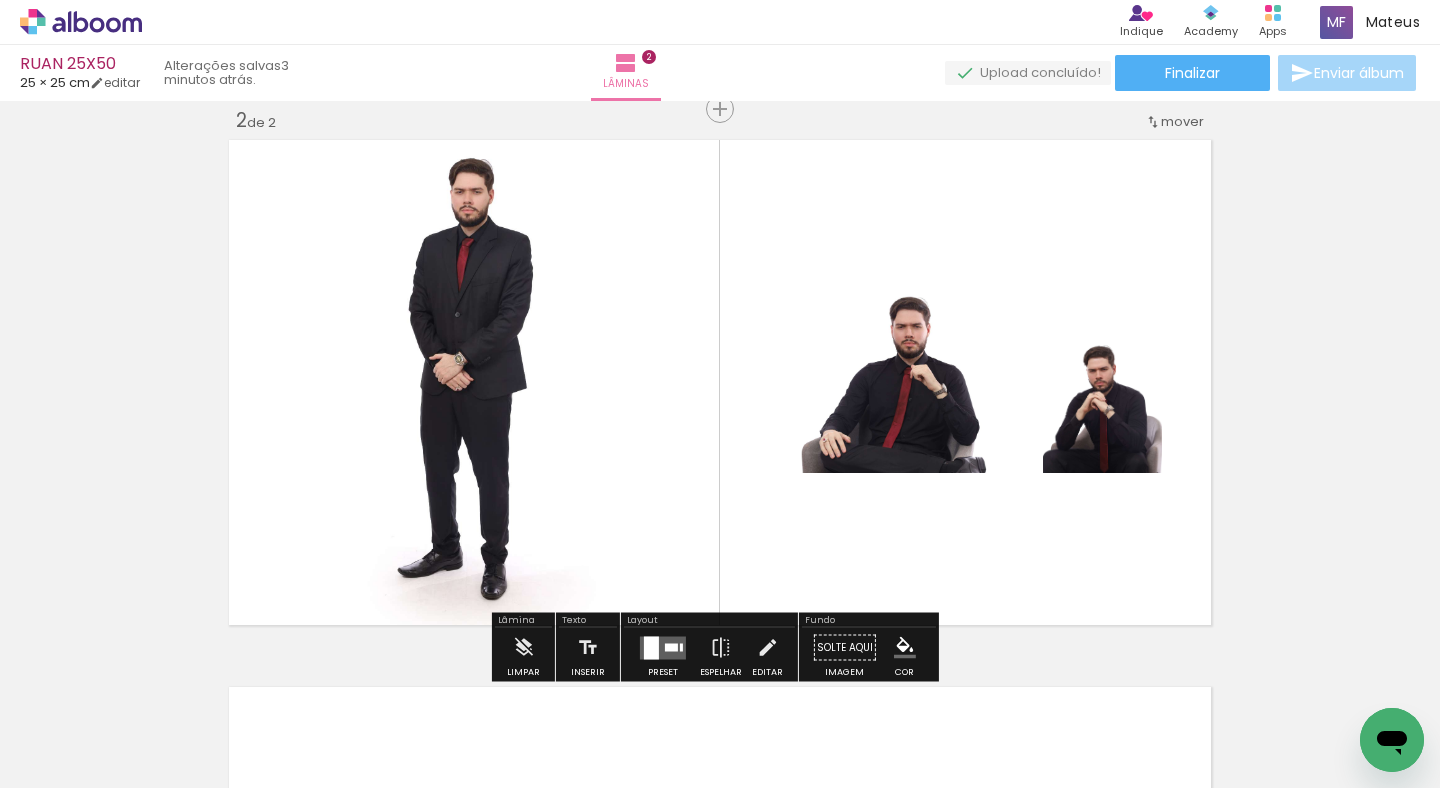 click at bounding box center (671, 647) 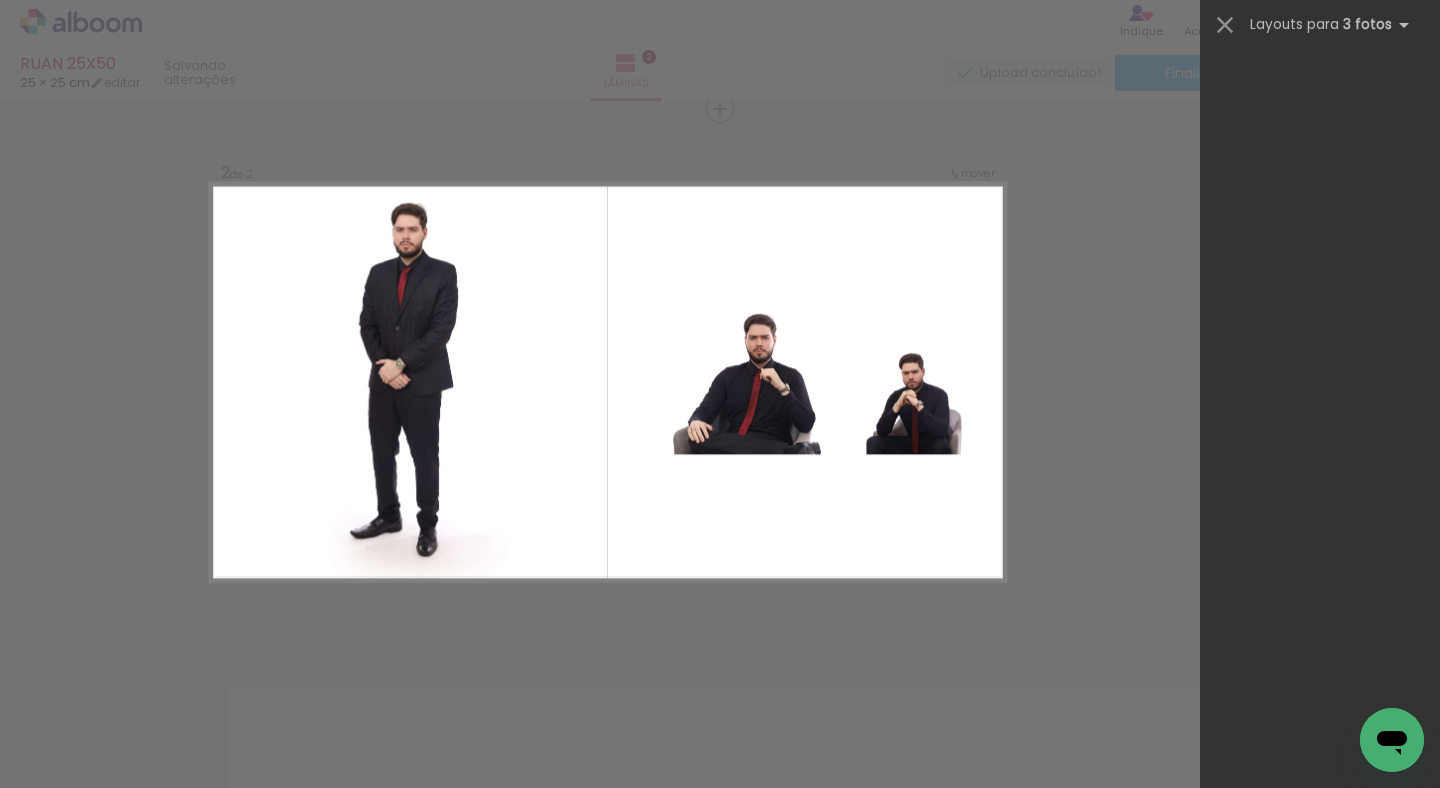 scroll, scrollTop: 0, scrollLeft: 0, axis: both 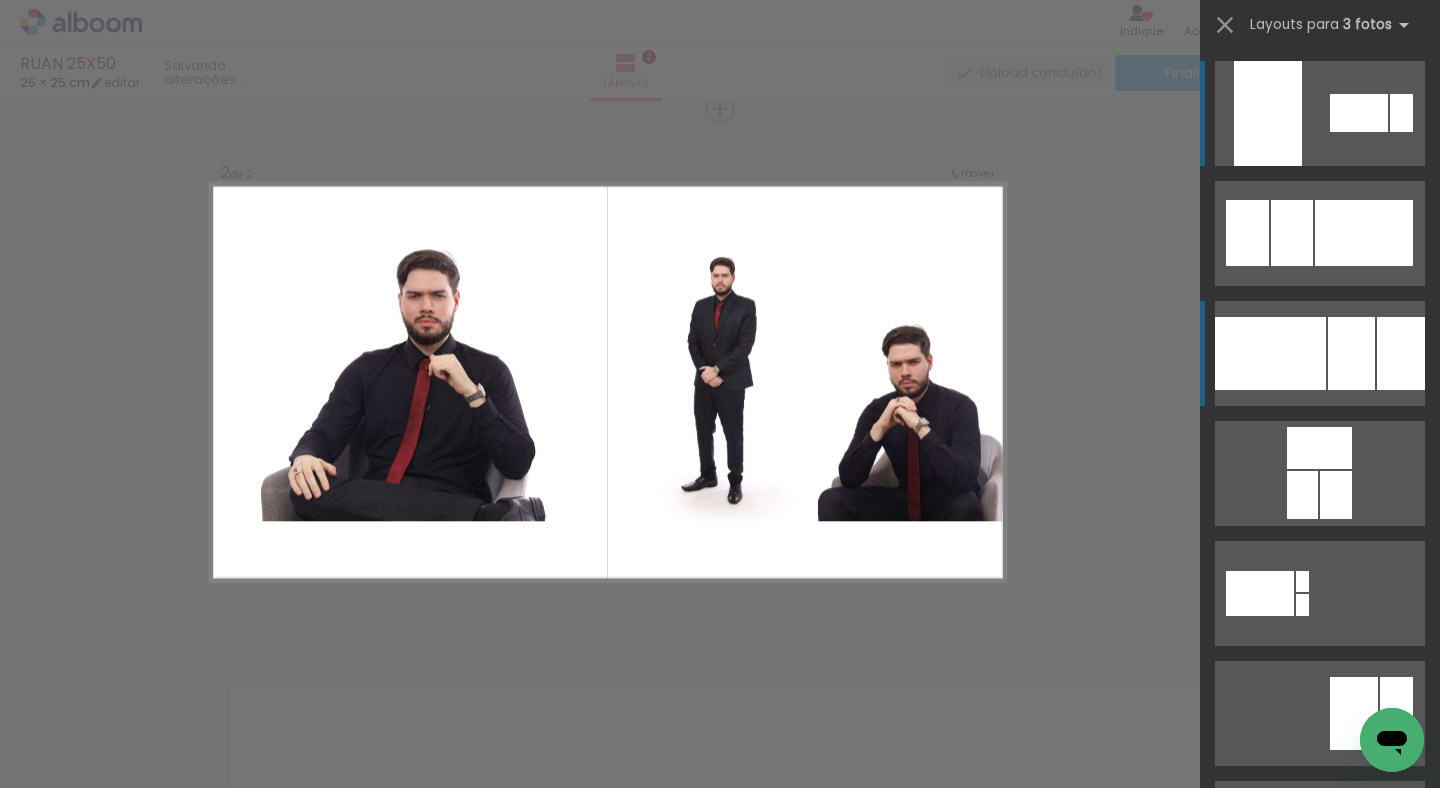 click at bounding box center (1270, 353) 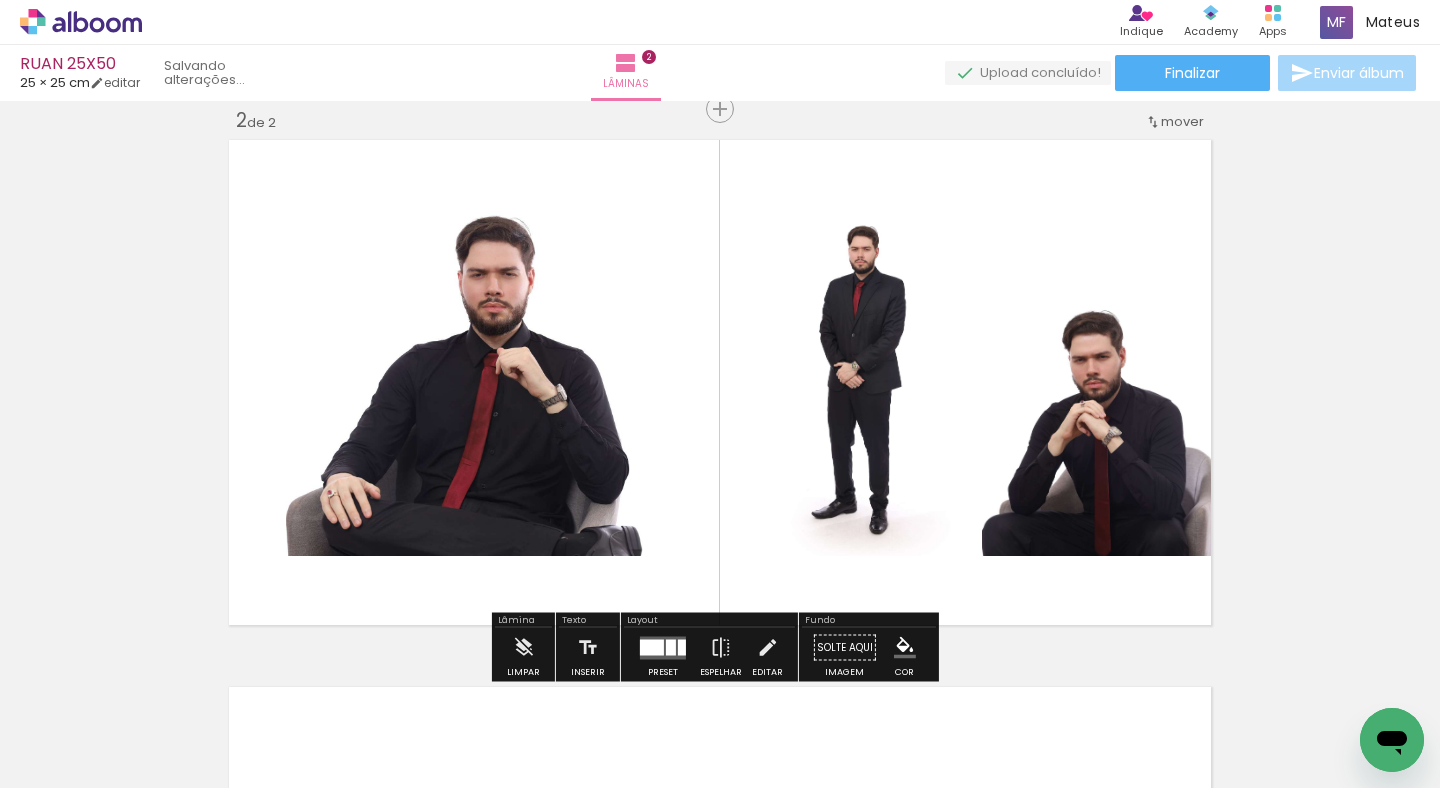 click 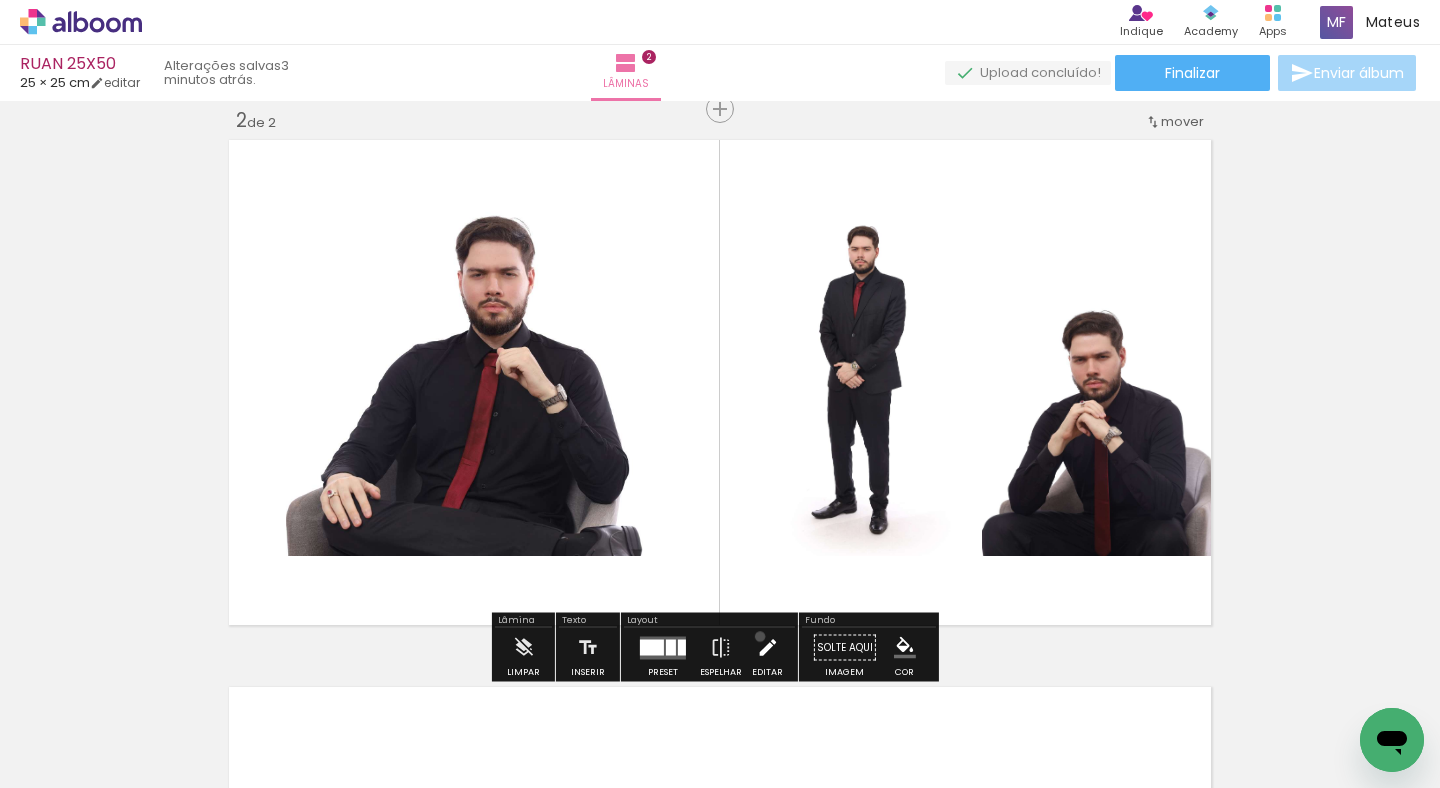 click at bounding box center [767, 648] 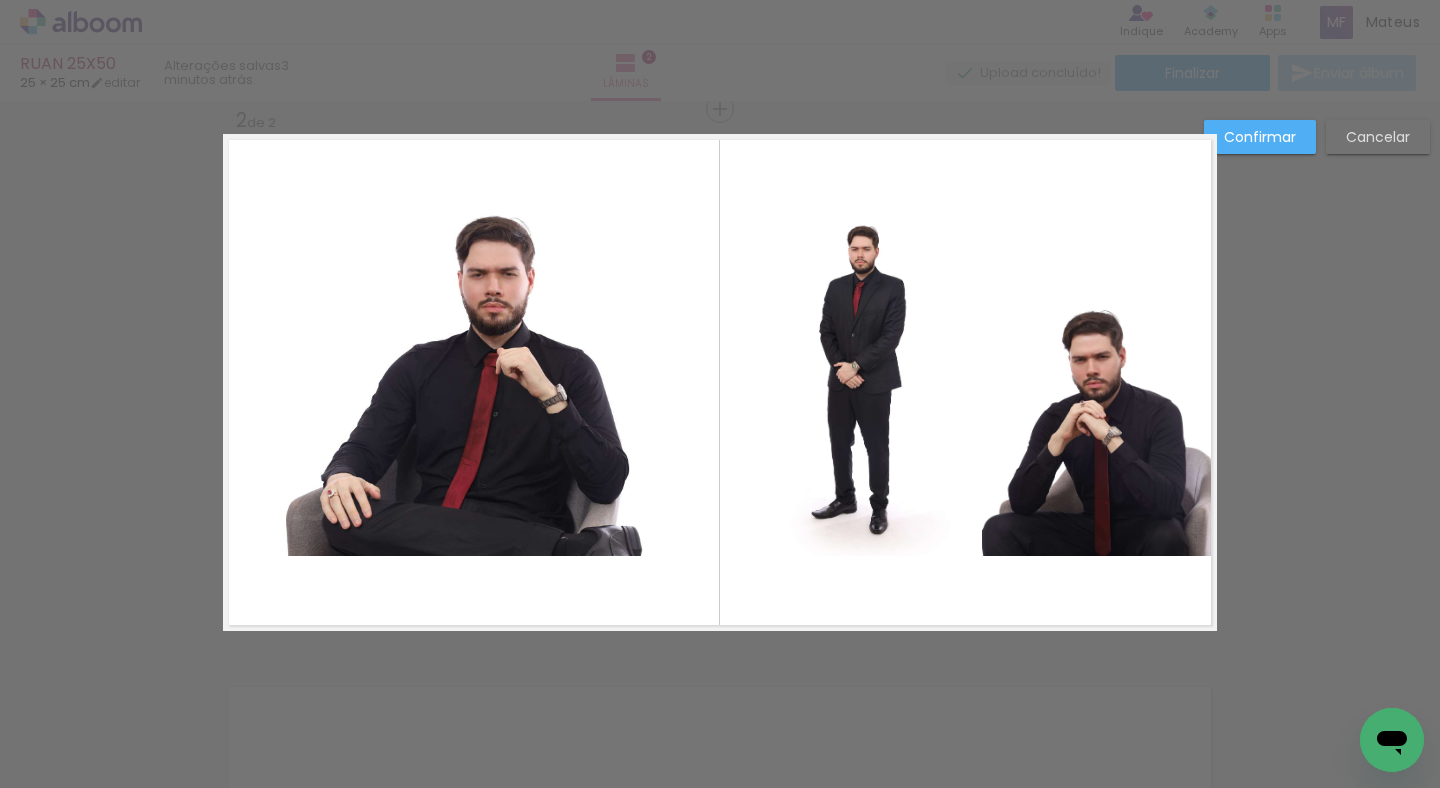 click 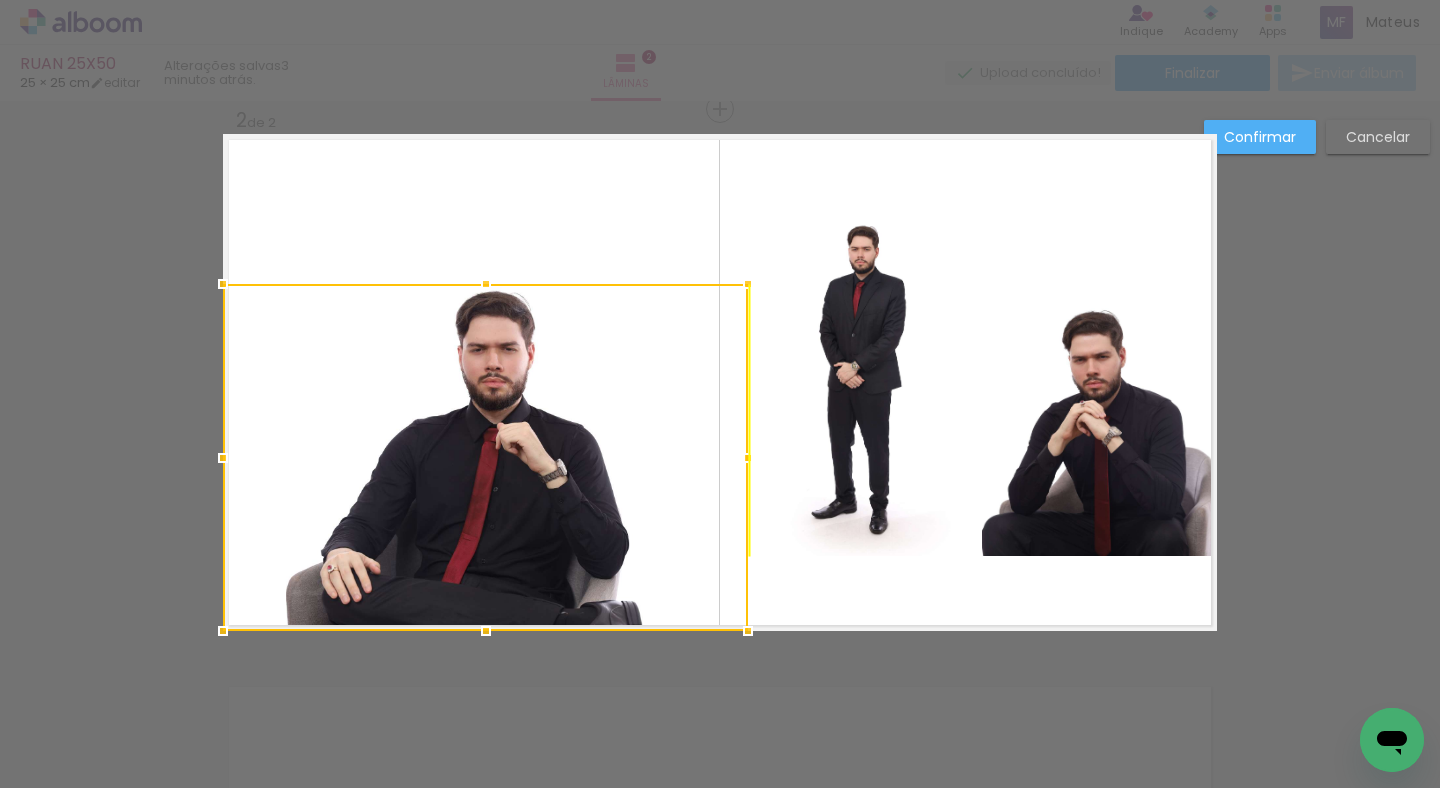 drag, startPoint x: 591, startPoint y: 395, endPoint x: 586, endPoint y: 374, distance: 21.587032 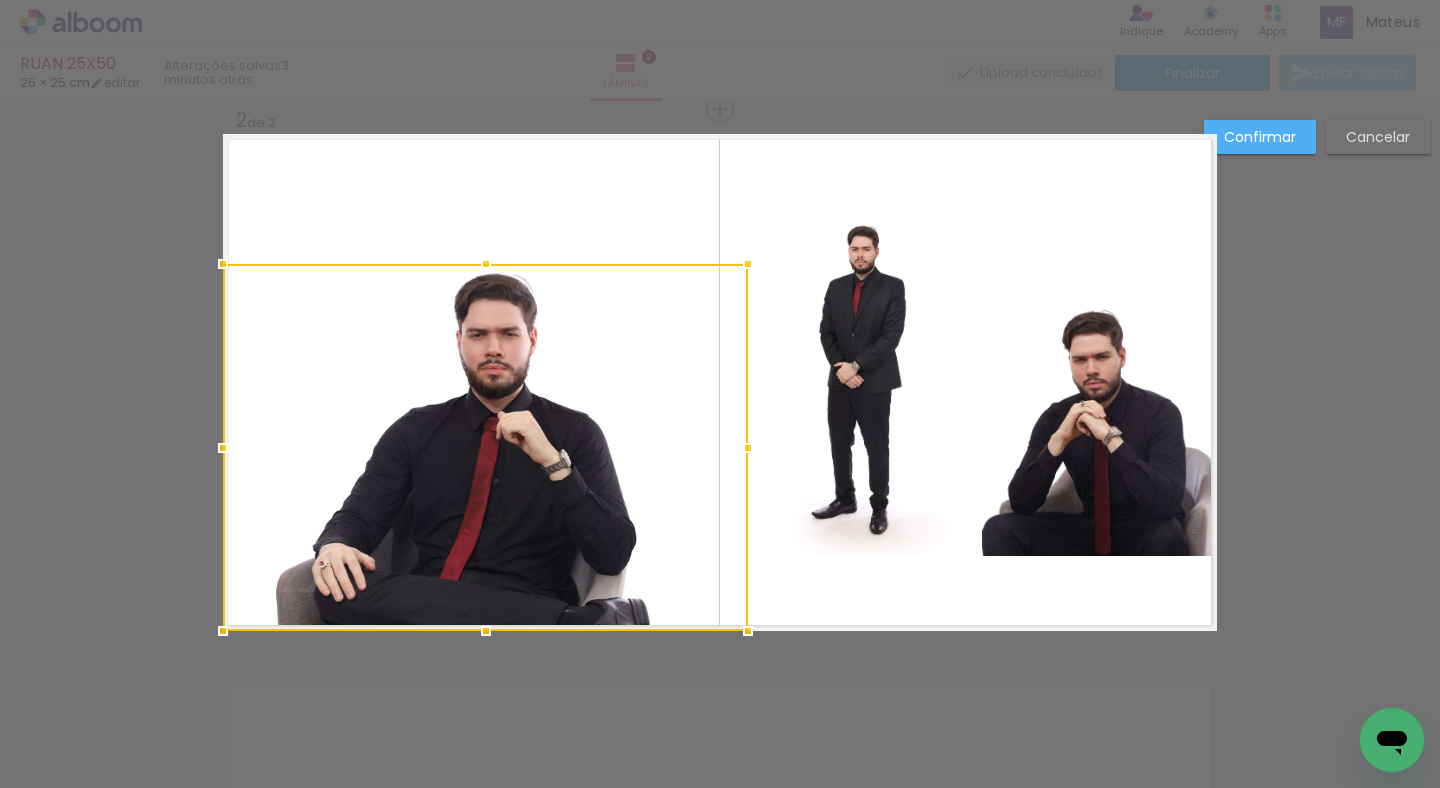 drag, startPoint x: 480, startPoint y: 283, endPoint x: 496, endPoint y: 251, distance: 35.77709 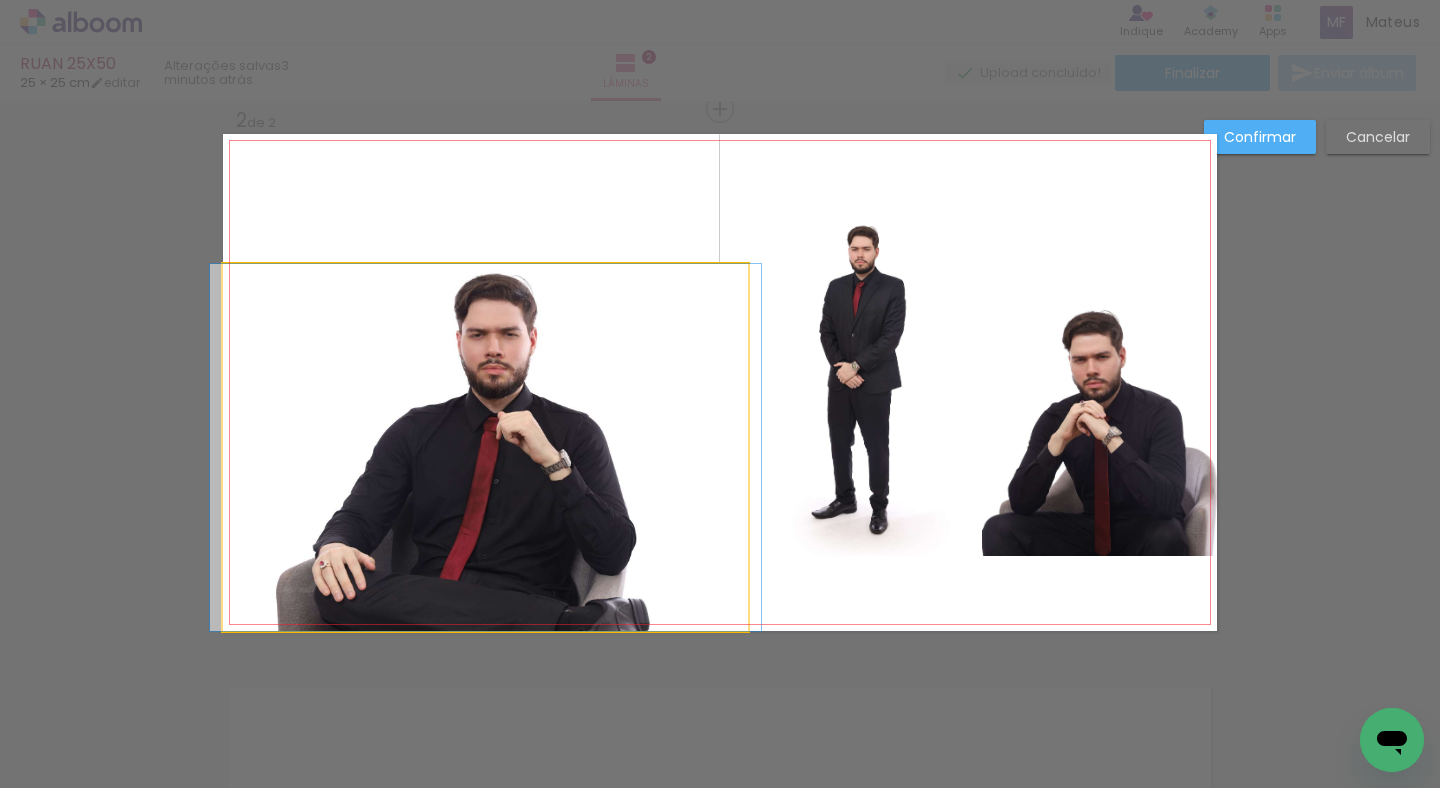 click 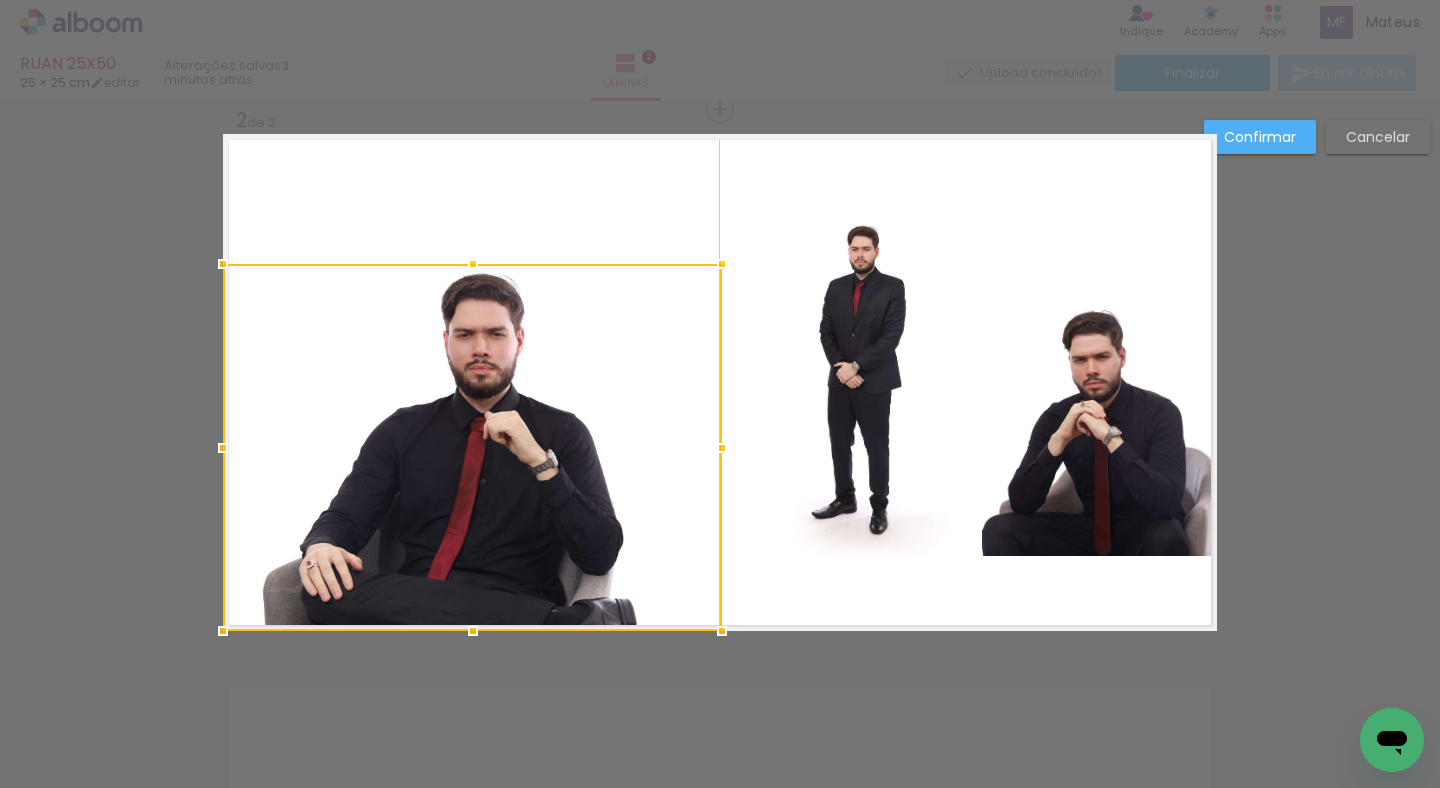 drag, startPoint x: 739, startPoint y: 427, endPoint x: 713, endPoint y: 425, distance: 26.076809 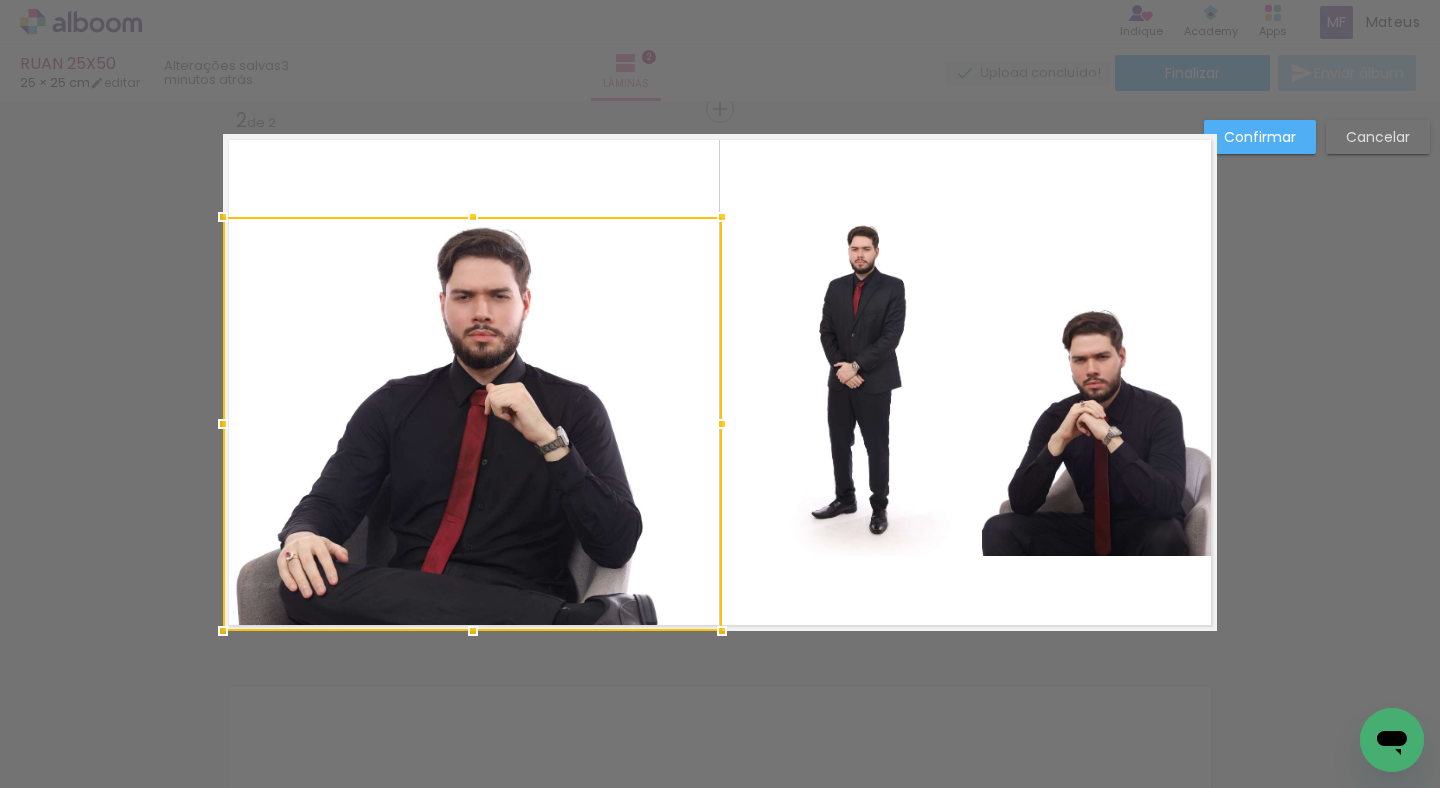 drag, startPoint x: 468, startPoint y: 263, endPoint x: 470, endPoint y: 216, distance: 47.042534 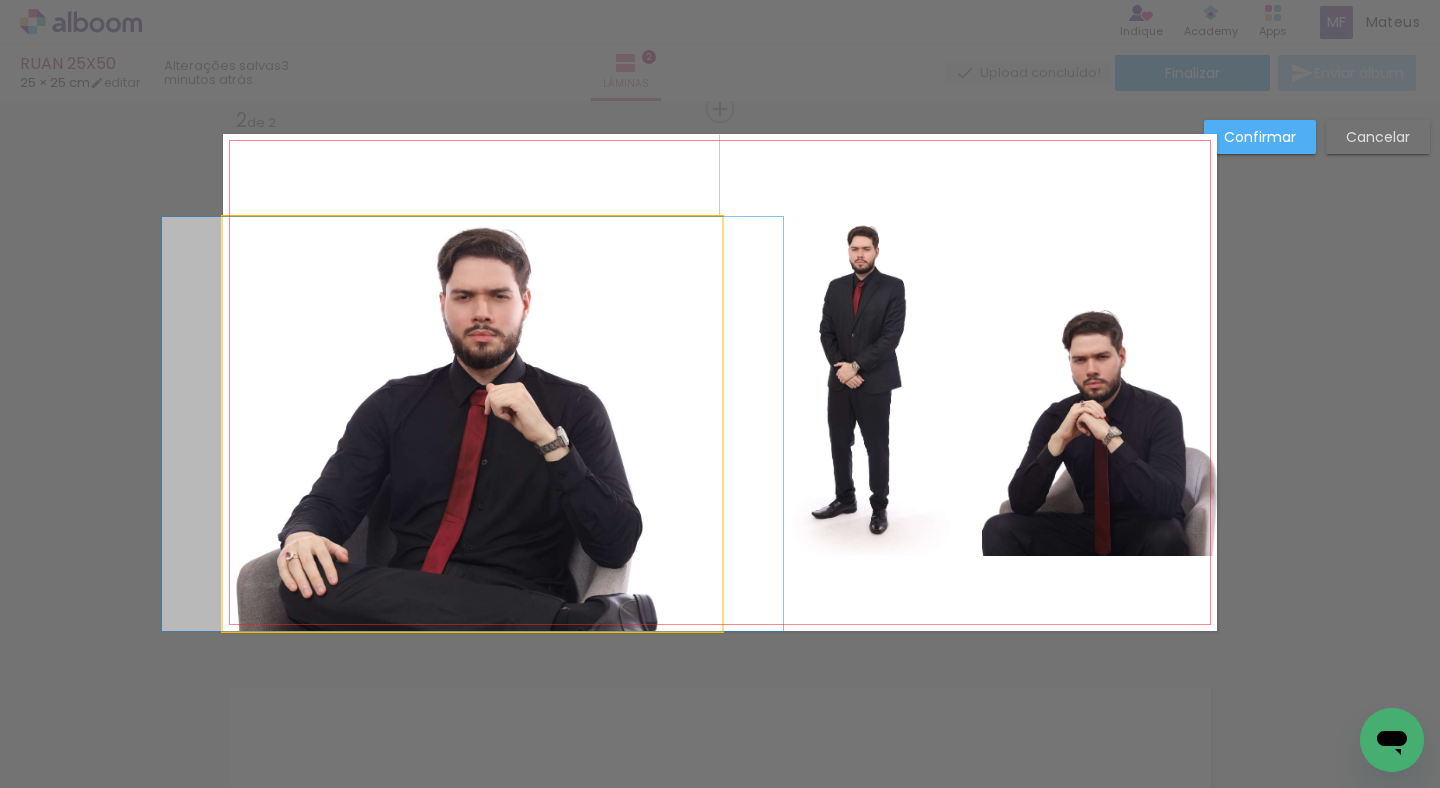 click 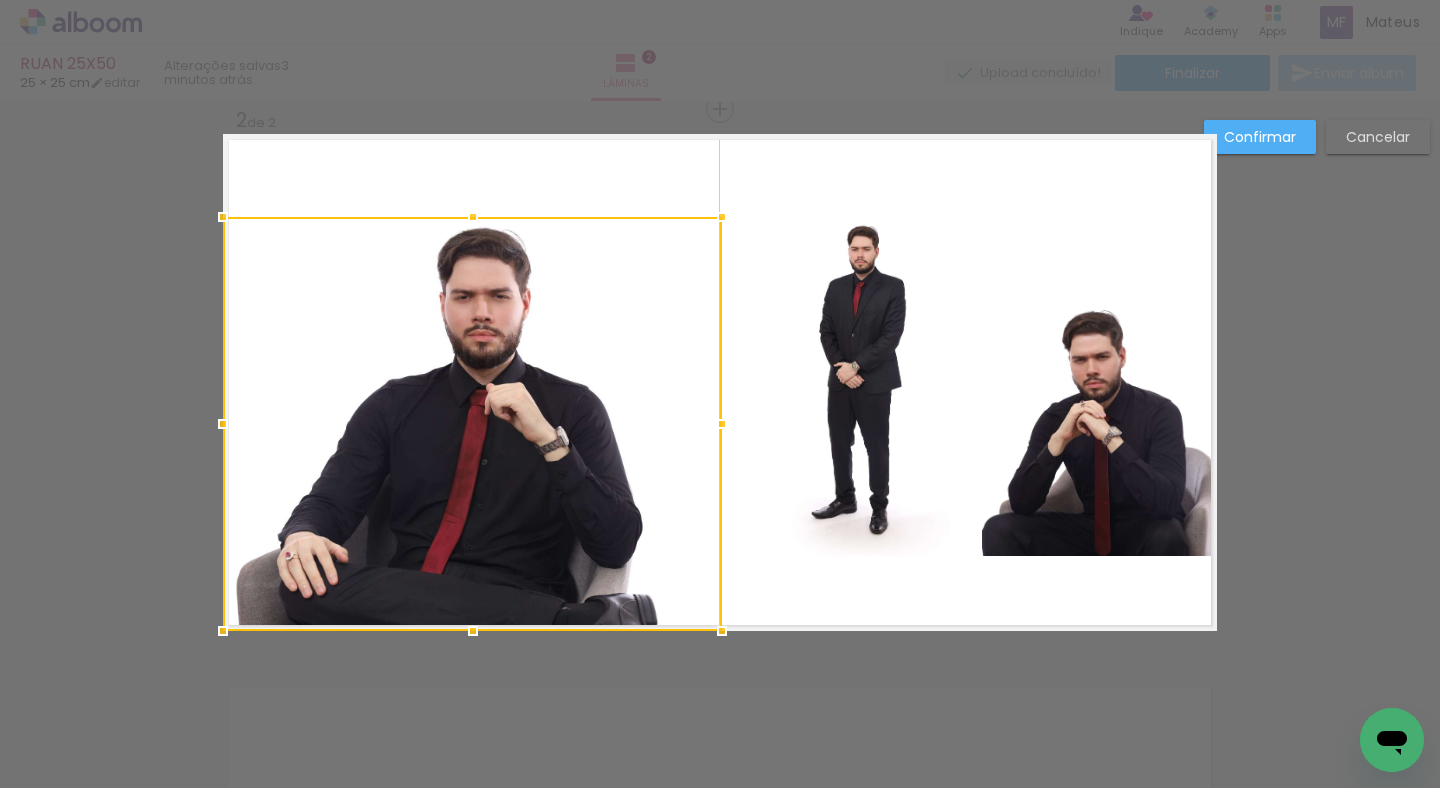 click 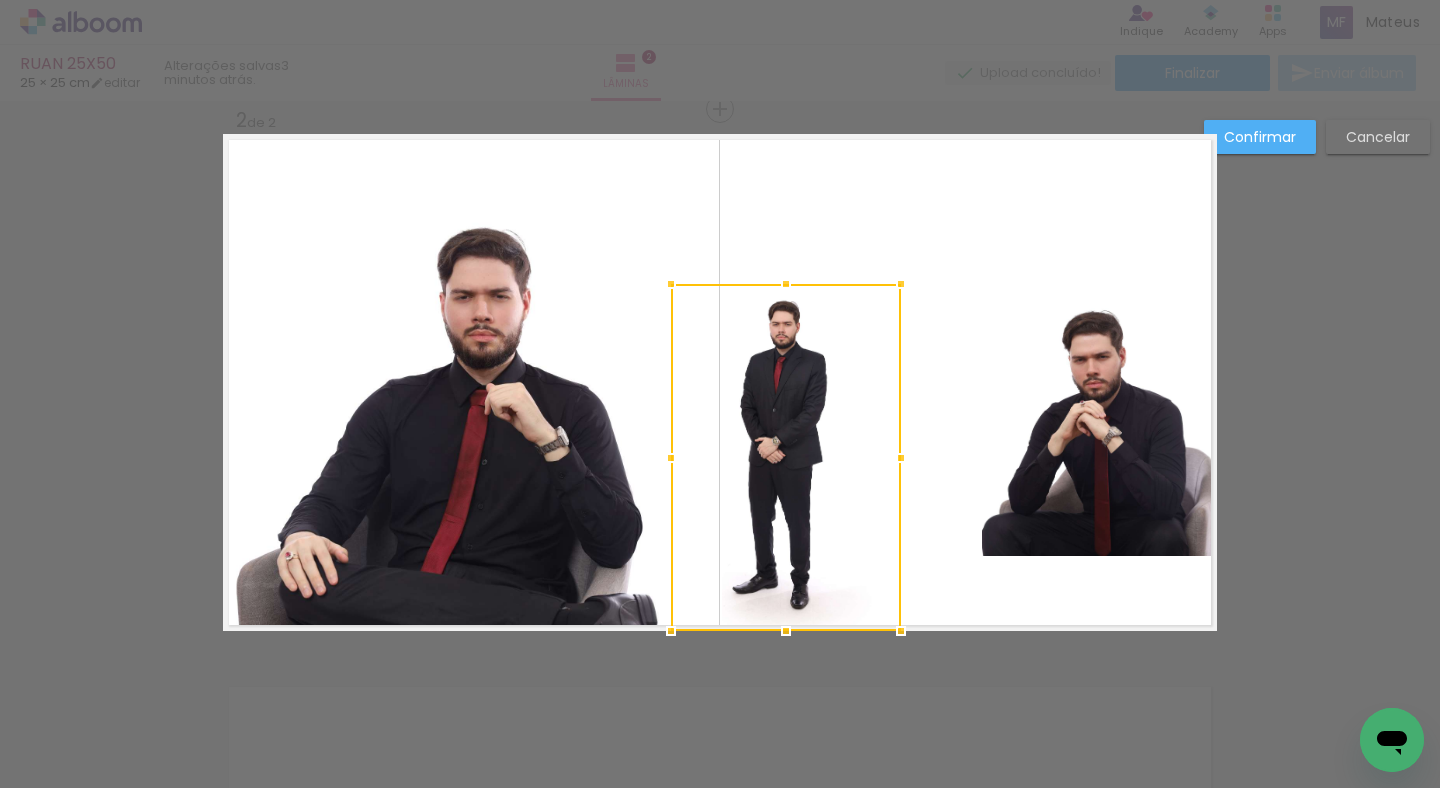 drag, startPoint x: 907, startPoint y: 369, endPoint x: 866, endPoint y: 351, distance: 44.777225 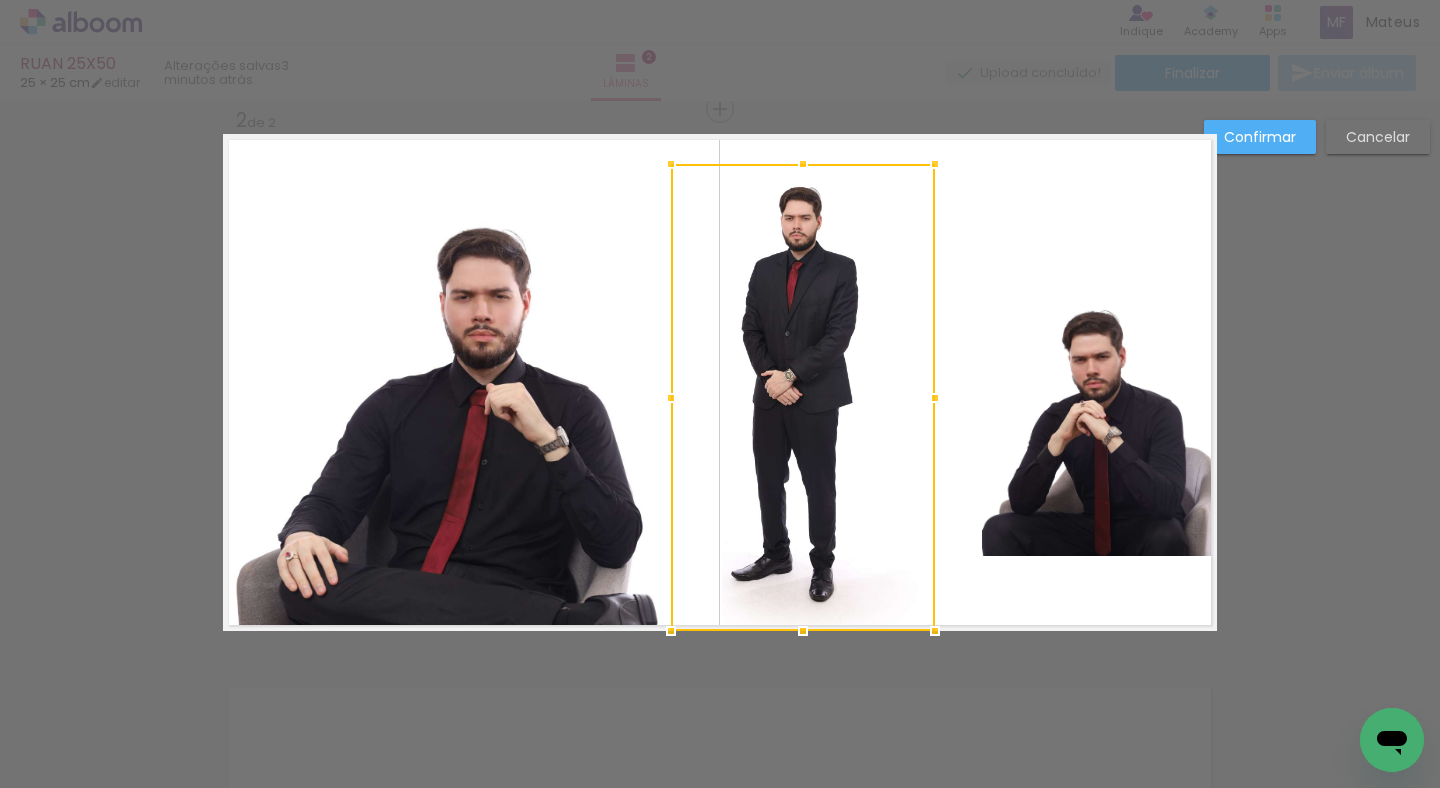 drag, startPoint x: 891, startPoint y: 293, endPoint x: 925, endPoint y: 118, distance: 178.27226 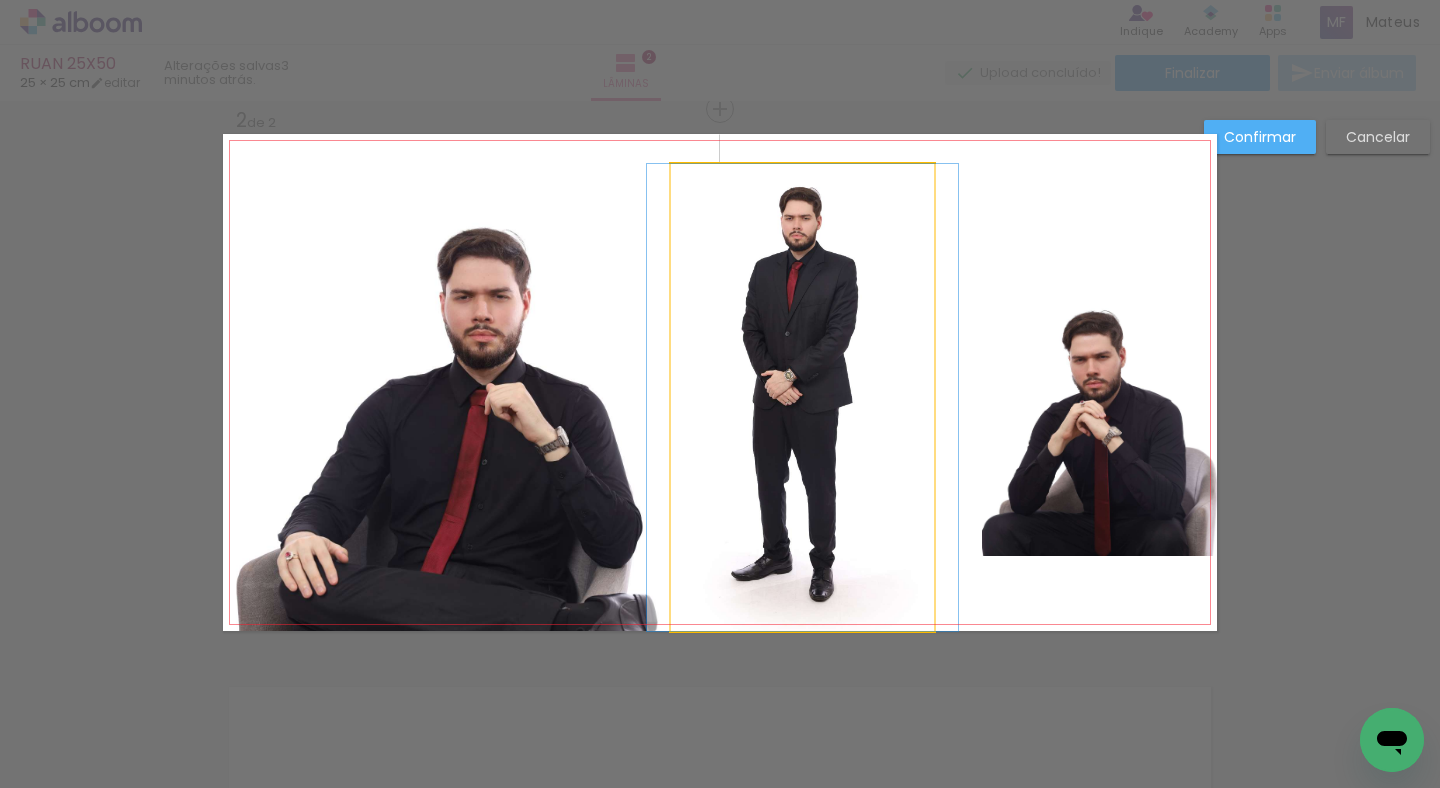 click 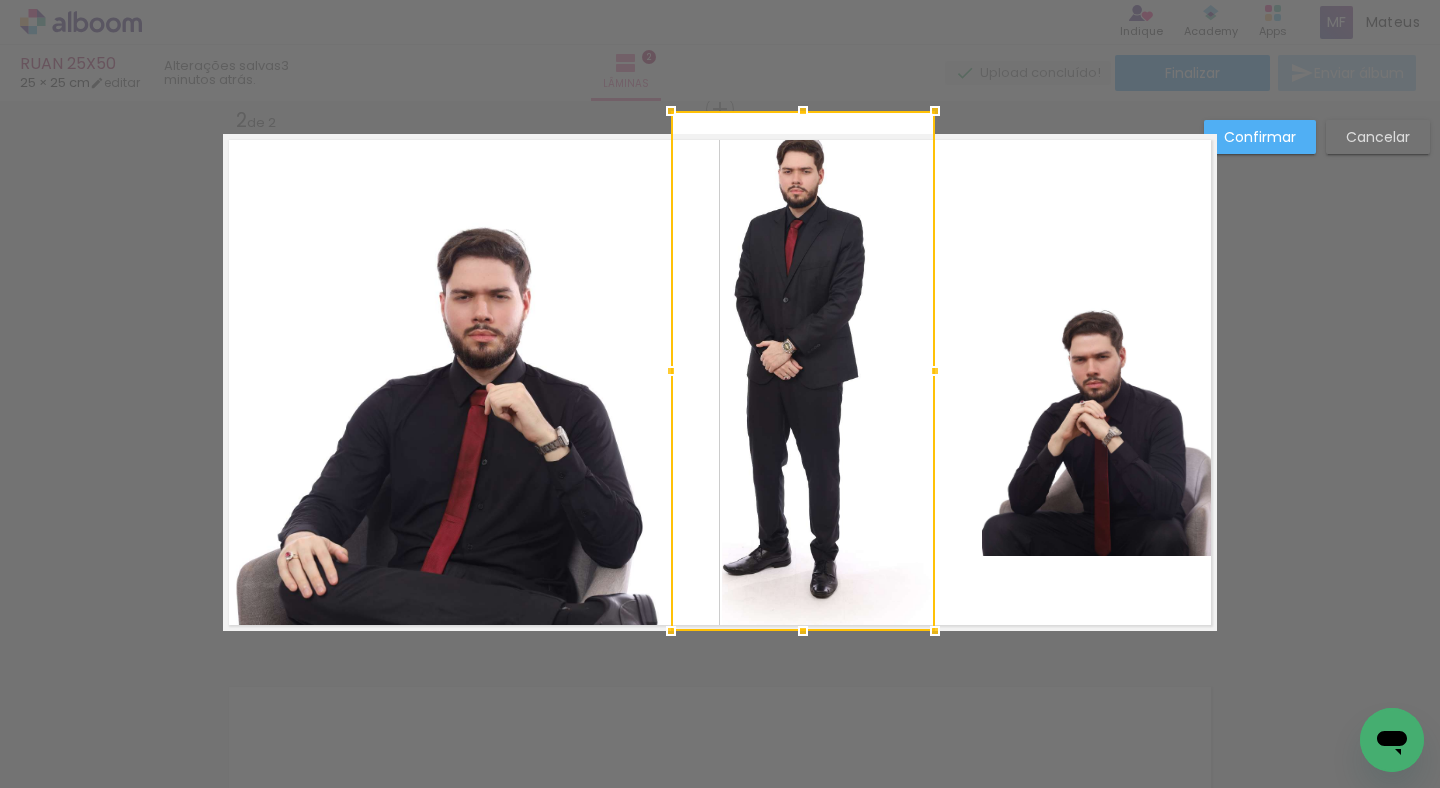 drag, startPoint x: 795, startPoint y: 170, endPoint x: 794, endPoint y: 122, distance: 48.010414 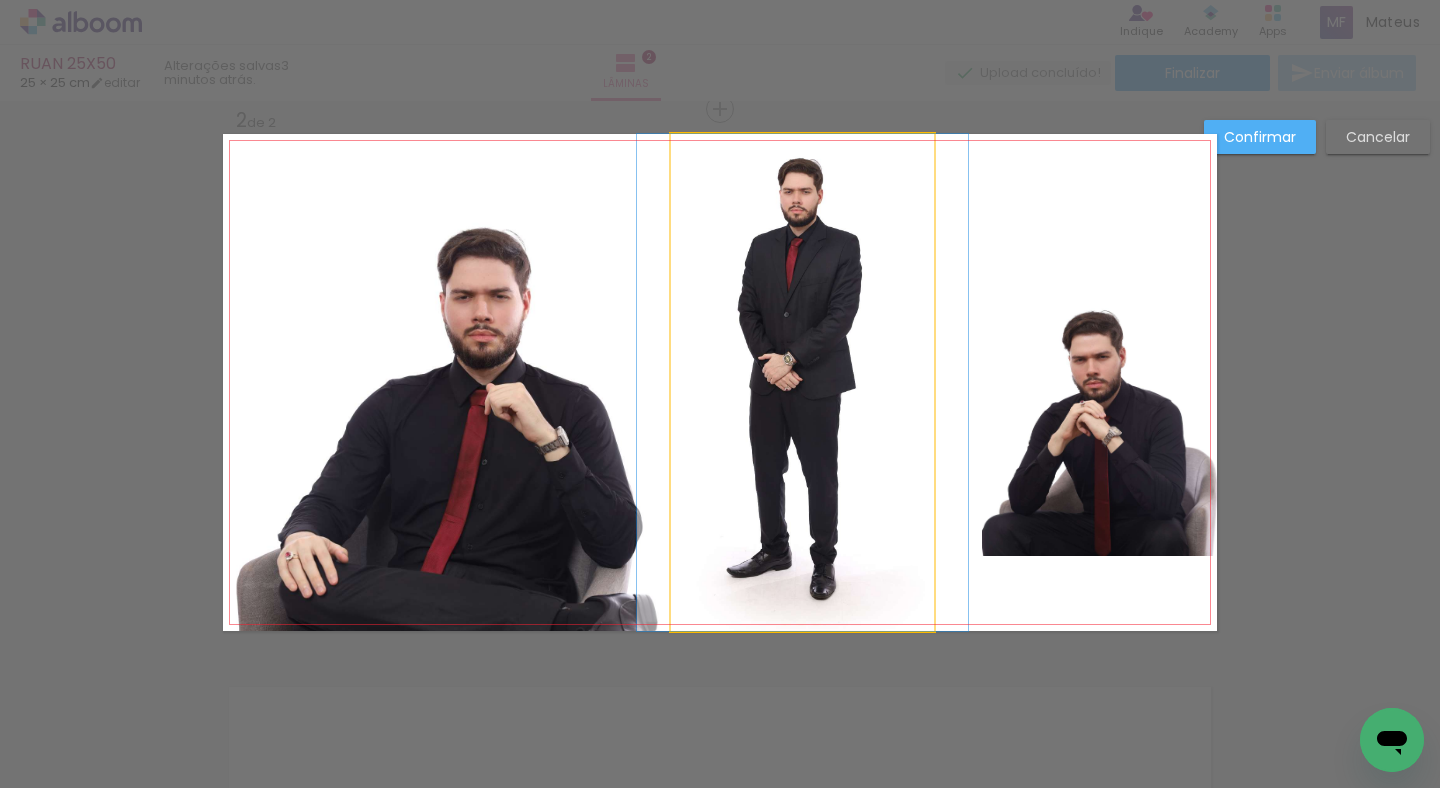 click 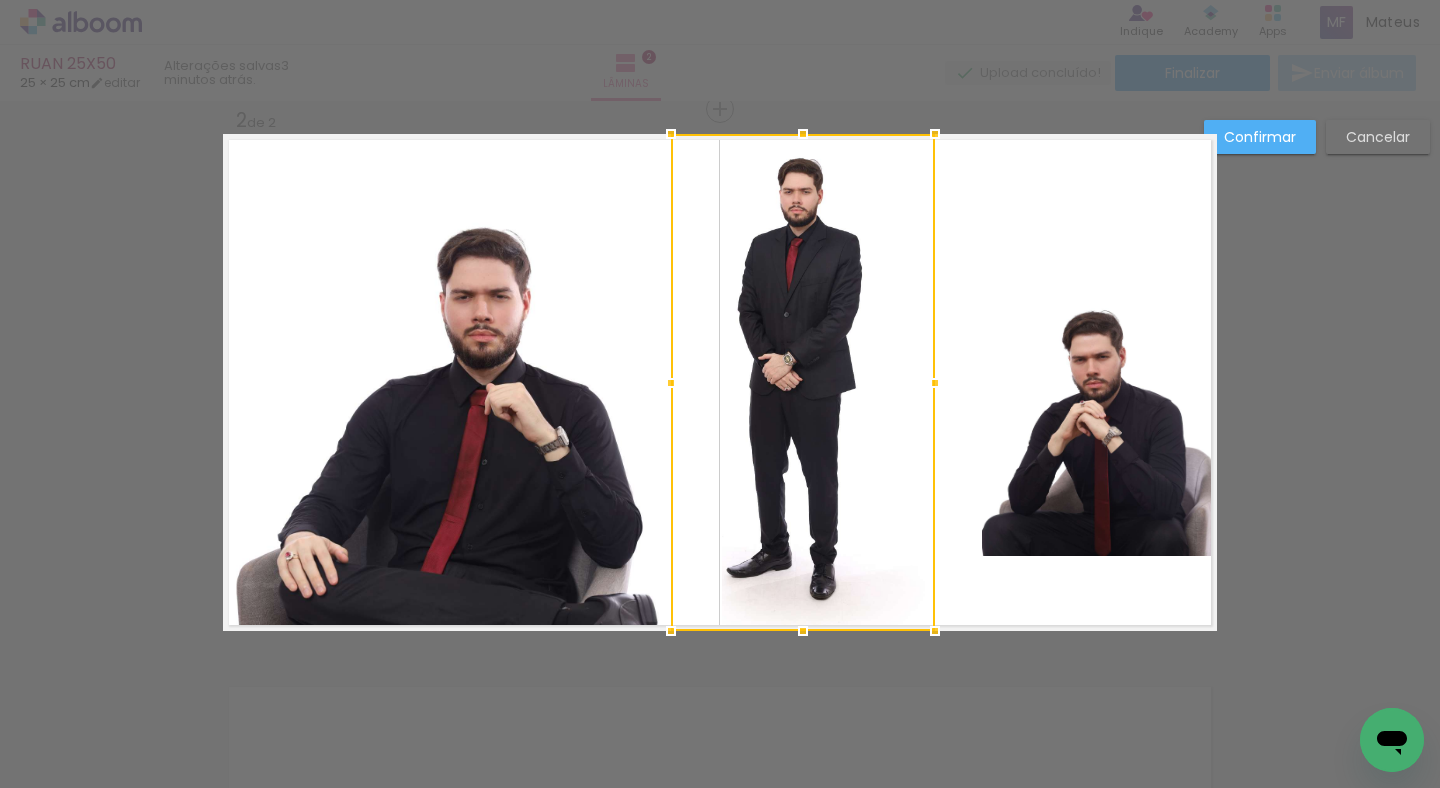 click 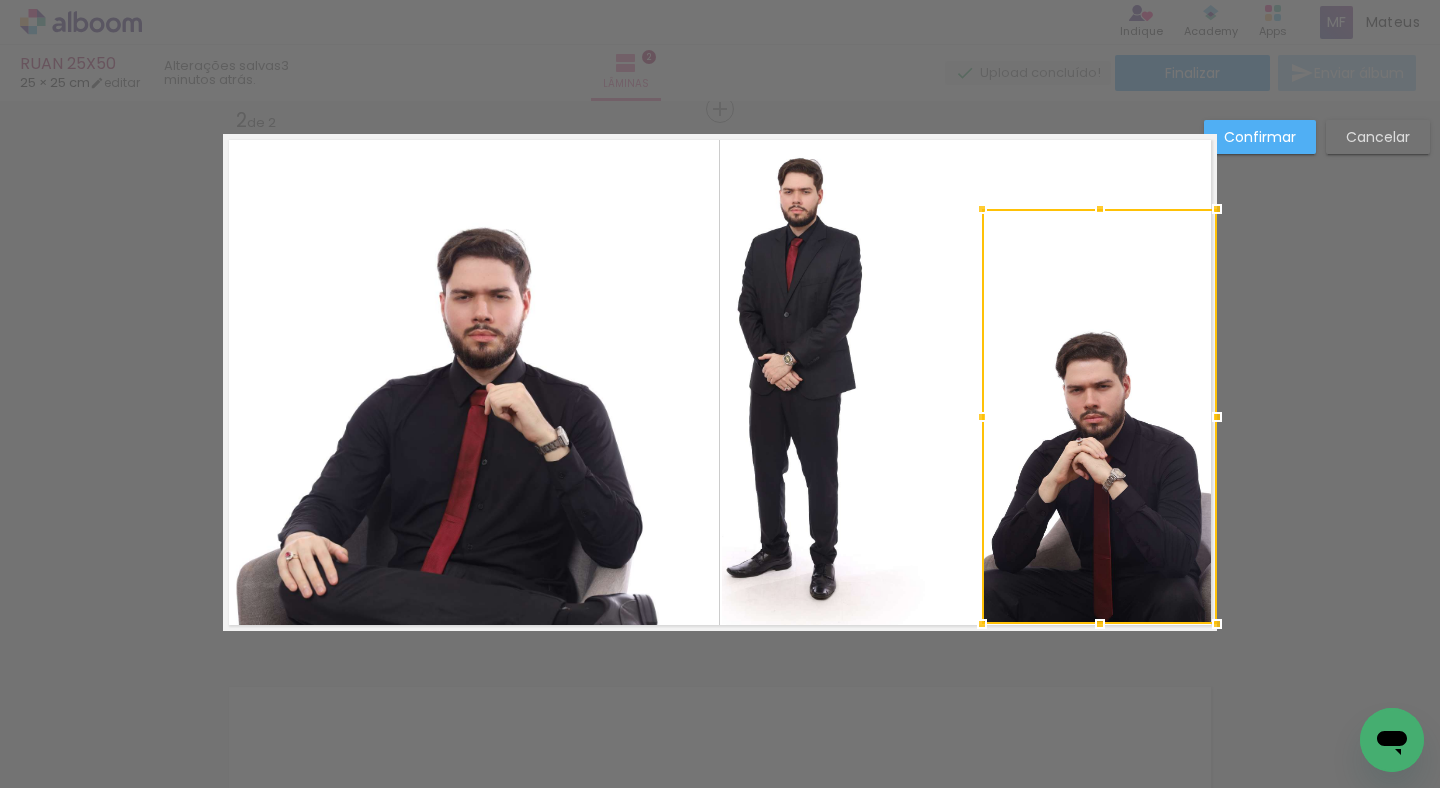 drag, startPoint x: 1091, startPoint y: 551, endPoint x: 1097, endPoint y: 651, distance: 100.17984 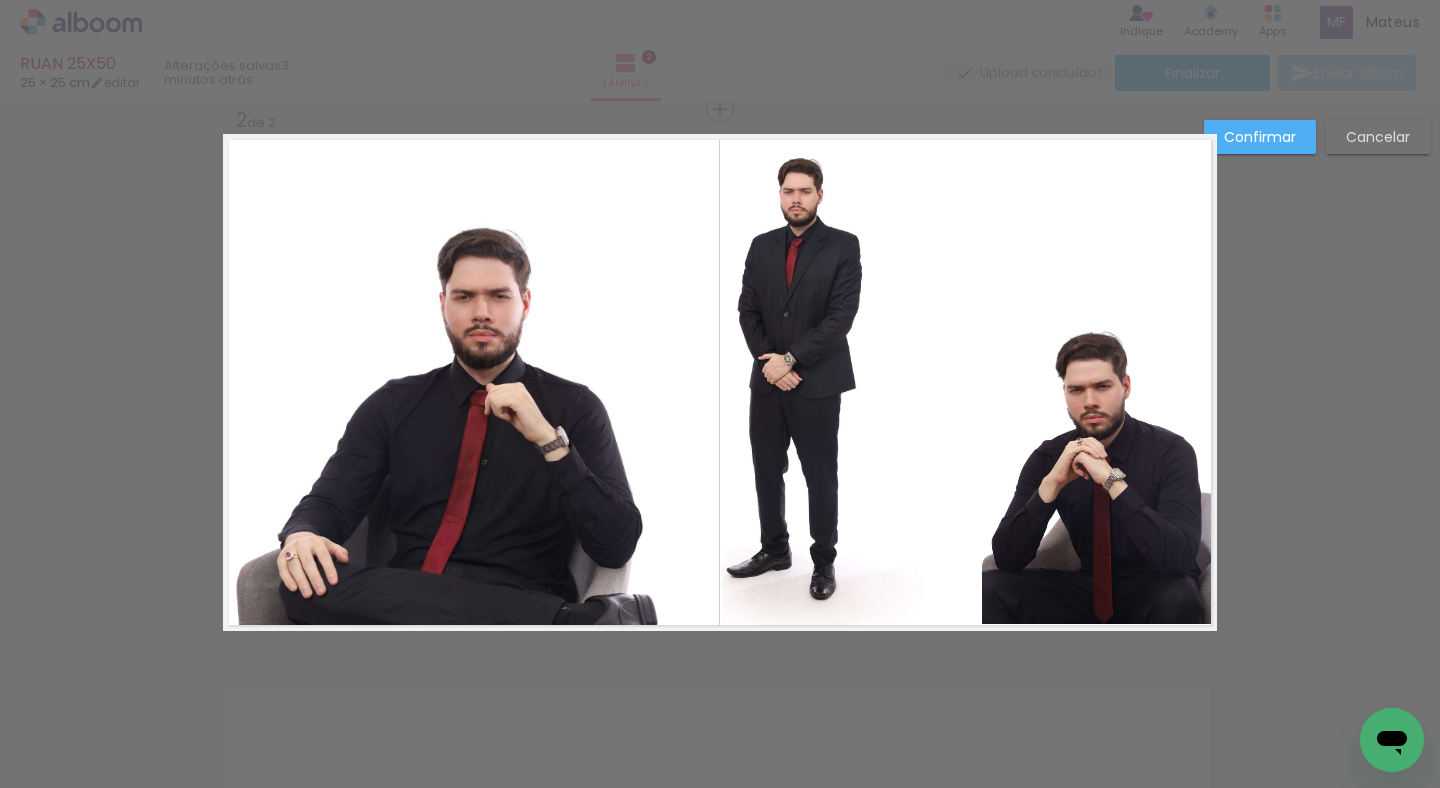 click 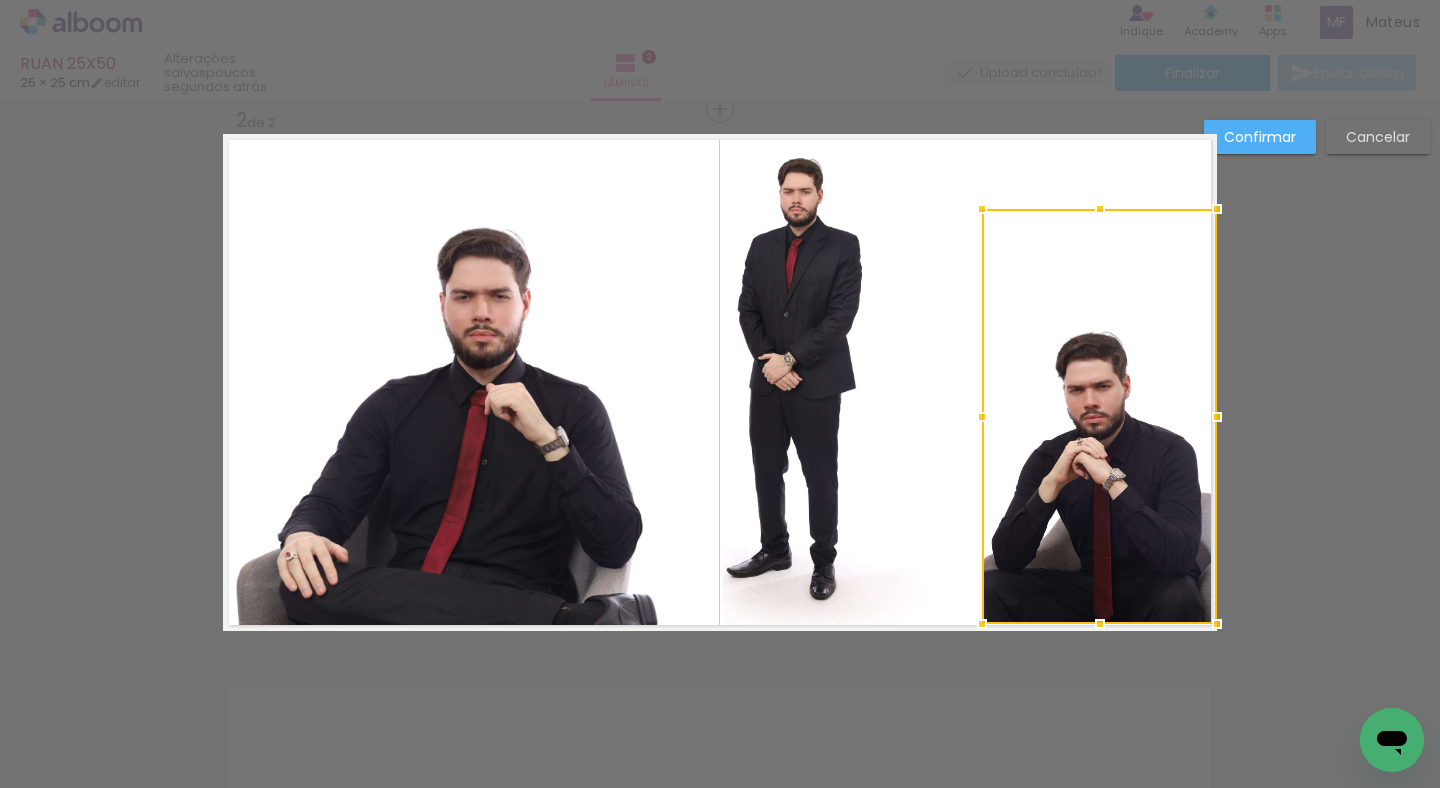 click on "Confirmar Cancelar" at bounding box center [720, 373] 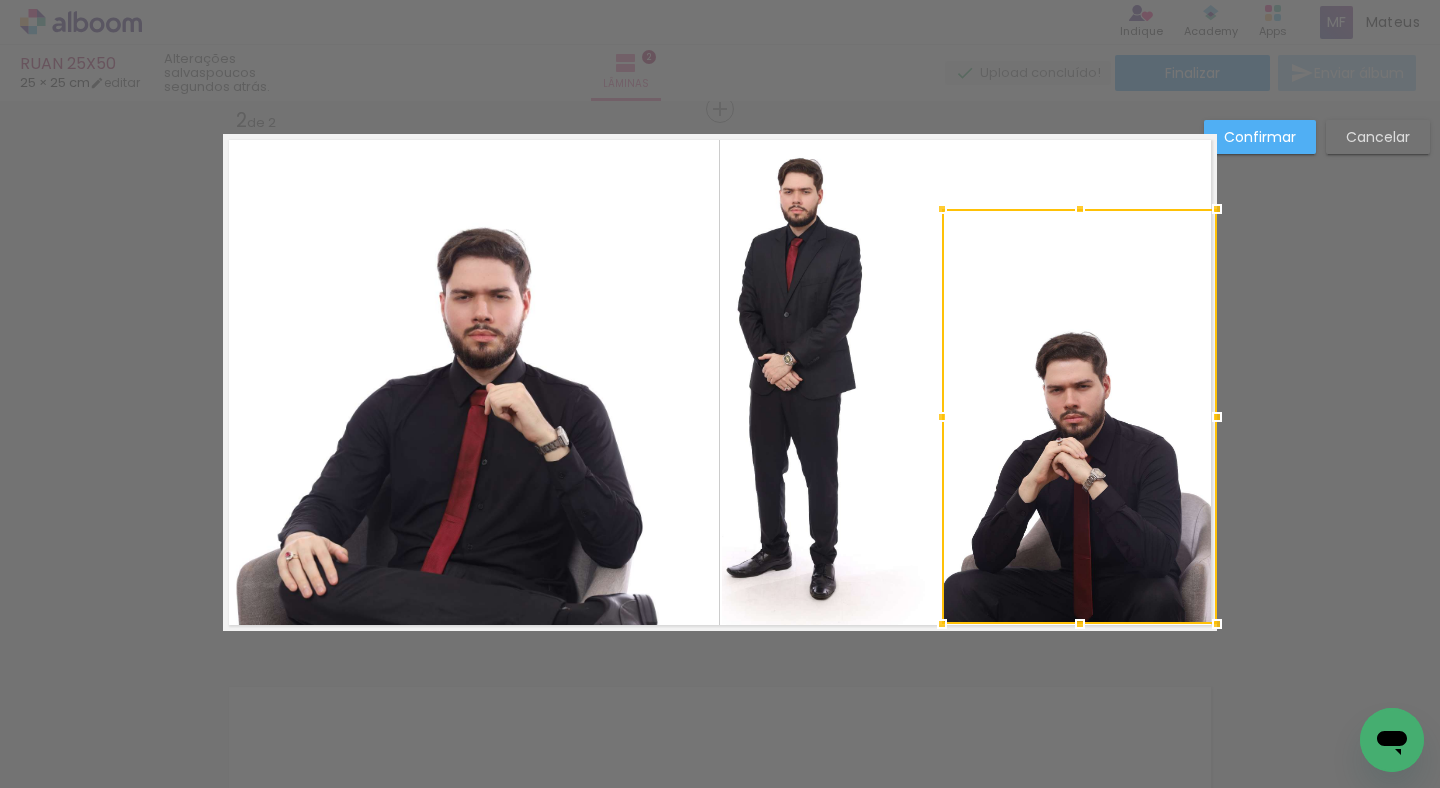 drag, startPoint x: 980, startPoint y: 412, endPoint x: 946, endPoint y: 421, distance: 35.17101 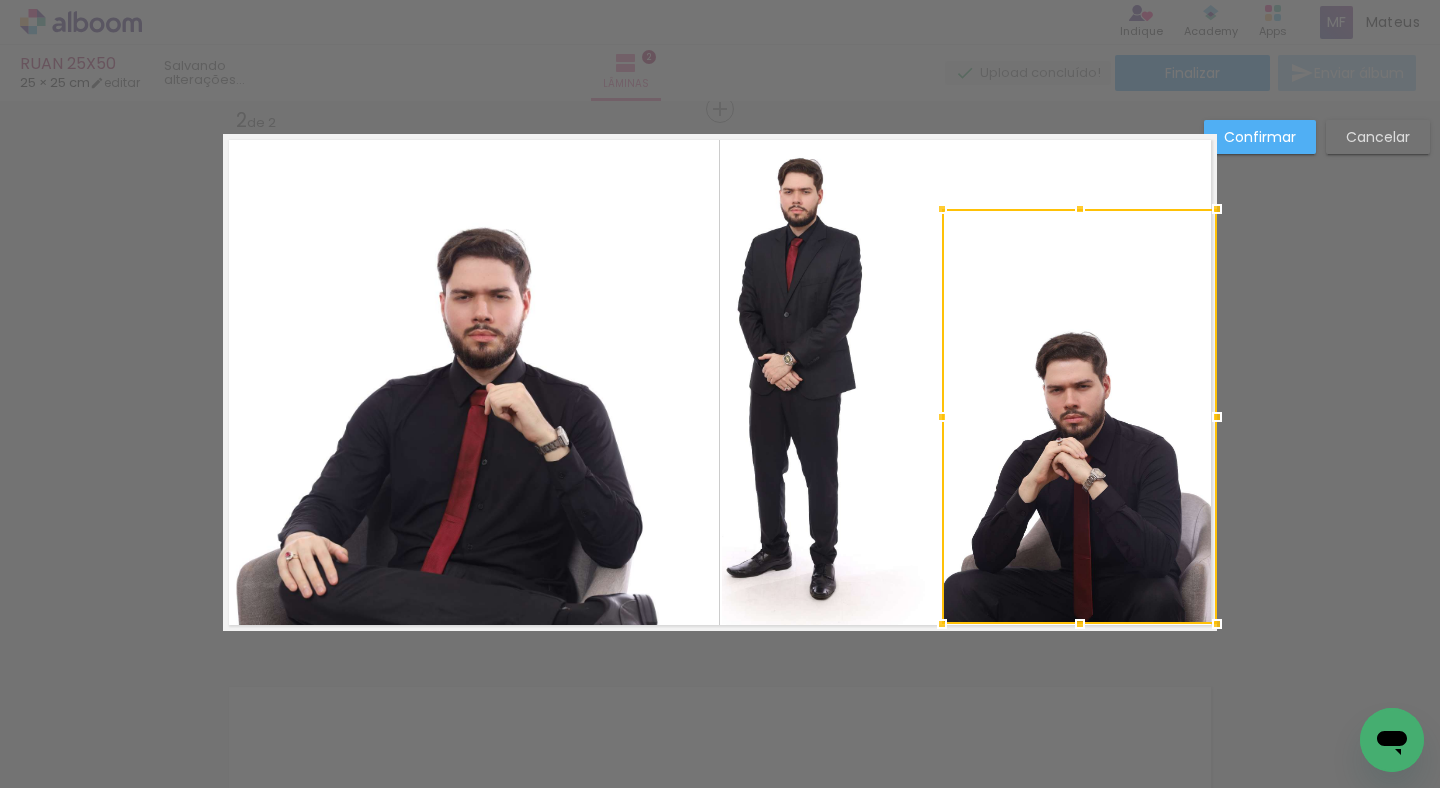 click at bounding box center [1079, 416] 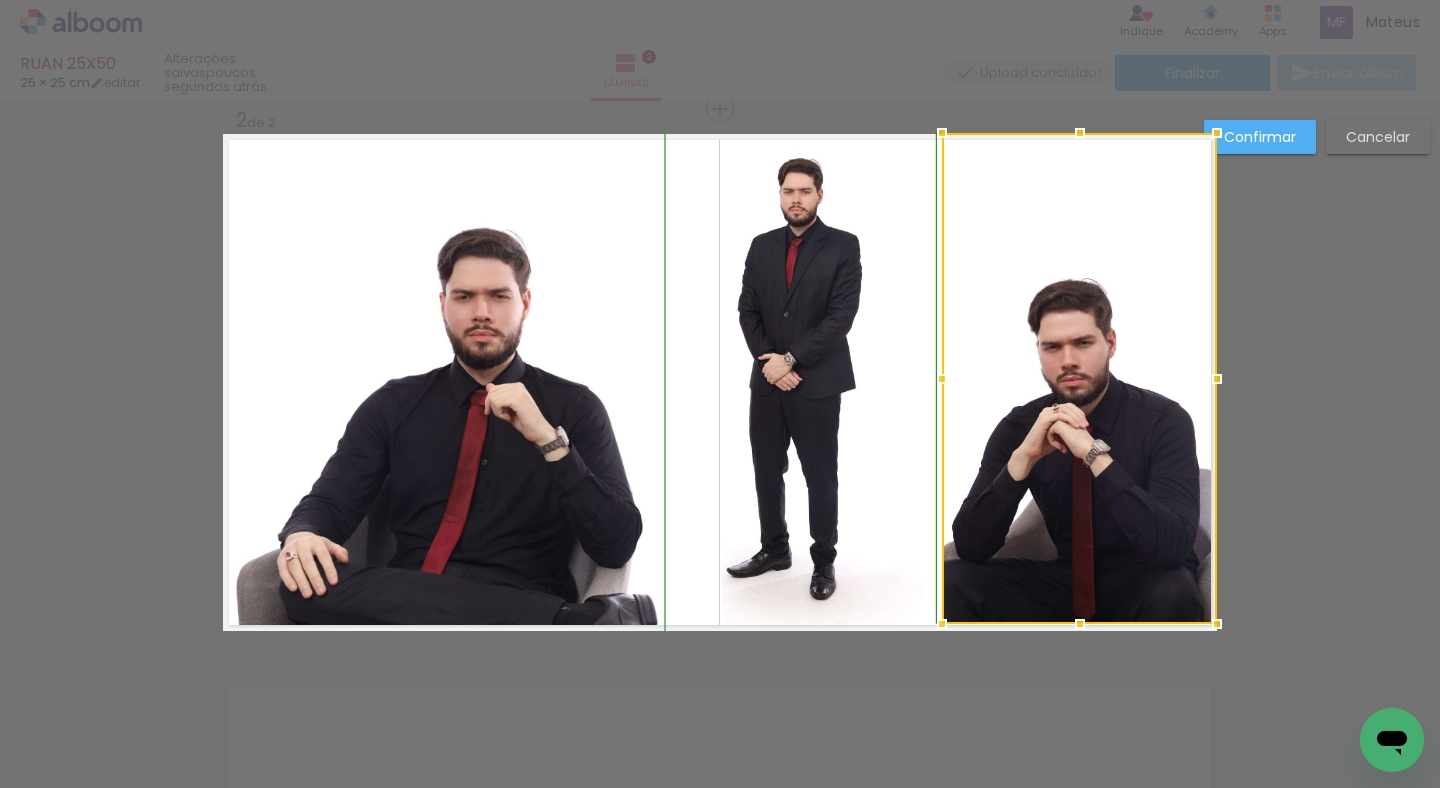 drag, startPoint x: 1075, startPoint y: 153, endPoint x: 1075, endPoint y: 94, distance: 59 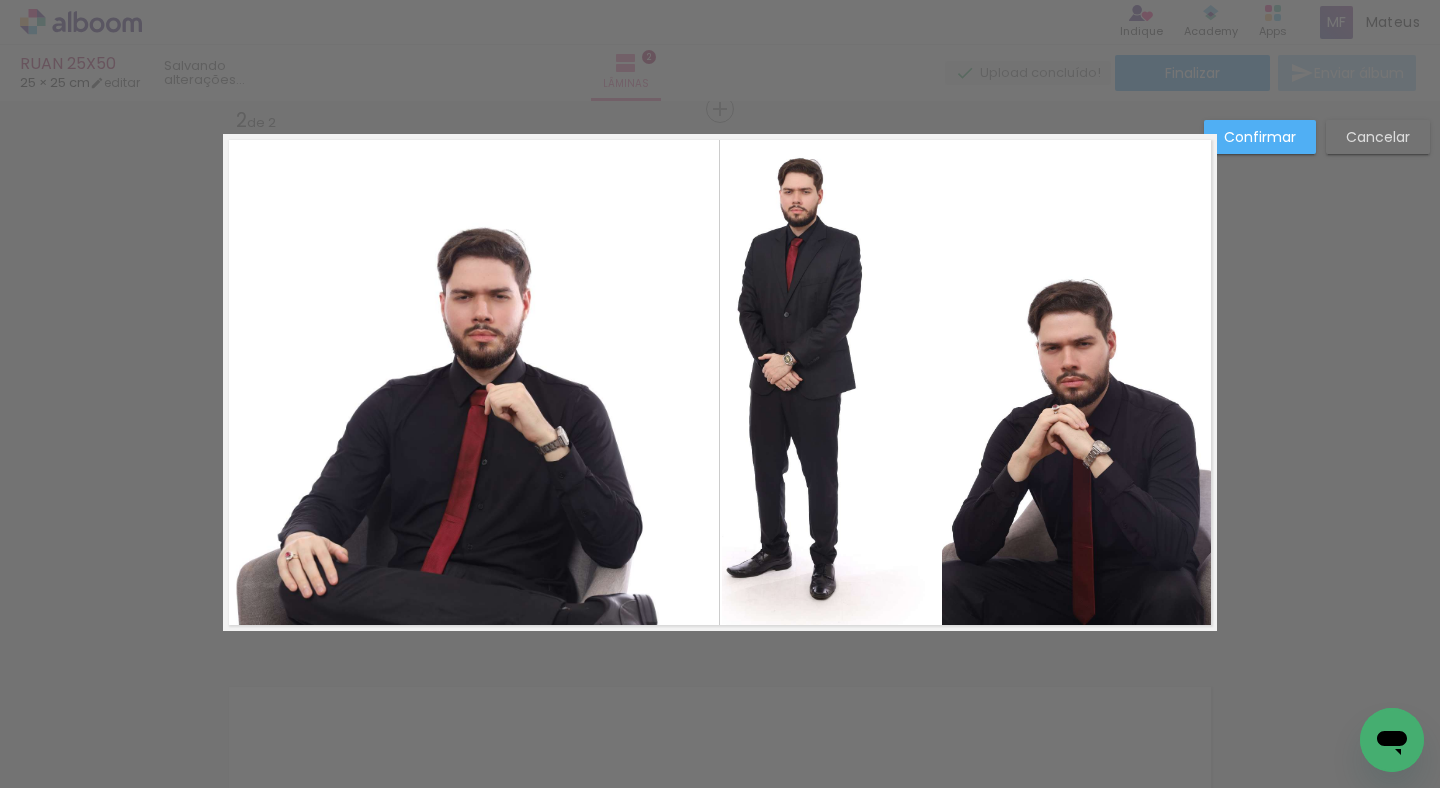click 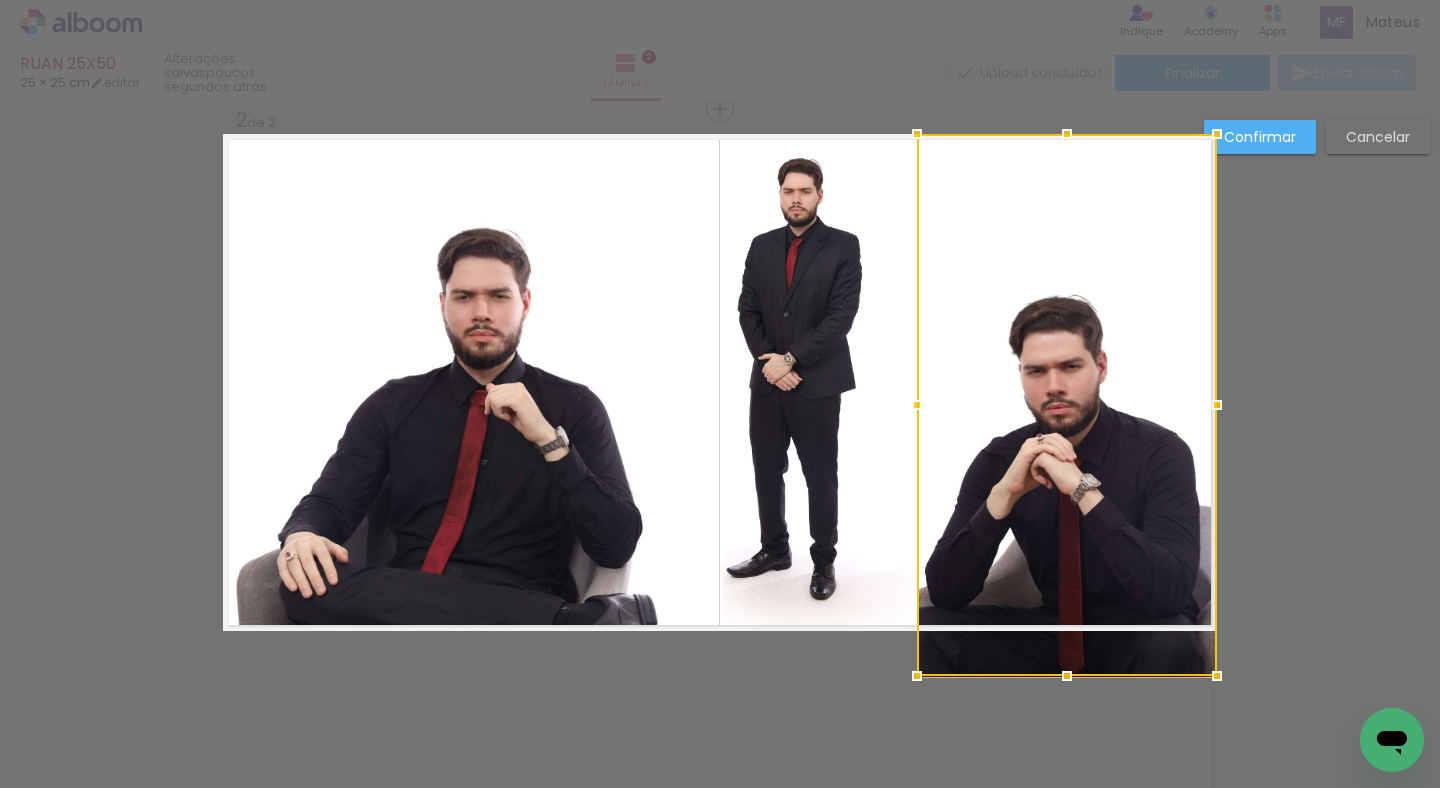 drag, startPoint x: 944, startPoint y: 385, endPoint x: 919, endPoint y: 377, distance: 26.24881 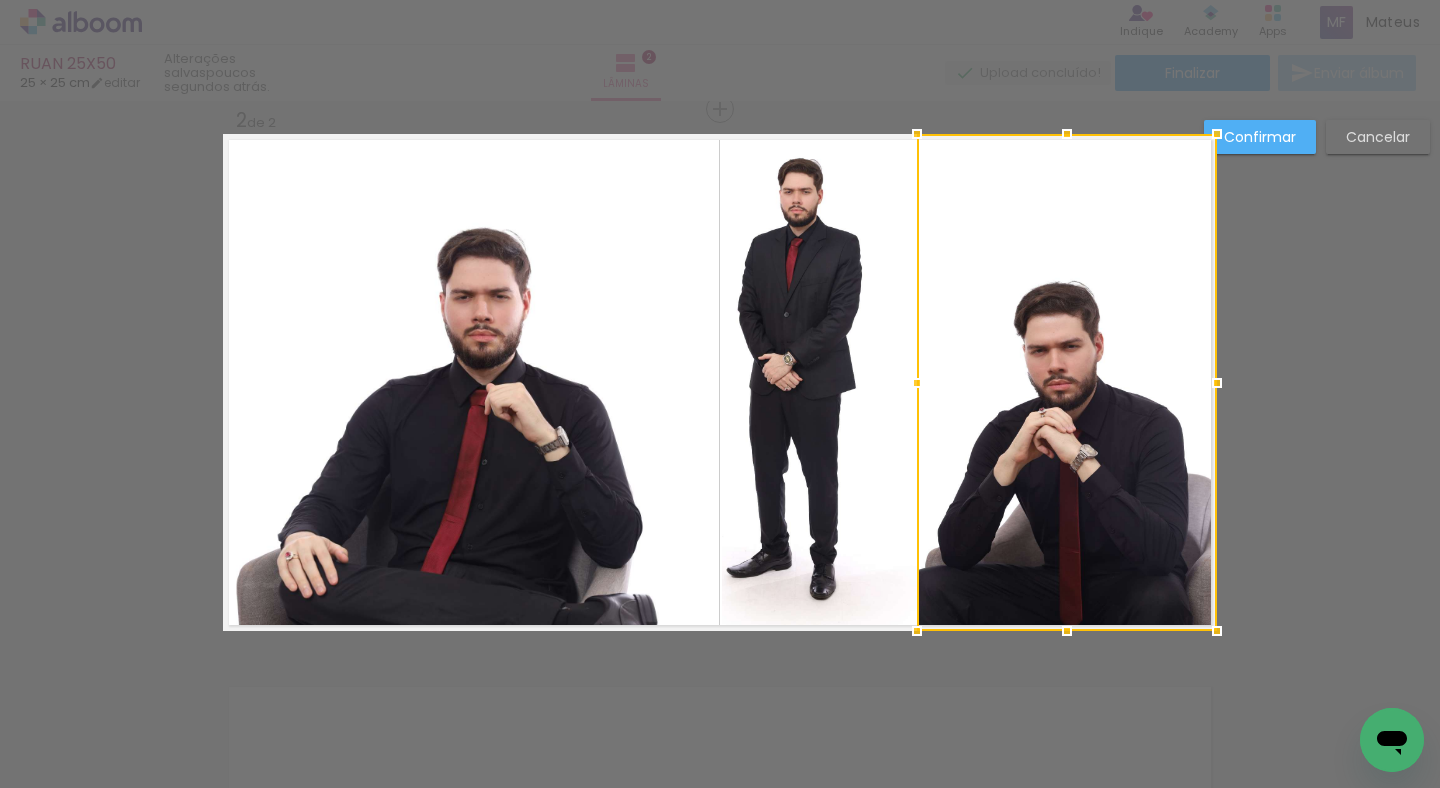 click at bounding box center (1067, 382) 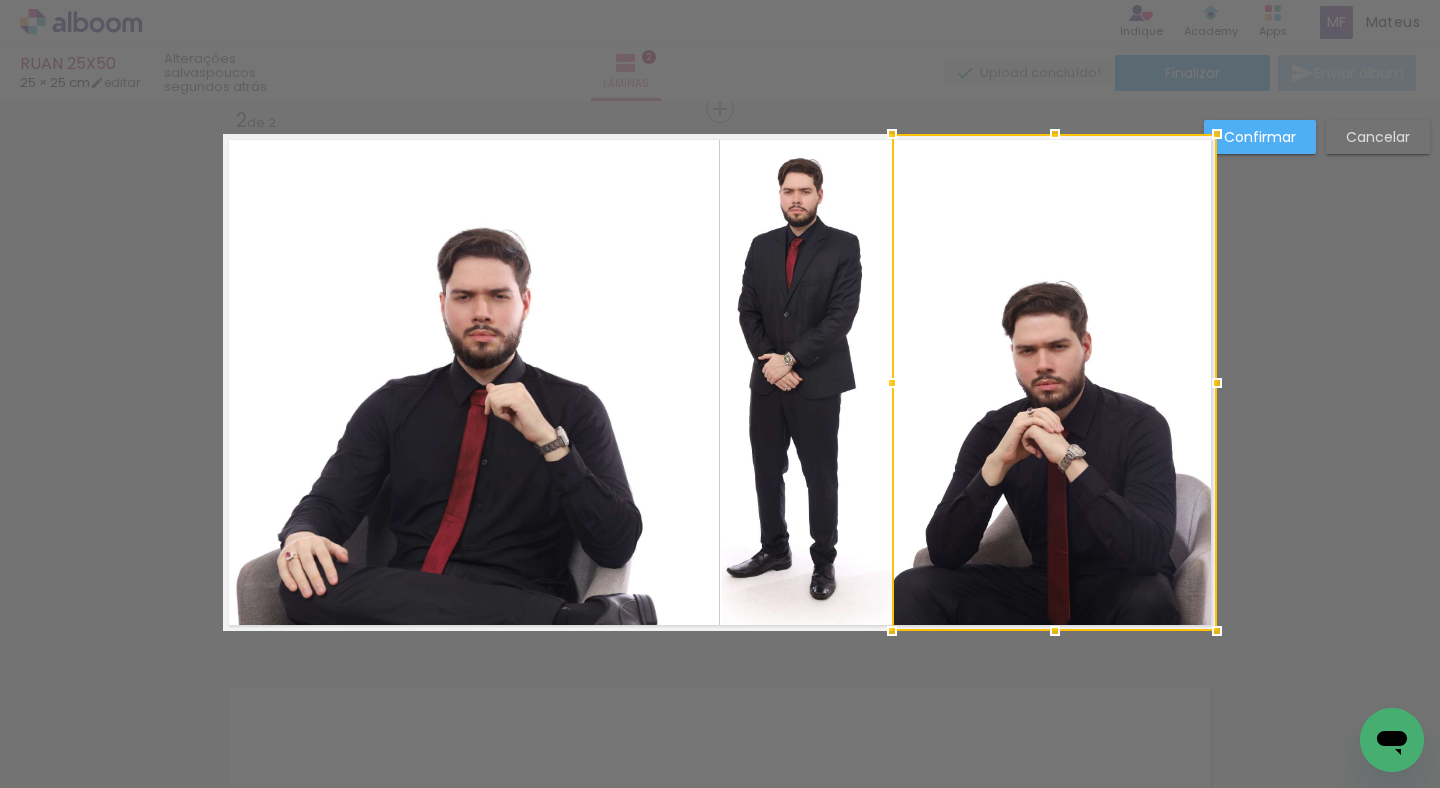 drag, startPoint x: 917, startPoint y: 385, endPoint x: 891, endPoint y: 381, distance: 26.305893 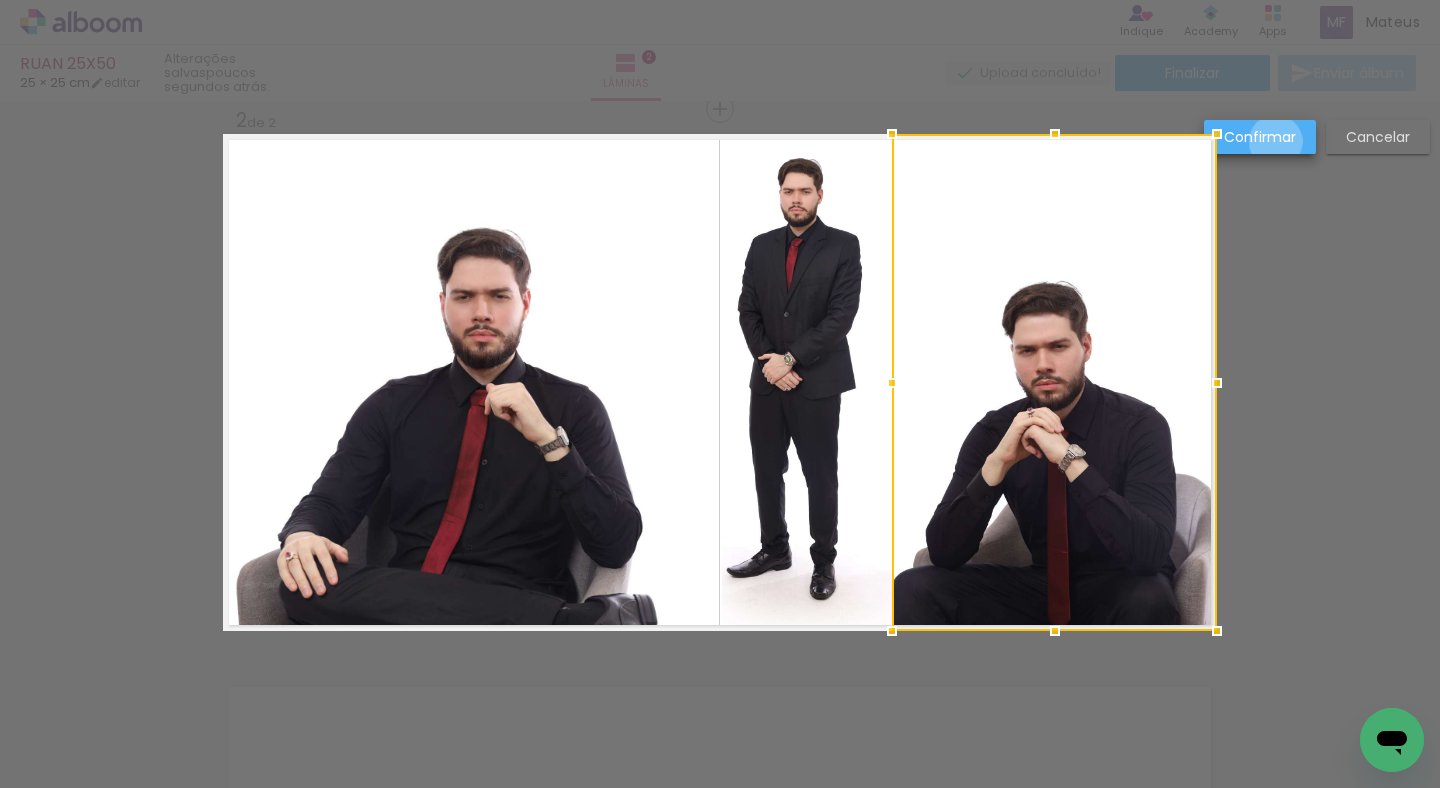 click on "Confirmar" at bounding box center (0, 0) 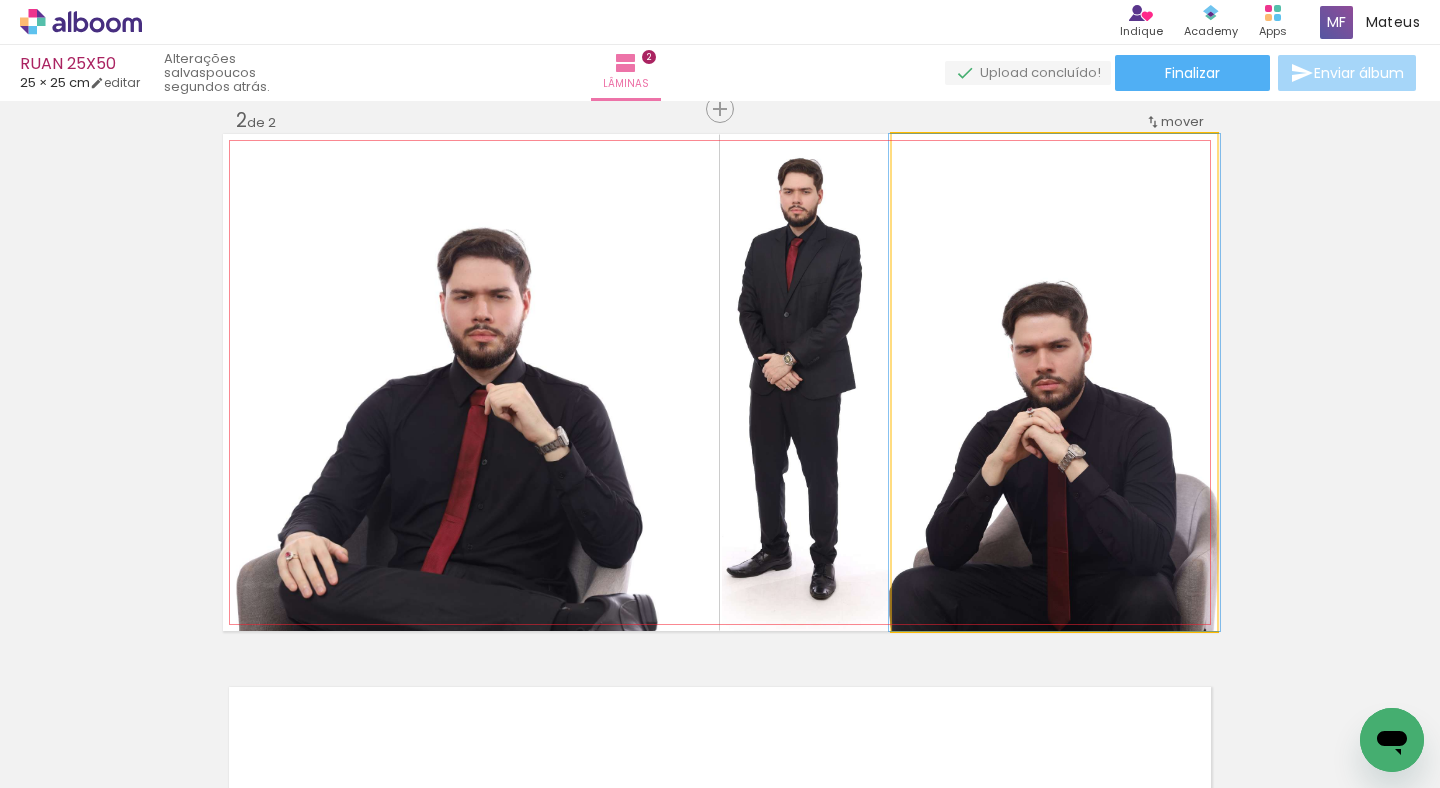 click 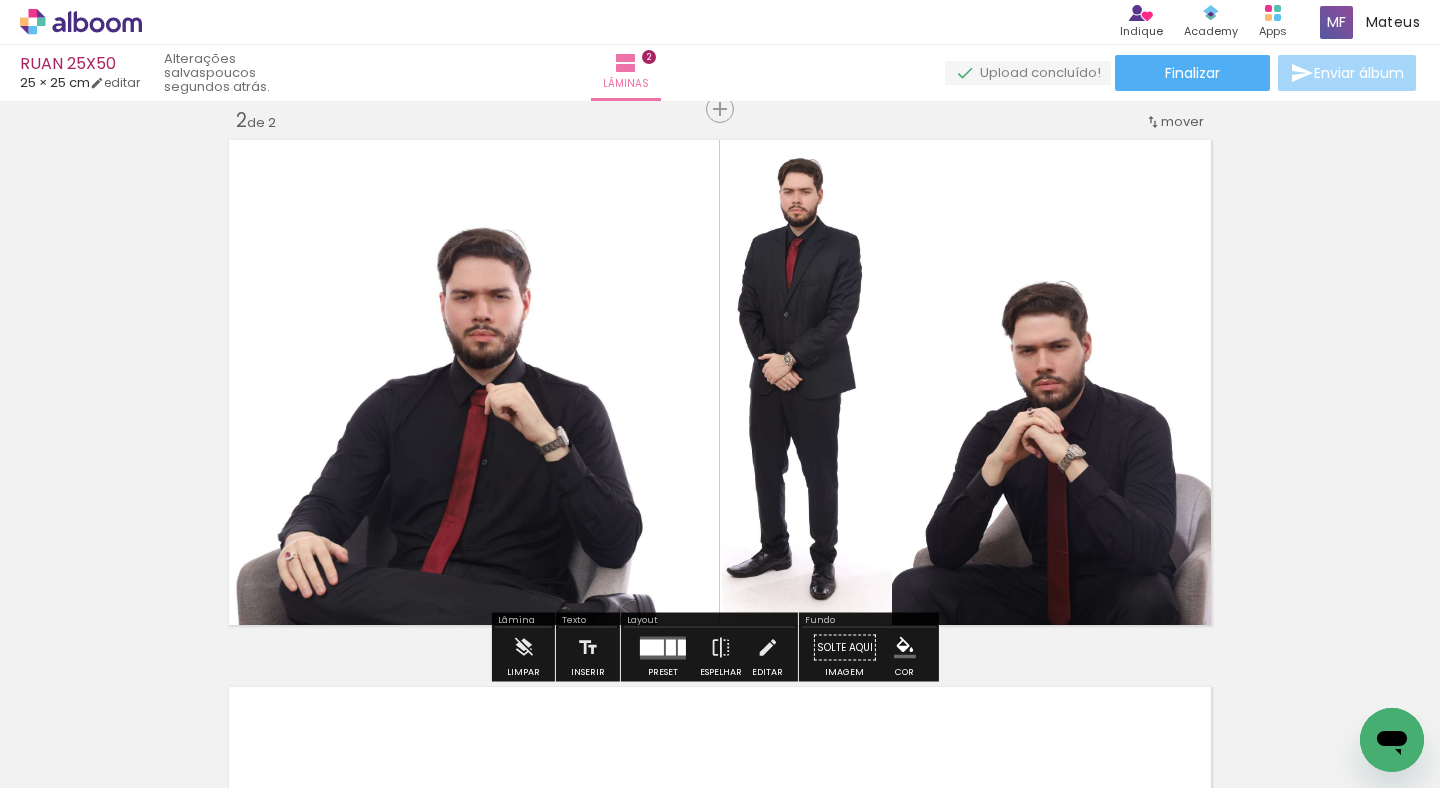 click 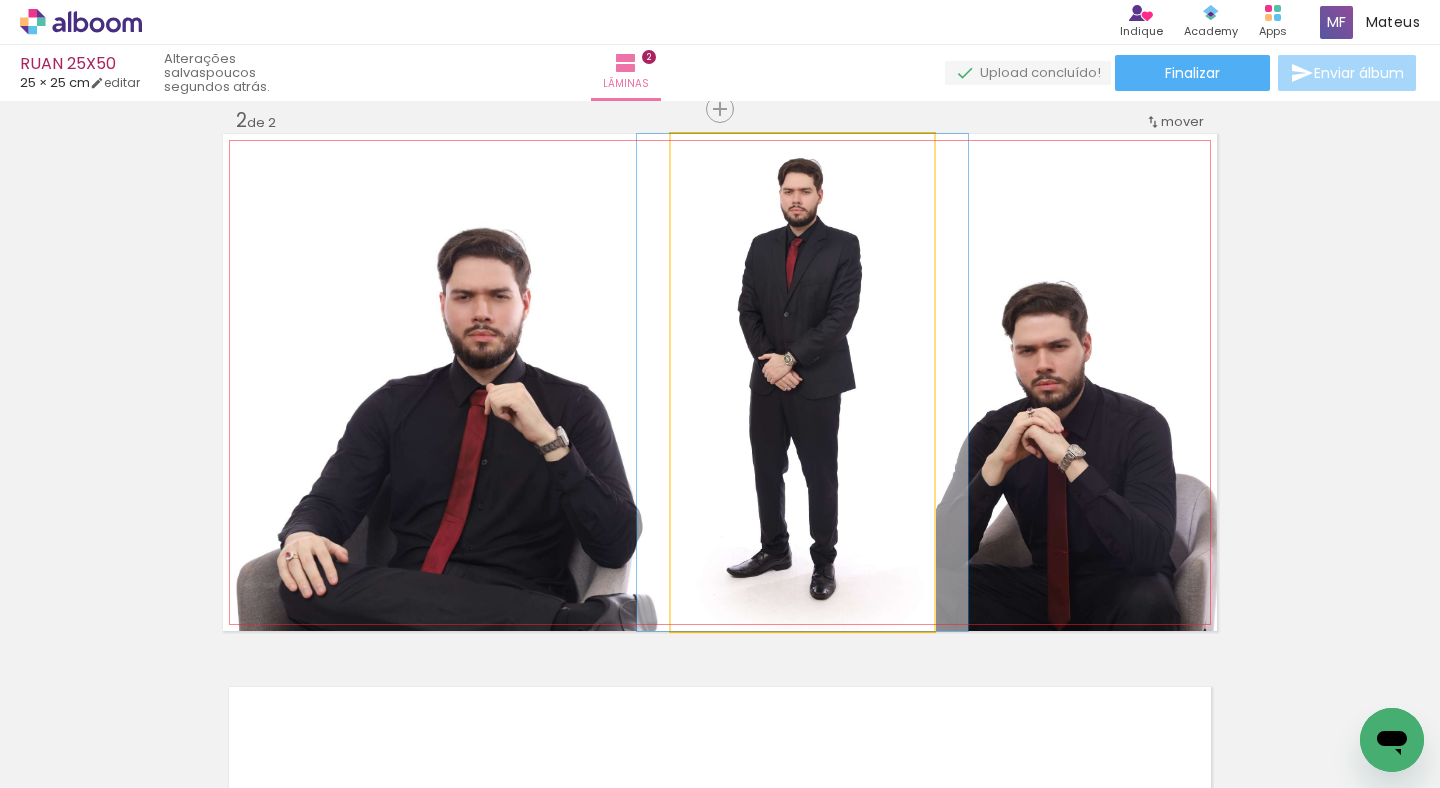click 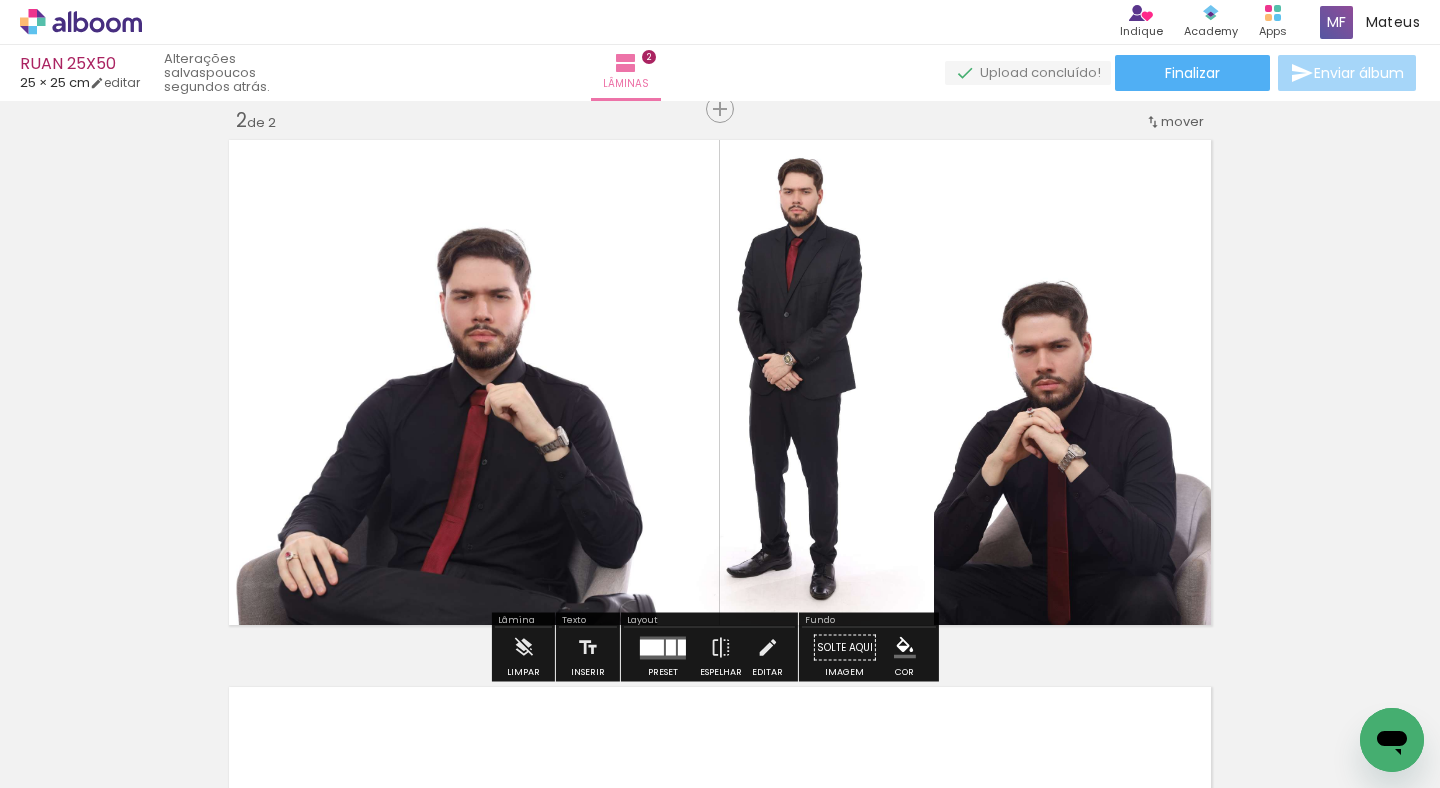 click 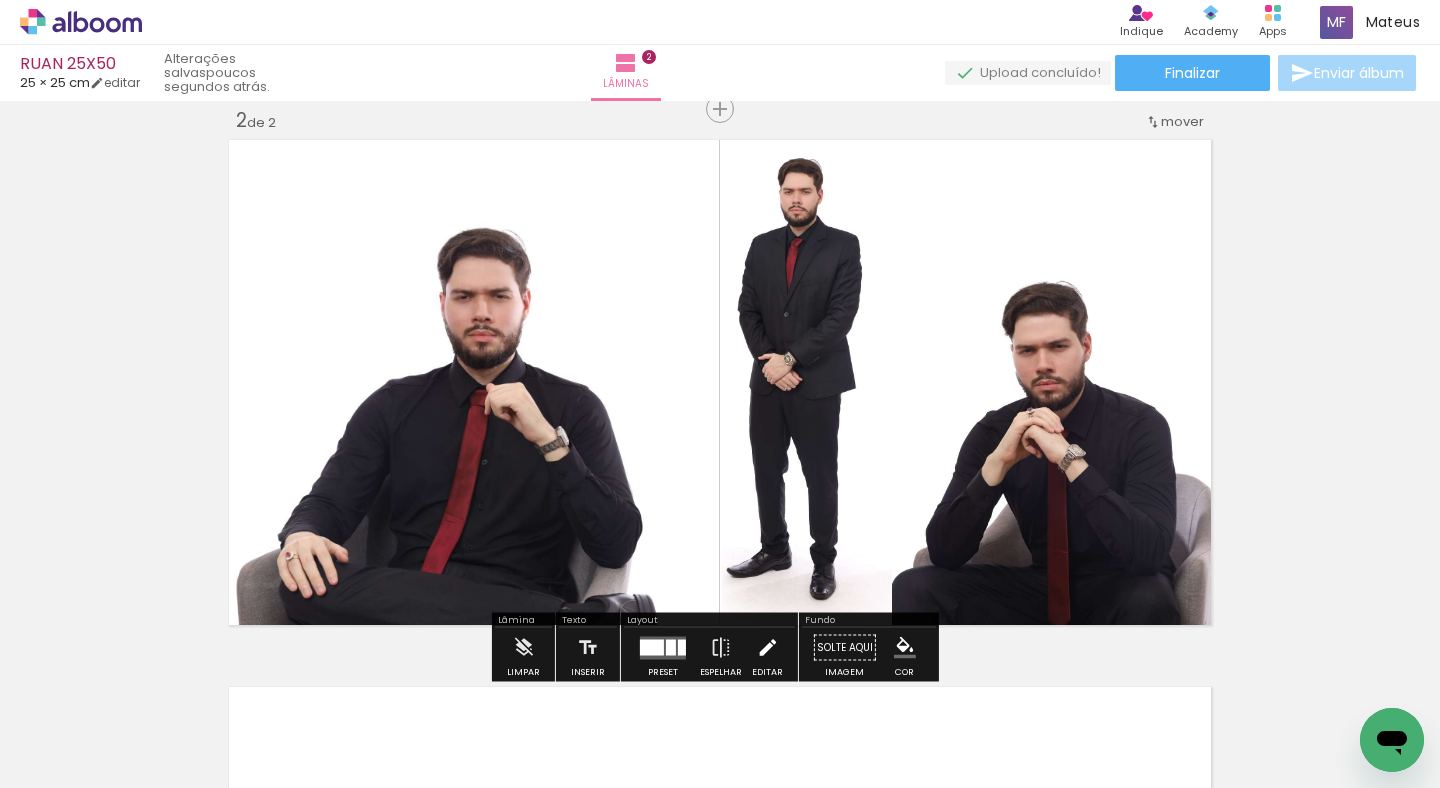 click at bounding box center (767, 648) 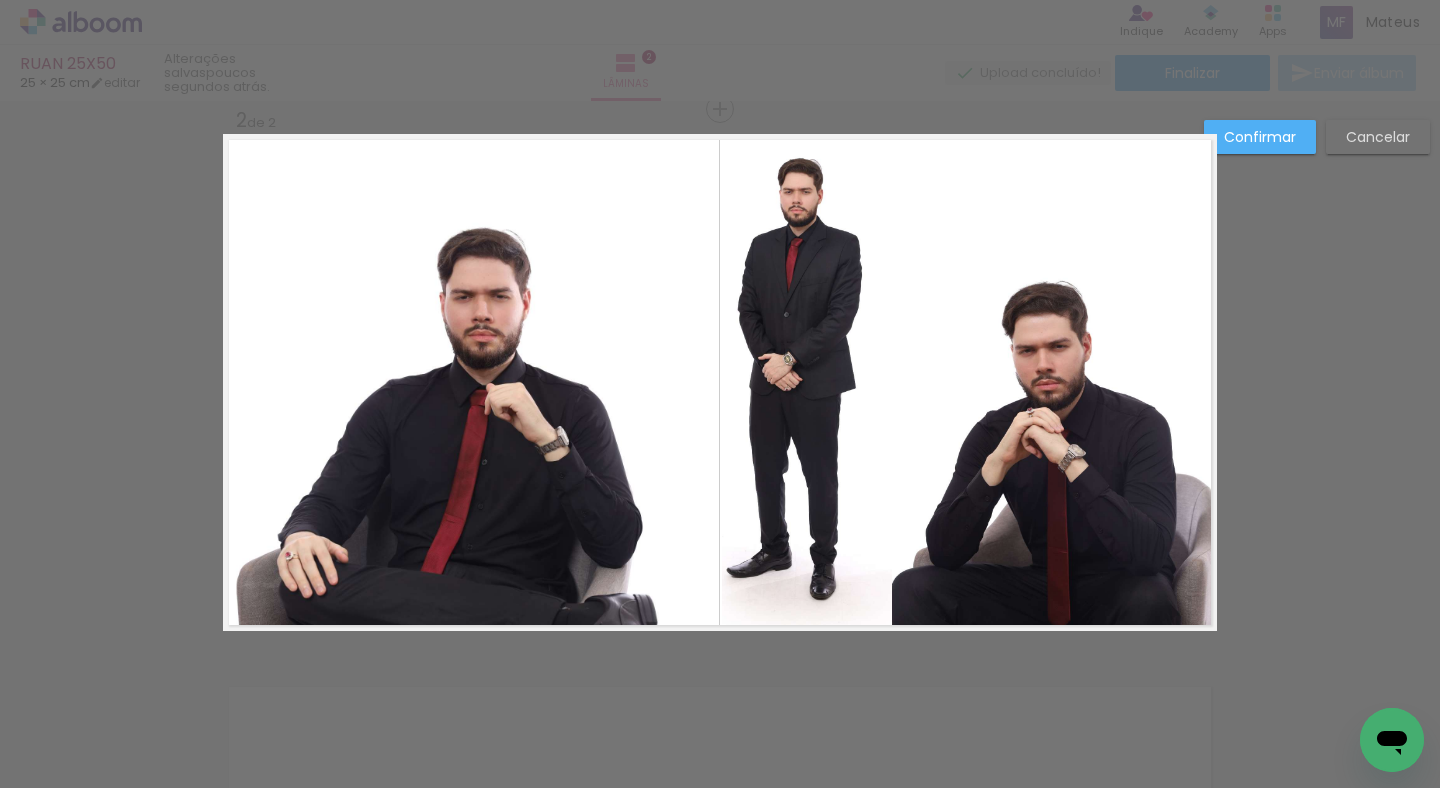 click 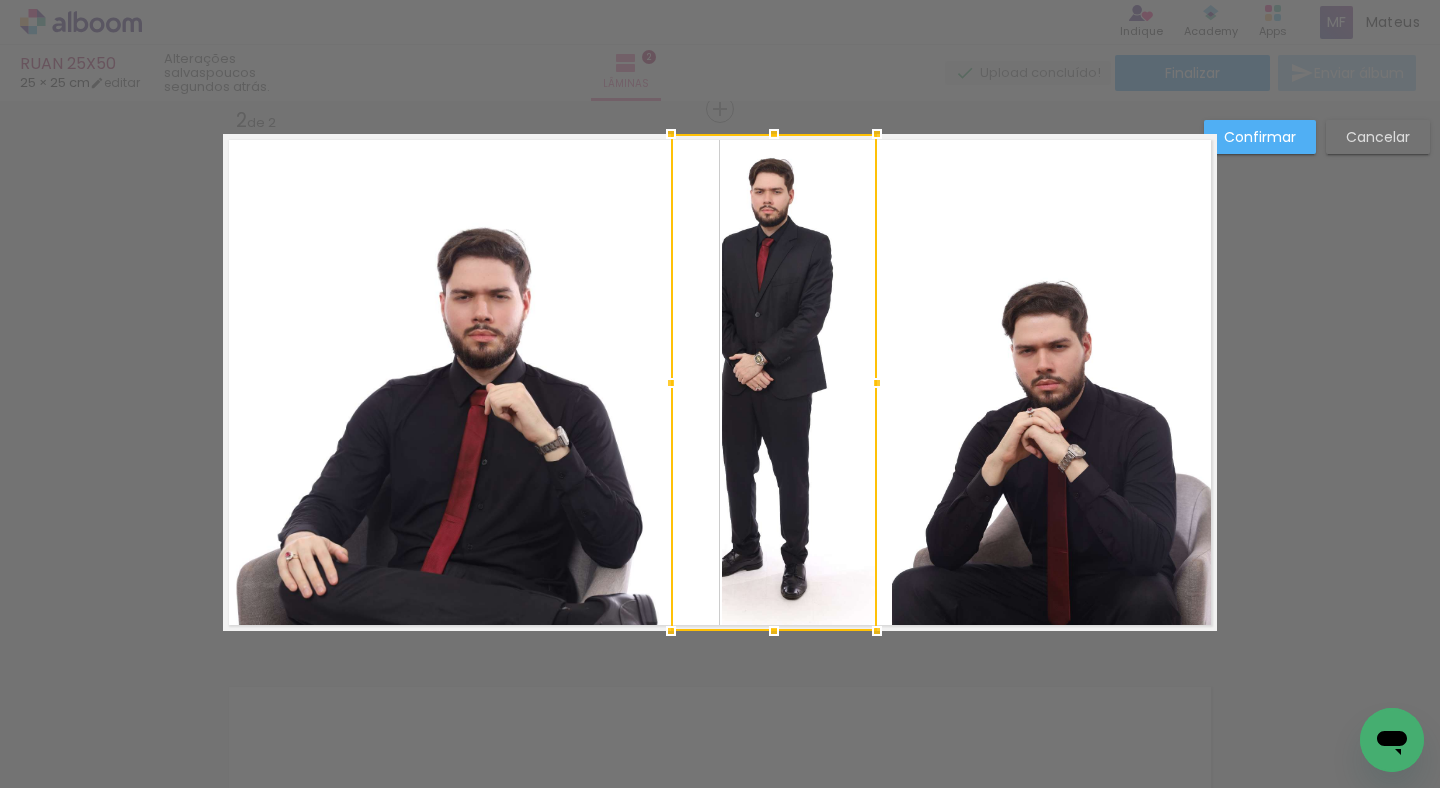 drag, startPoint x: 930, startPoint y: 385, endPoint x: 873, endPoint y: 386, distance: 57.00877 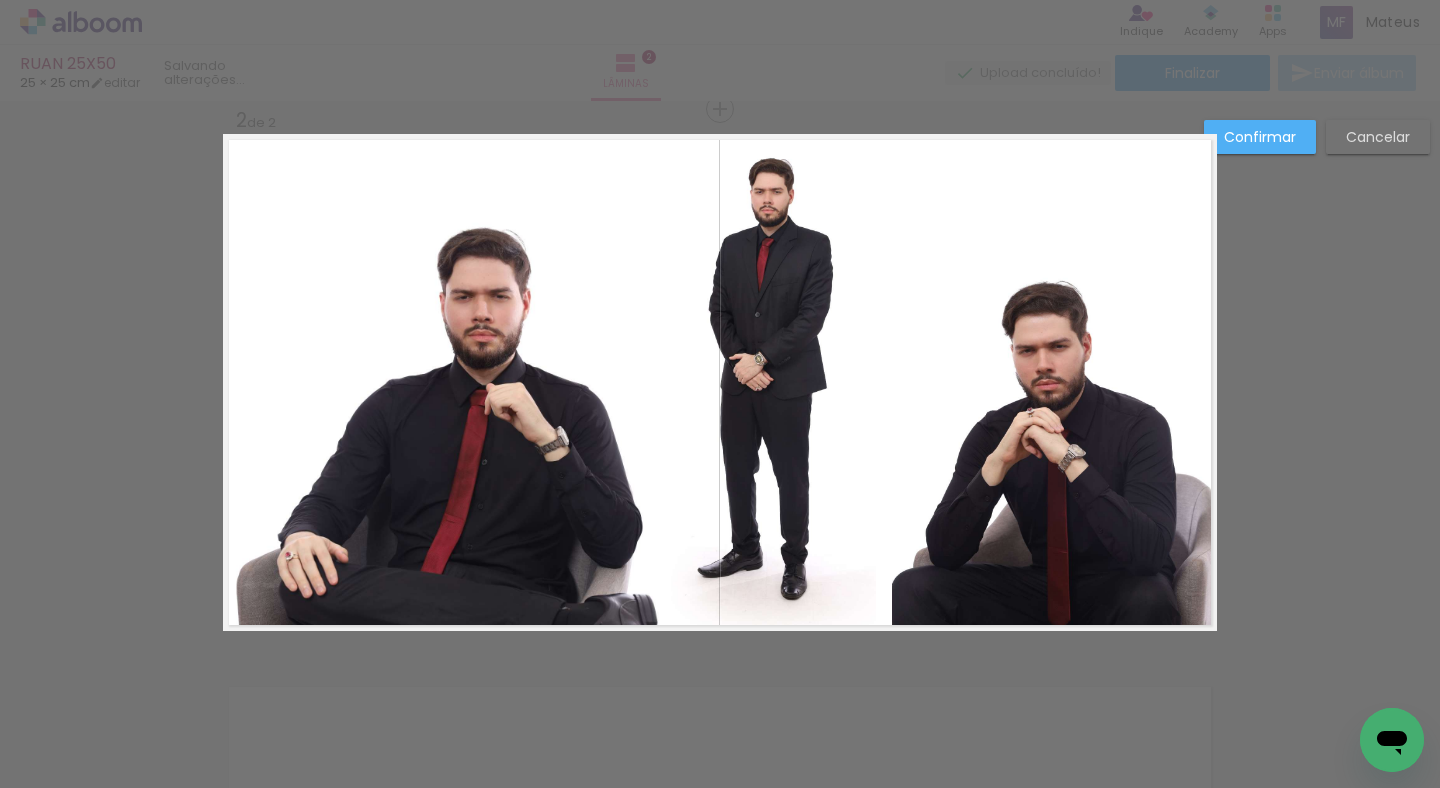 click 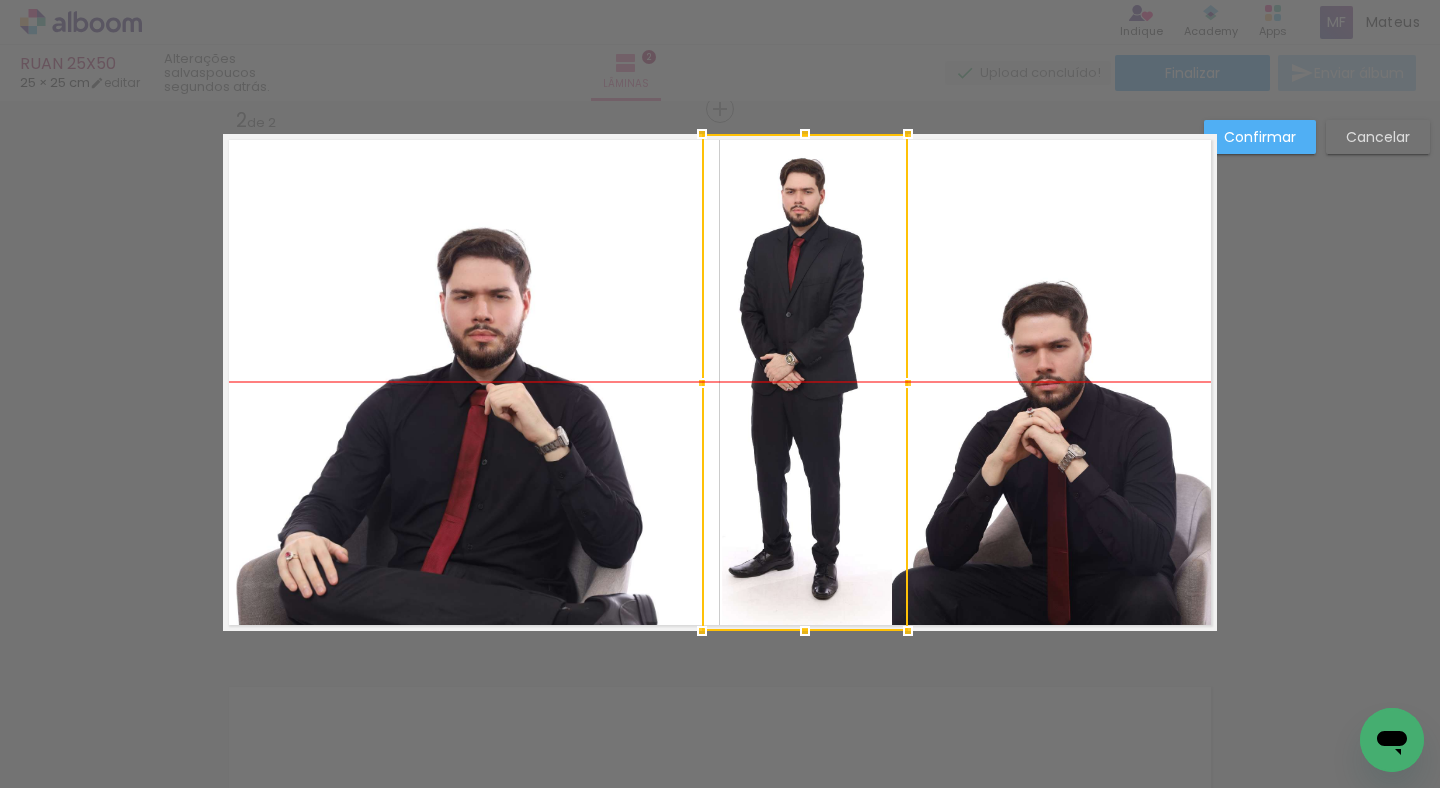 drag, startPoint x: 776, startPoint y: 372, endPoint x: 808, endPoint y: 369, distance: 32.140316 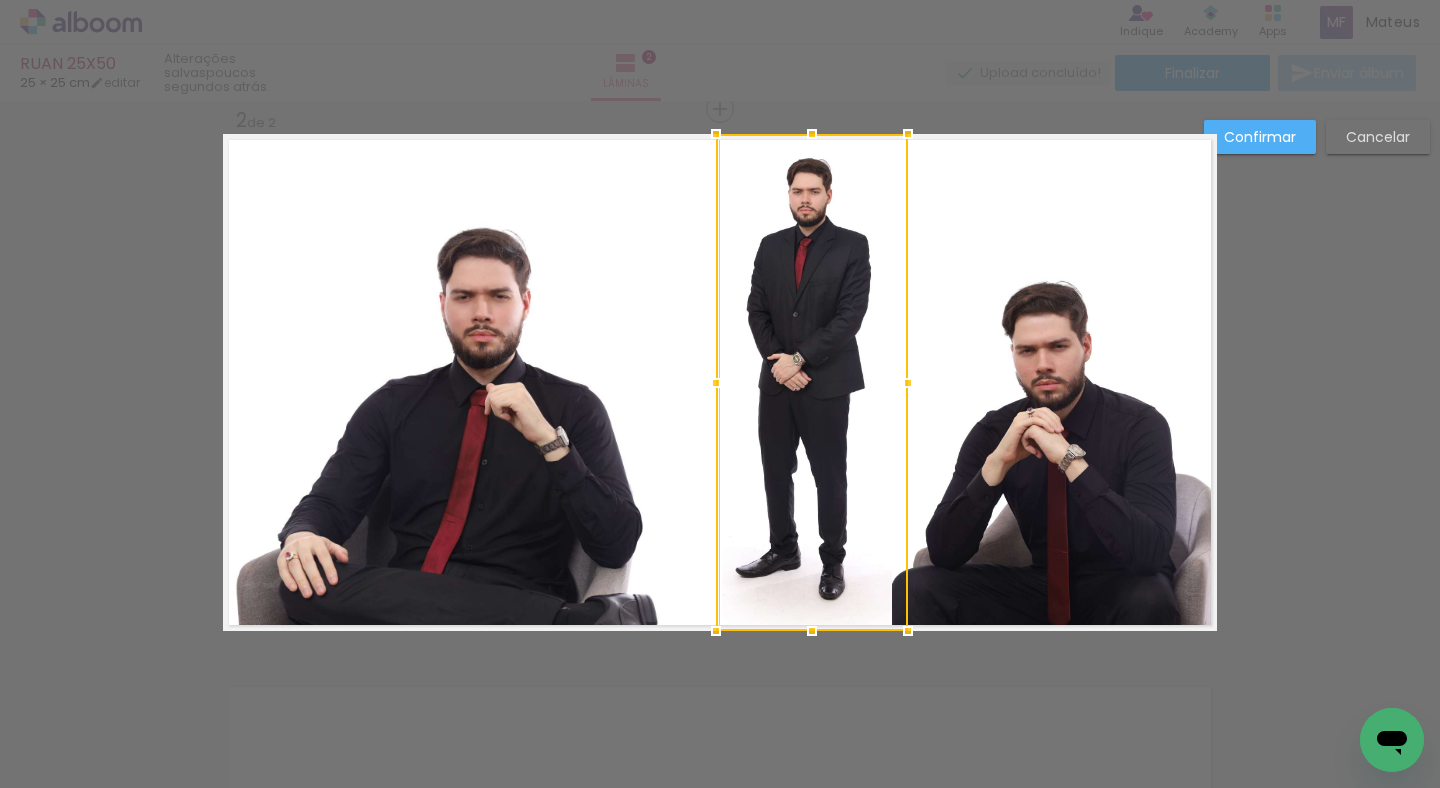 drag, startPoint x: 702, startPoint y: 376, endPoint x: 716, endPoint y: 376, distance: 14 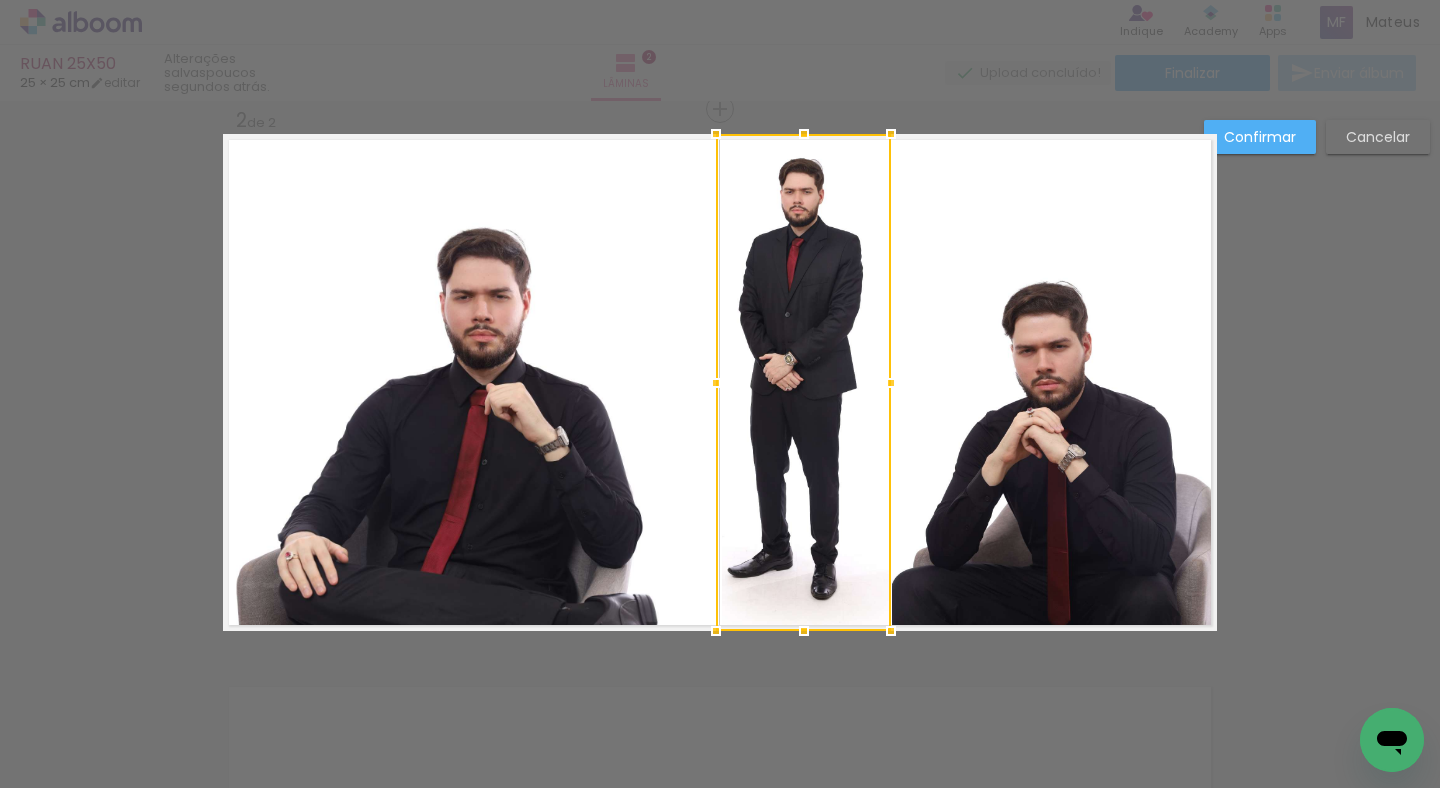drag, startPoint x: 905, startPoint y: 391, endPoint x: 888, endPoint y: 395, distance: 17.464249 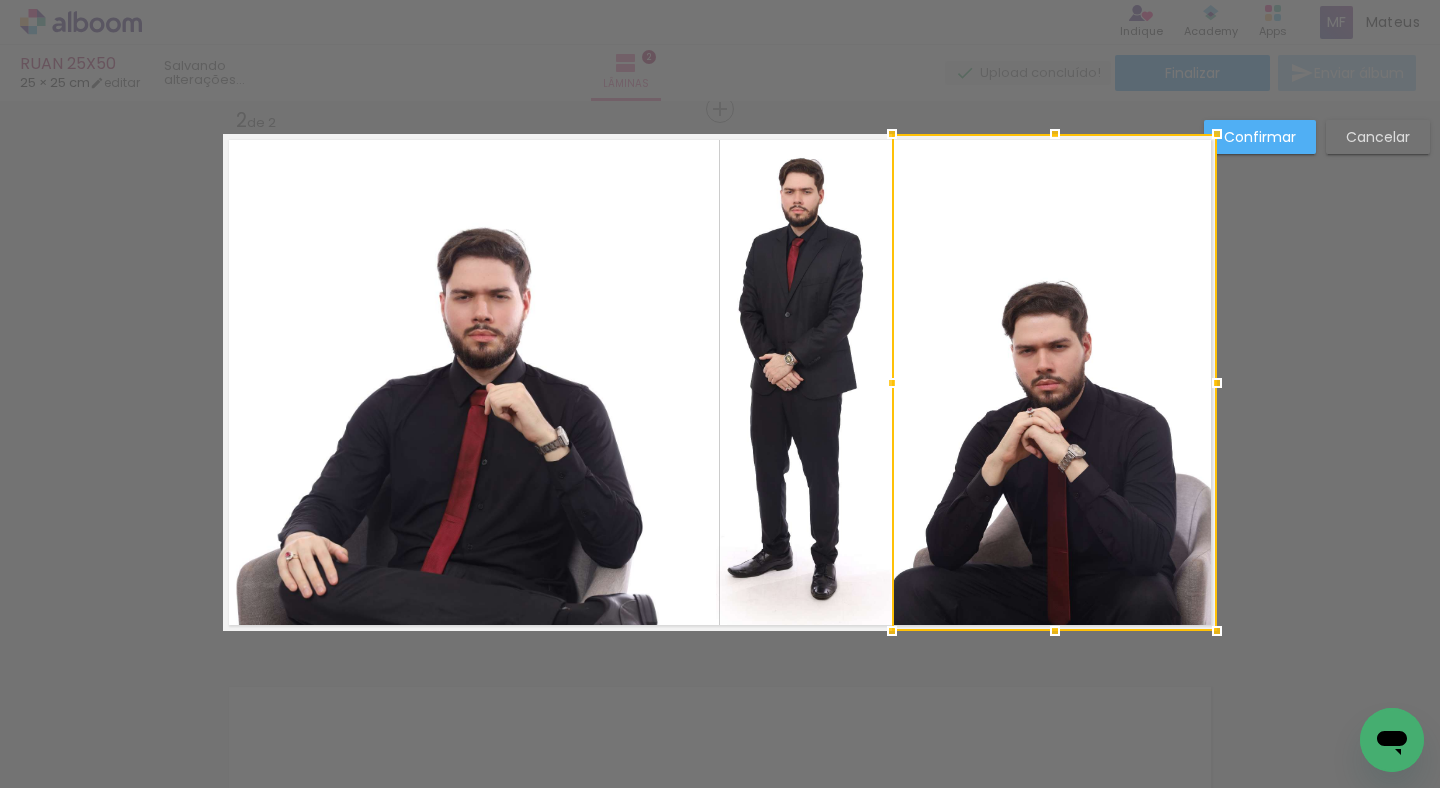 click 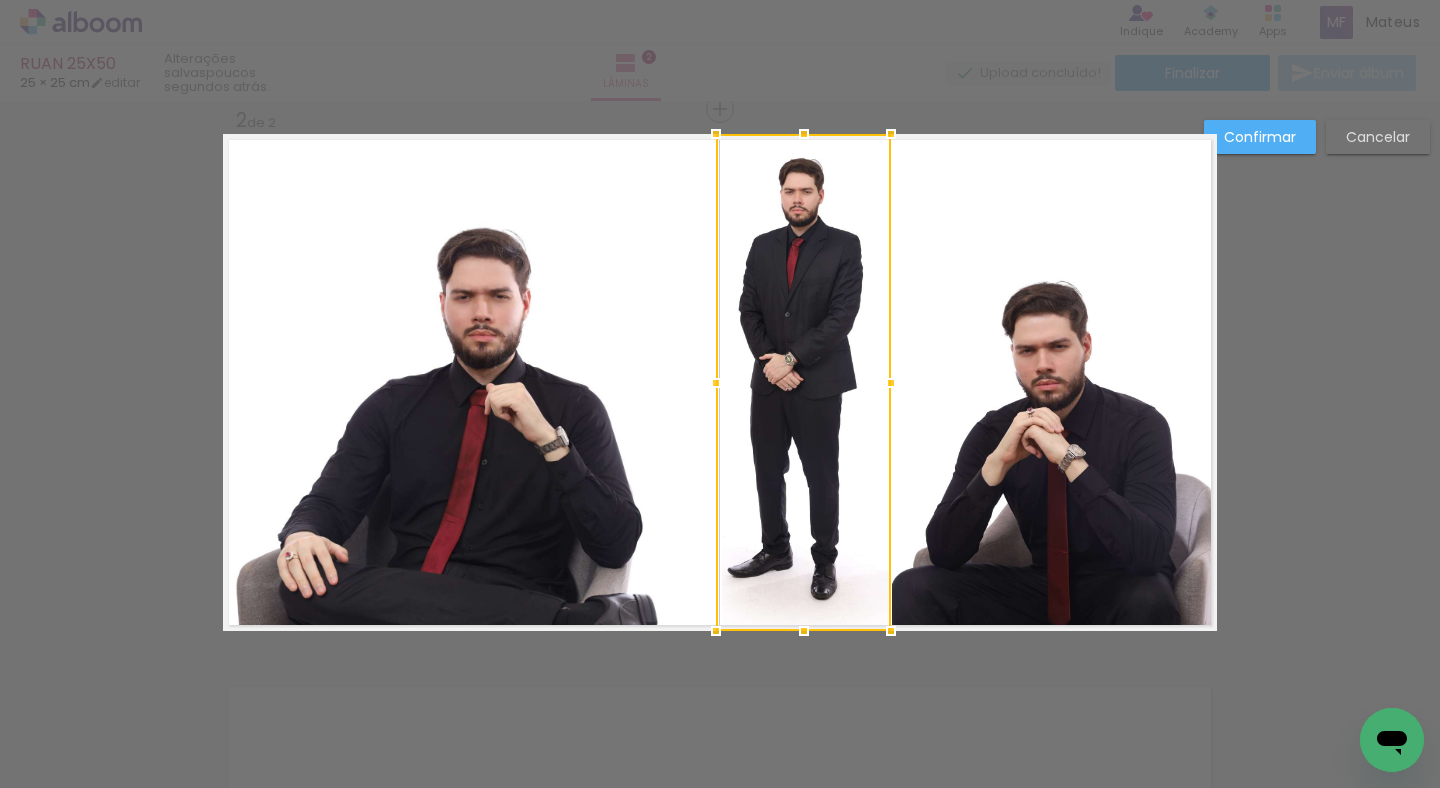 click on "Confirmar" at bounding box center [0, 0] 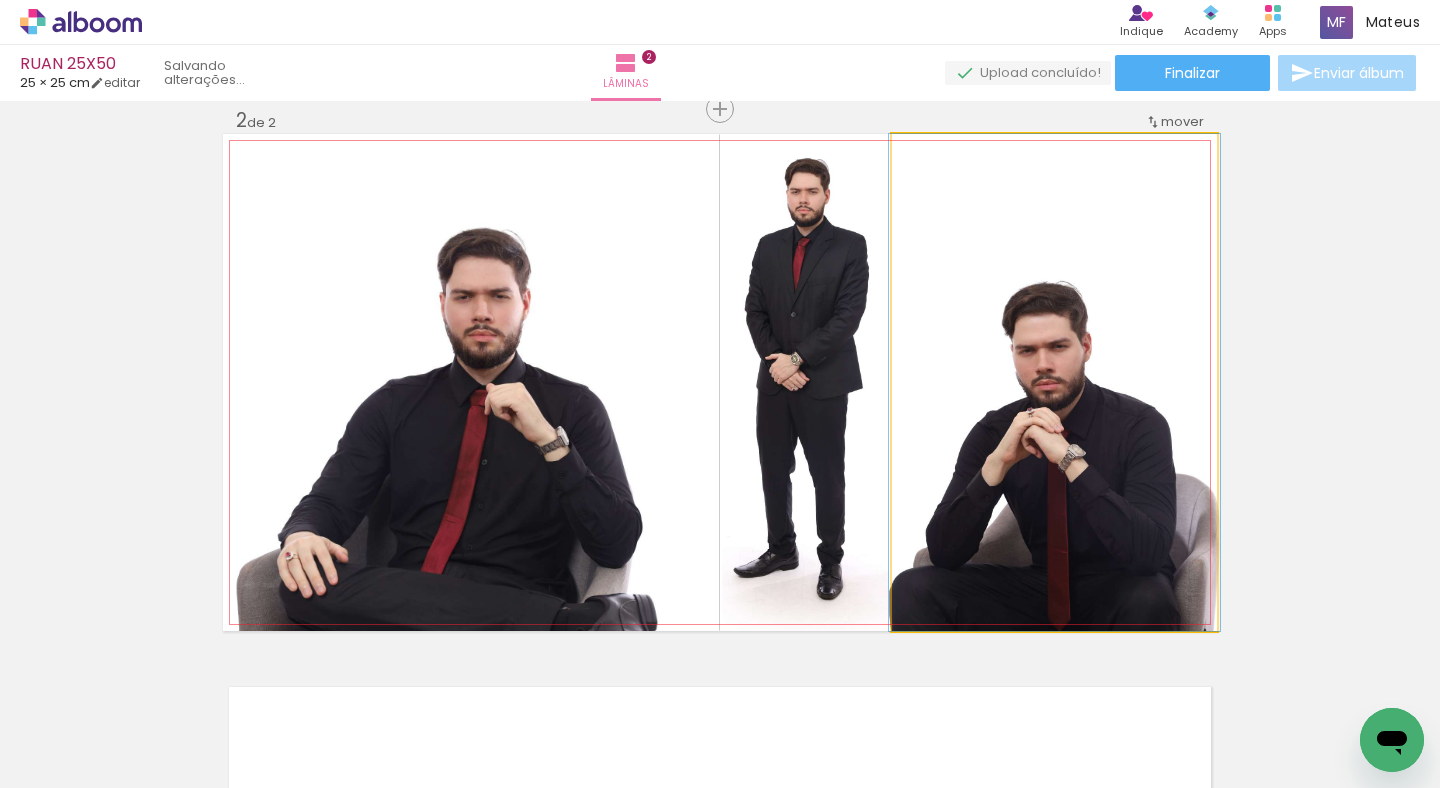 click 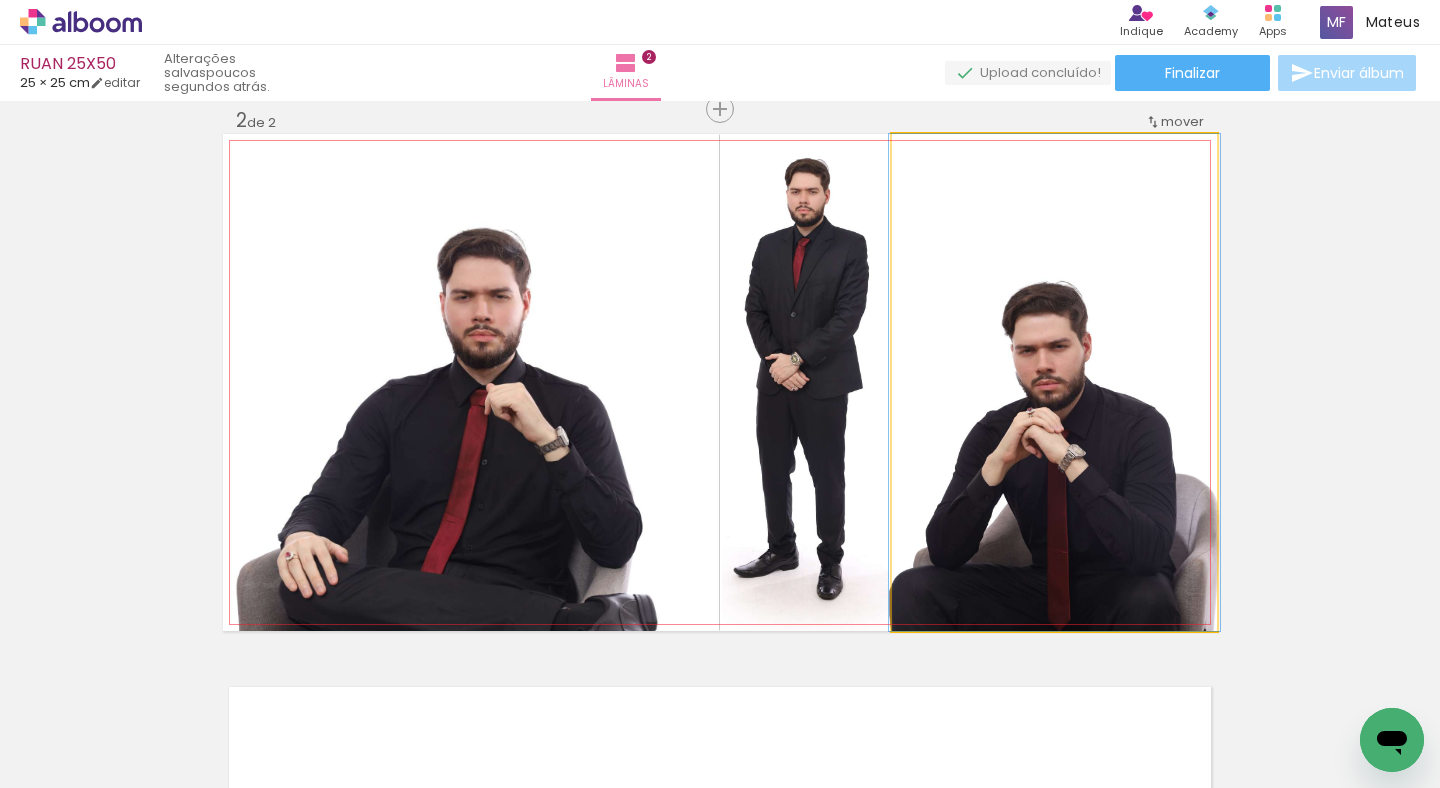 click 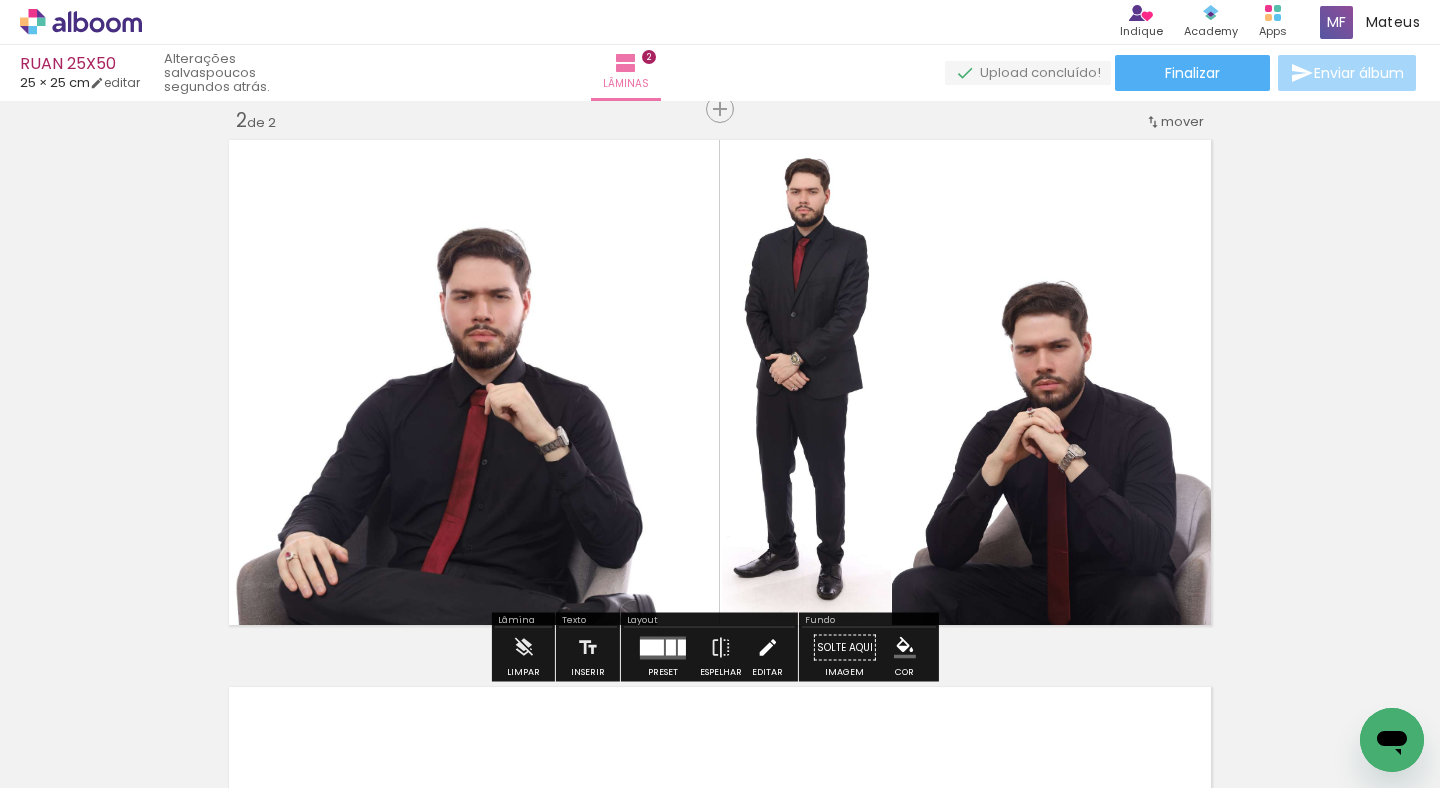 click on "Editar" at bounding box center (767, 653) 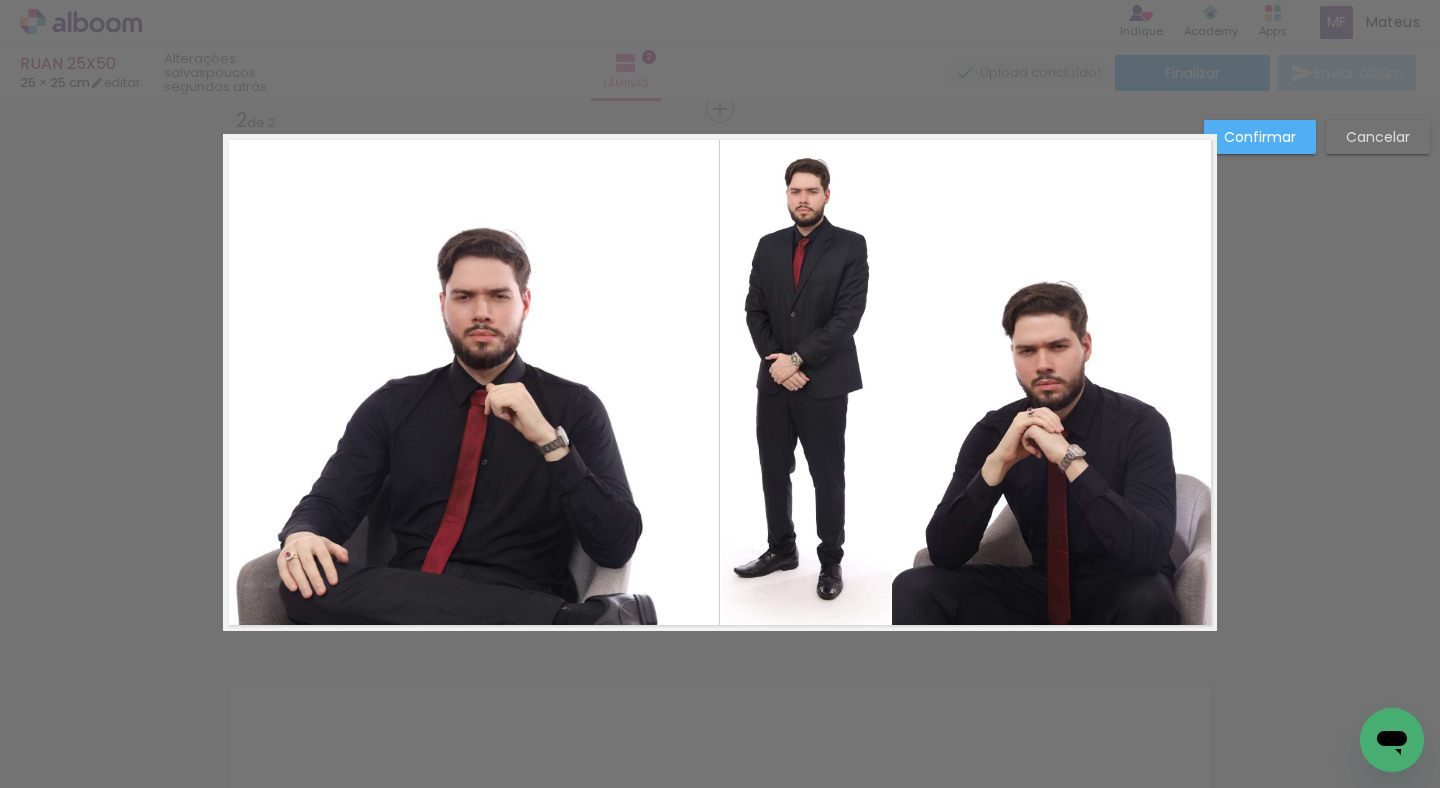 click 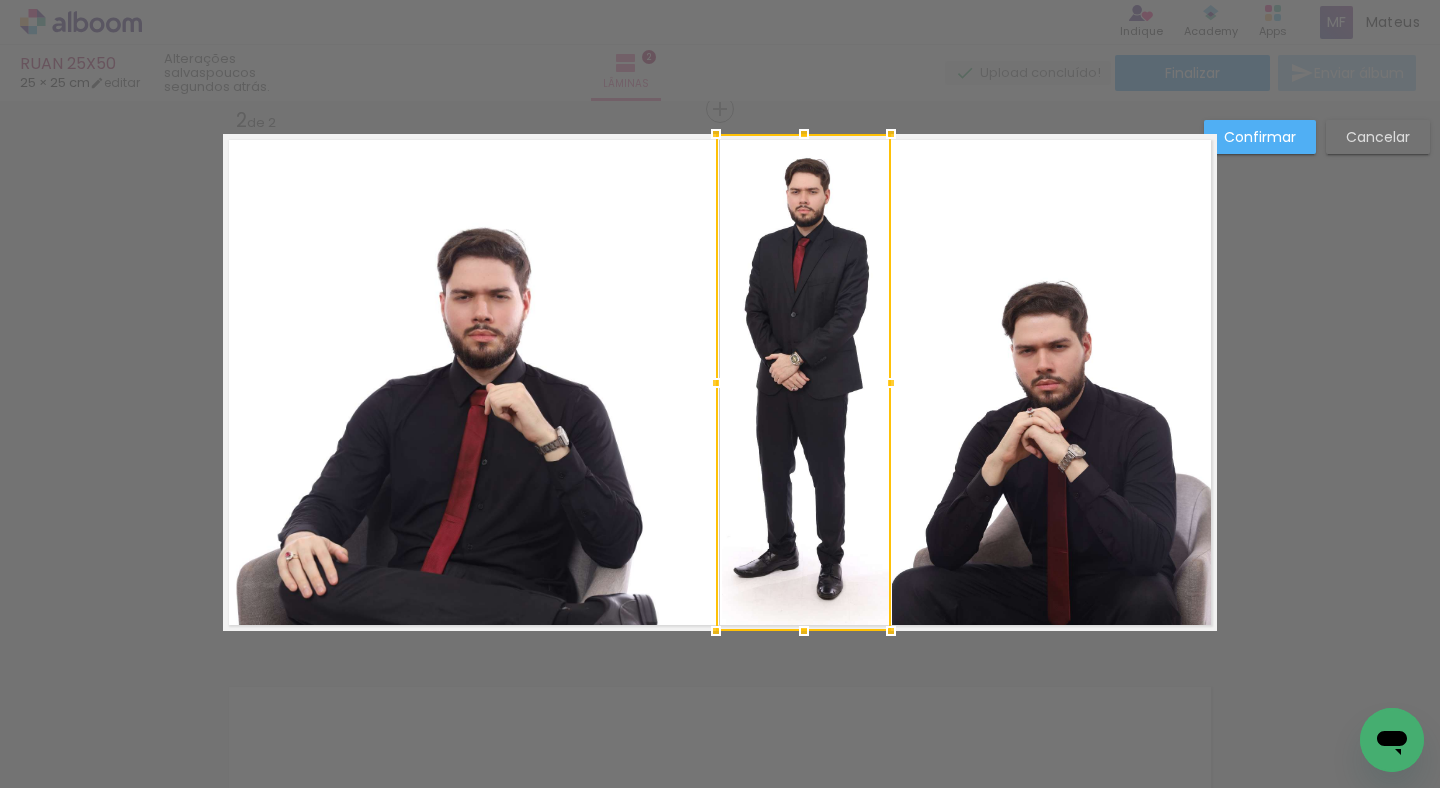 click 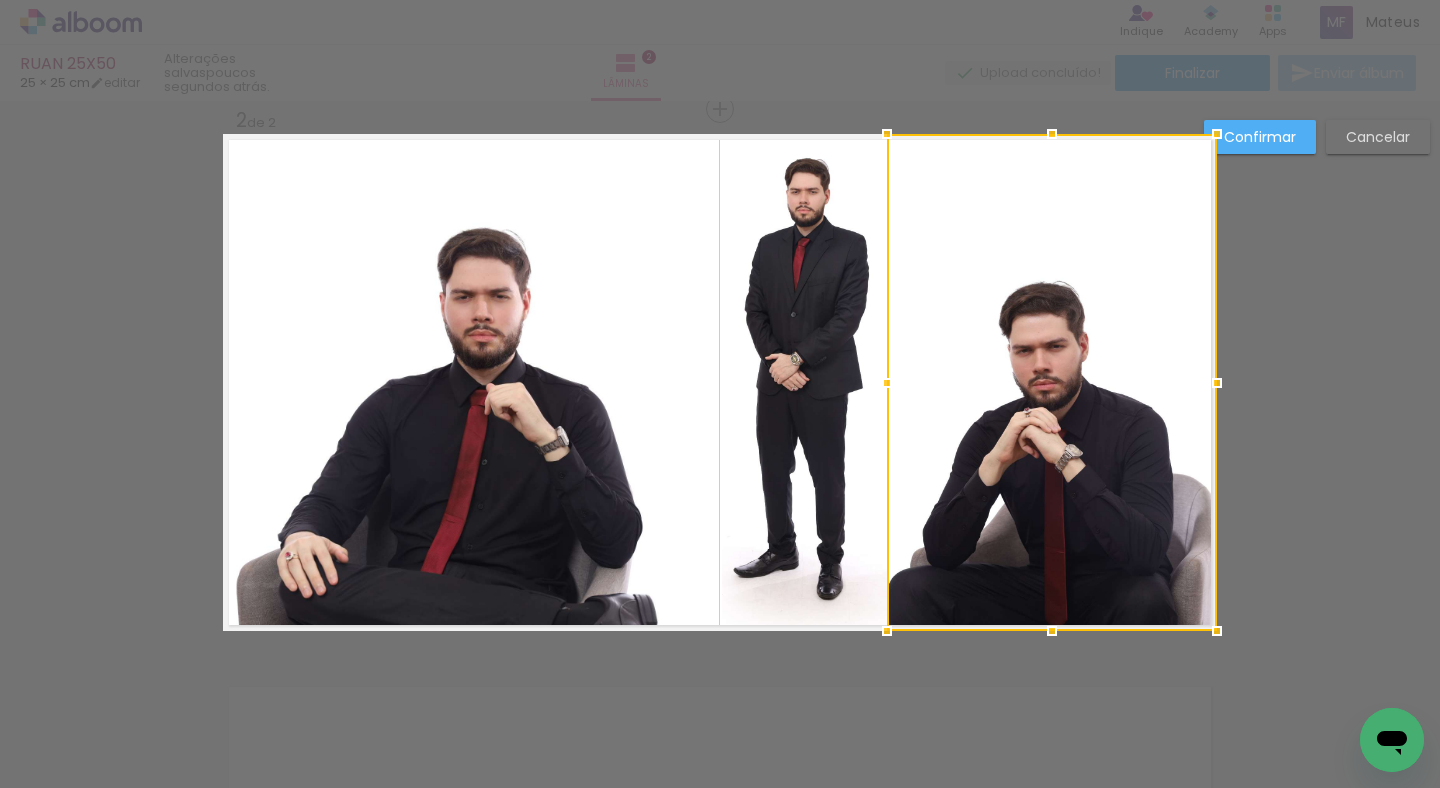 click at bounding box center (887, 383) 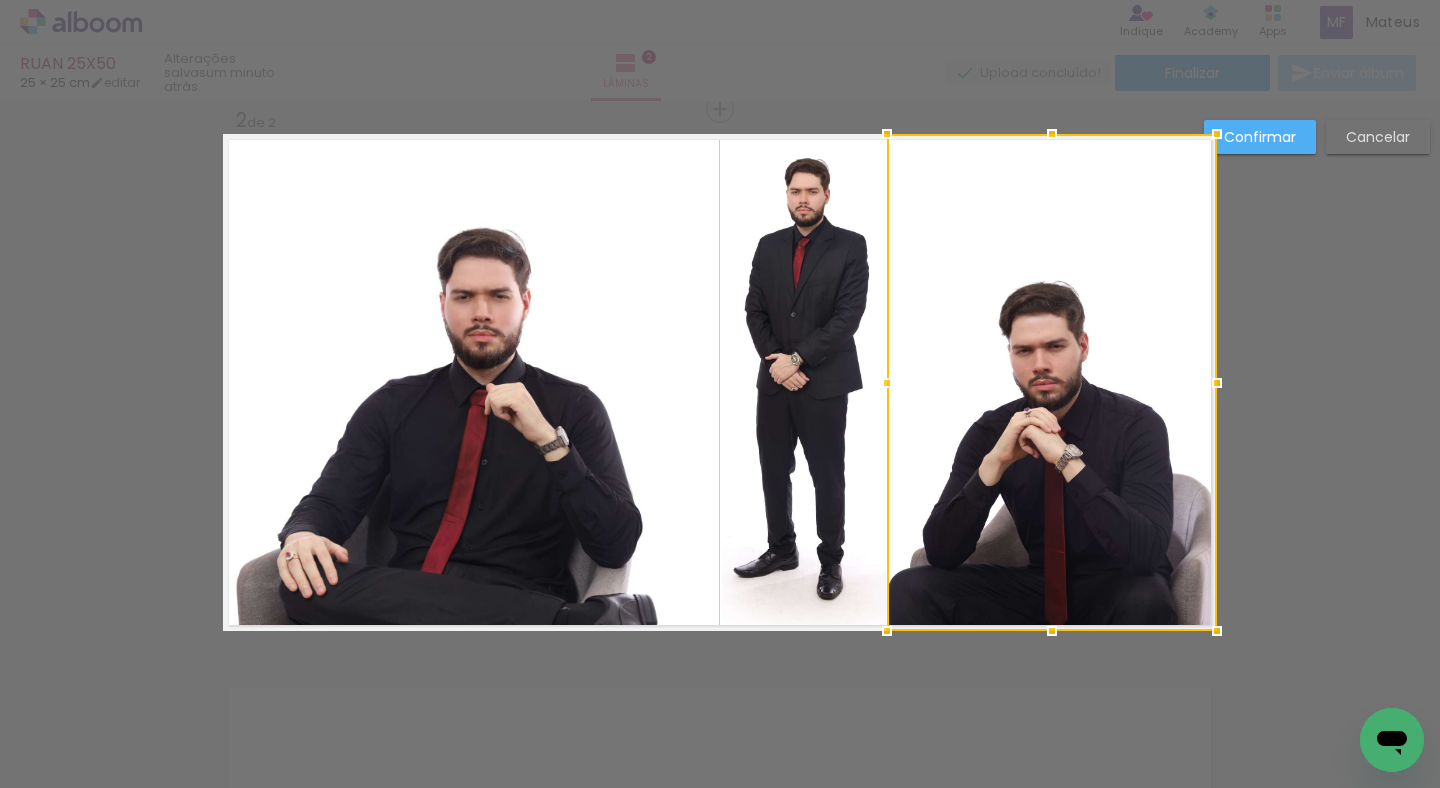click on "Confirmar" at bounding box center [1260, 137] 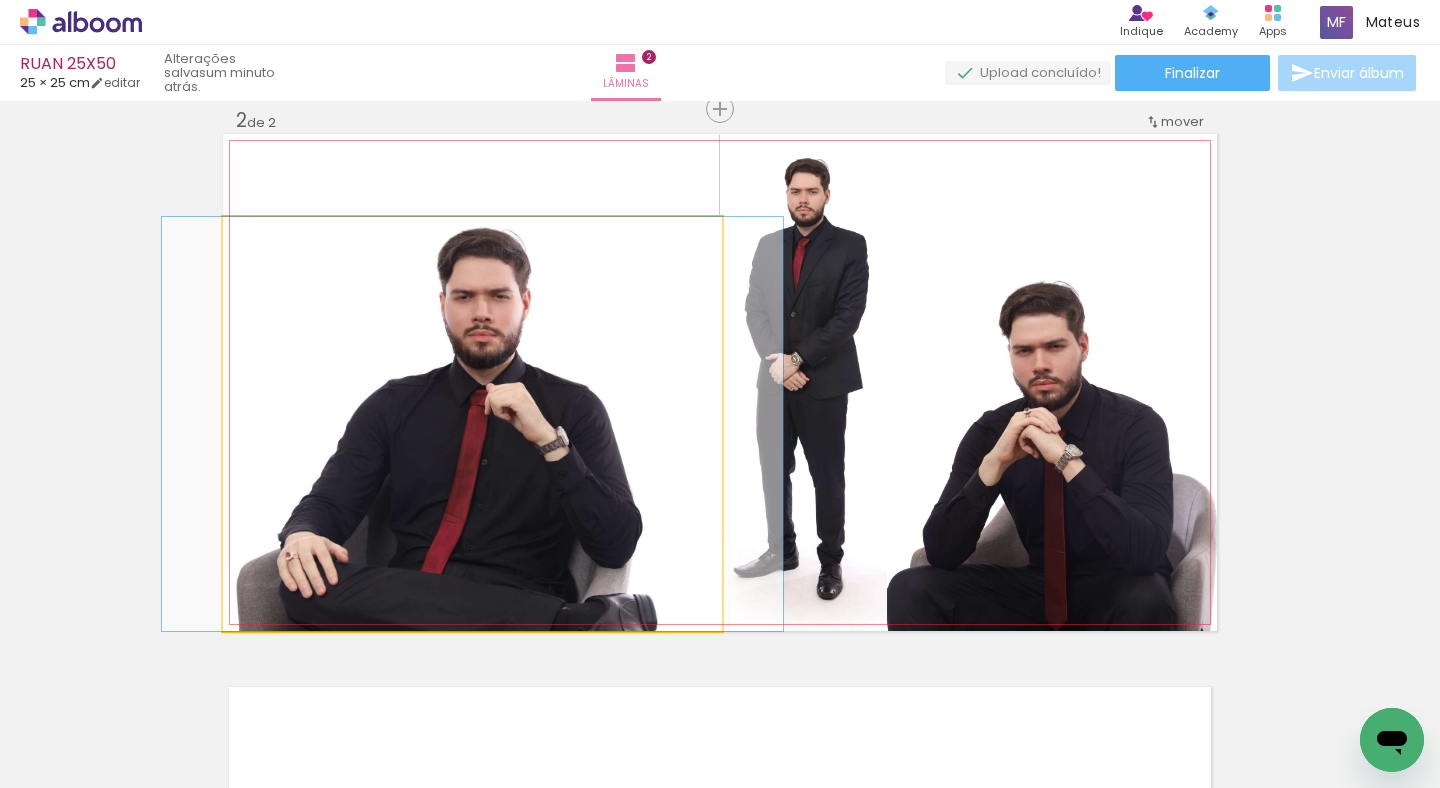click 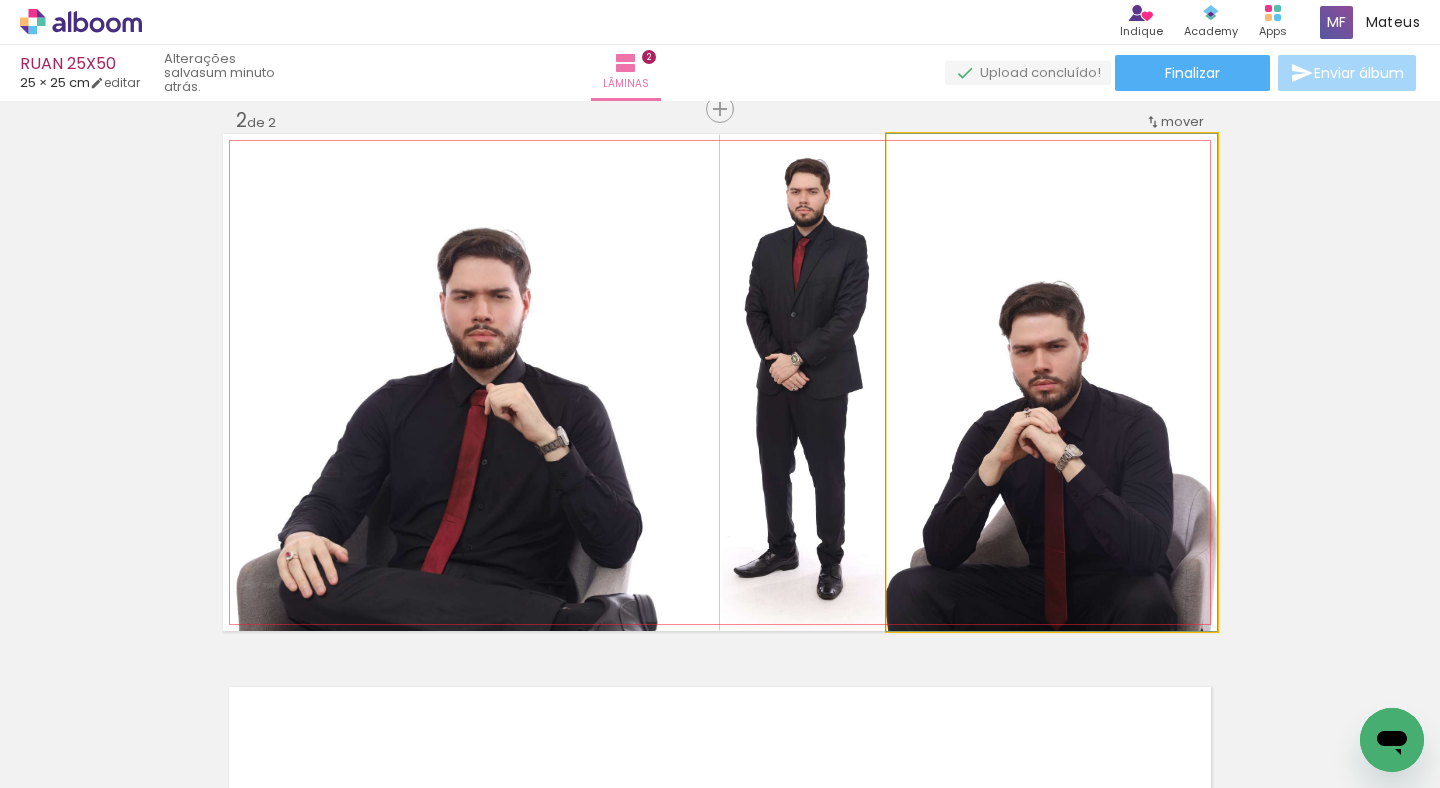 click 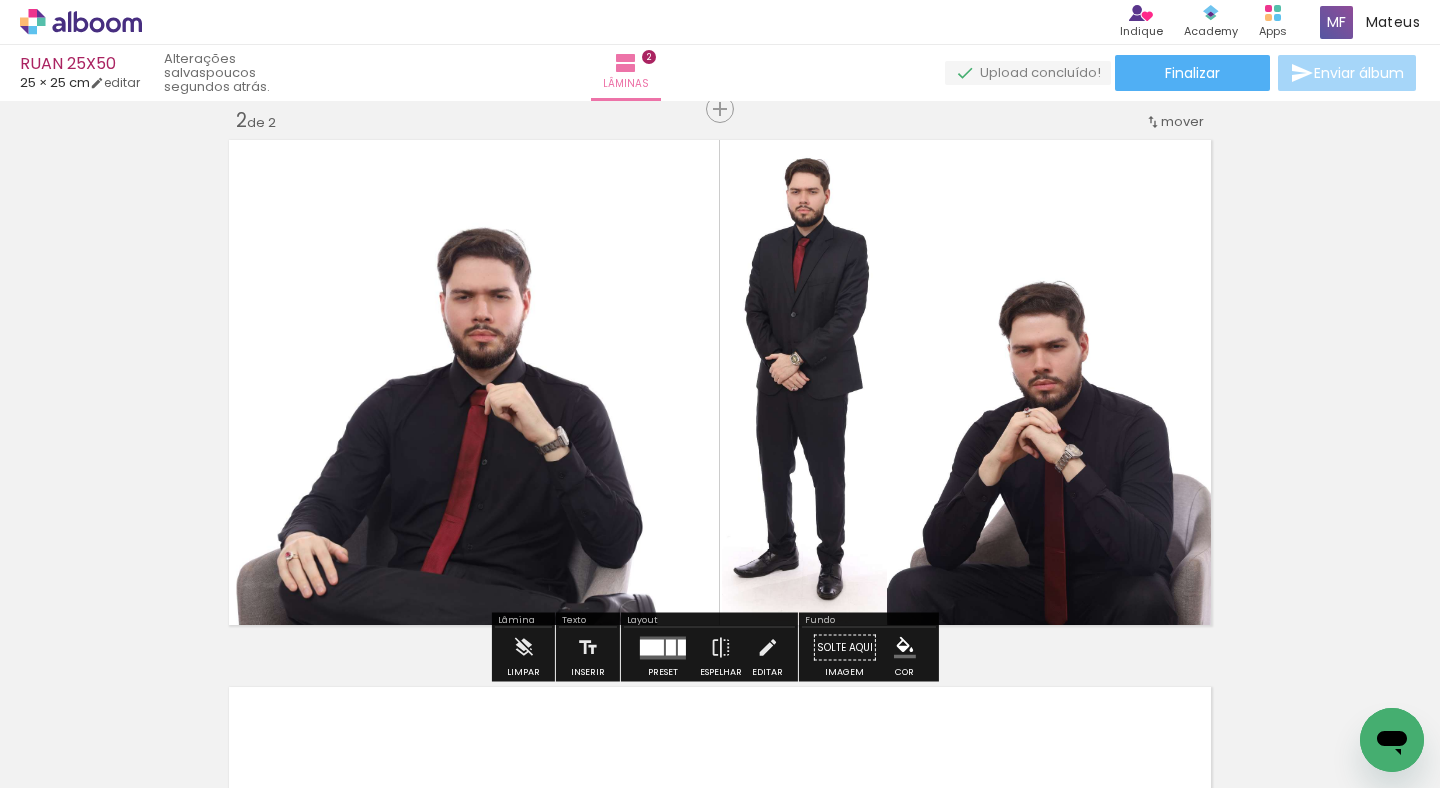 click on "Layout" at bounding box center (709, 622) 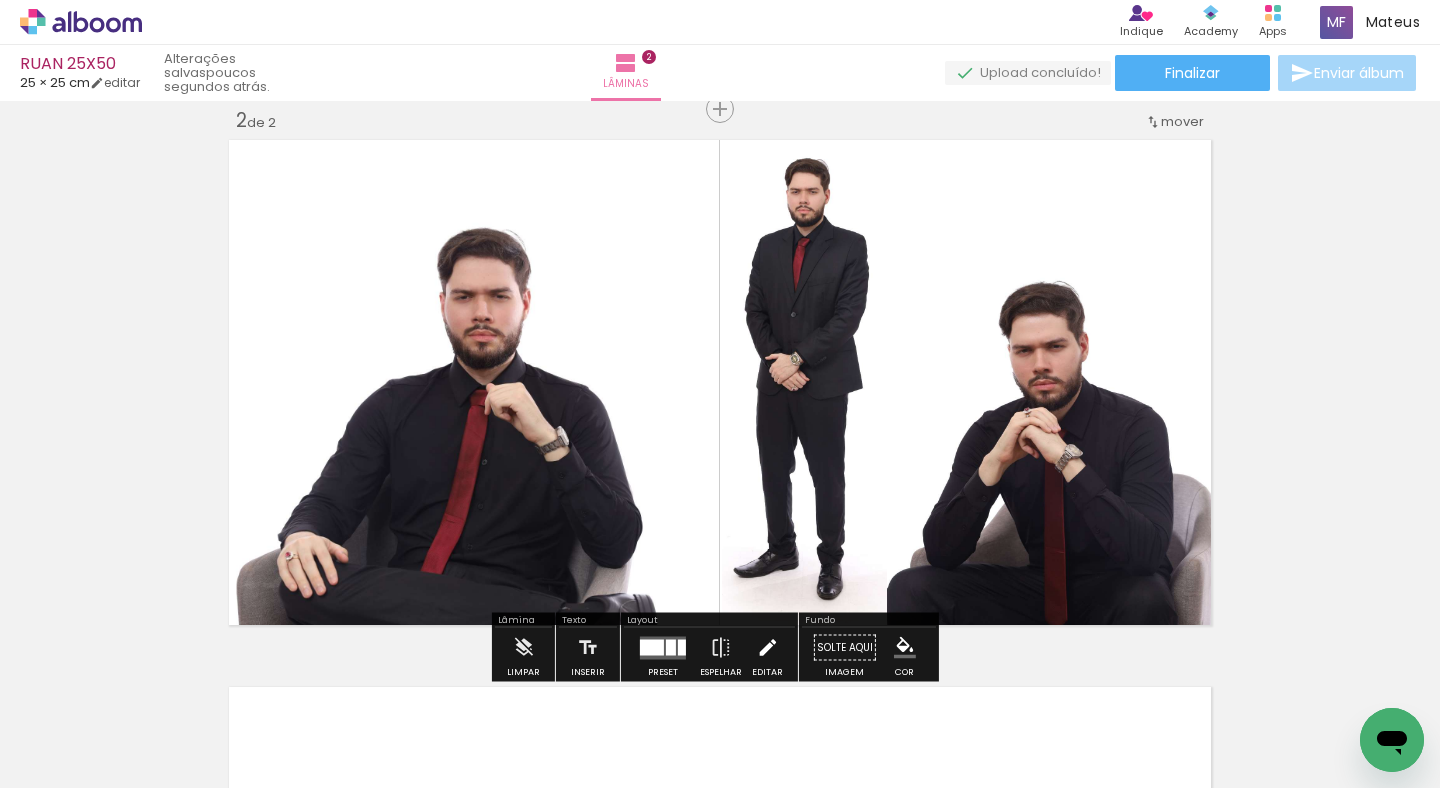 click on "Editar" at bounding box center (767, 653) 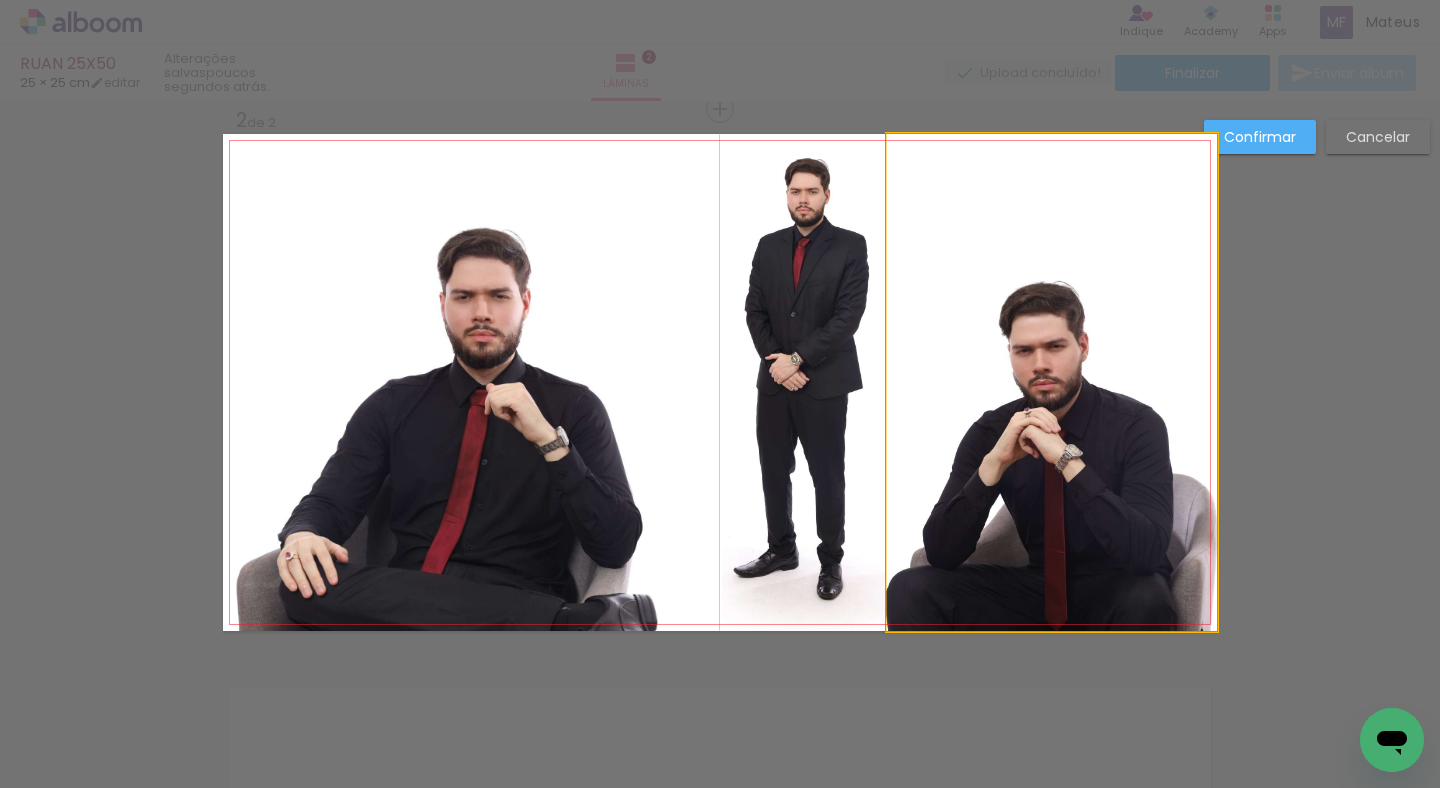 click 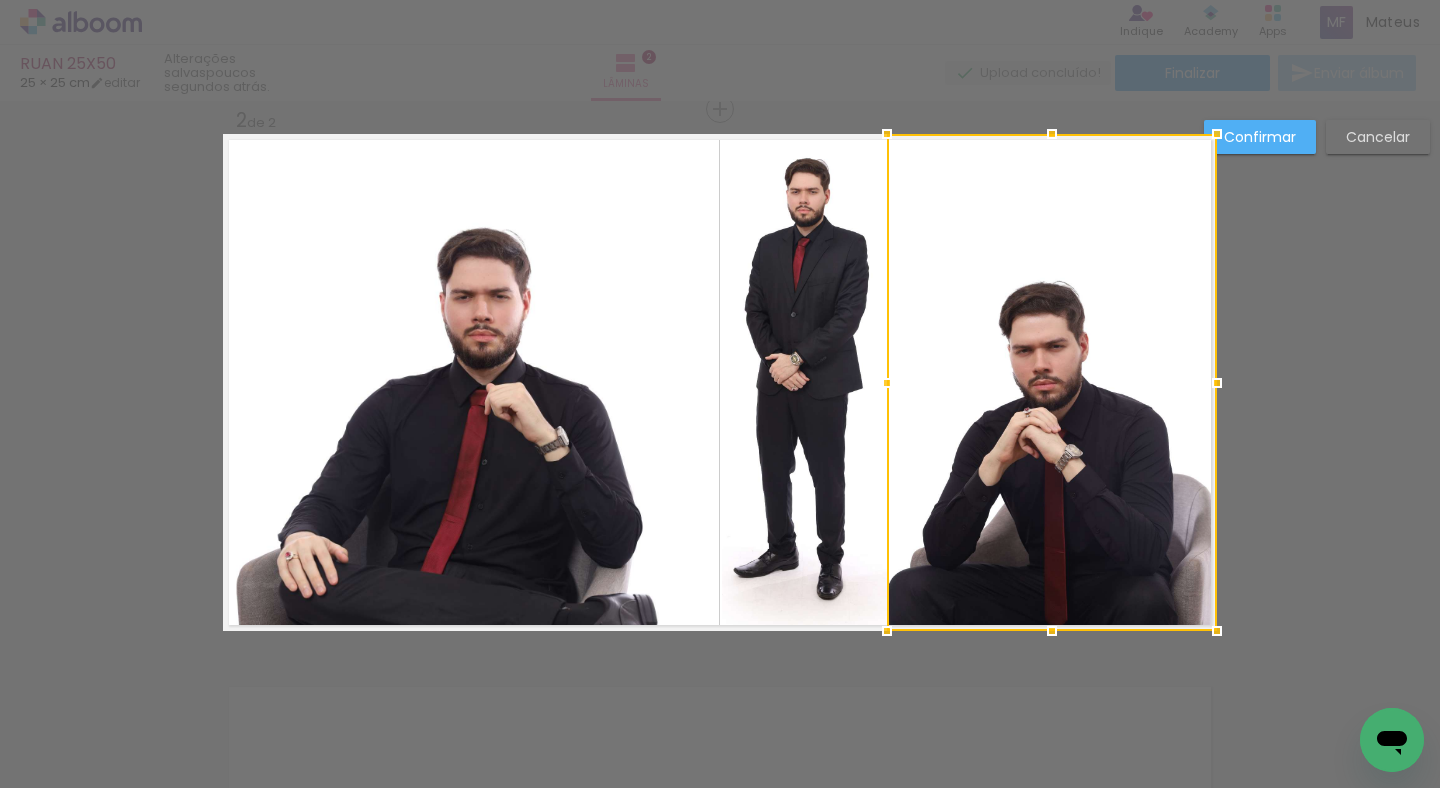click at bounding box center (1052, 382) 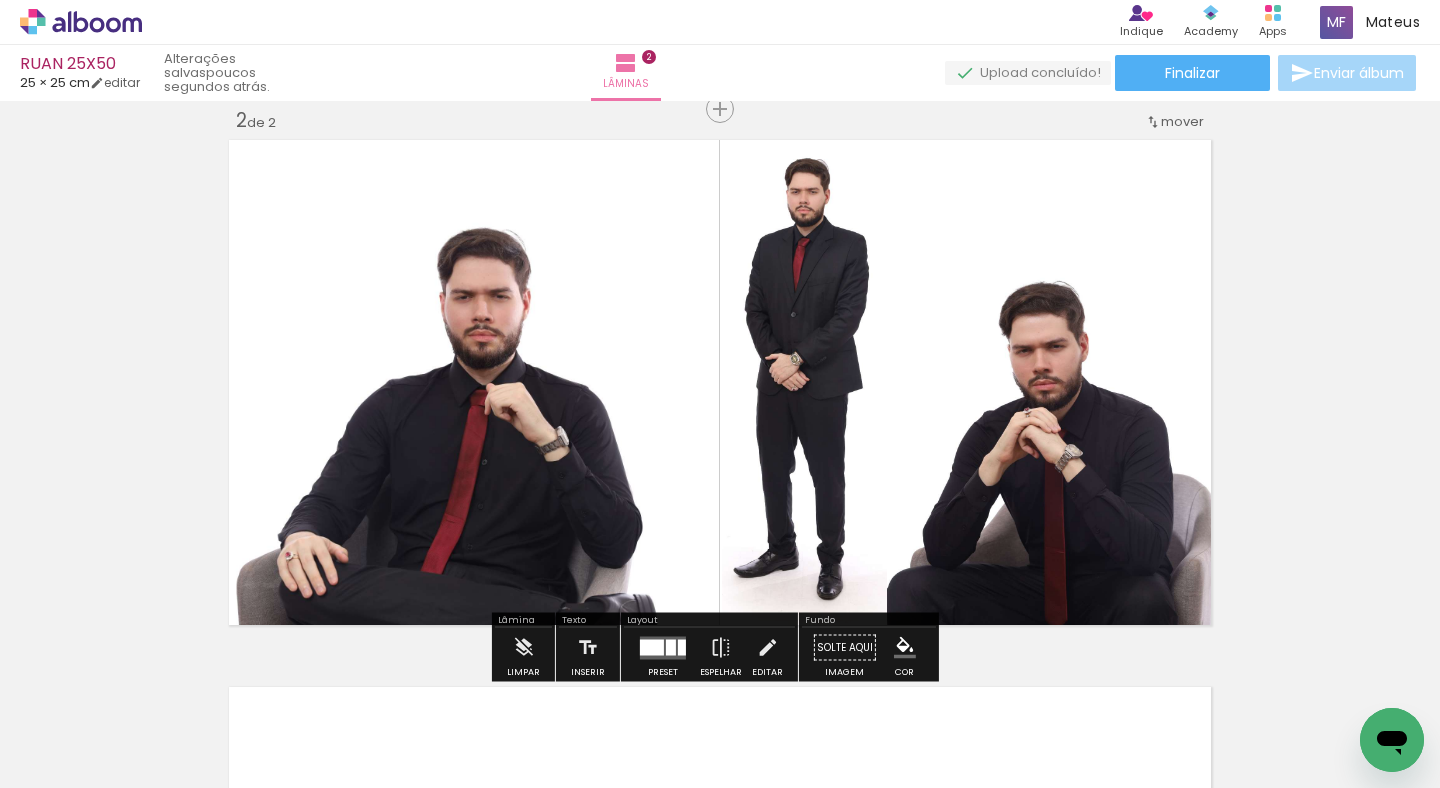 click 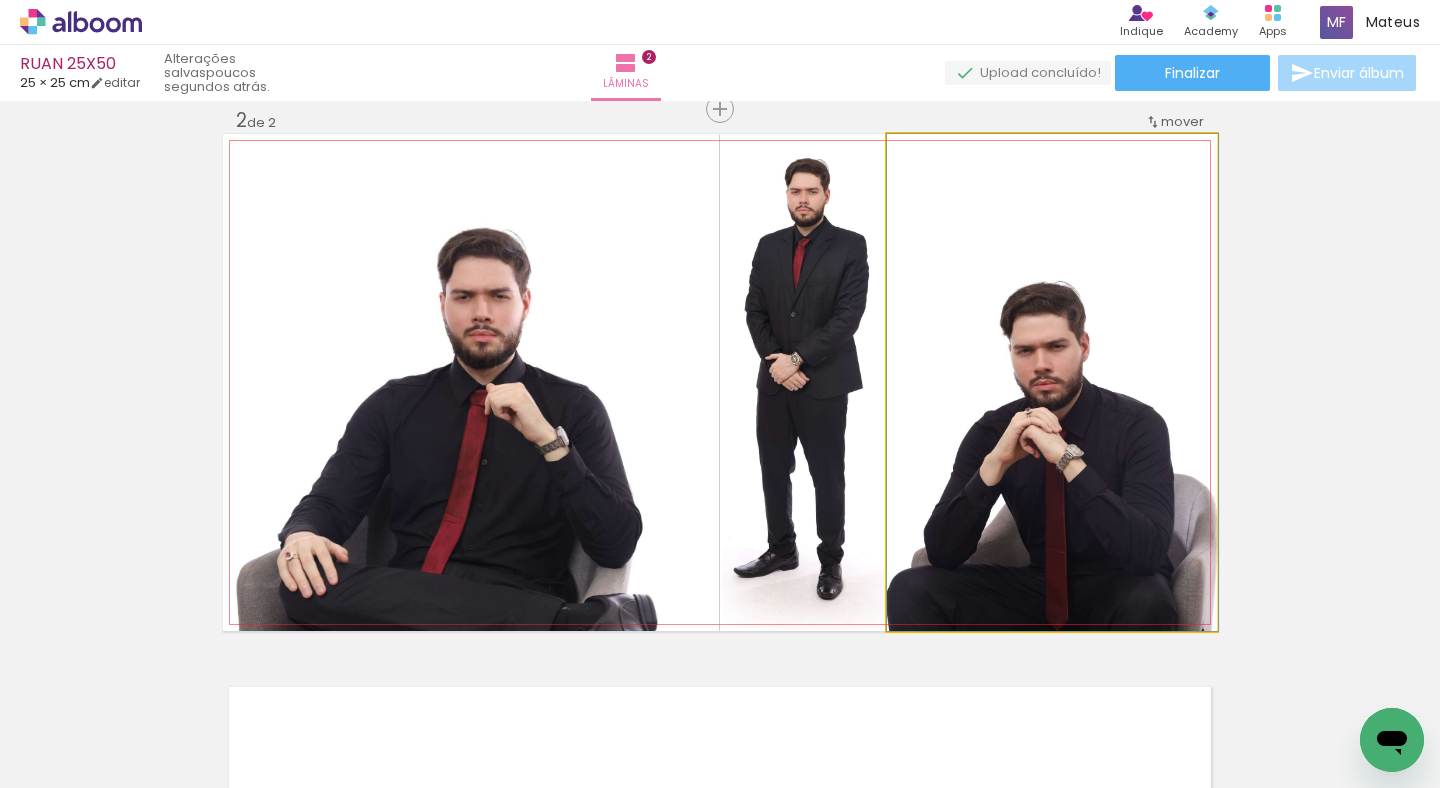 drag, startPoint x: 1112, startPoint y: 347, endPoint x: 1129, endPoint y: 347, distance: 17 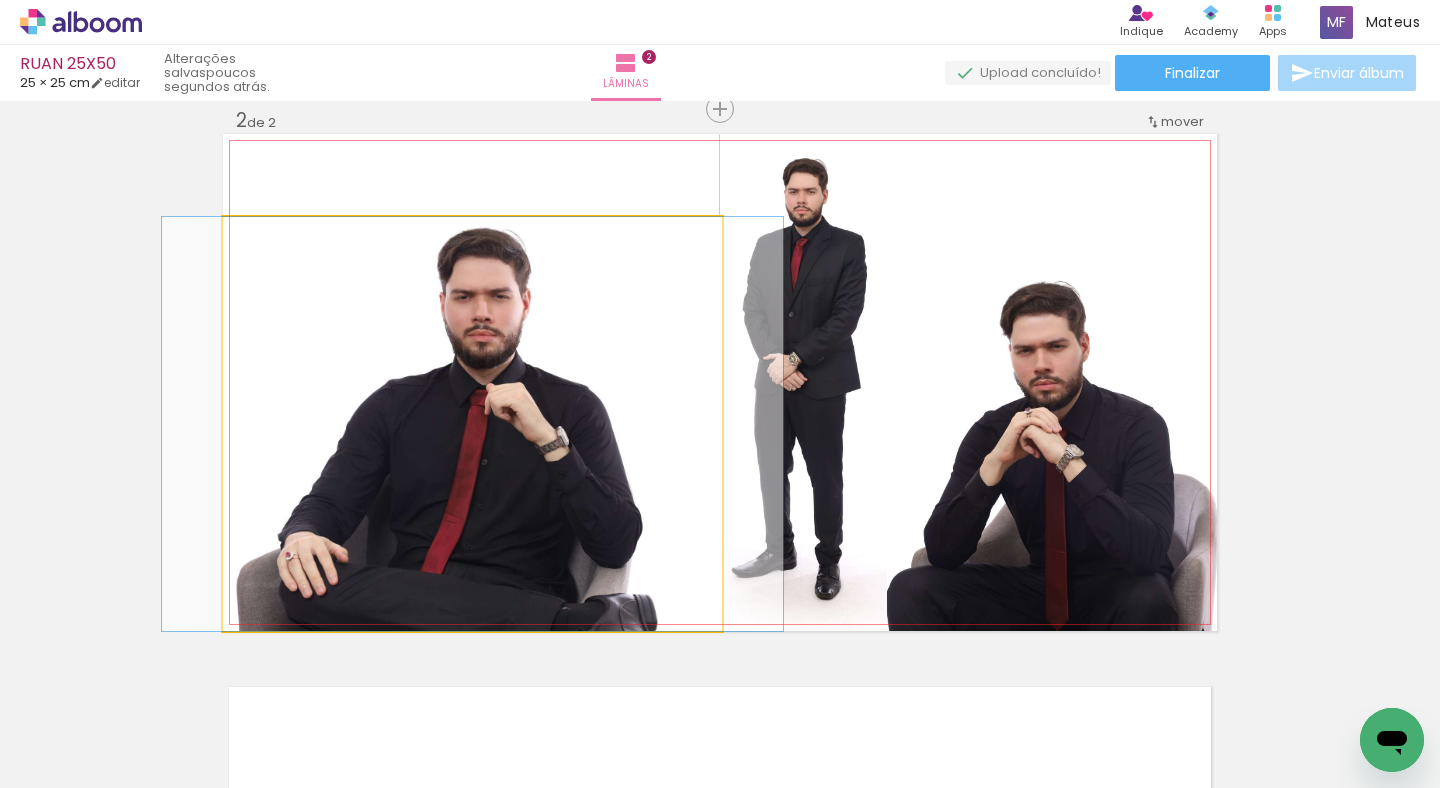 click 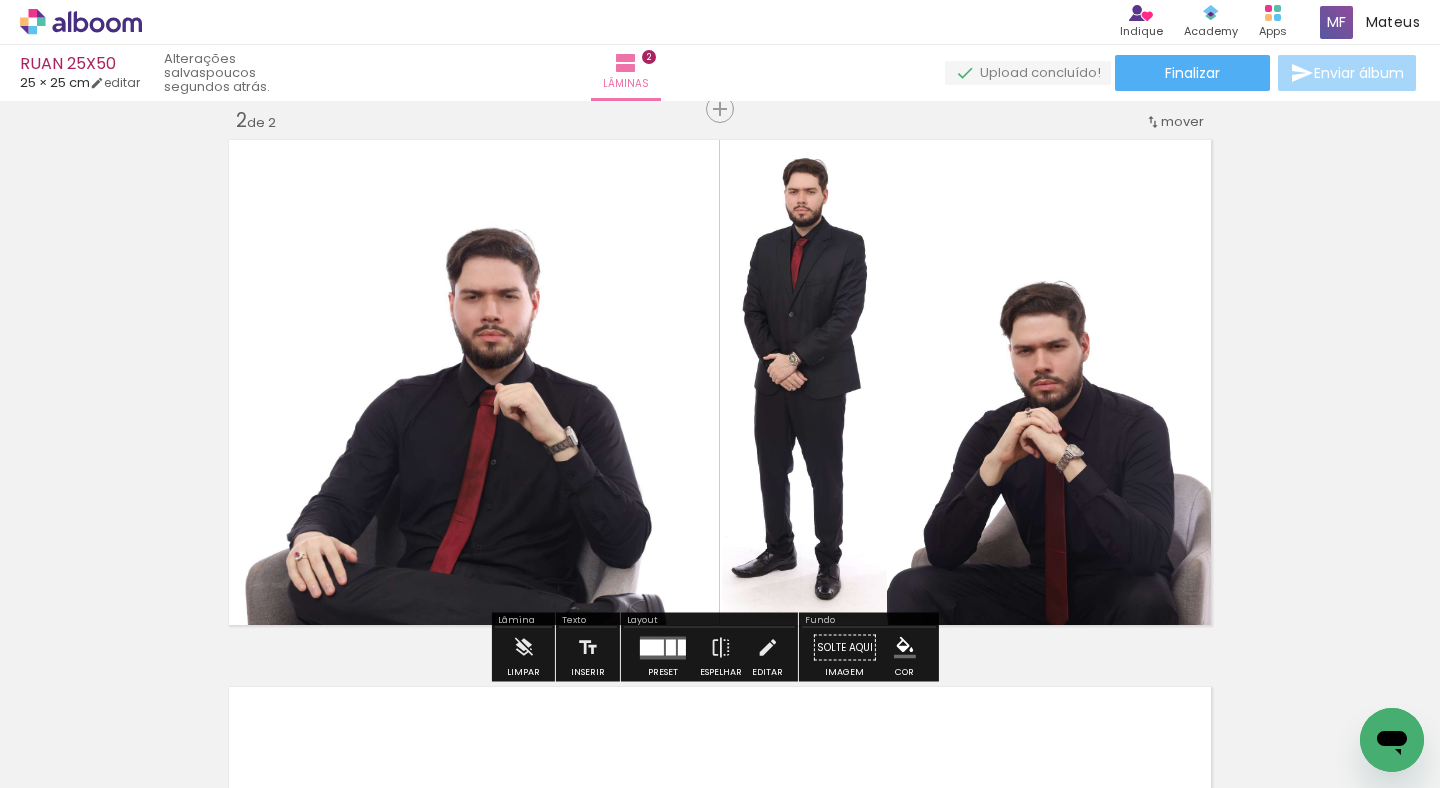 click 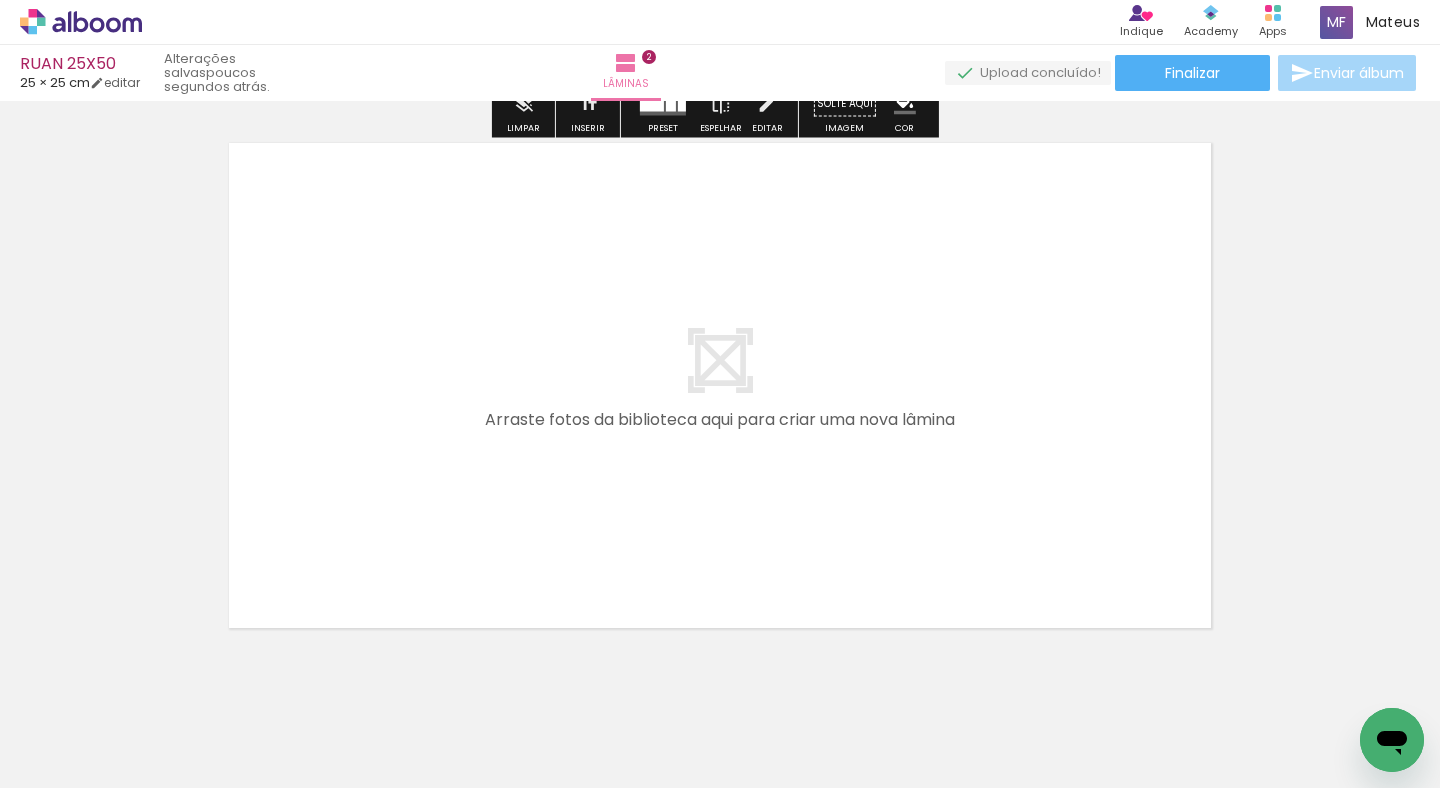 scroll, scrollTop: 1157, scrollLeft: 0, axis: vertical 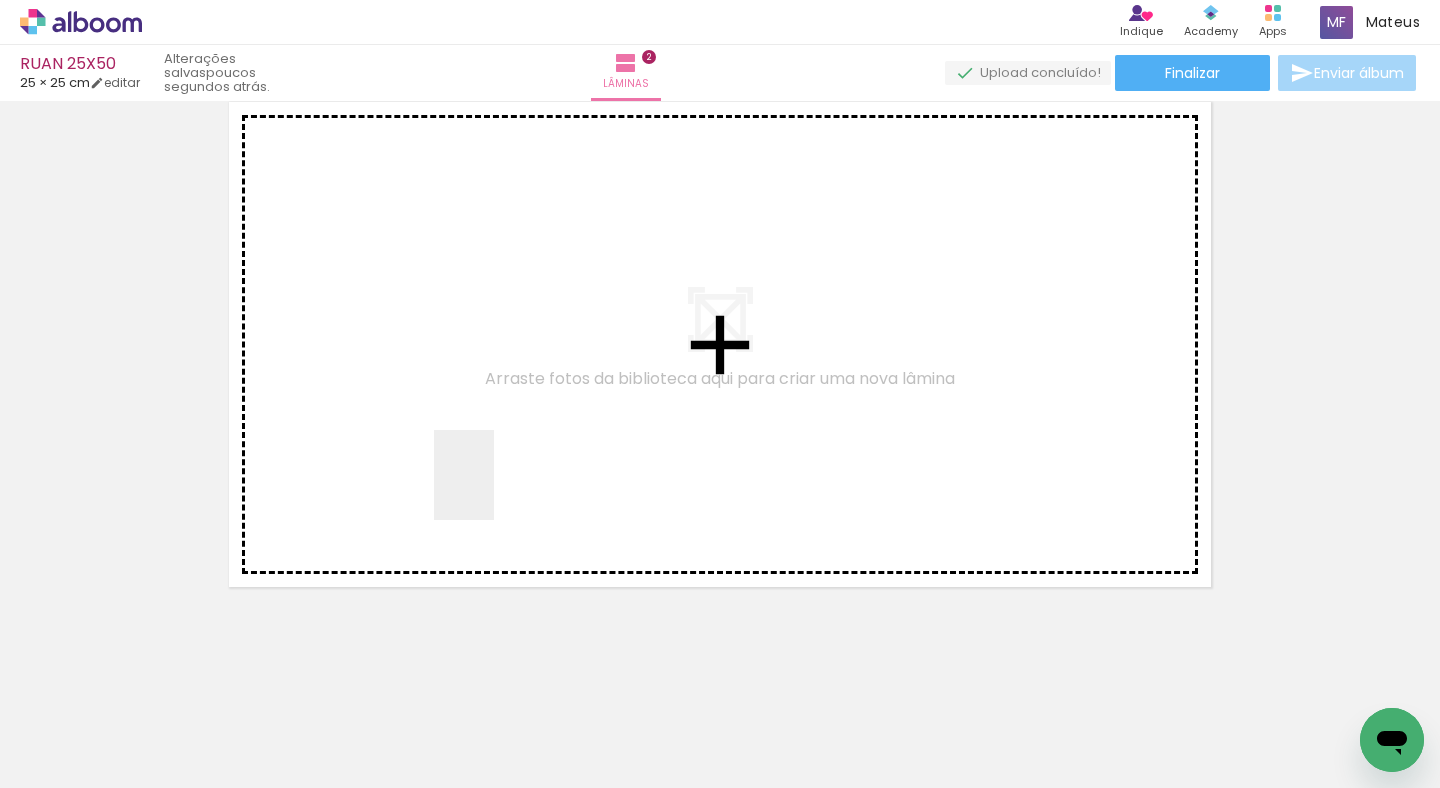 drag, startPoint x: 390, startPoint y: 726, endPoint x: 503, endPoint y: 475, distance: 275.26352 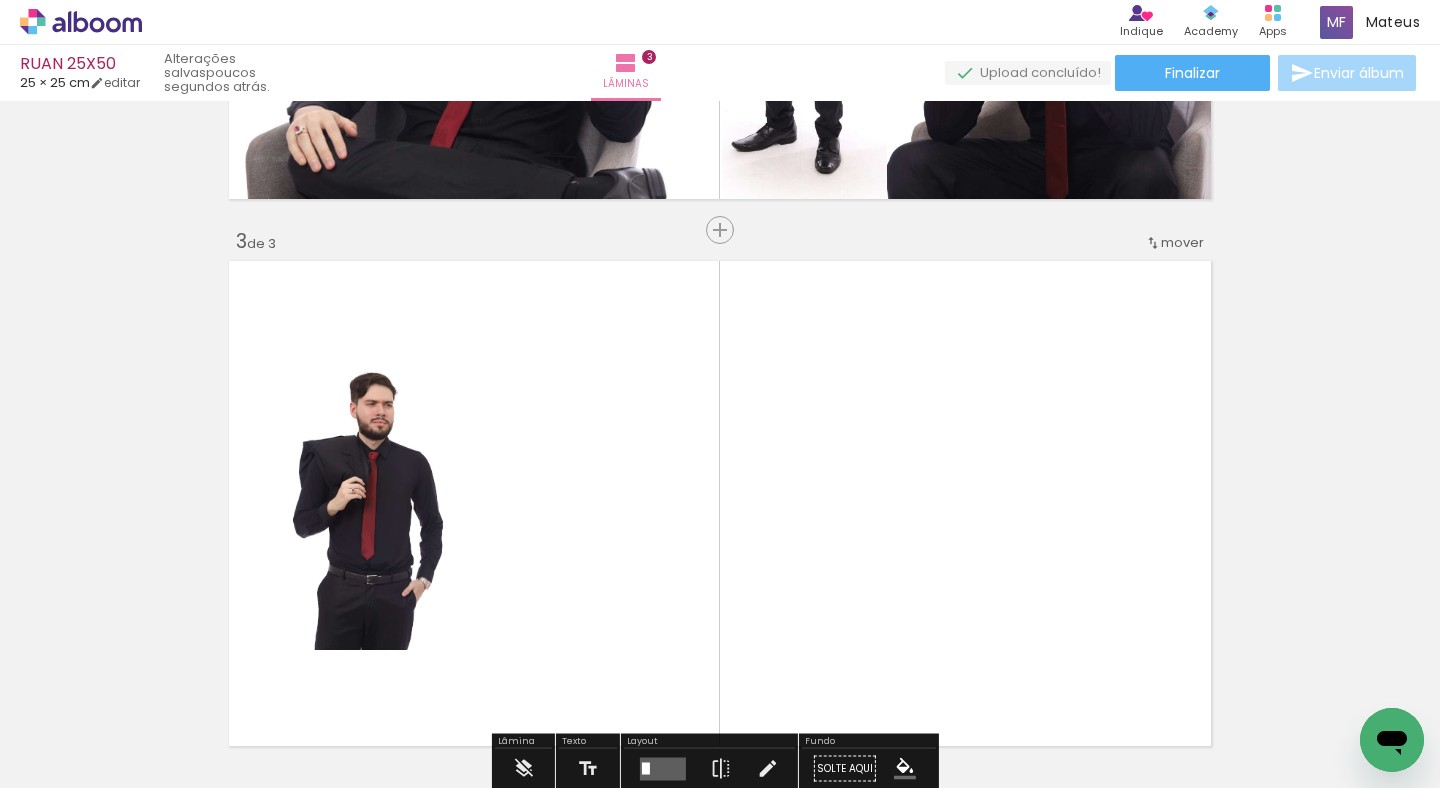scroll, scrollTop: 1056, scrollLeft: 0, axis: vertical 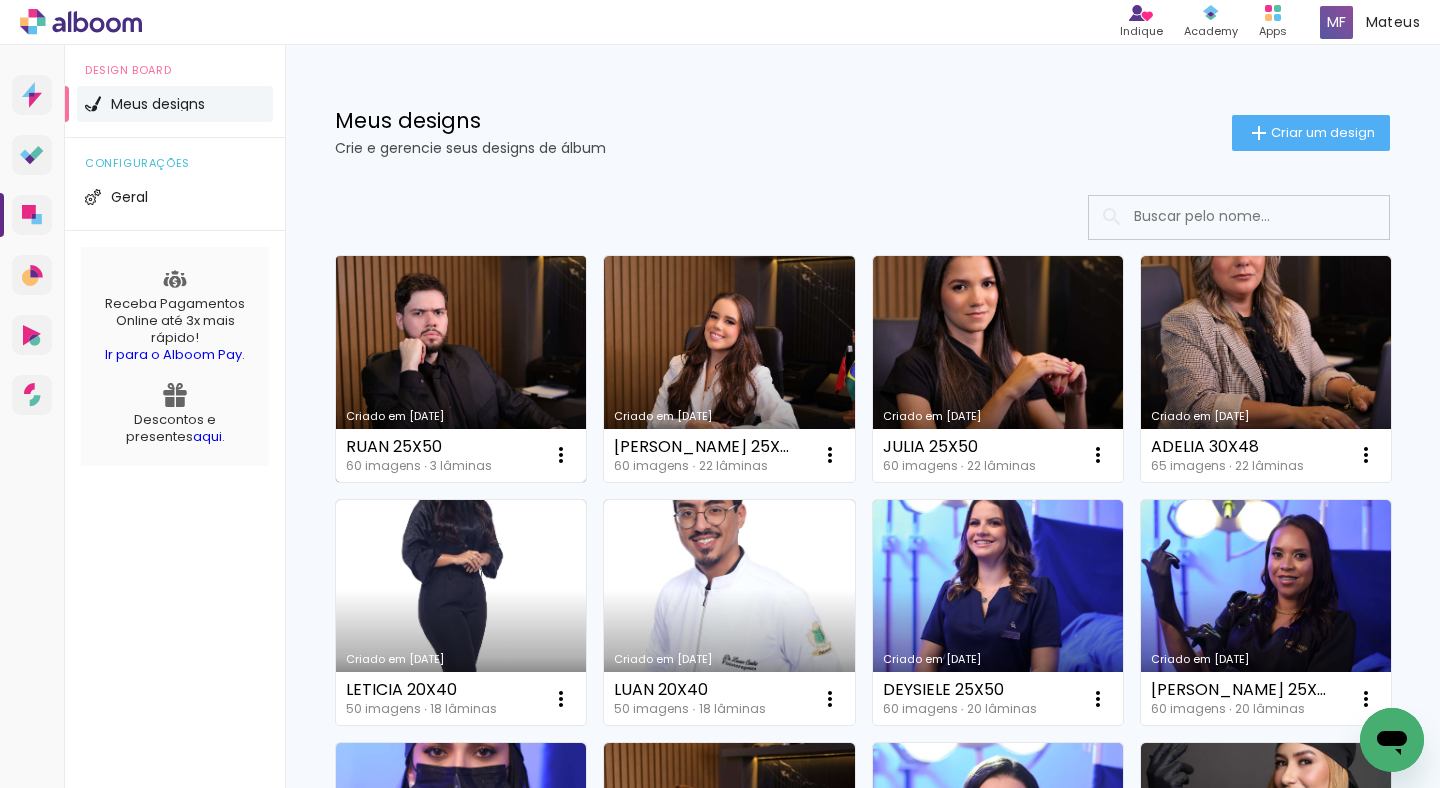 click on "Criado em [DATE]" at bounding box center (461, 369) 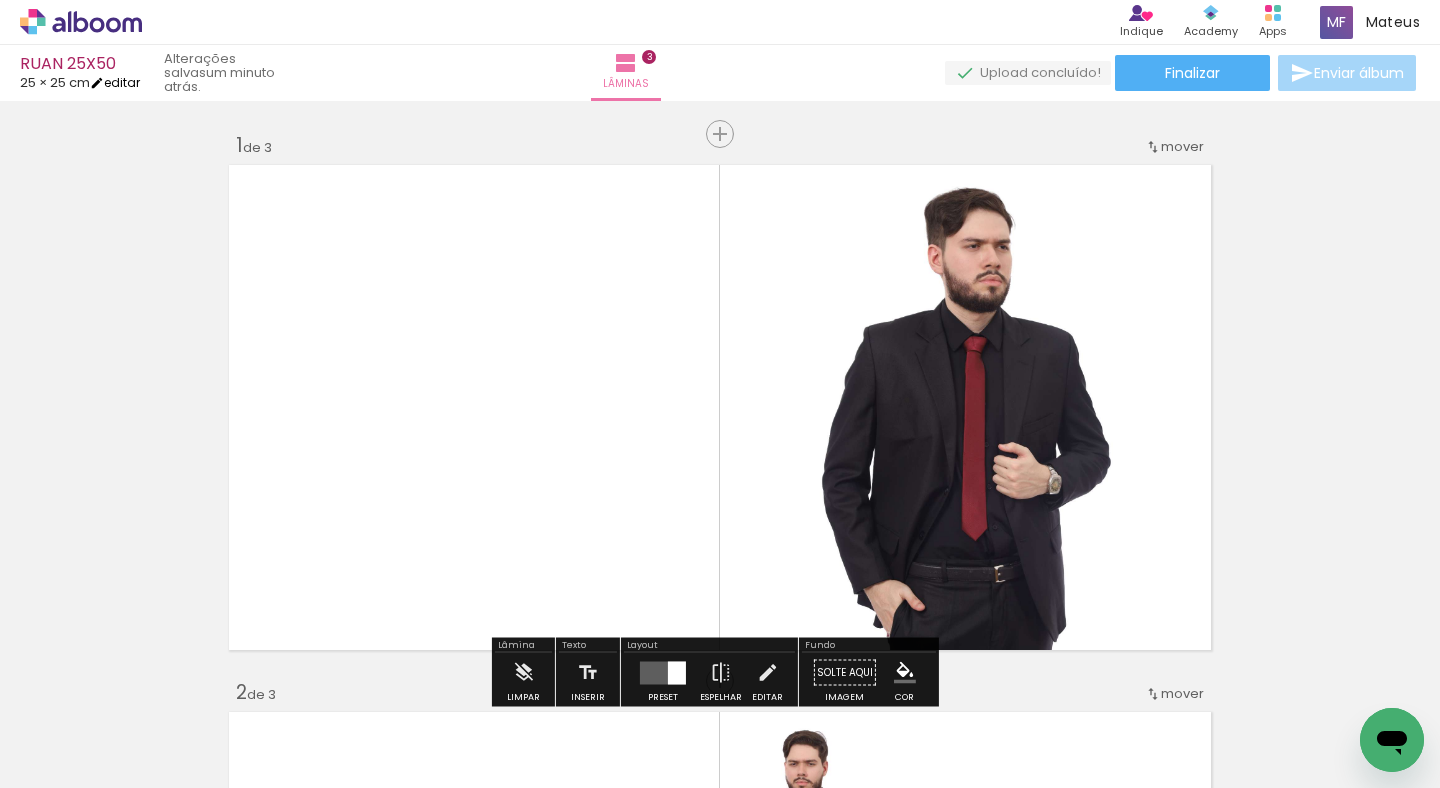 click on "editar" at bounding box center [115, 82] 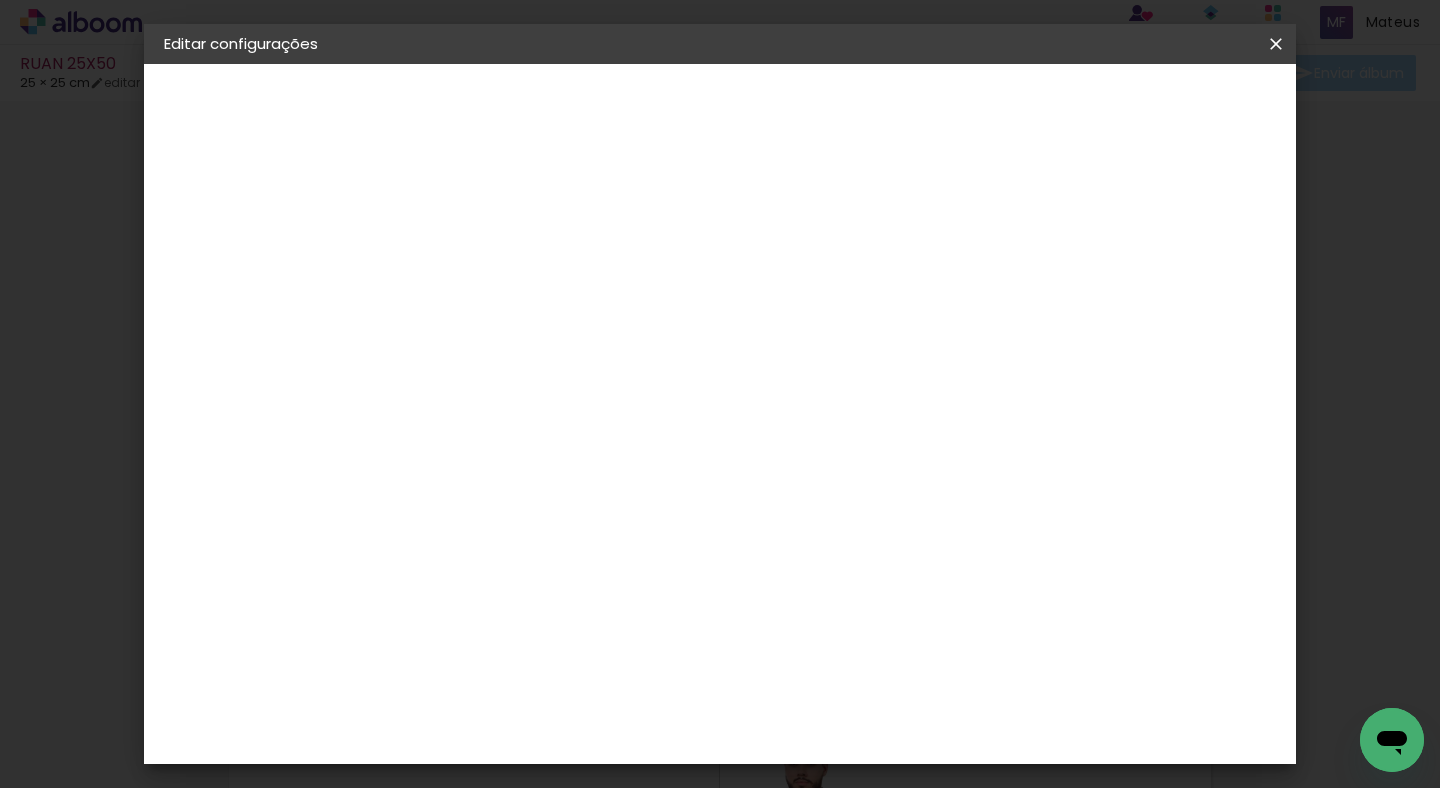 click on "Mostrar sangria" at bounding box center [1118, 230] 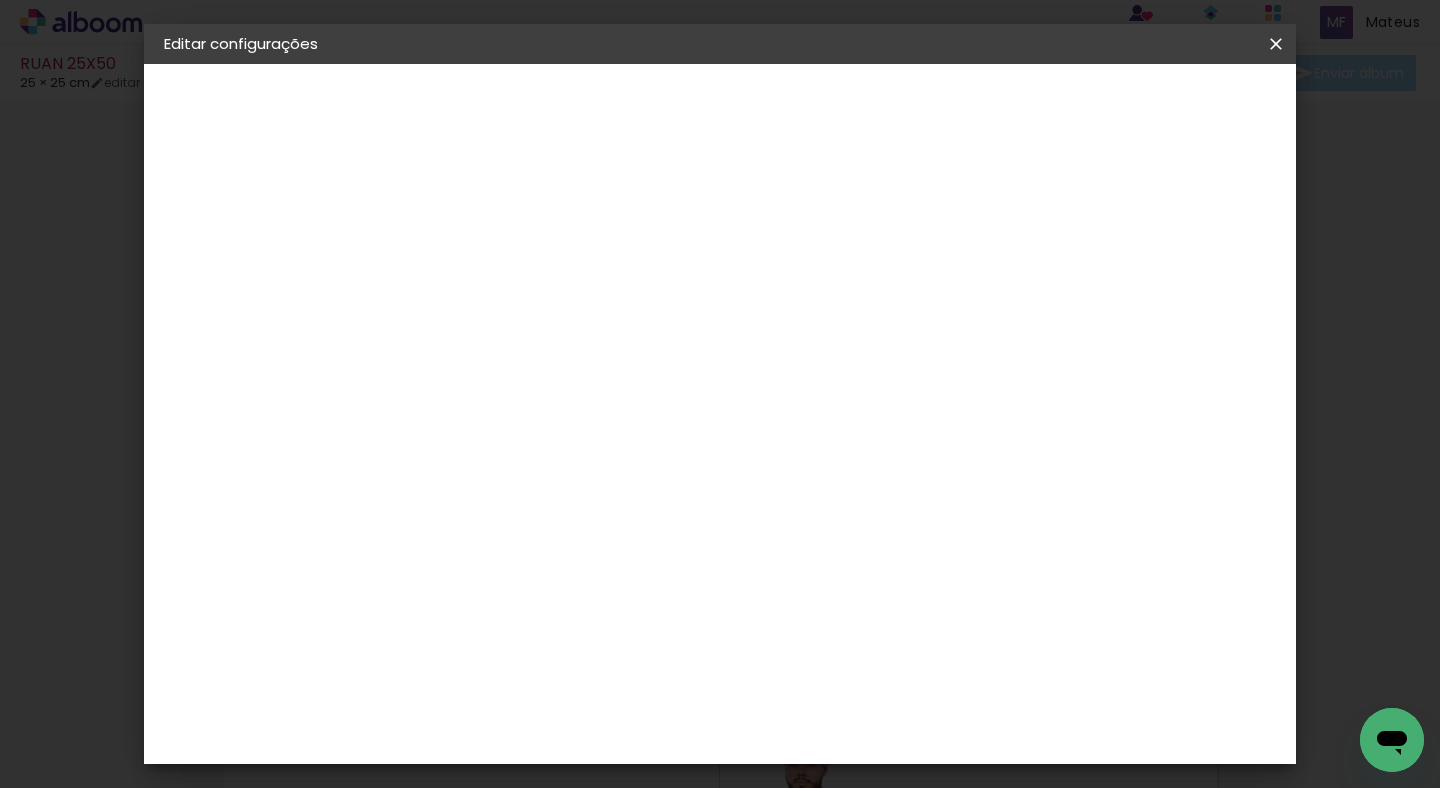 click on "Salvar configurações" at bounding box center (1077, 106) 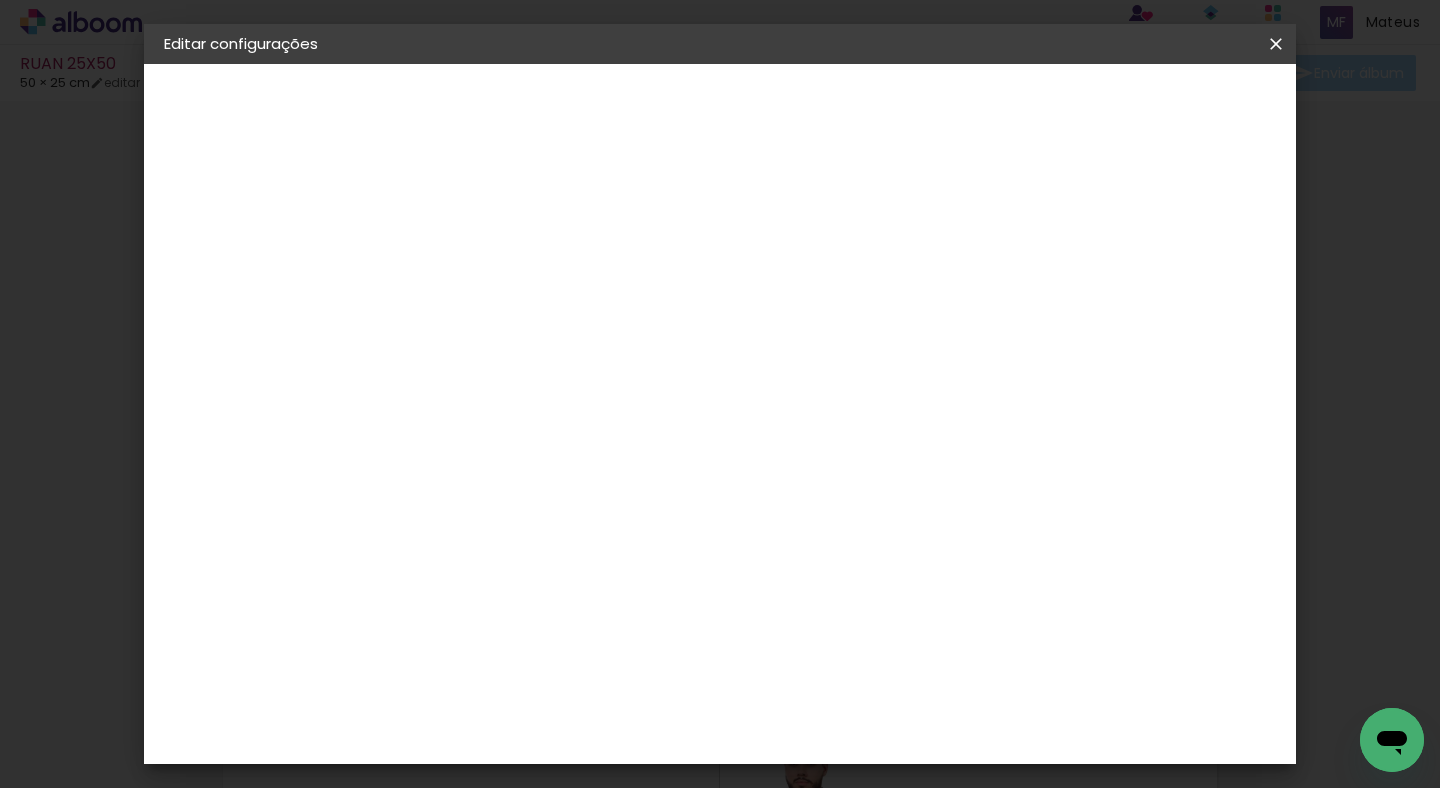 click on "Salvar configurações" at bounding box center [1077, 106] 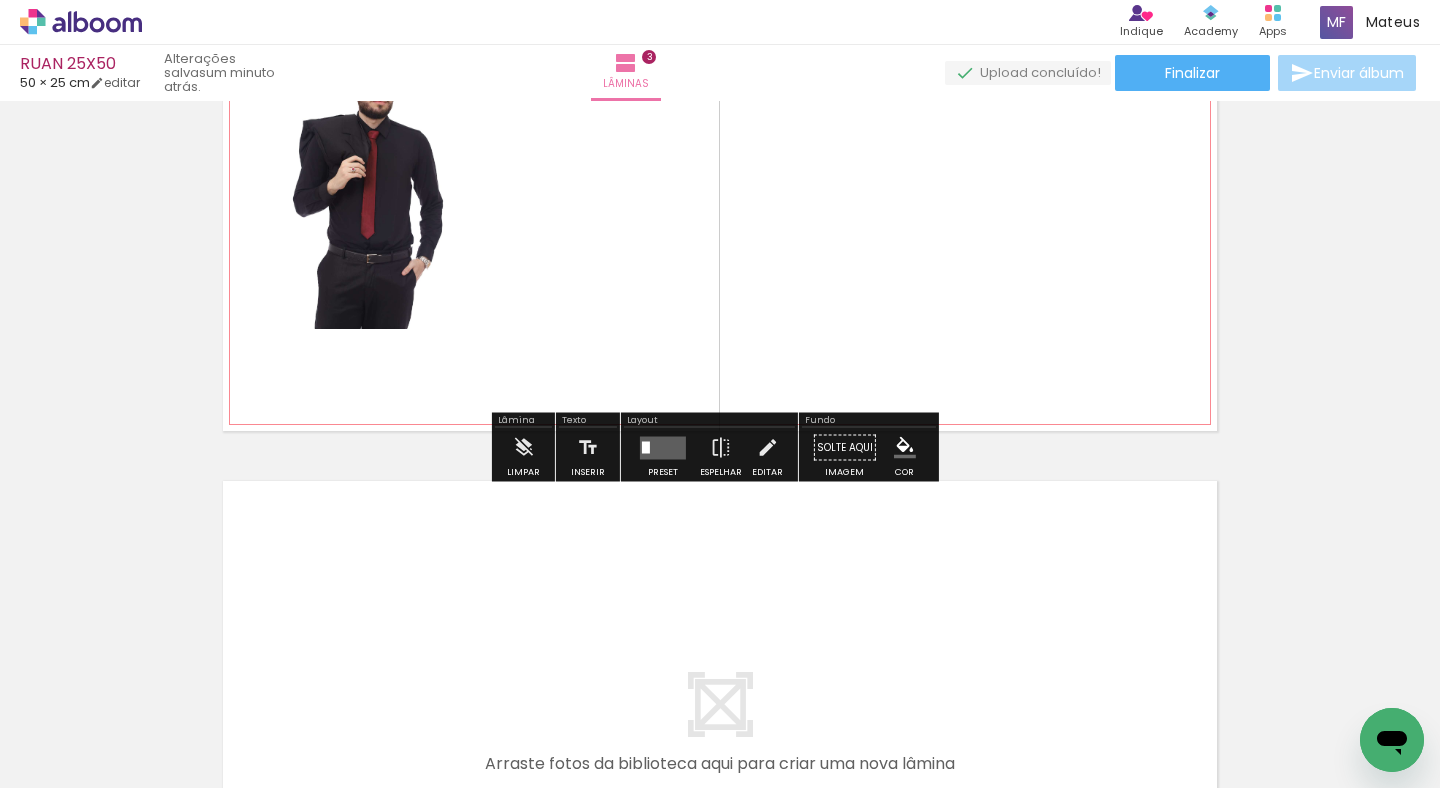 scroll, scrollTop: 1323, scrollLeft: 0, axis: vertical 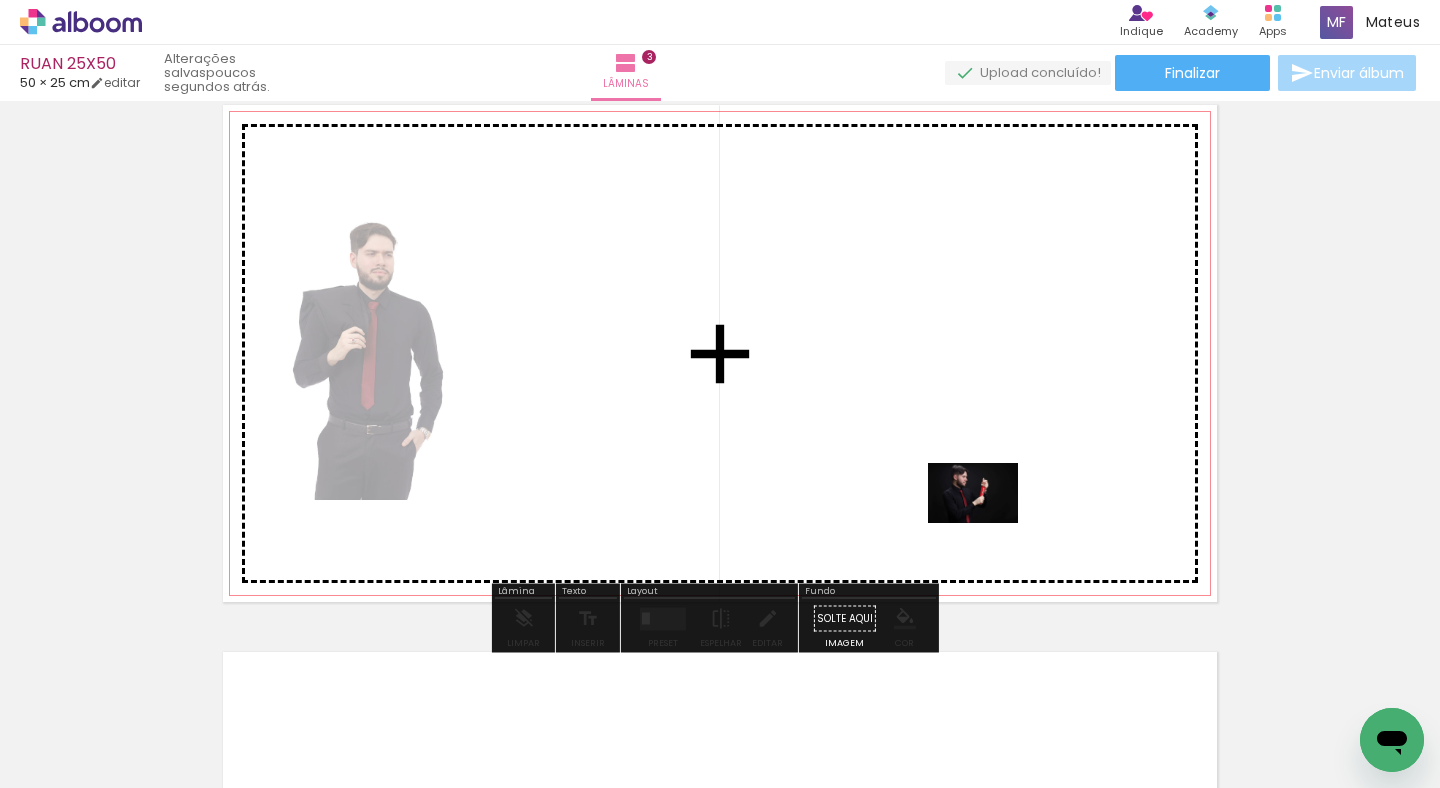drag, startPoint x: 1003, startPoint y: 650, endPoint x: 988, endPoint y: 523, distance: 127.88276 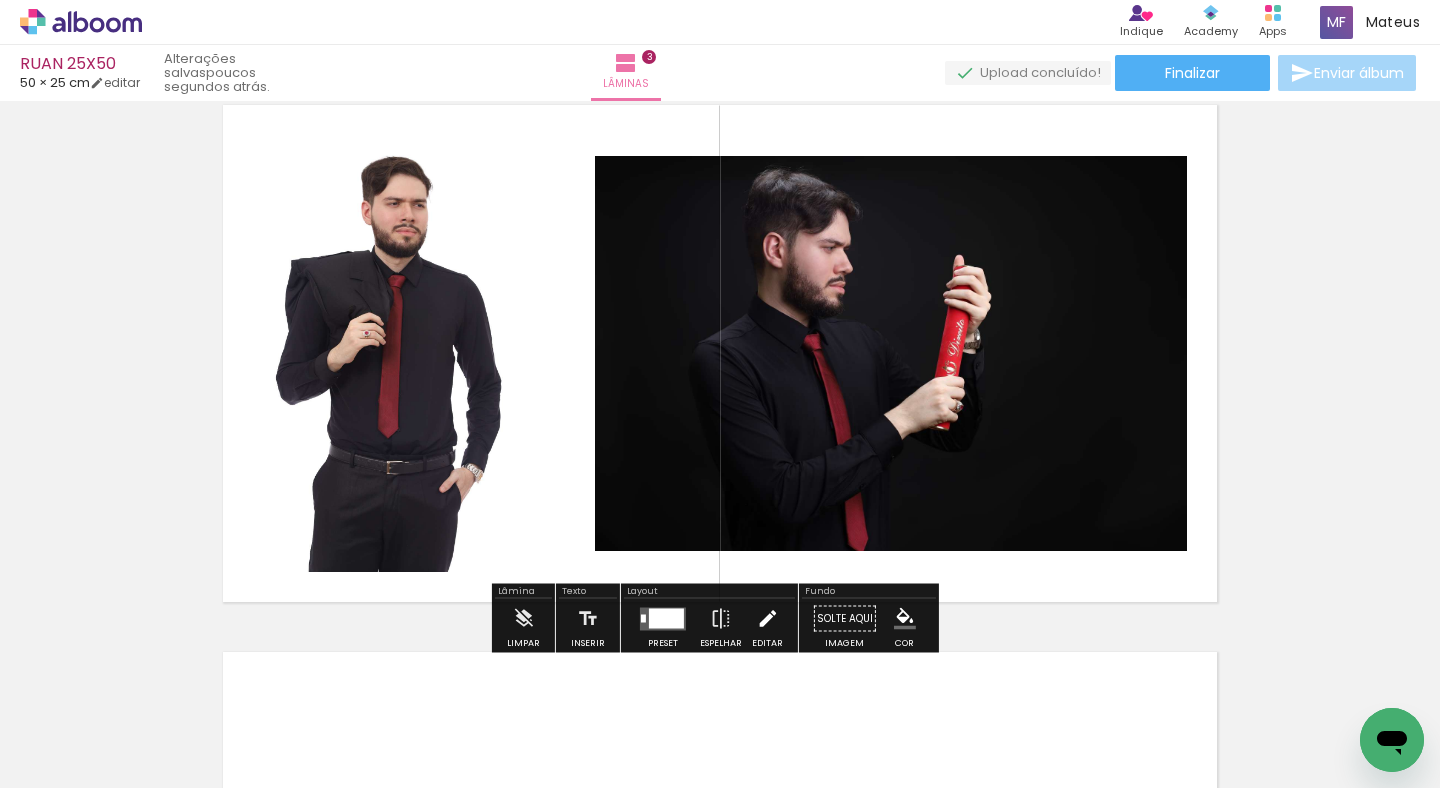 click on "Editar" at bounding box center [767, 624] 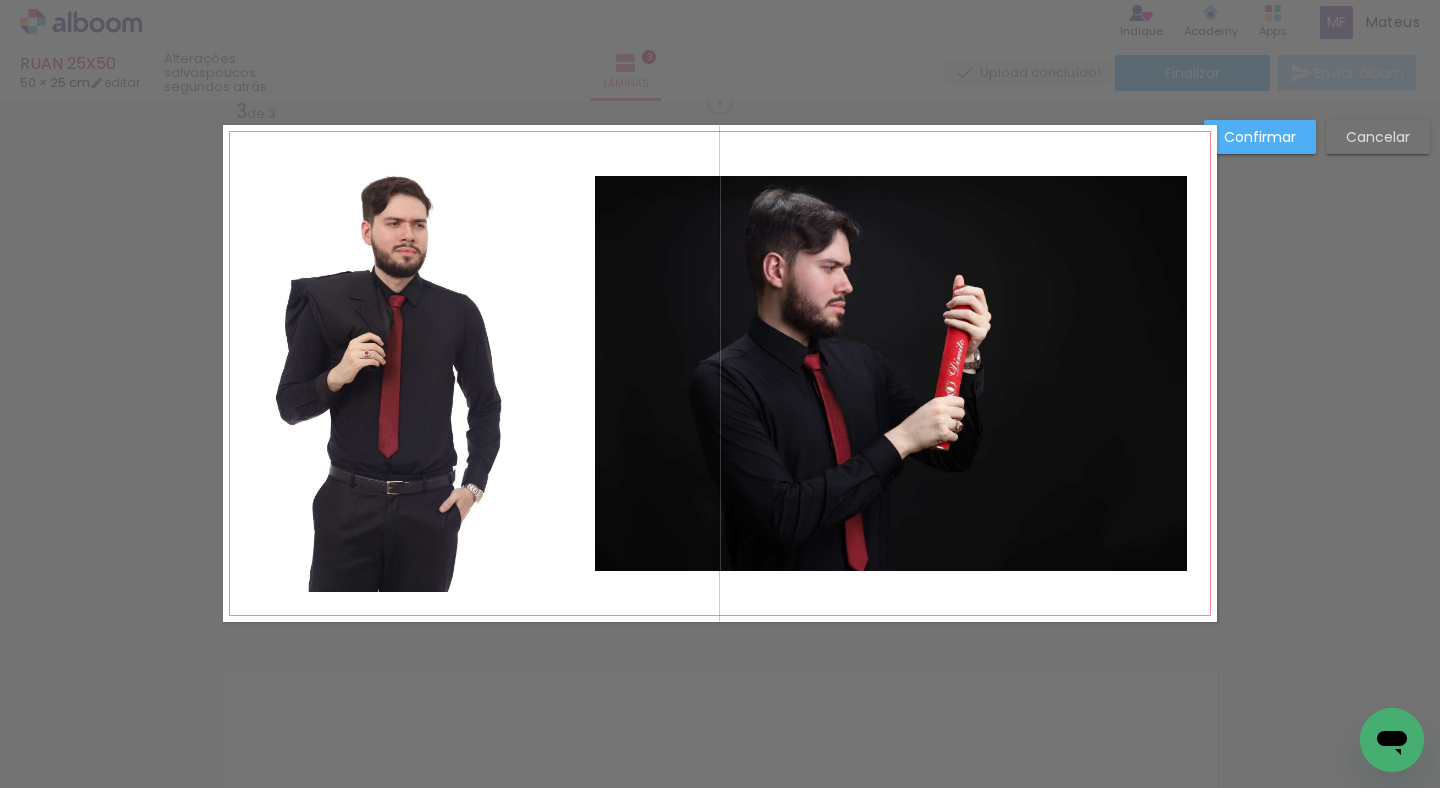 scroll, scrollTop: 1119, scrollLeft: 0, axis: vertical 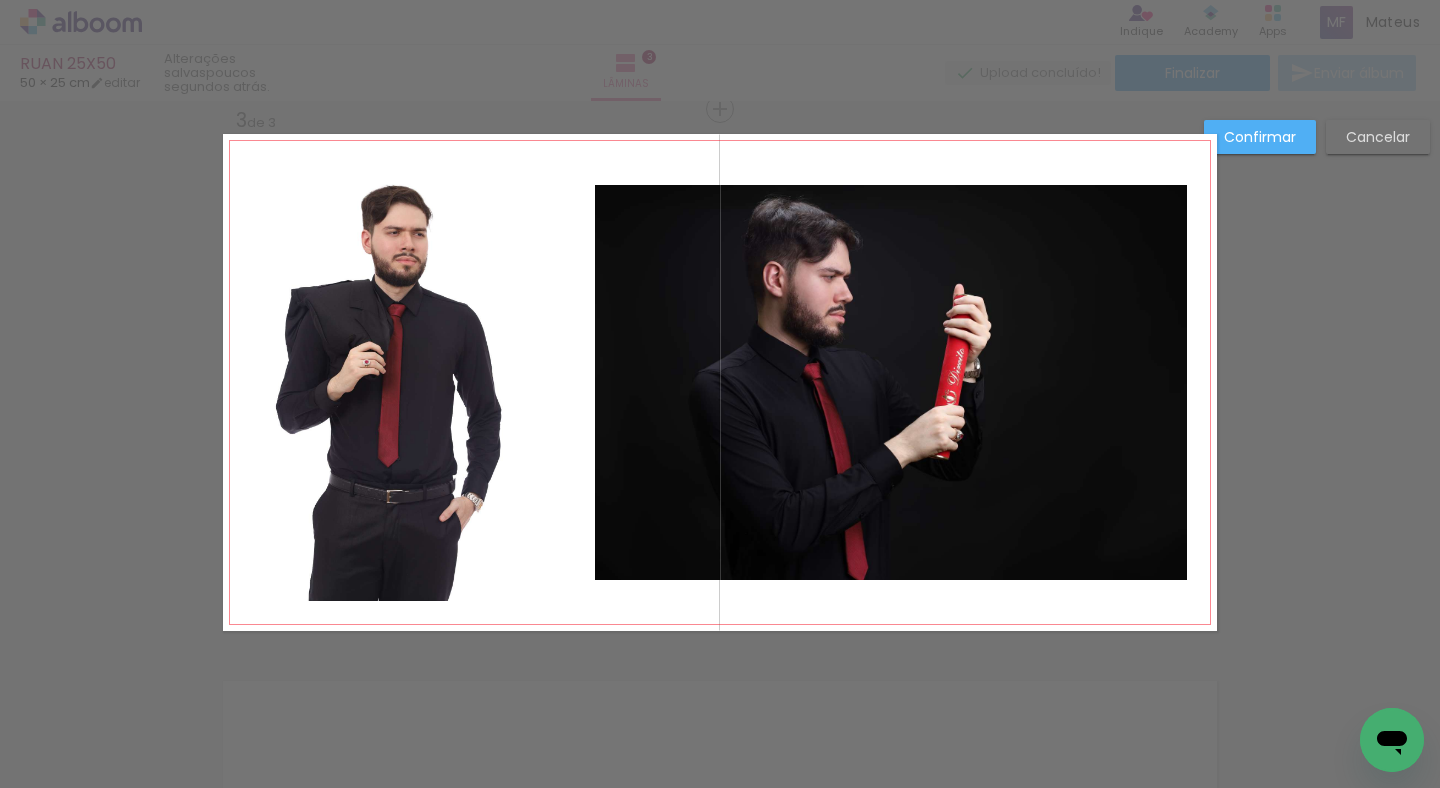 click 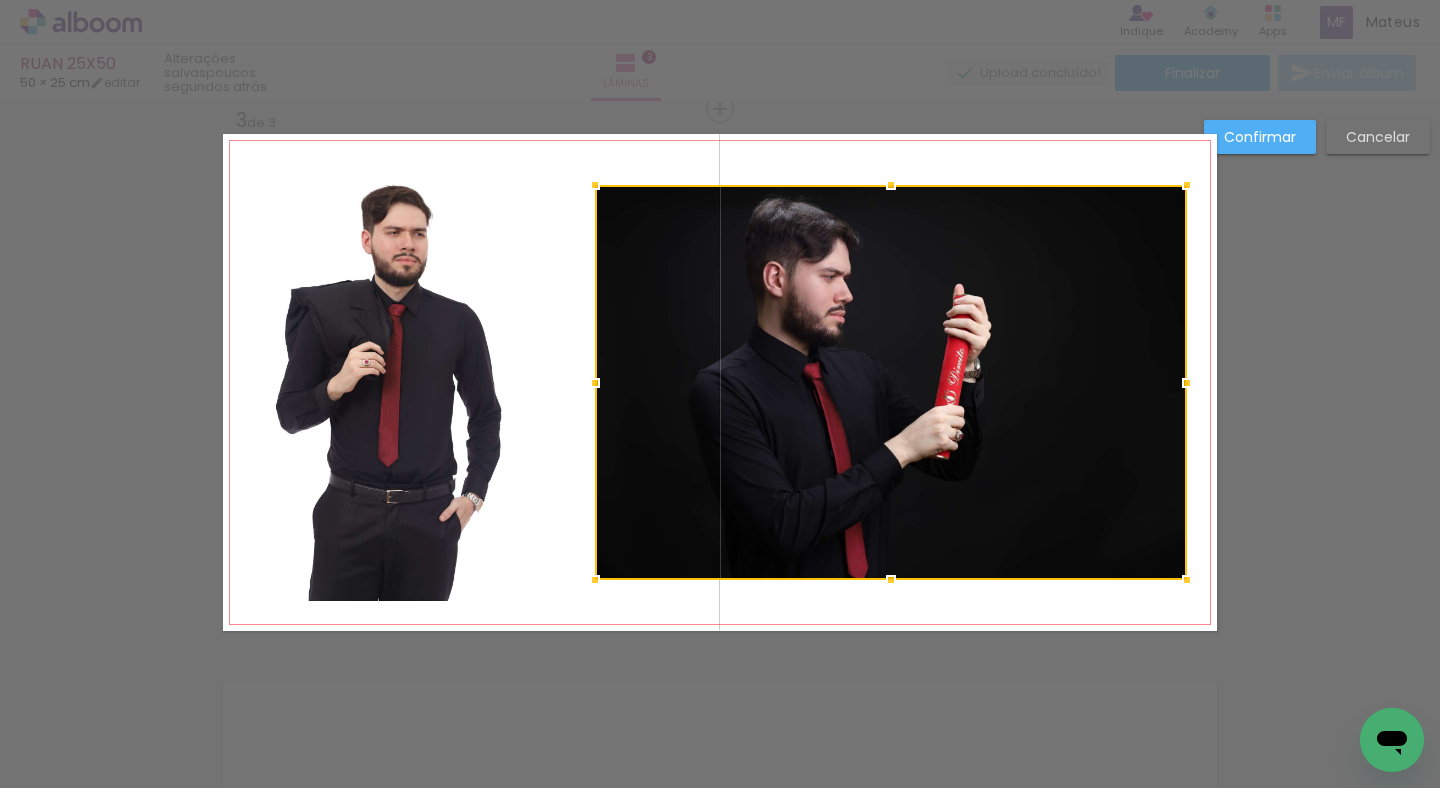 click on "Confirmar Cancelar" at bounding box center [720, 100] 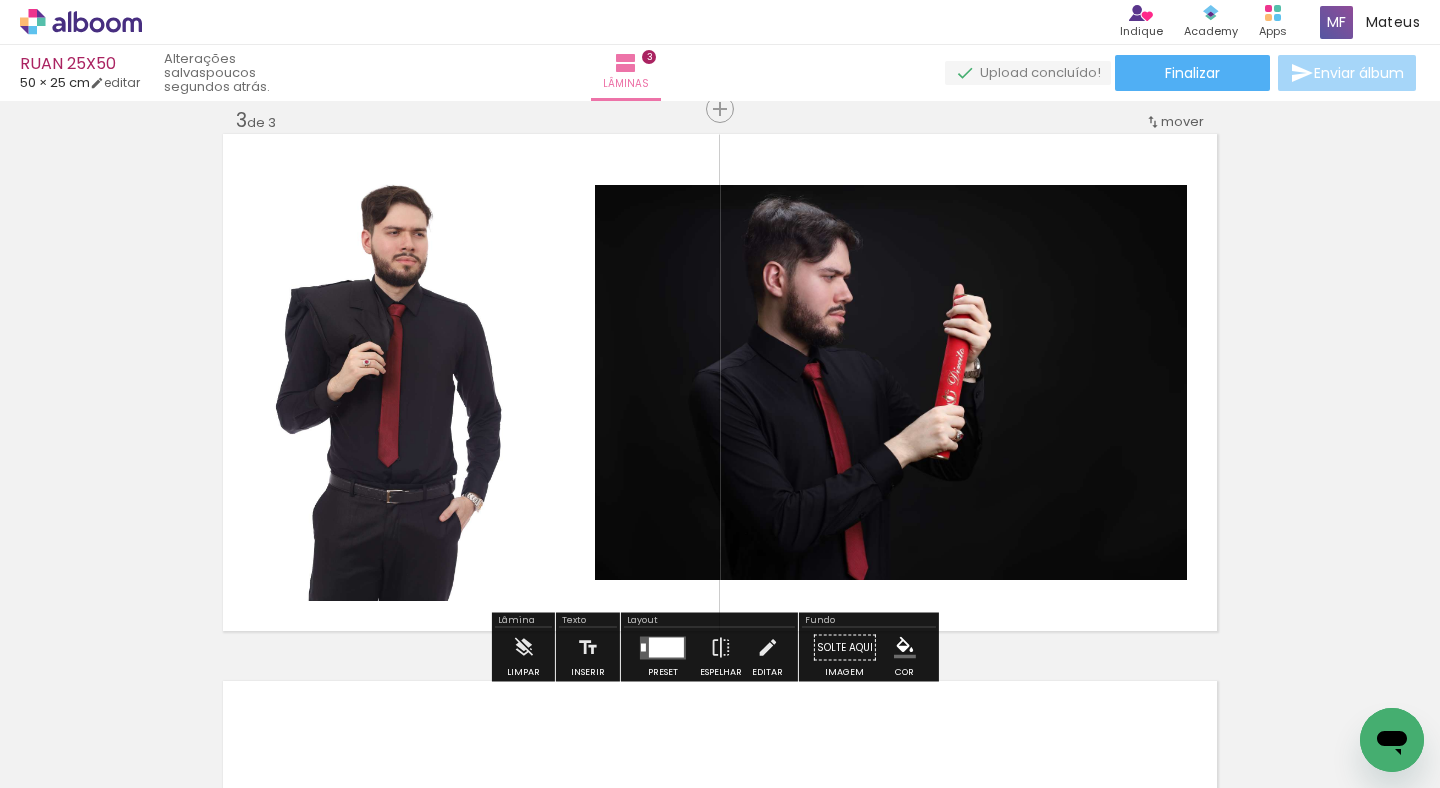 click at bounding box center [663, 647] 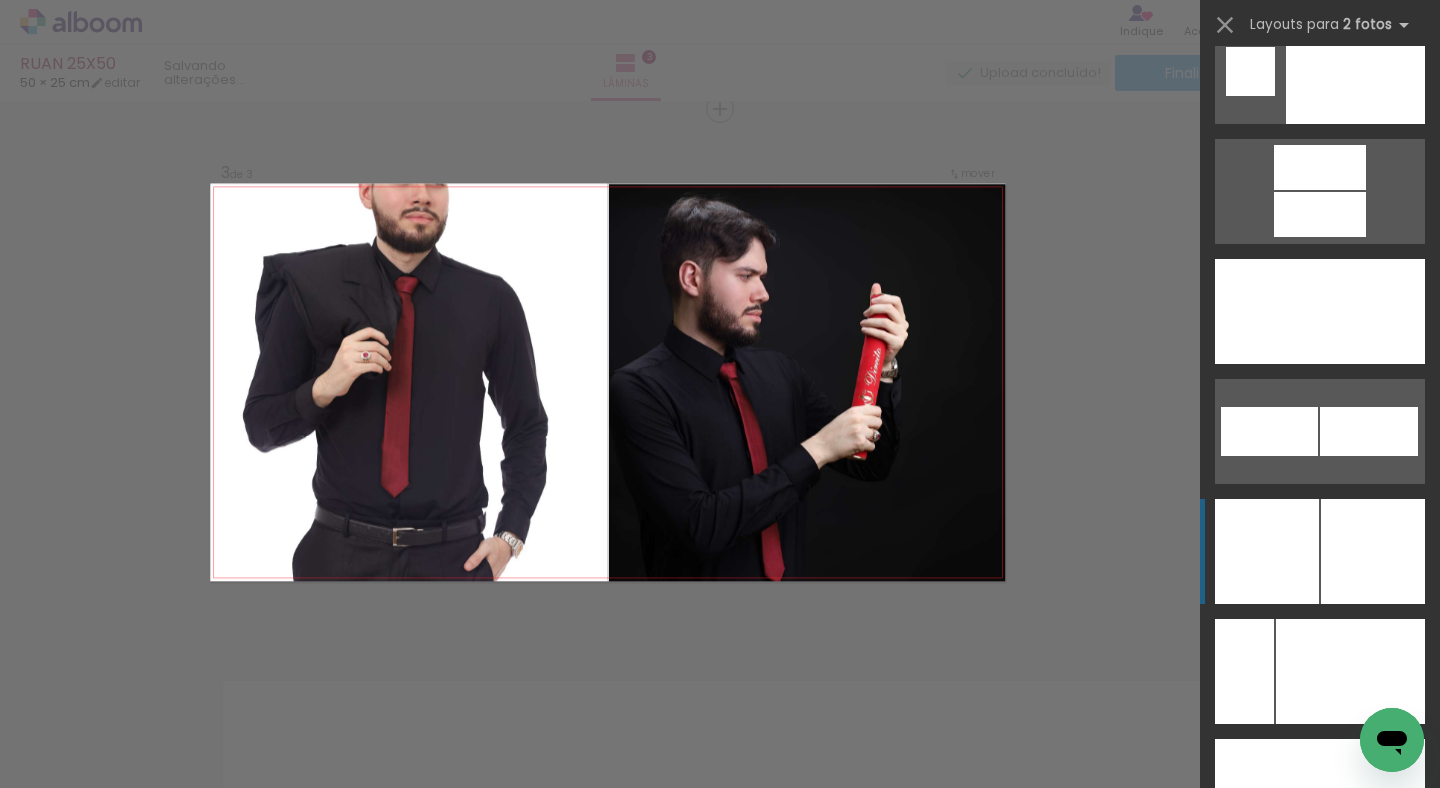 scroll, scrollTop: 8788, scrollLeft: 0, axis: vertical 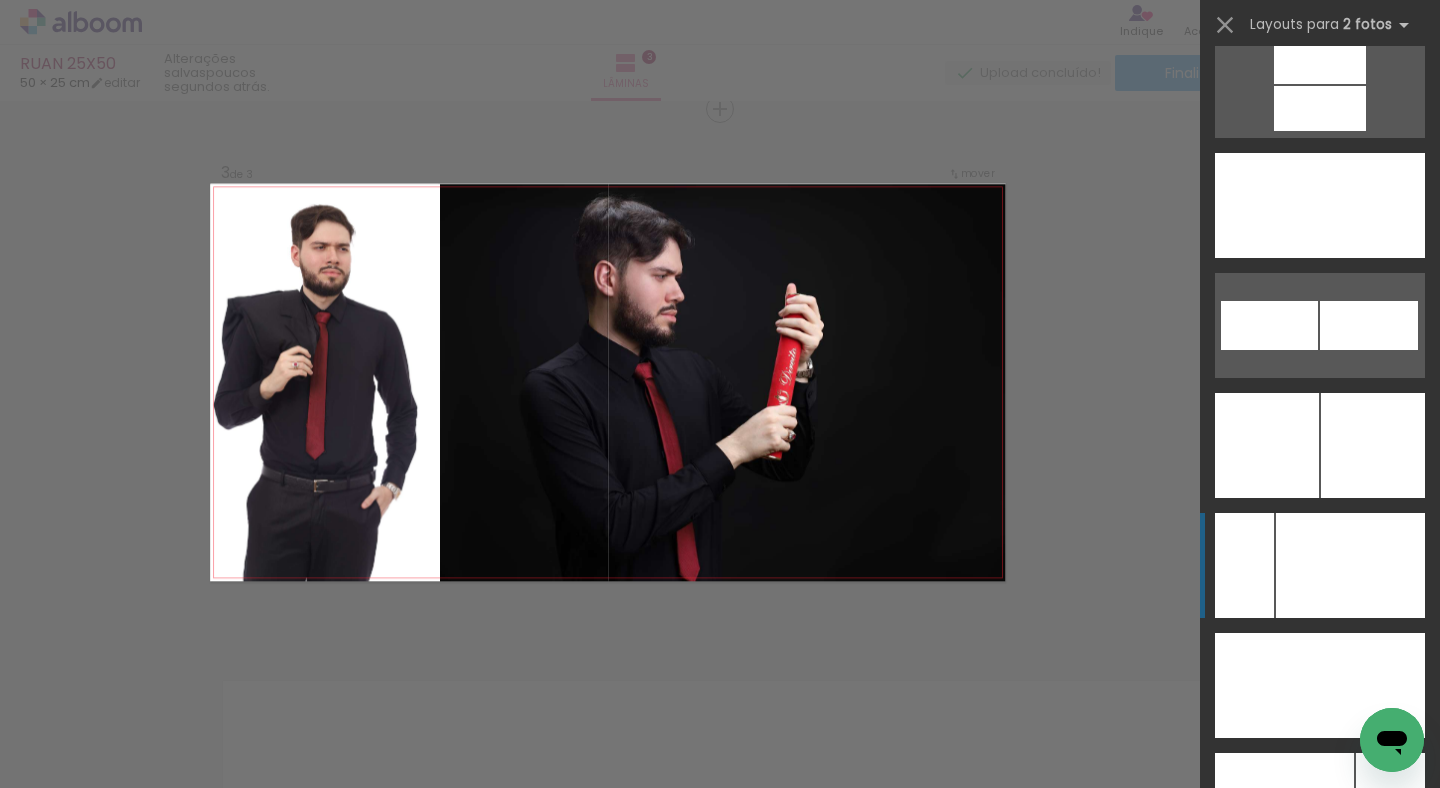click at bounding box center [1354, 205] 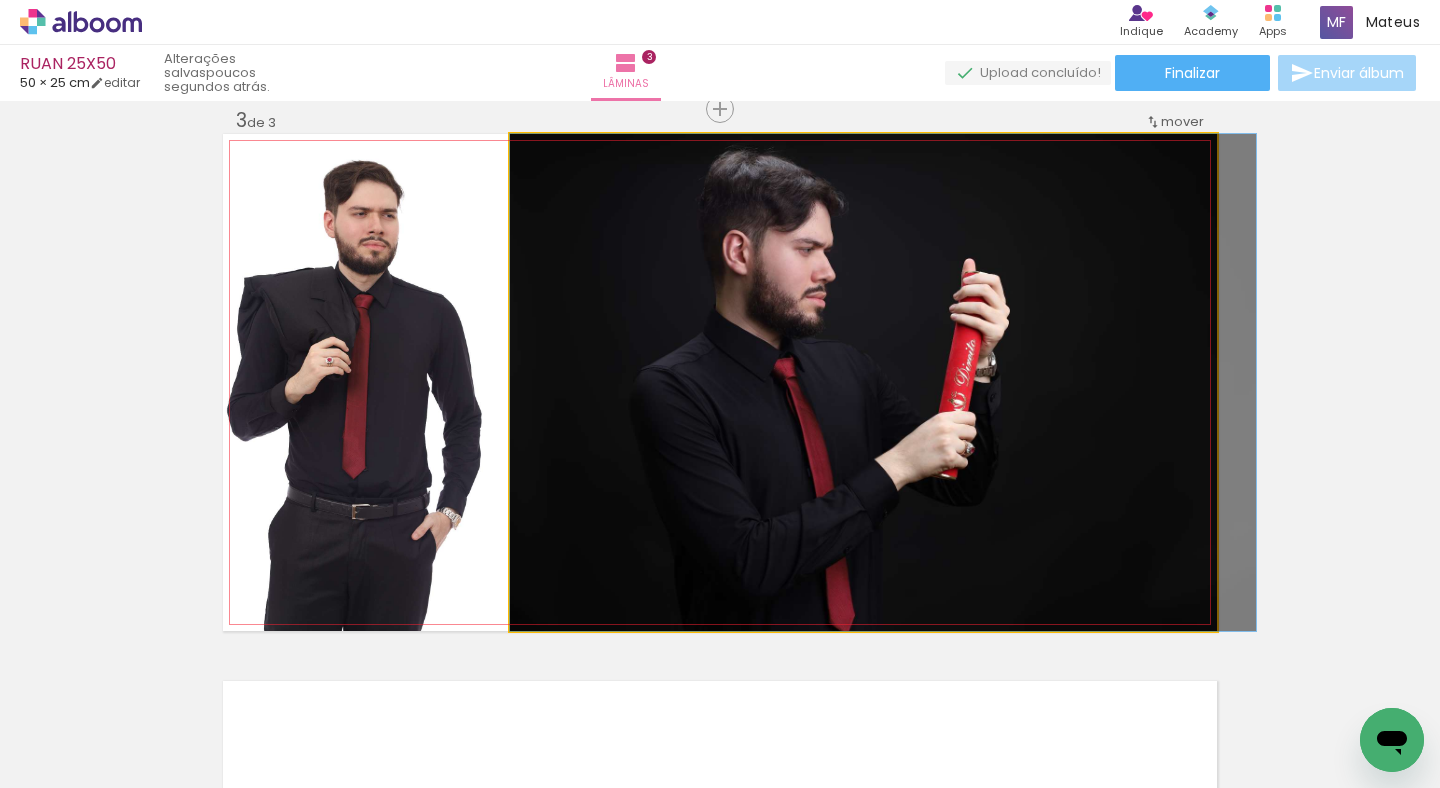 drag, startPoint x: 966, startPoint y: 437, endPoint x: 1018, endPoint y: 439, distance: 52.03845 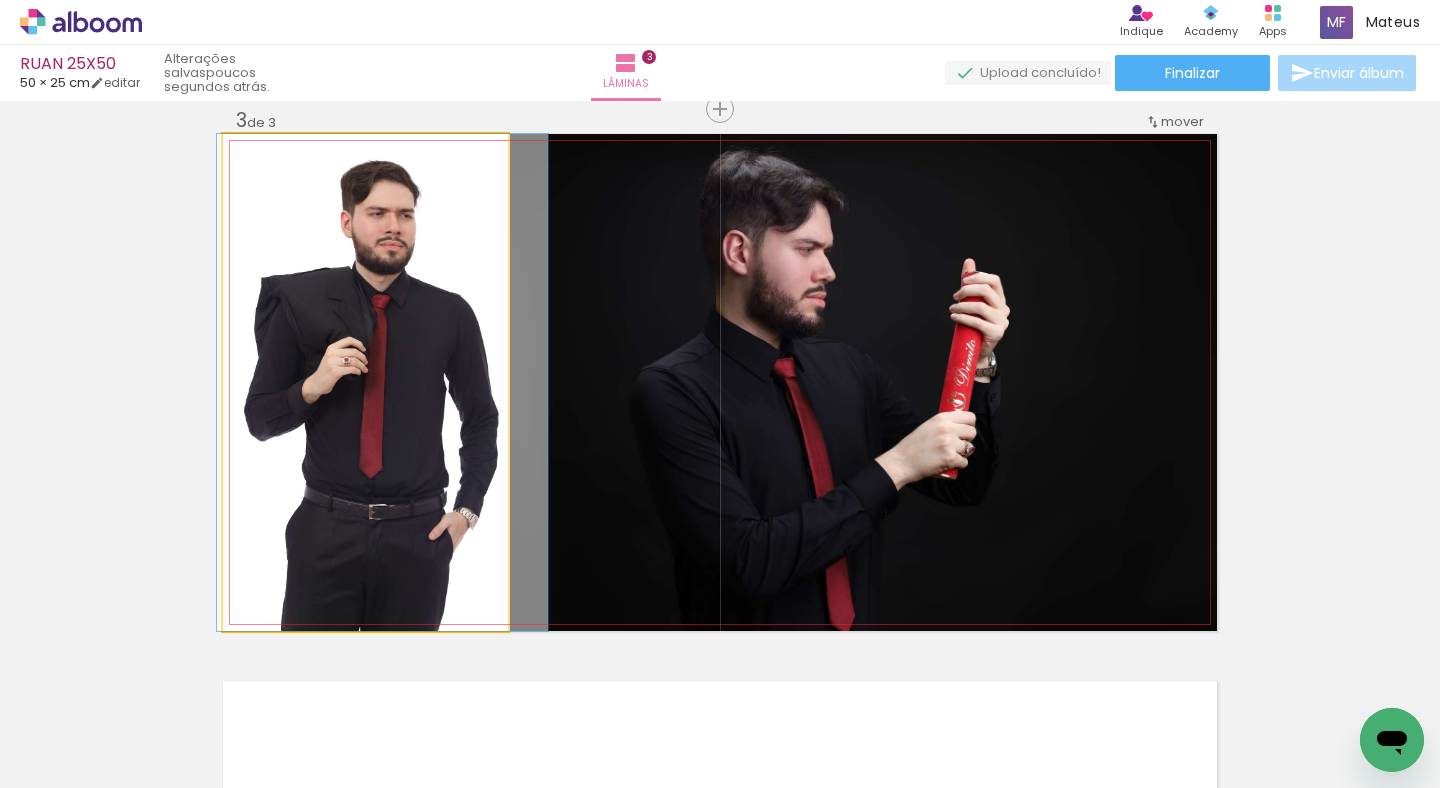 drag, startPoint x: 356, startPoint y: 390, endPoint x: 373, endPoint y: 389, distance: 17.029387 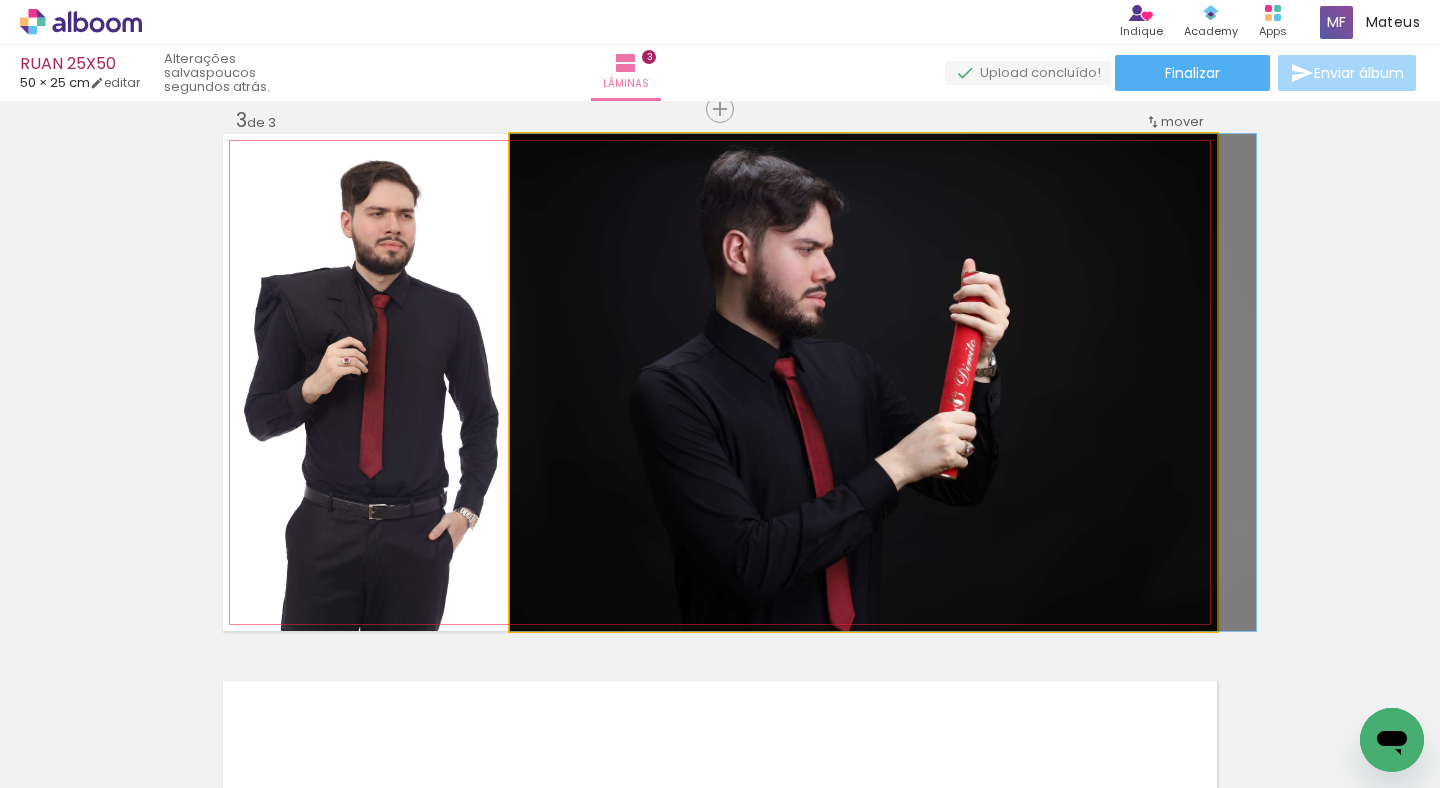 drag, startPoint x: 869, startPoint y: 425, endPoint x: 900, endPoint y: 426, distance: 31.016125 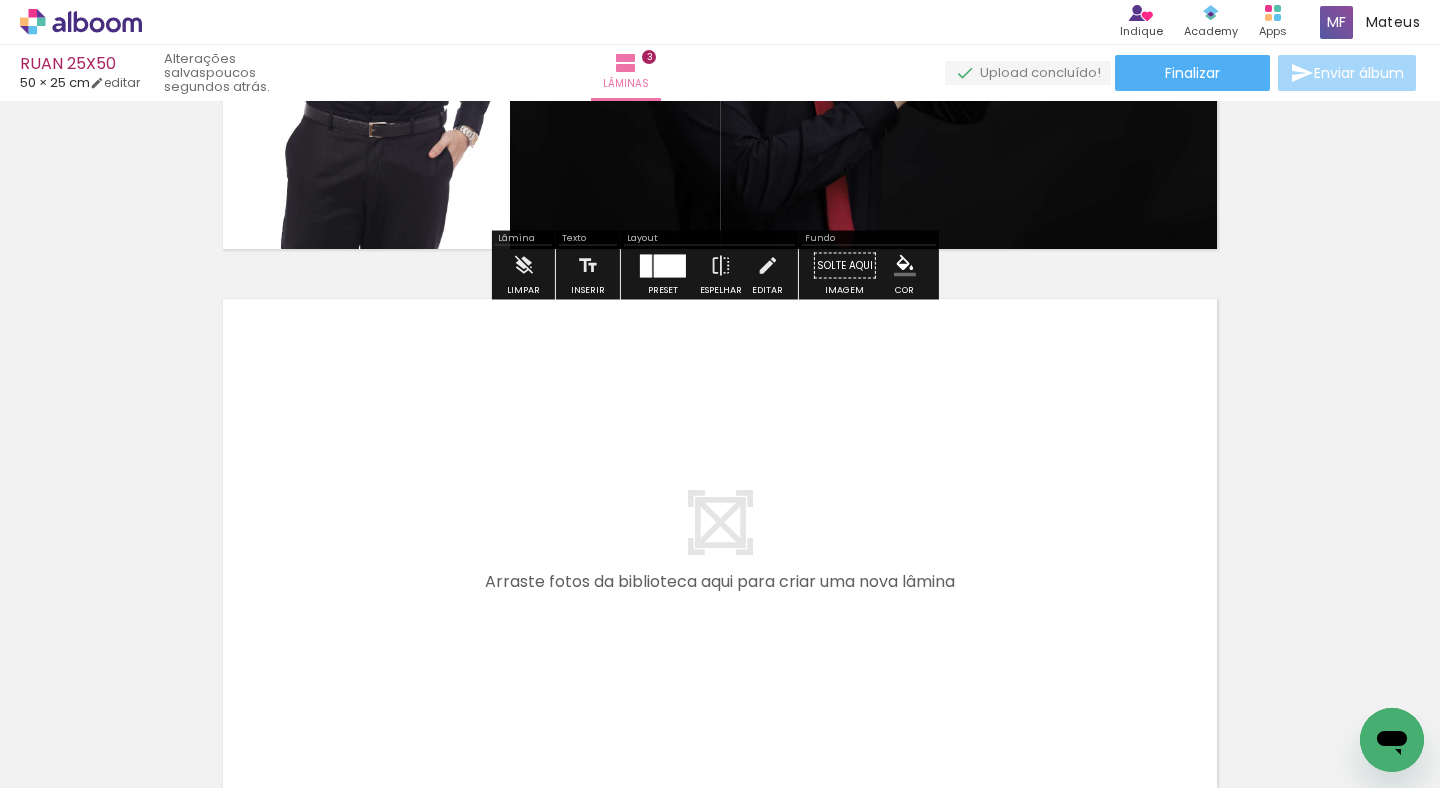 scroll, scrollTop: 1527, scrollLeft: 0, axis: vertical 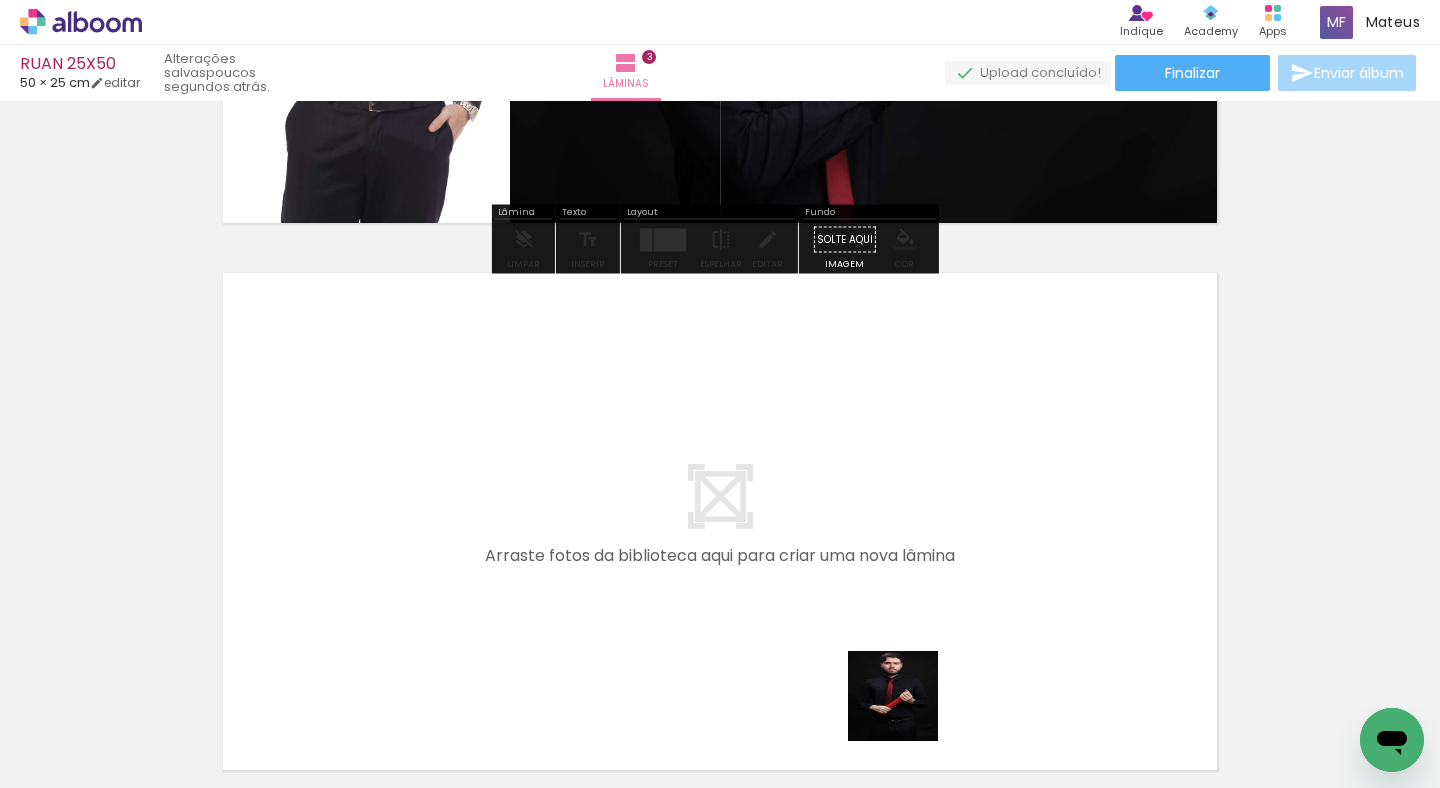 drag, startPoint x: 908, startPoint y: 711, endPoint x: 908, endPoint y: 547, distance: 164 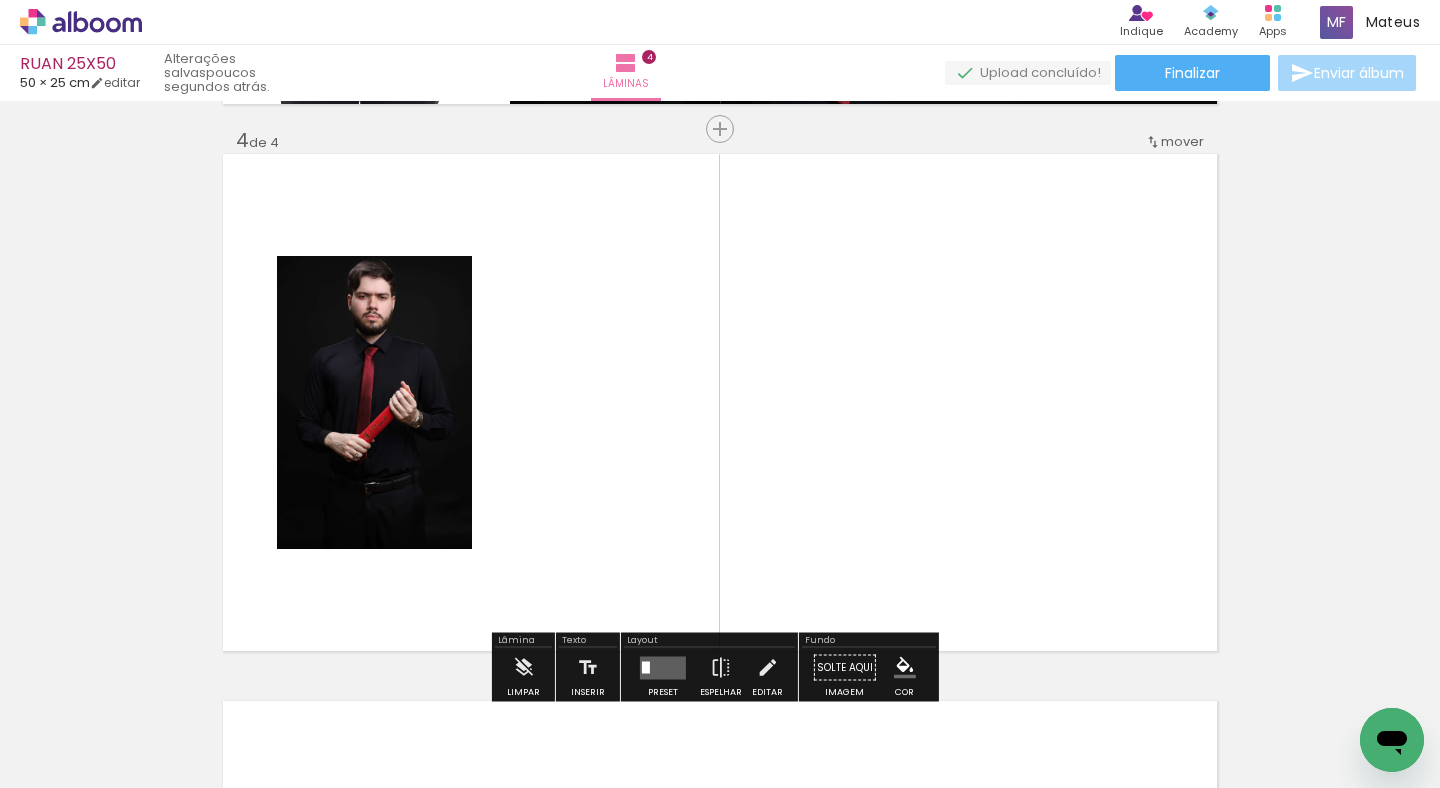 scroll, scrollTop: 1666, scrollLeft: 0, axis: vertical 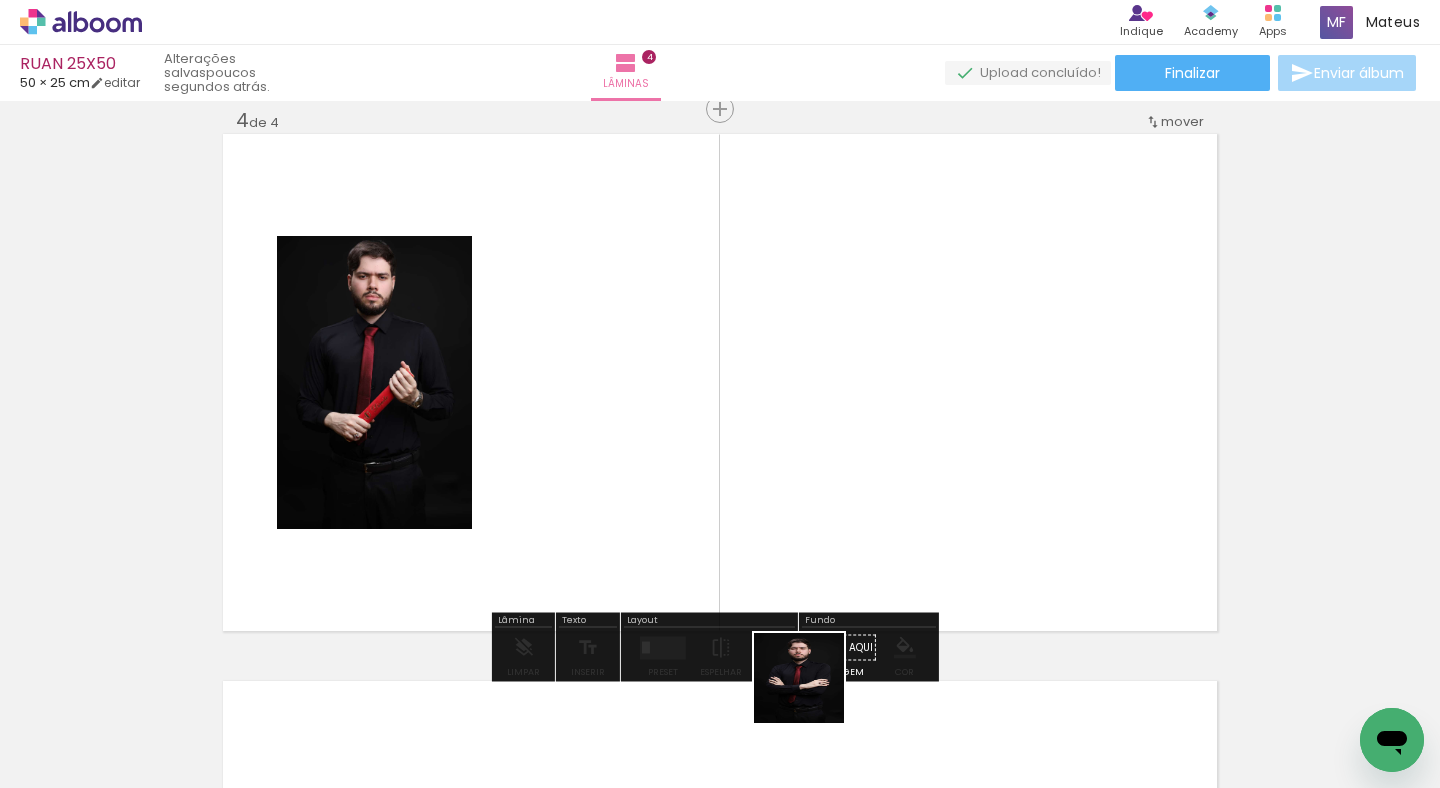 drag, startPoint x: 814, startPoint y: 693, endPoint x: 851, endPoint y: 537, distance: 160.32779 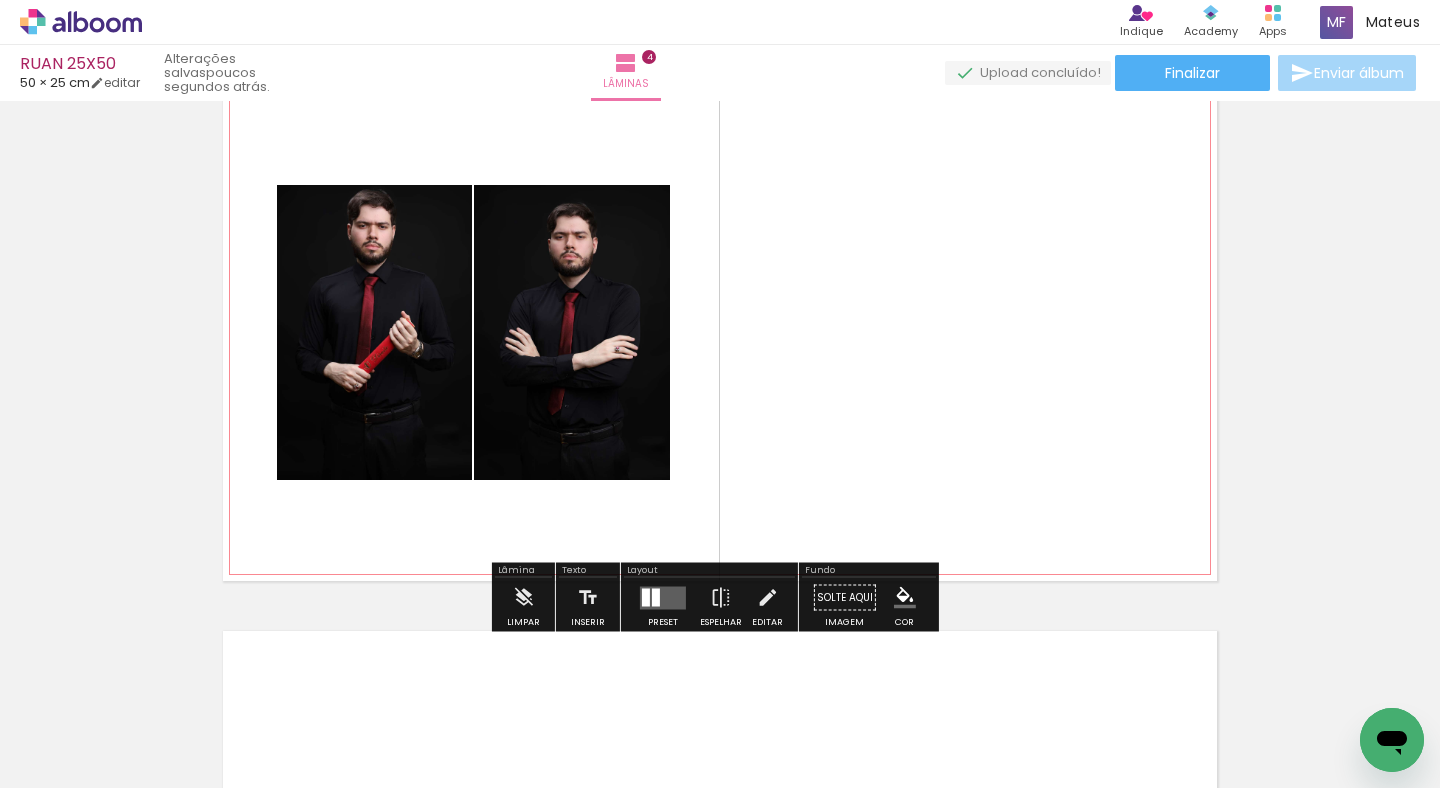 scroll, scrollTop: 1744, scrollLeft: 0, axis: vertical 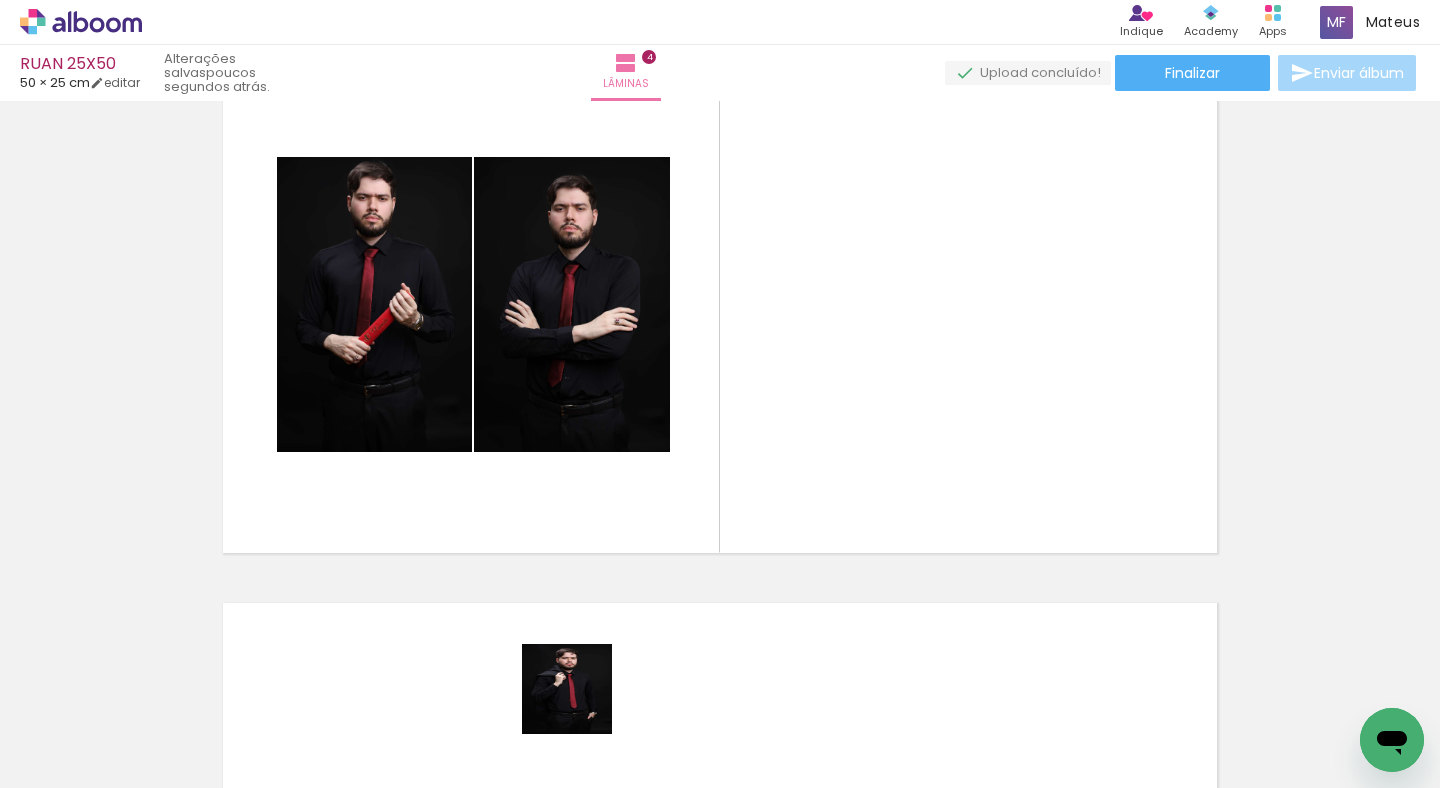 drag, startPoint x: 565, startPoint y: 726, endPoint x: 828, endPoint y: 467, distance: 369.12057 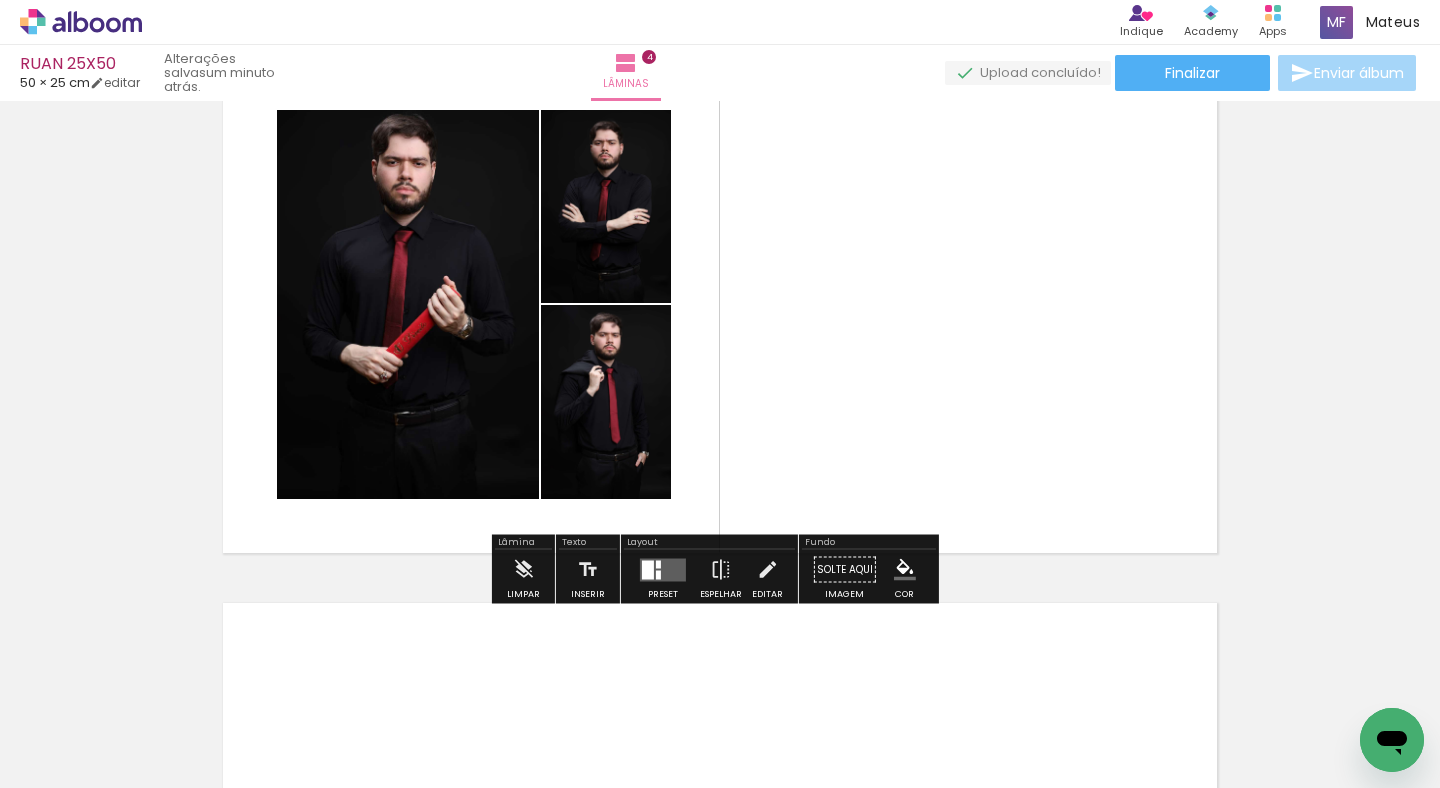 drag, startPoint x: 681, startPoint y: 695, endPoint x: 824, endPoint y: 378, distance: 347.7614 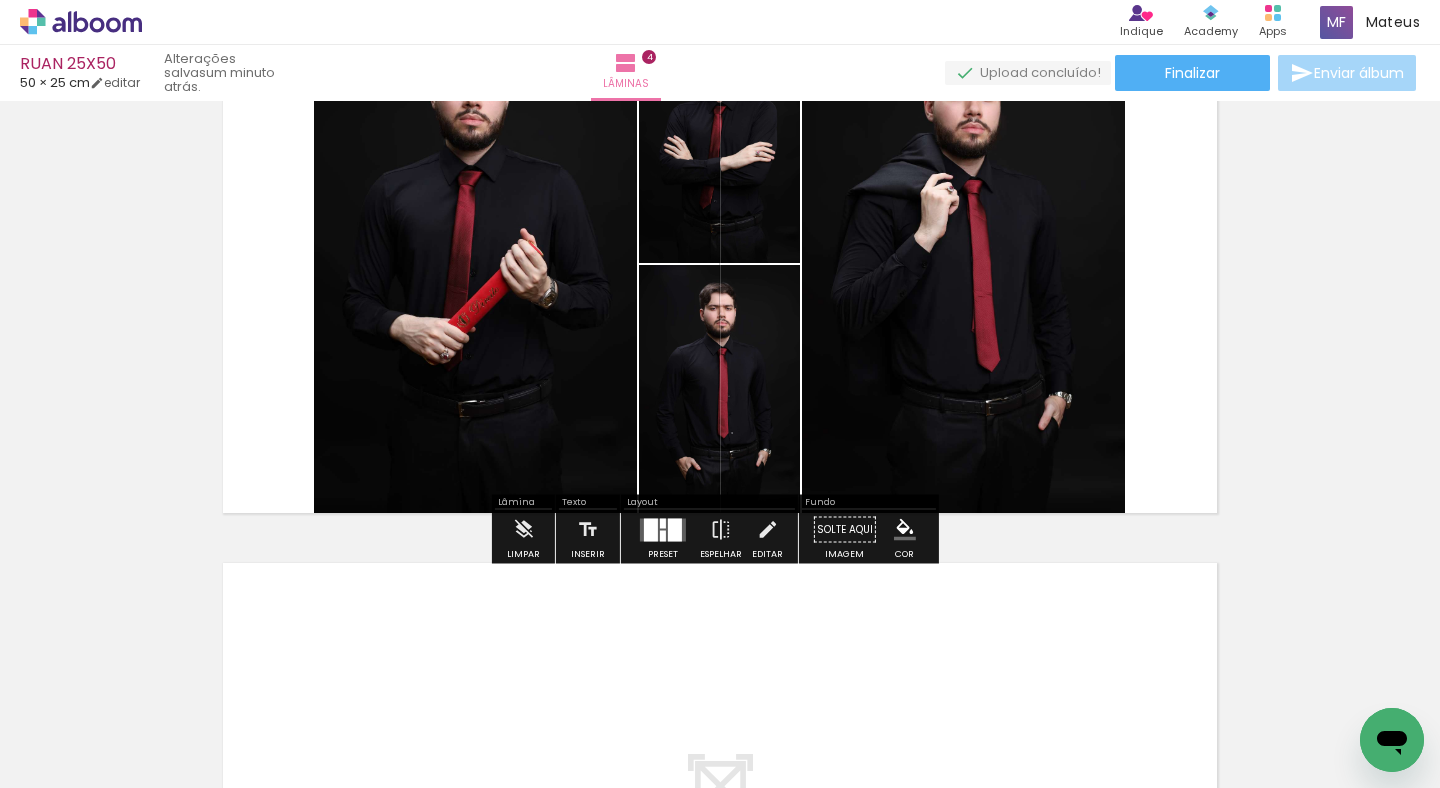 scroll, scrollTop: 1785, scrollLeft: 0, axis: vertical 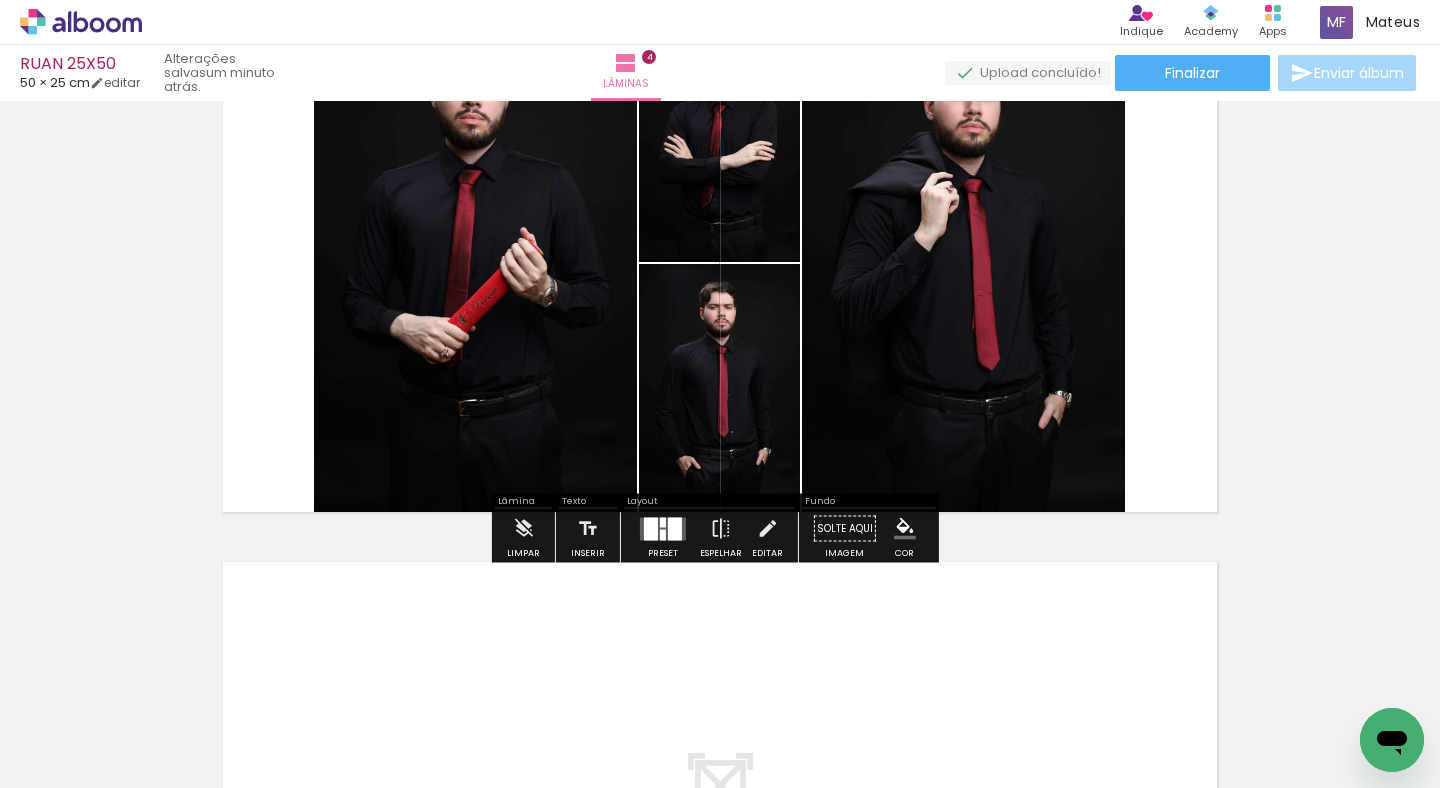 click at bounding box center [663, 534] 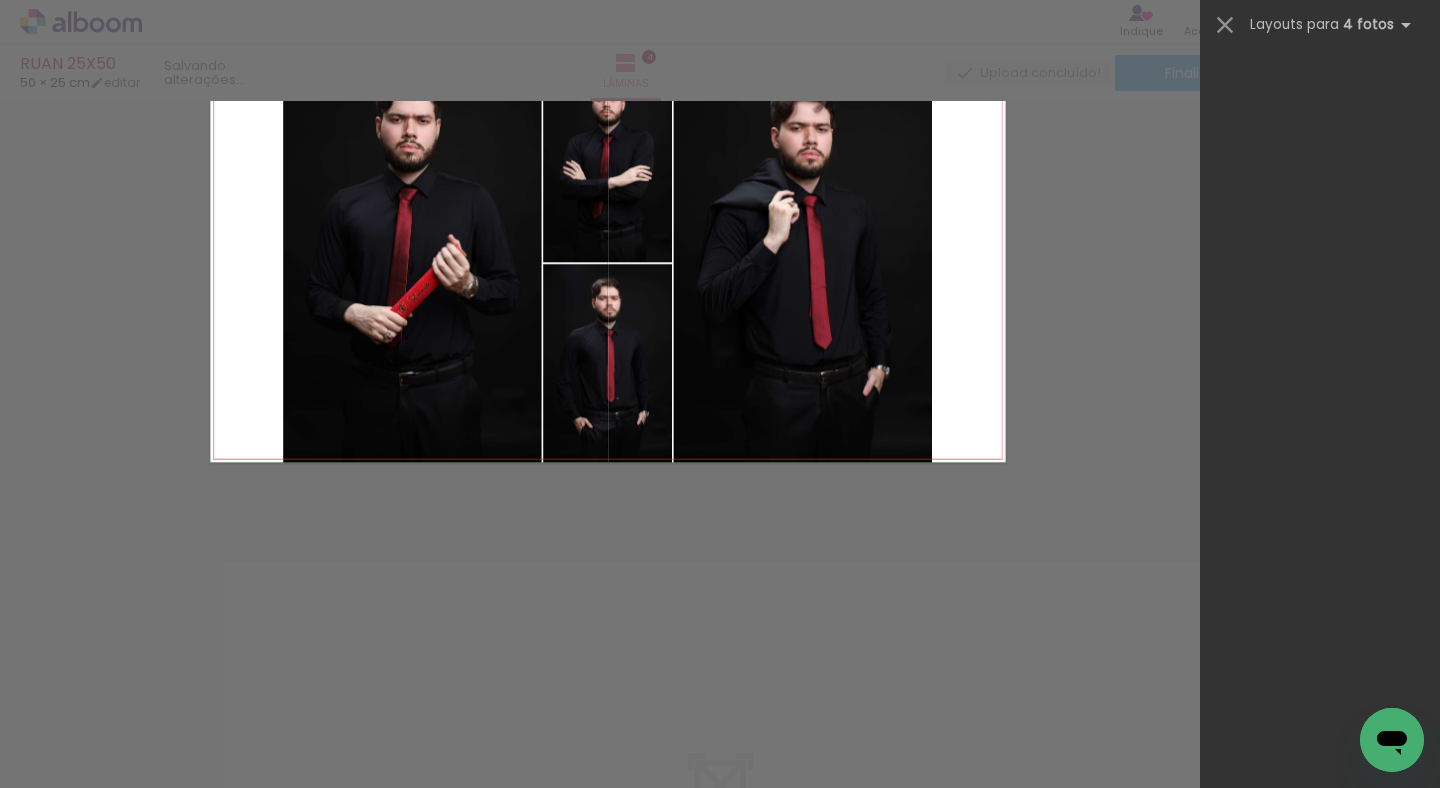 scroll, scrollTop: 0, scrollLeft: 0, axis: both 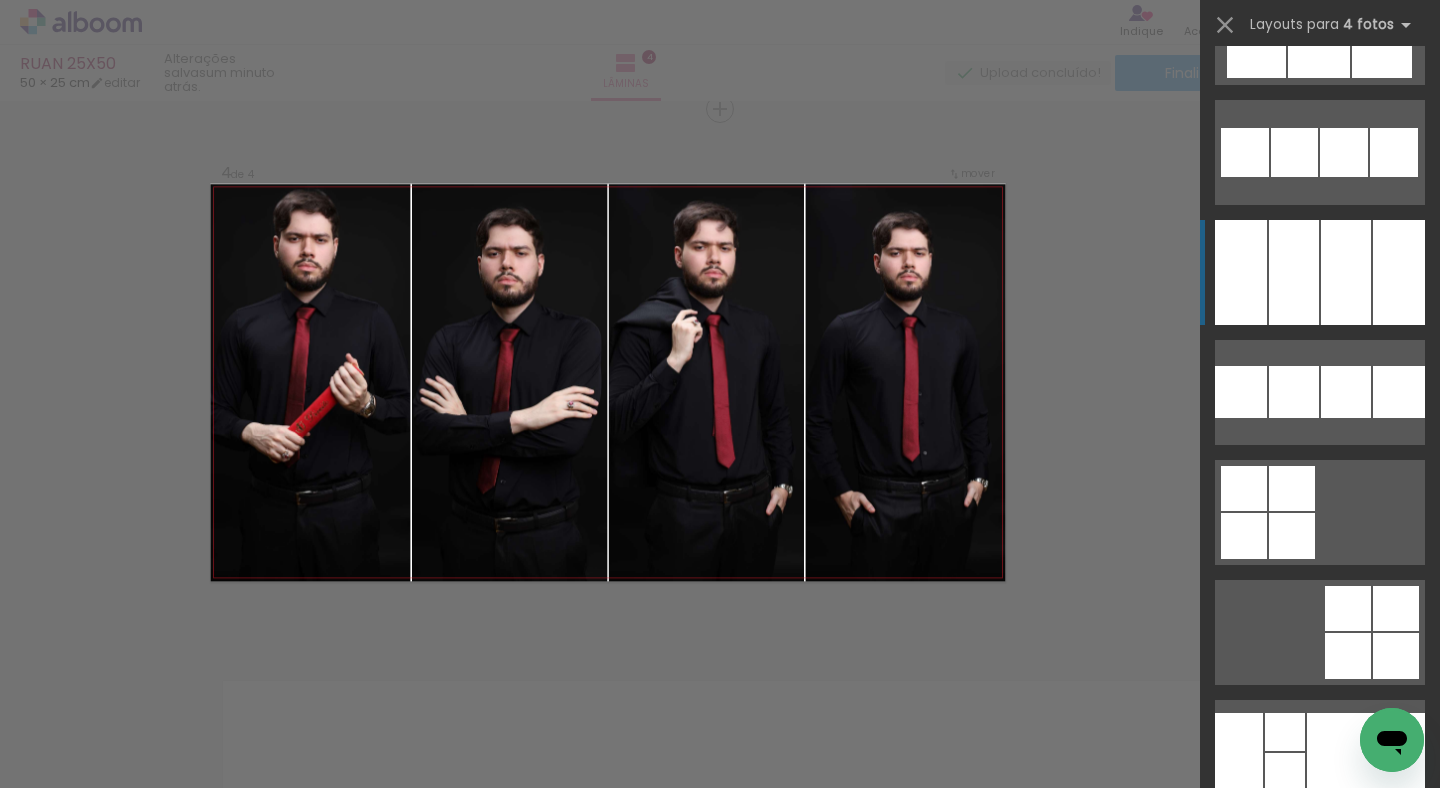 click at bounding box center [1324, 1232] 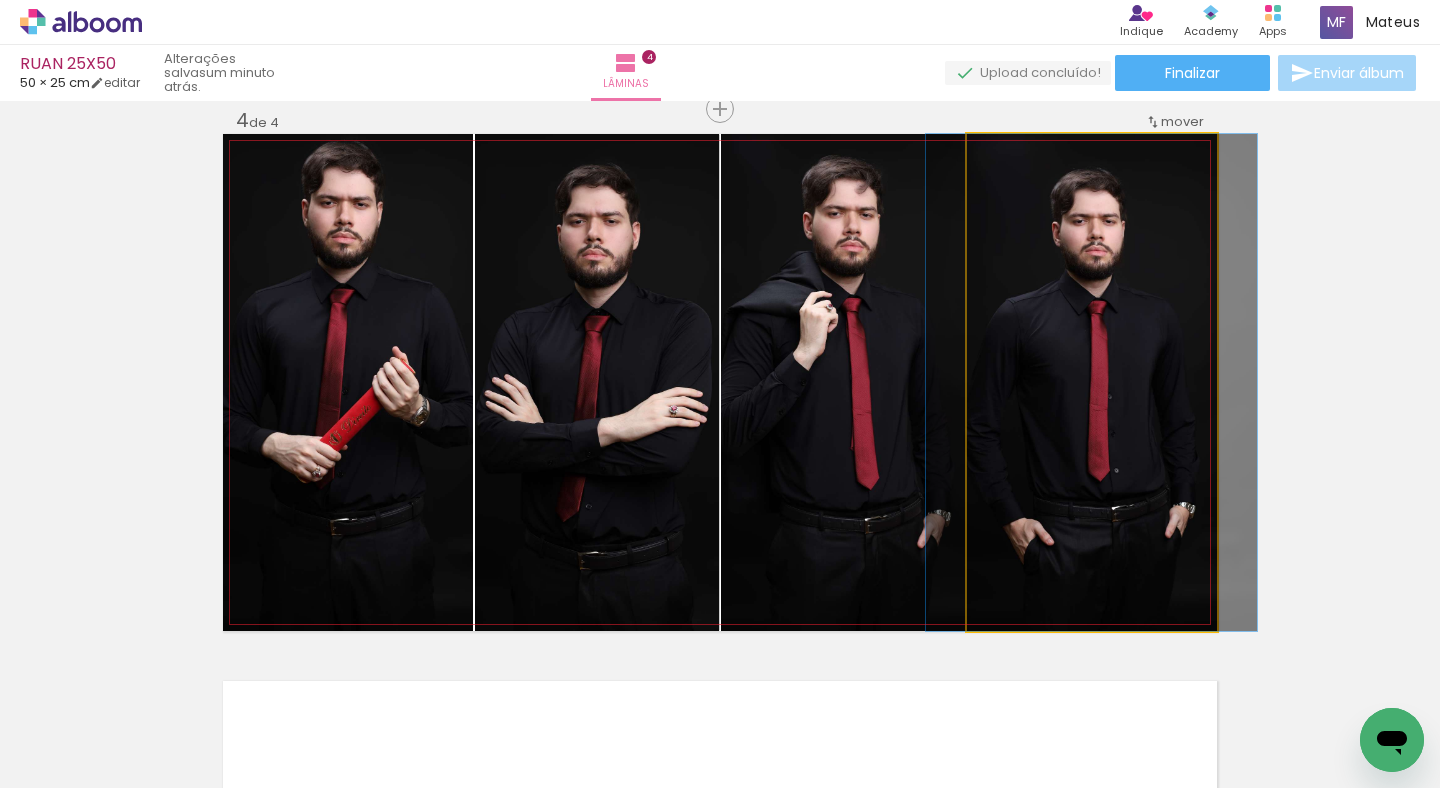 click 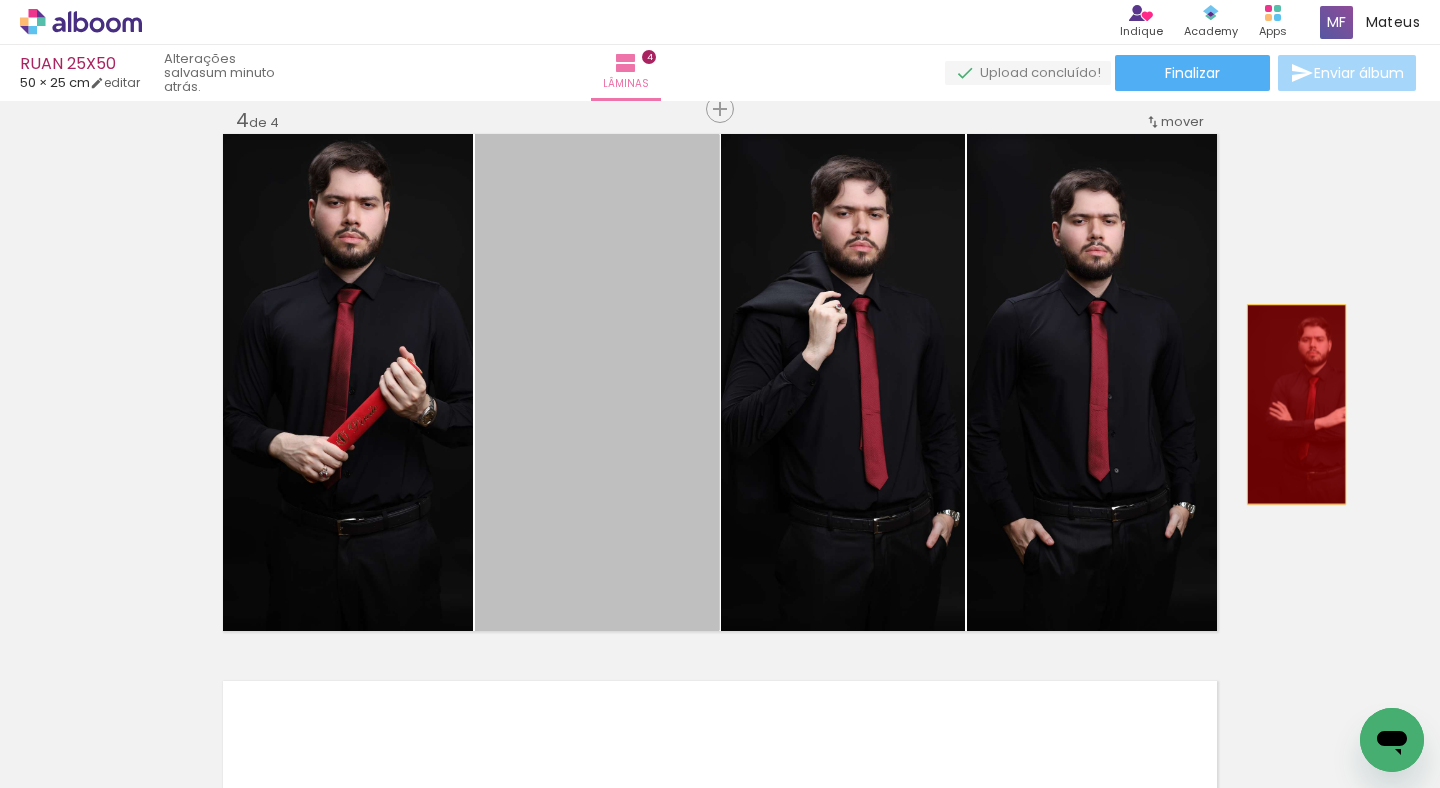 drag, startPoint x: 603, startPoint y: 409, endPoint x: 1346, endPoint y: 401, distance: 743.0431 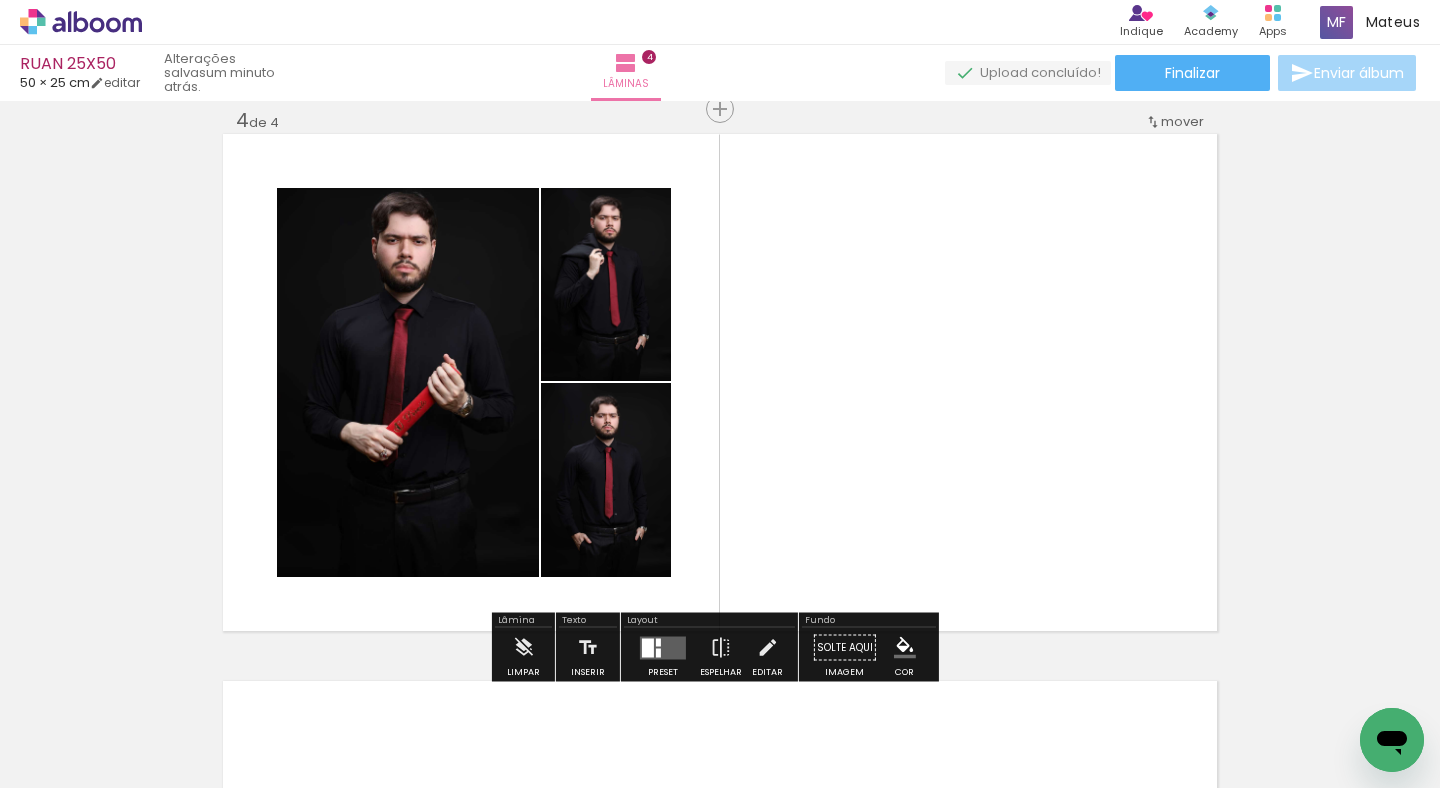 drag, startPoint x: 652, startPoint y: 637, endPoint x: 958, endPoint y: 501, distance: 334.86118 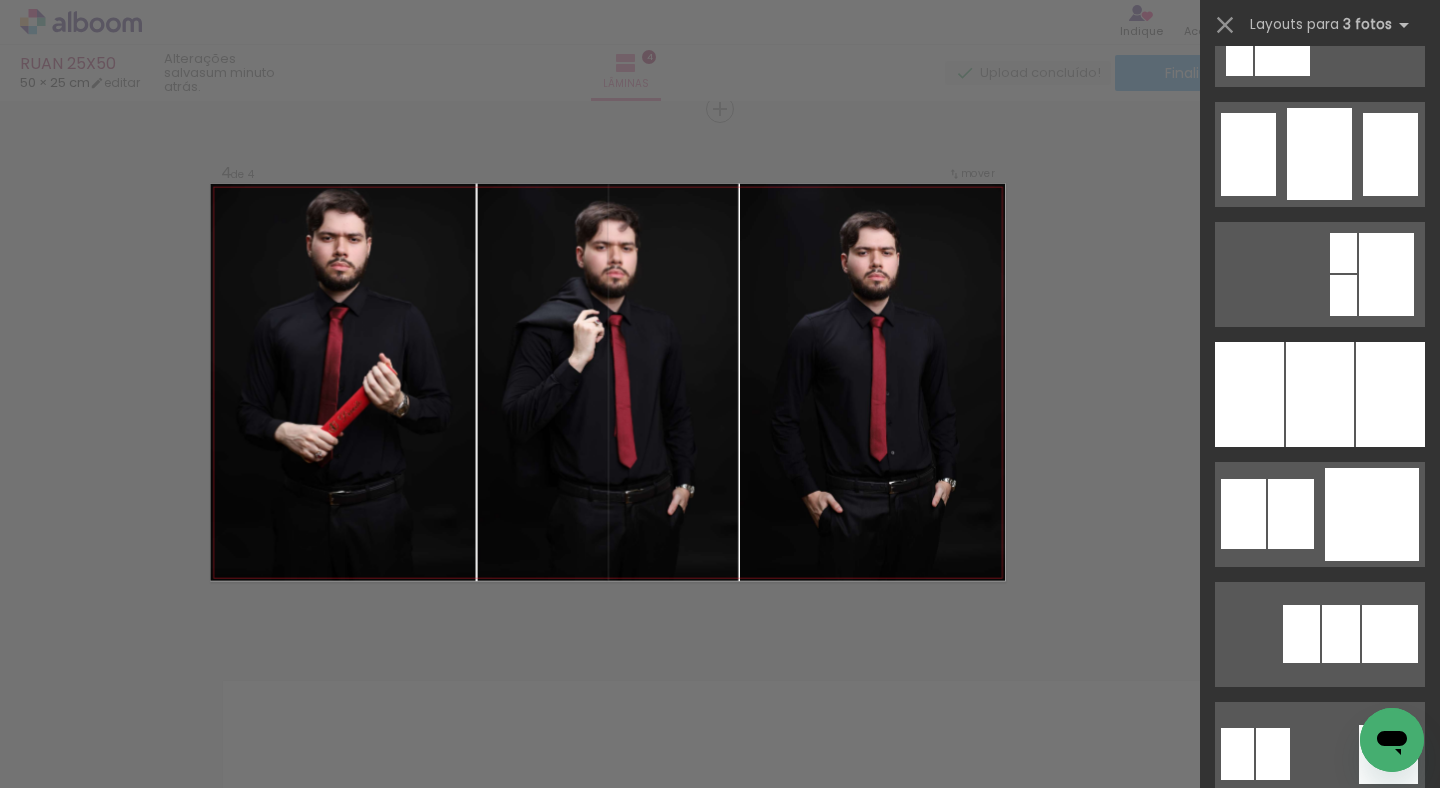 scroll, scrollTop: 1652, scrollLeft: 0, axis: vertical 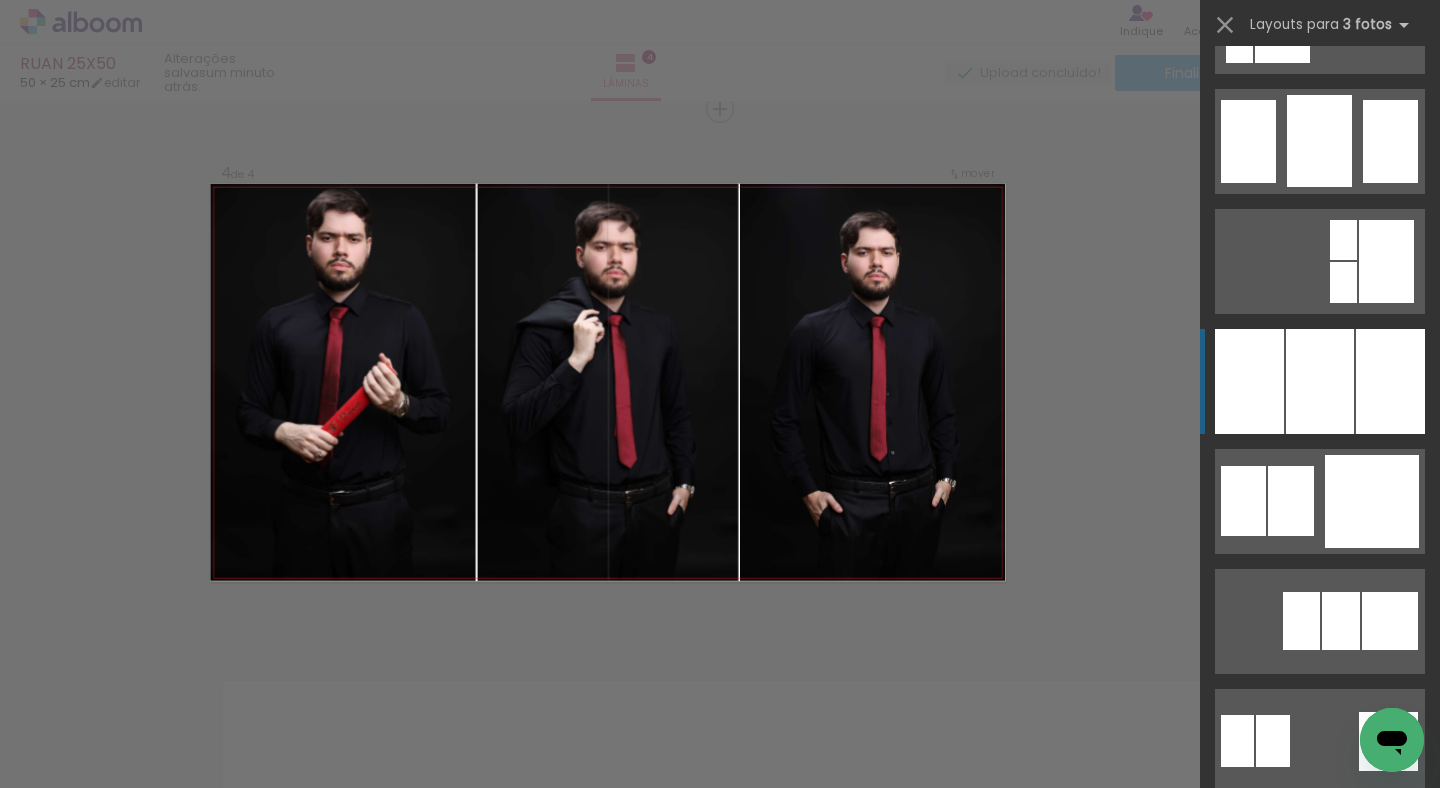 click at bounding box center (1320, 381) 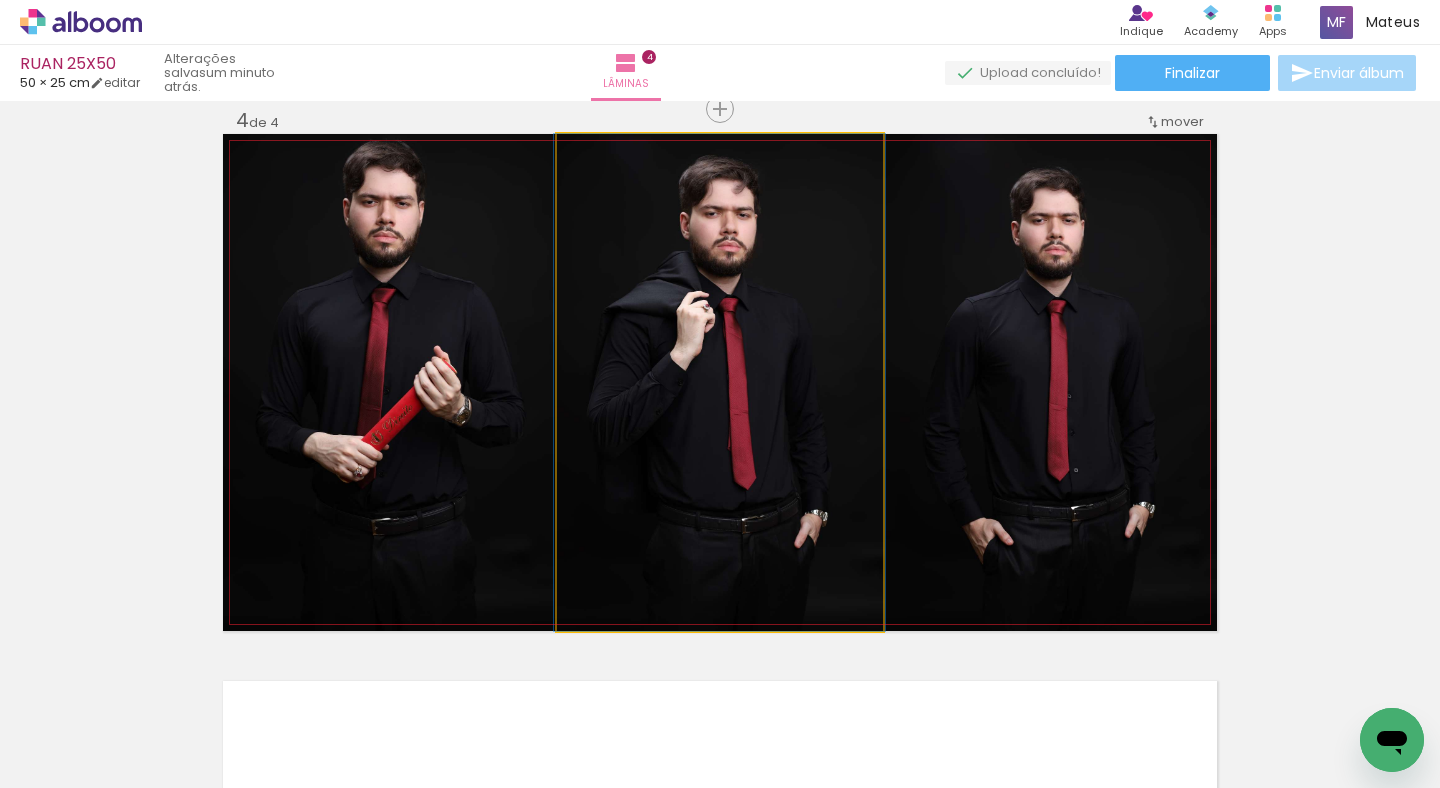 click 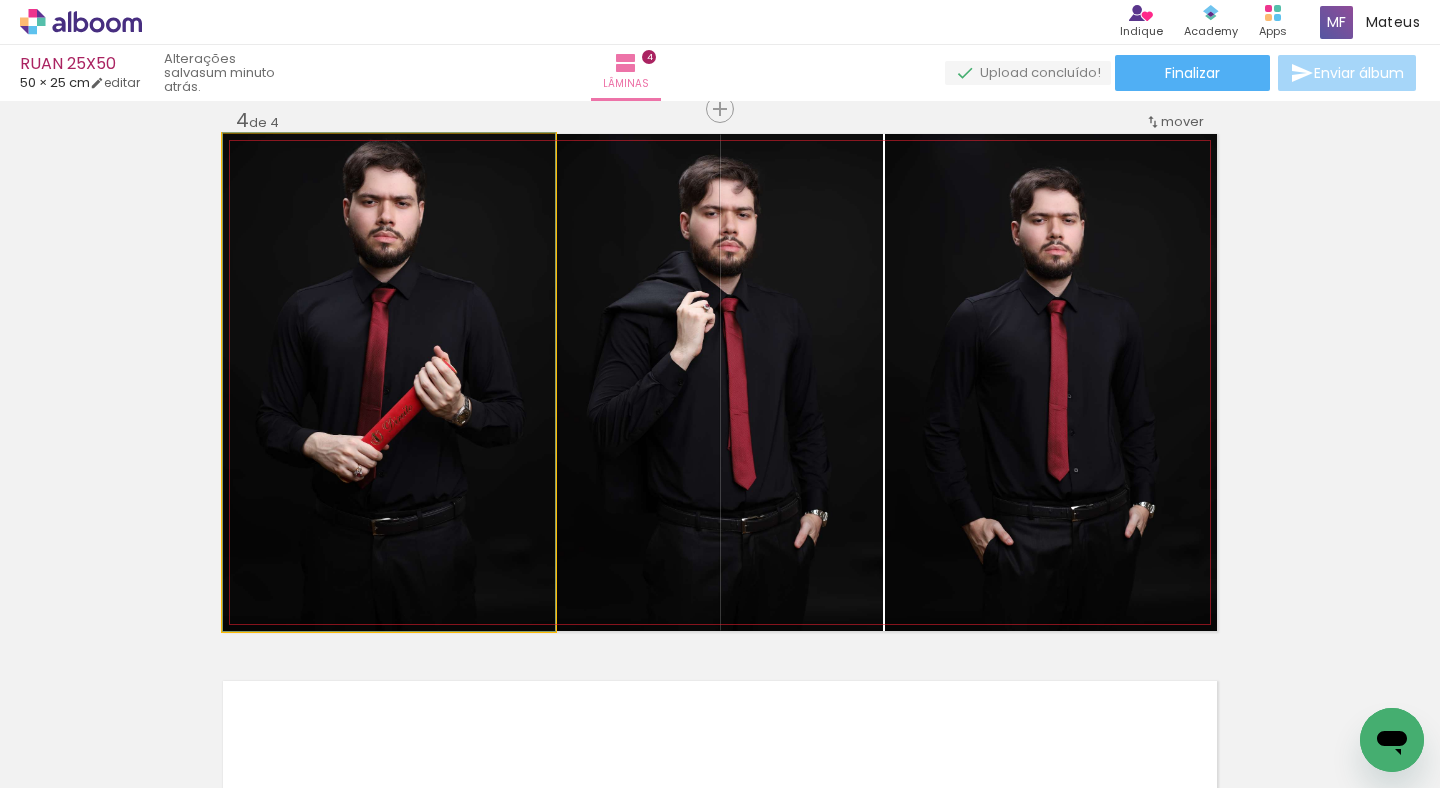 drag, startPoint x: 456, startPoint y: 413, endPoint x: 721, endPoint y: 413, distance: 265 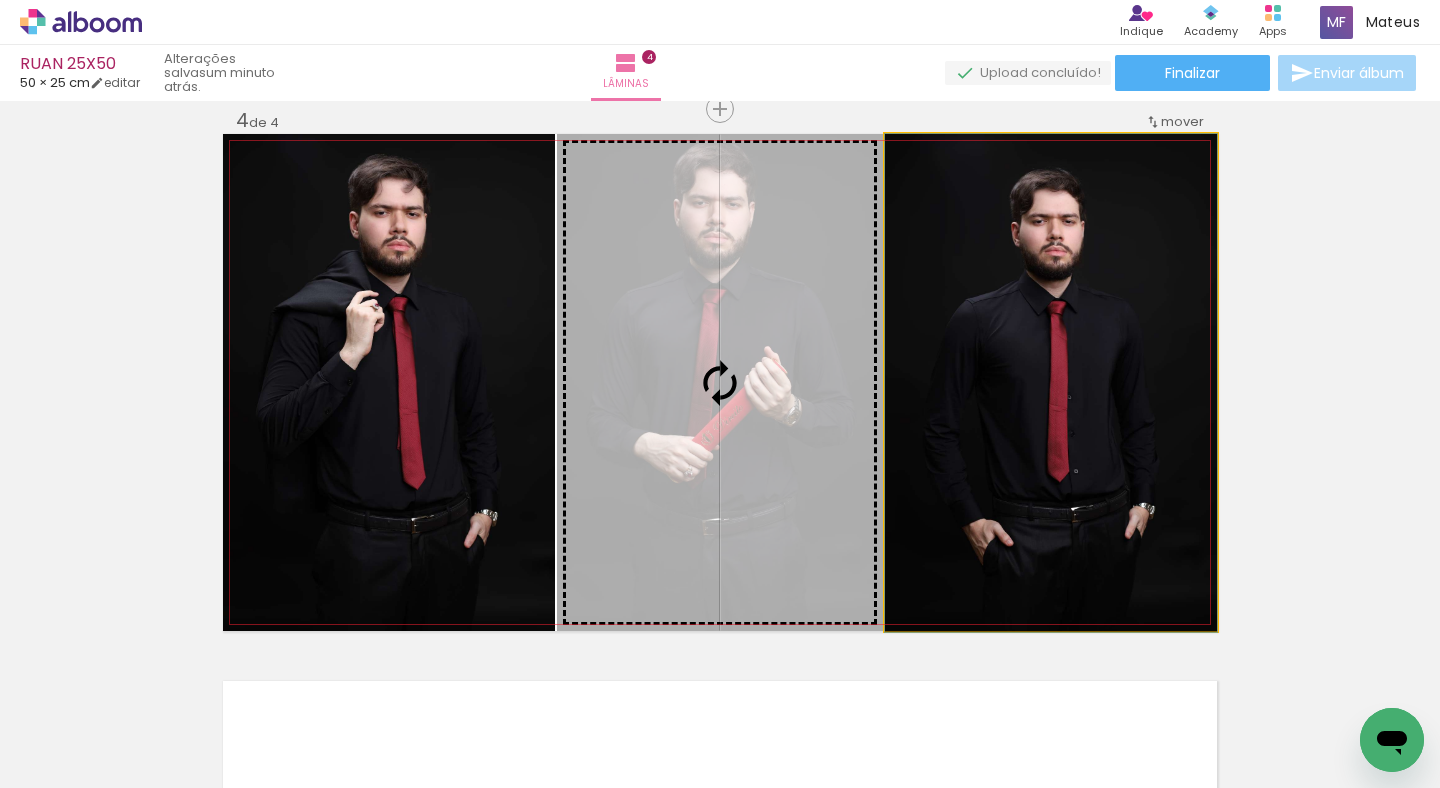 drag, startPoint x: 853, startPoint y: 392, endPoint x: 957, endPoint y: 390, distance: 104.019226 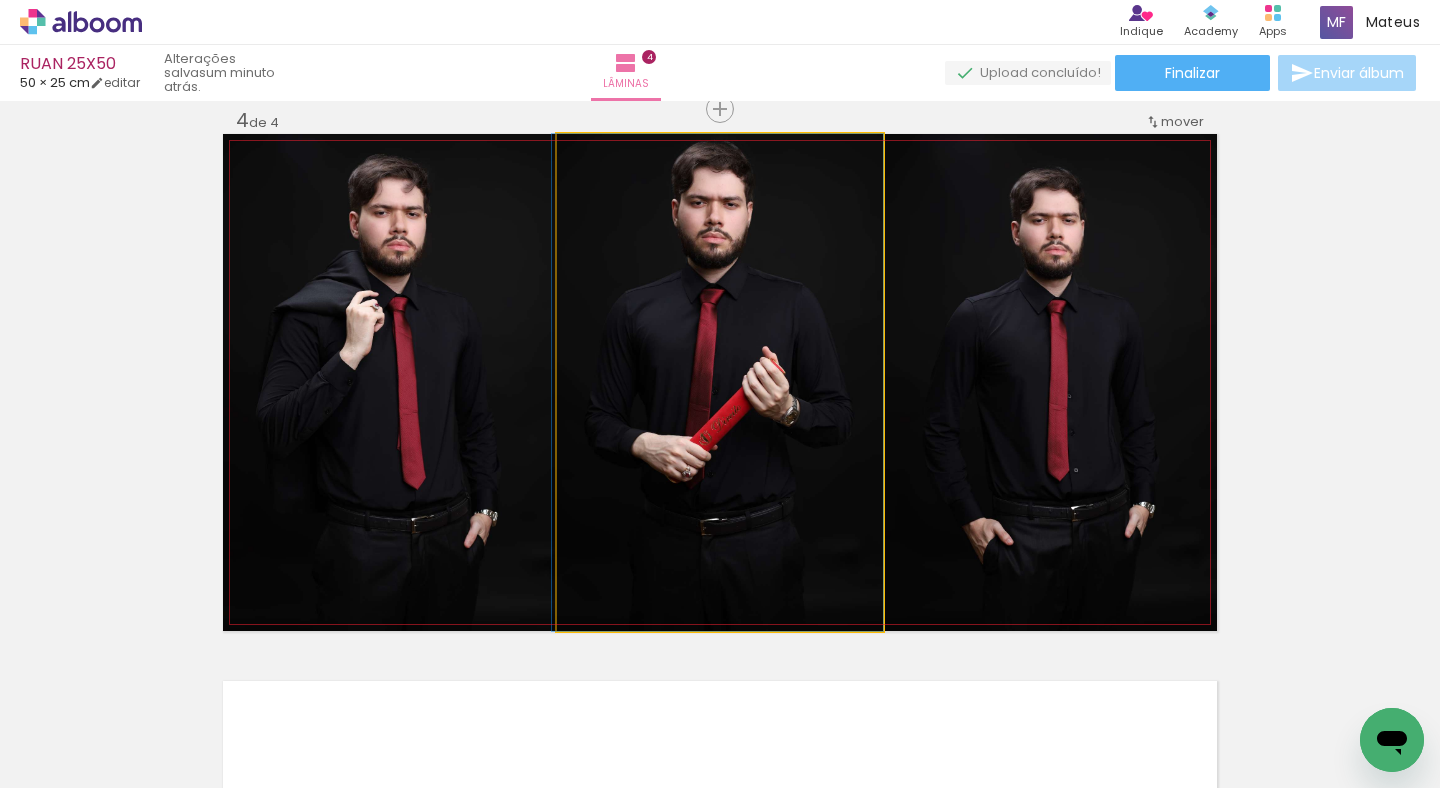drag, startPoint x: 776, startPoint y: 367, endPoint x: 692, endPoint y: 376, distance: 84.48077 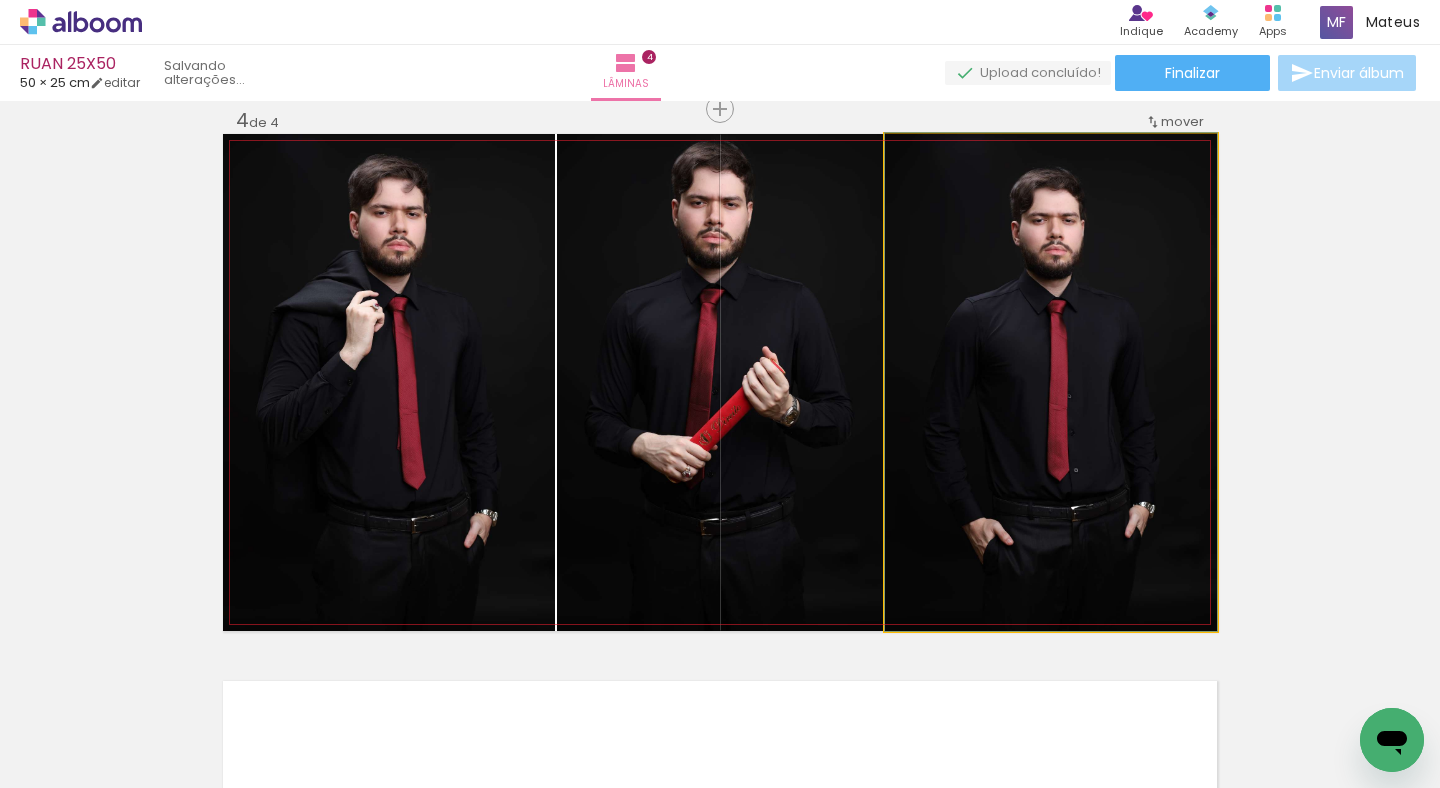 drag, startPoint x: 949, startPoint y: 367, endPoint x: 715, endPoint y: 371, distance: 234.03418 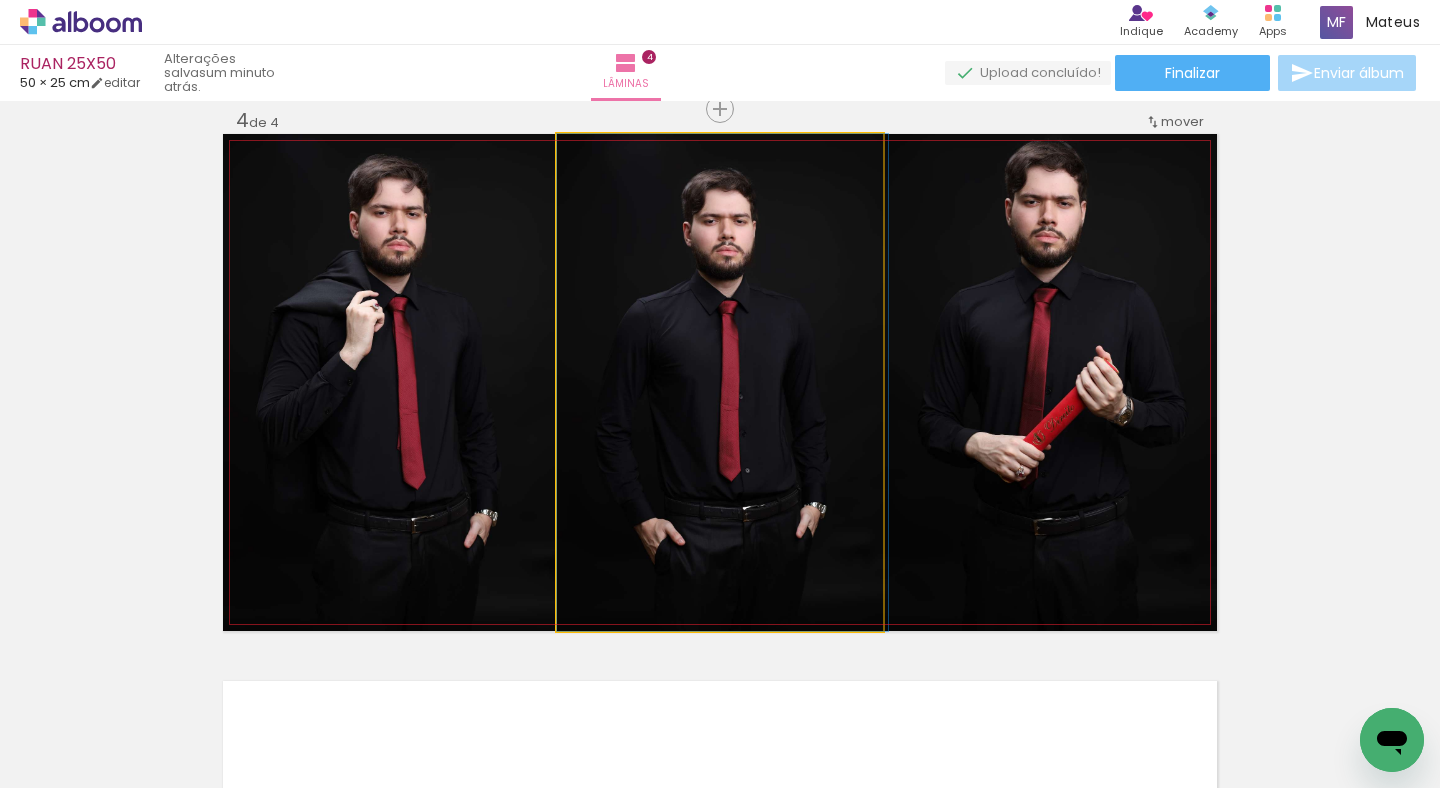 drag, startPoint x: 732, startPoint y: 378, endPoint x: 793, endPoint y: 376, distance: 61.03278 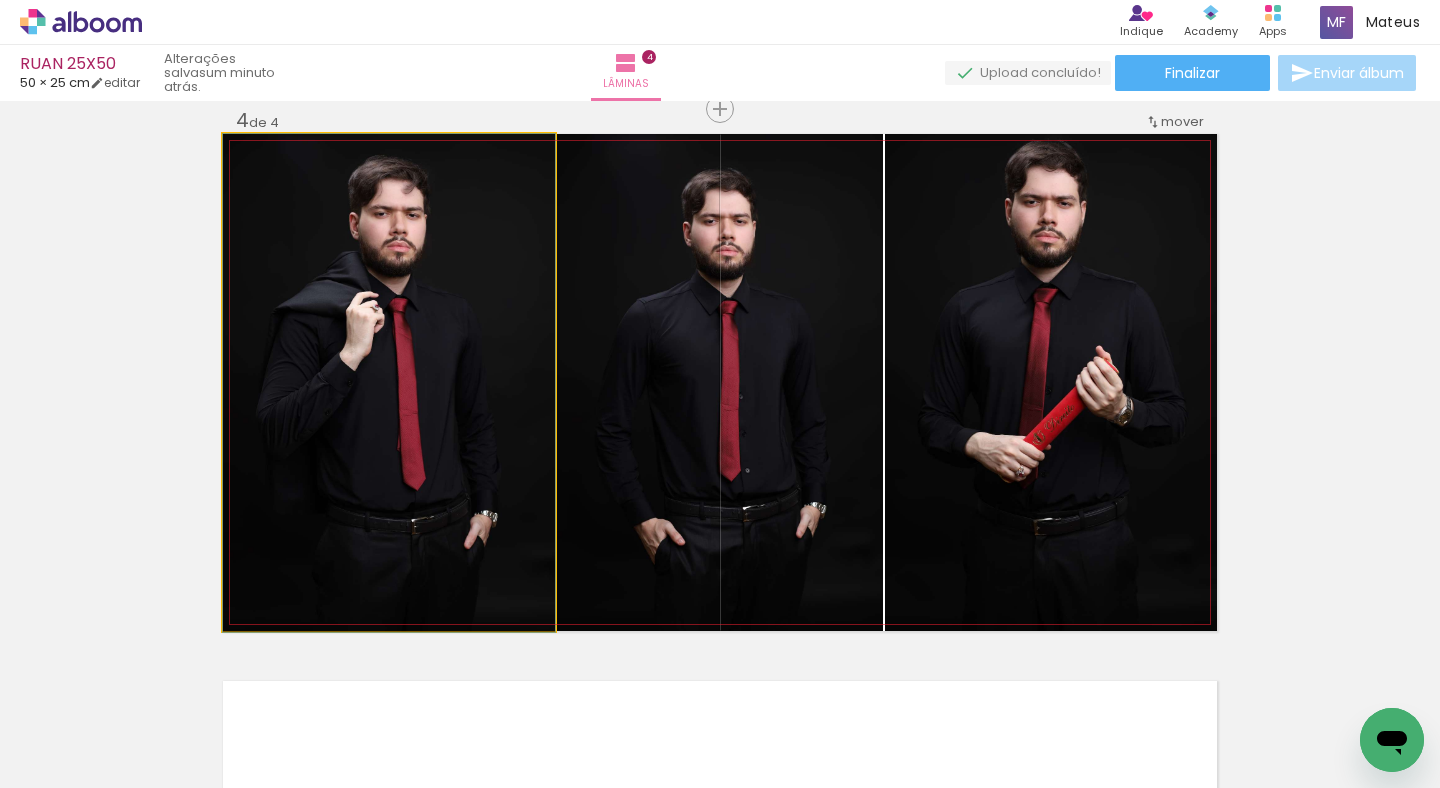 drag, startPoint x: 460, startPoint y: 372, endPoint x: 669, endPoint y: 384, distance: 209.34421 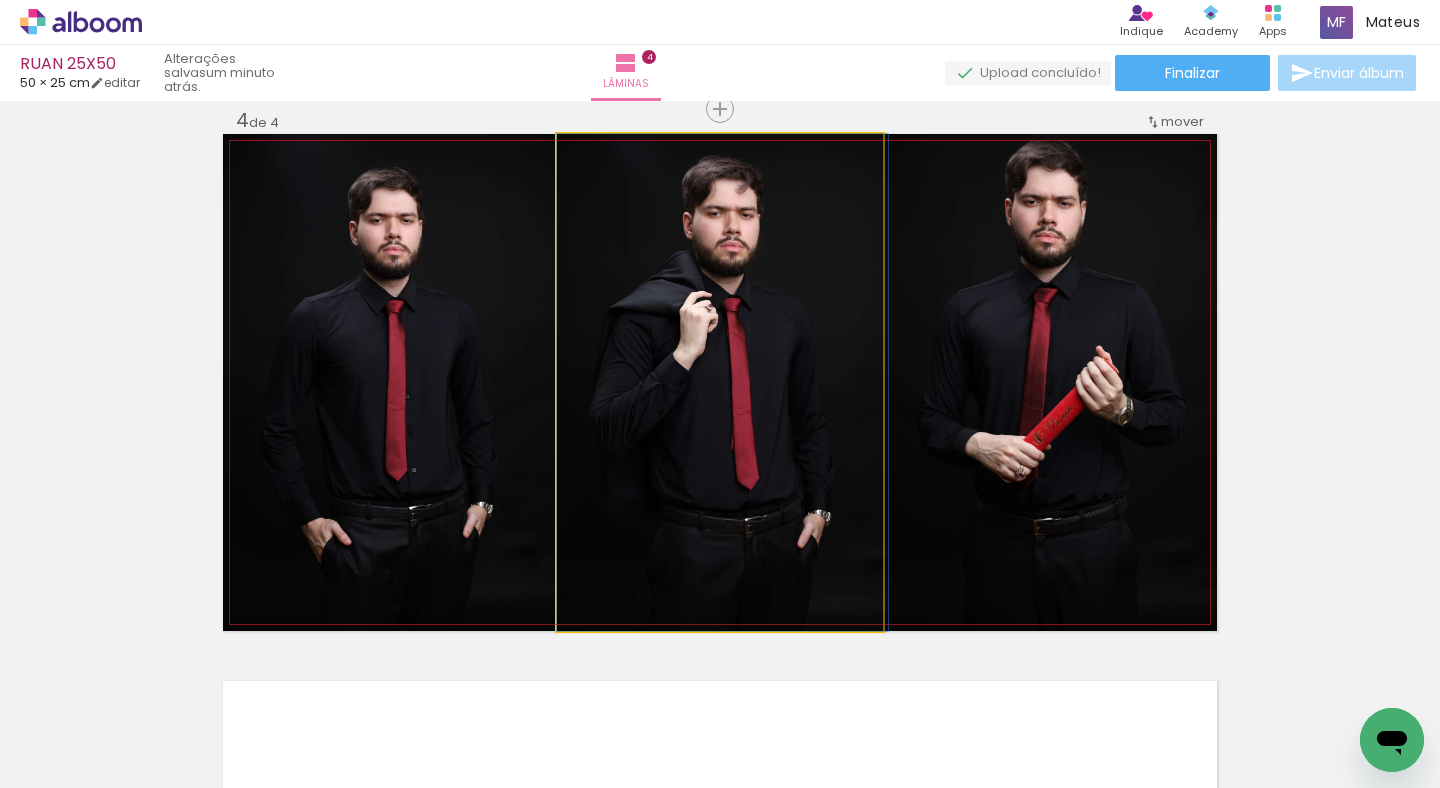 drag, startPoint x: 738, startPoint y: 360, endPoint x: 807, endPoint y: 364, distance: 69.115845 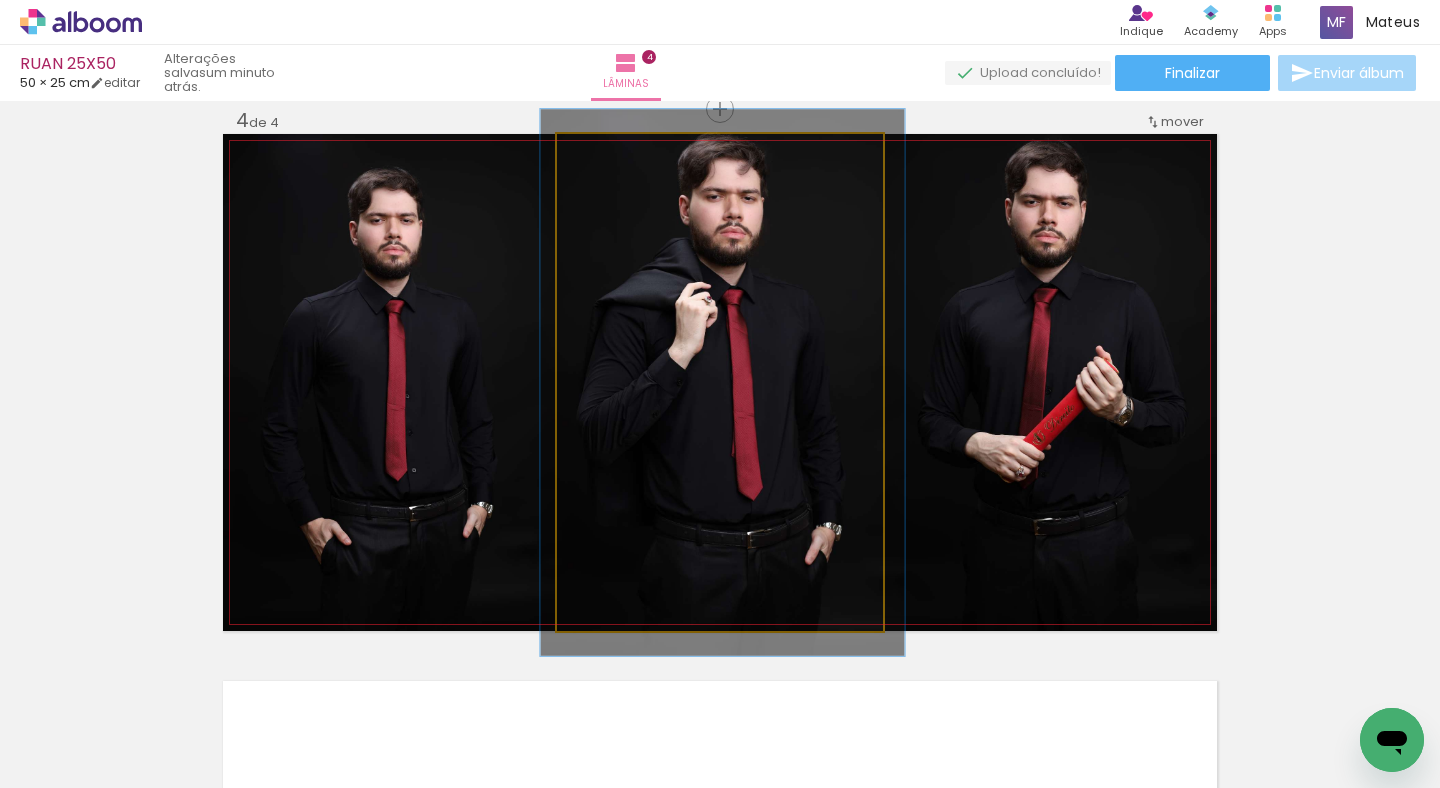type on "110" 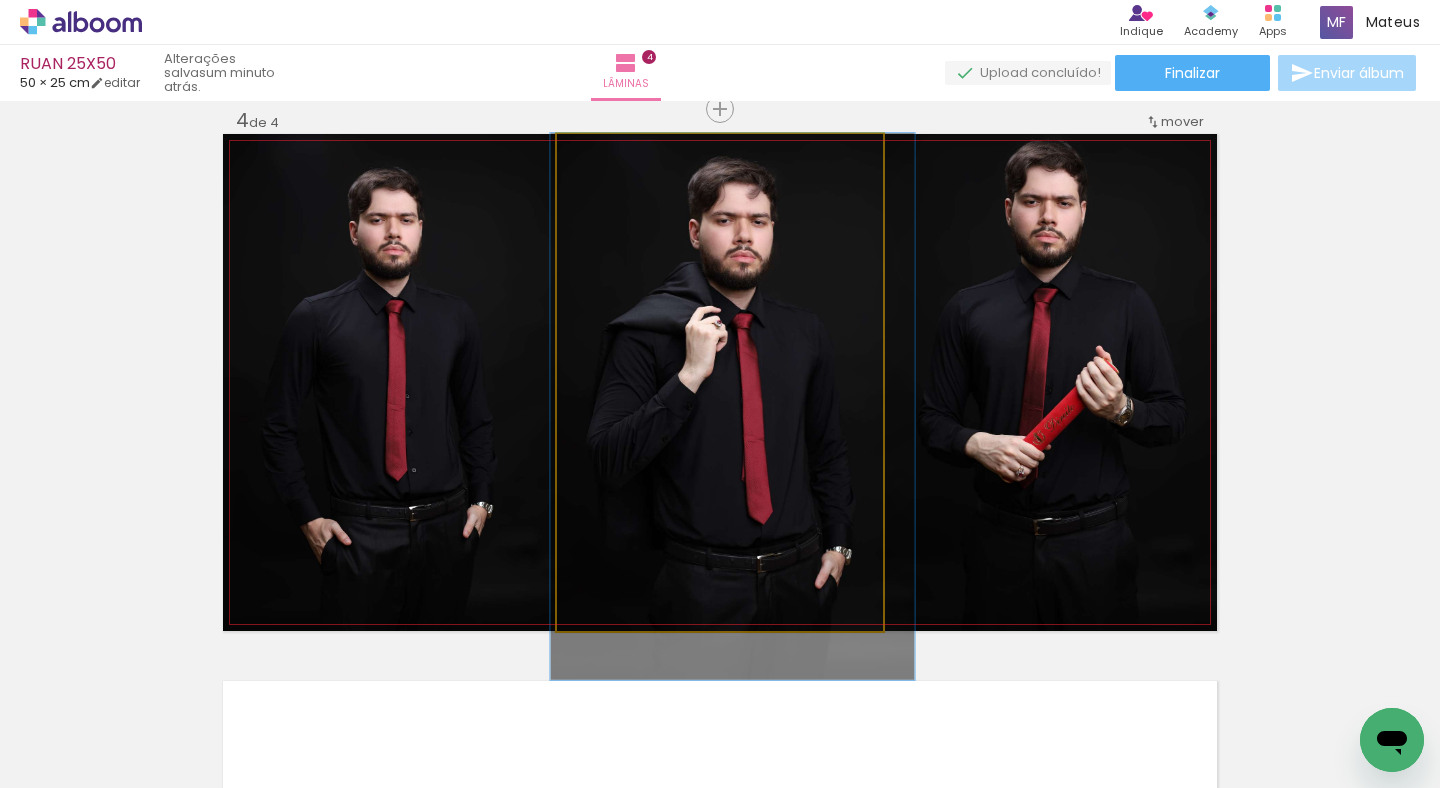 drag, startPoint x: 673, startPoint y: 285, endPoint x: 683, endPoint y: 310, distance: 26.925823 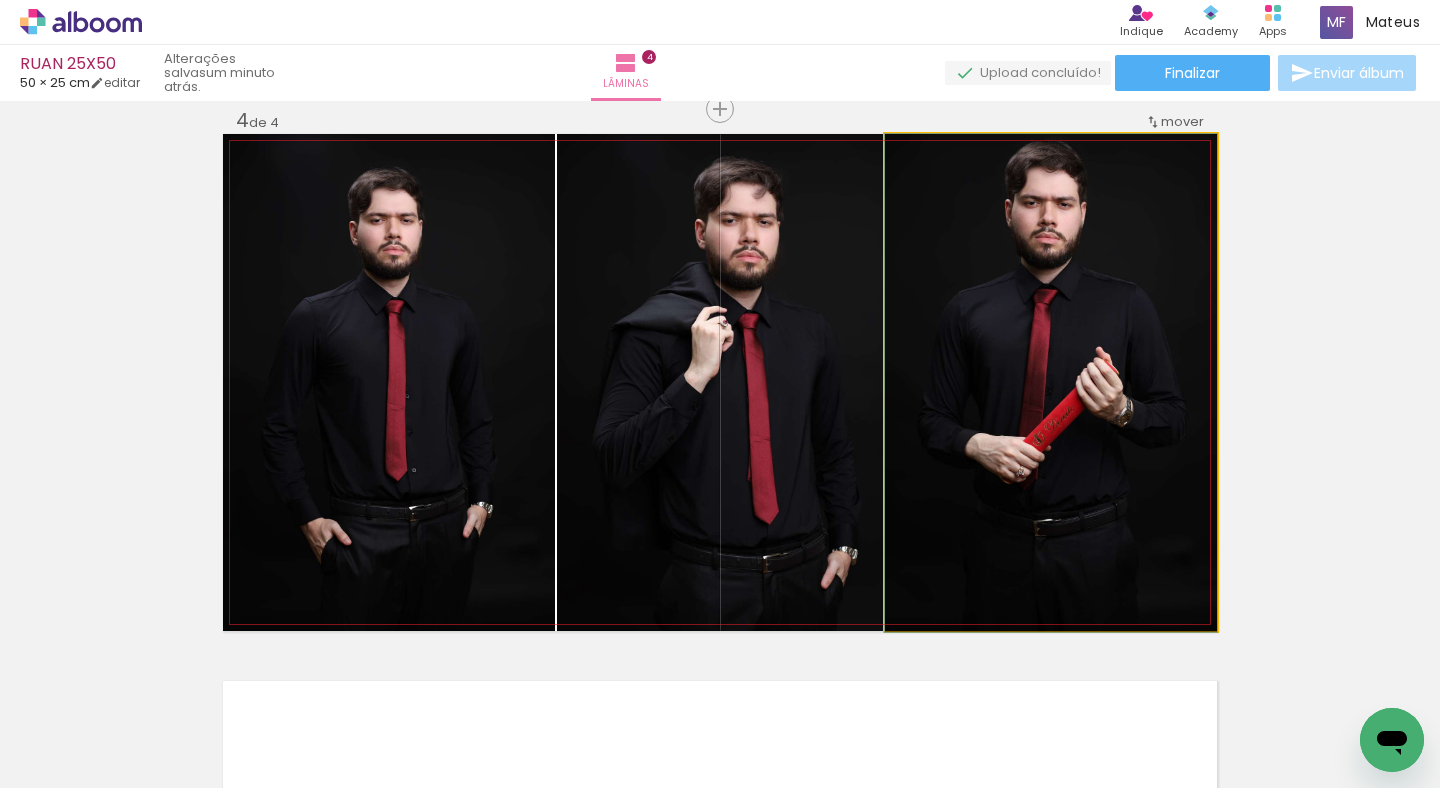 drag, startPoint x: 961, startPoint y: 332, endPoint x: 957, endPoint y: 382, distance: 50.159744 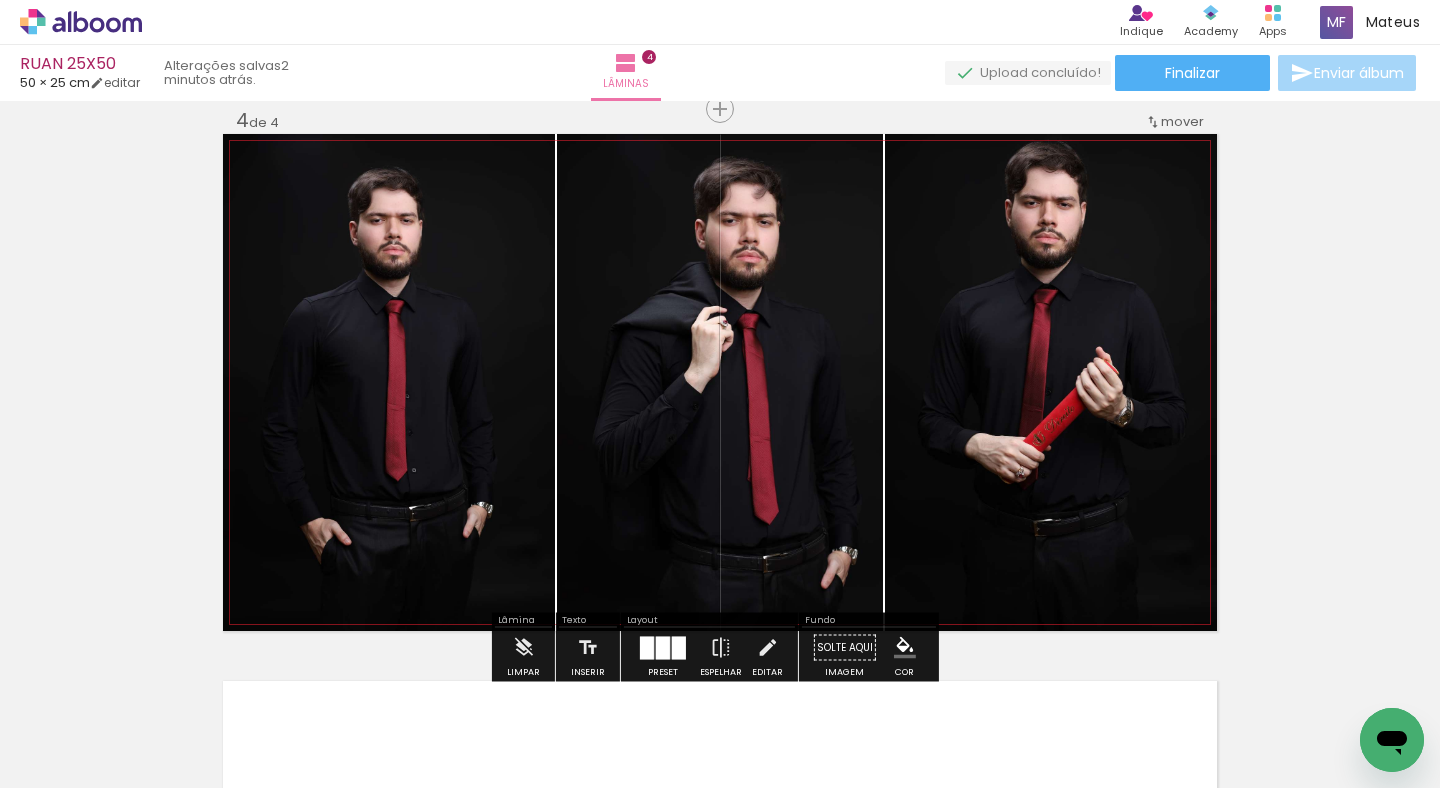 click 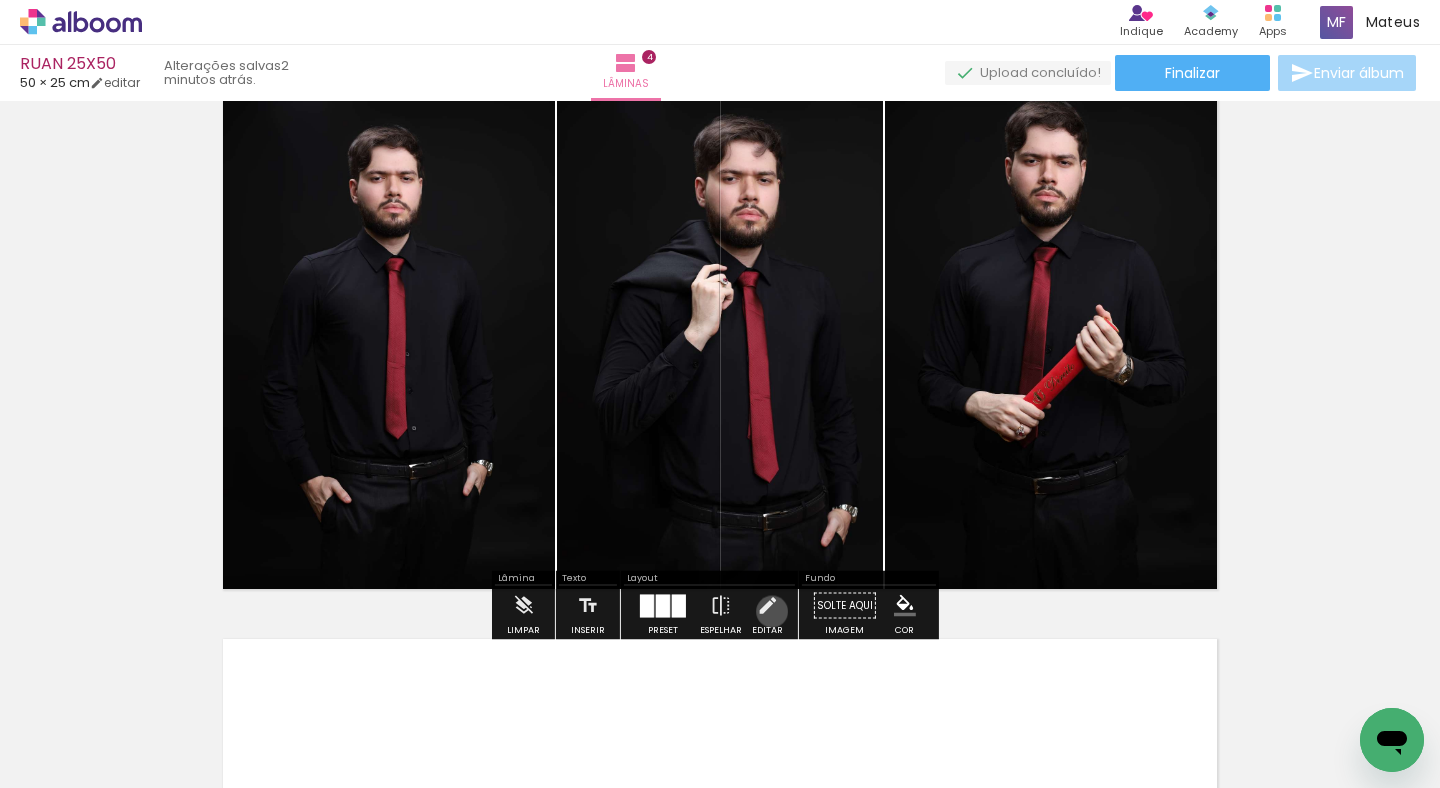 drag, startPoint x: 767, startPoint y: 611, endPoint x: 961, endPoint y: 437, distance: 260.5993 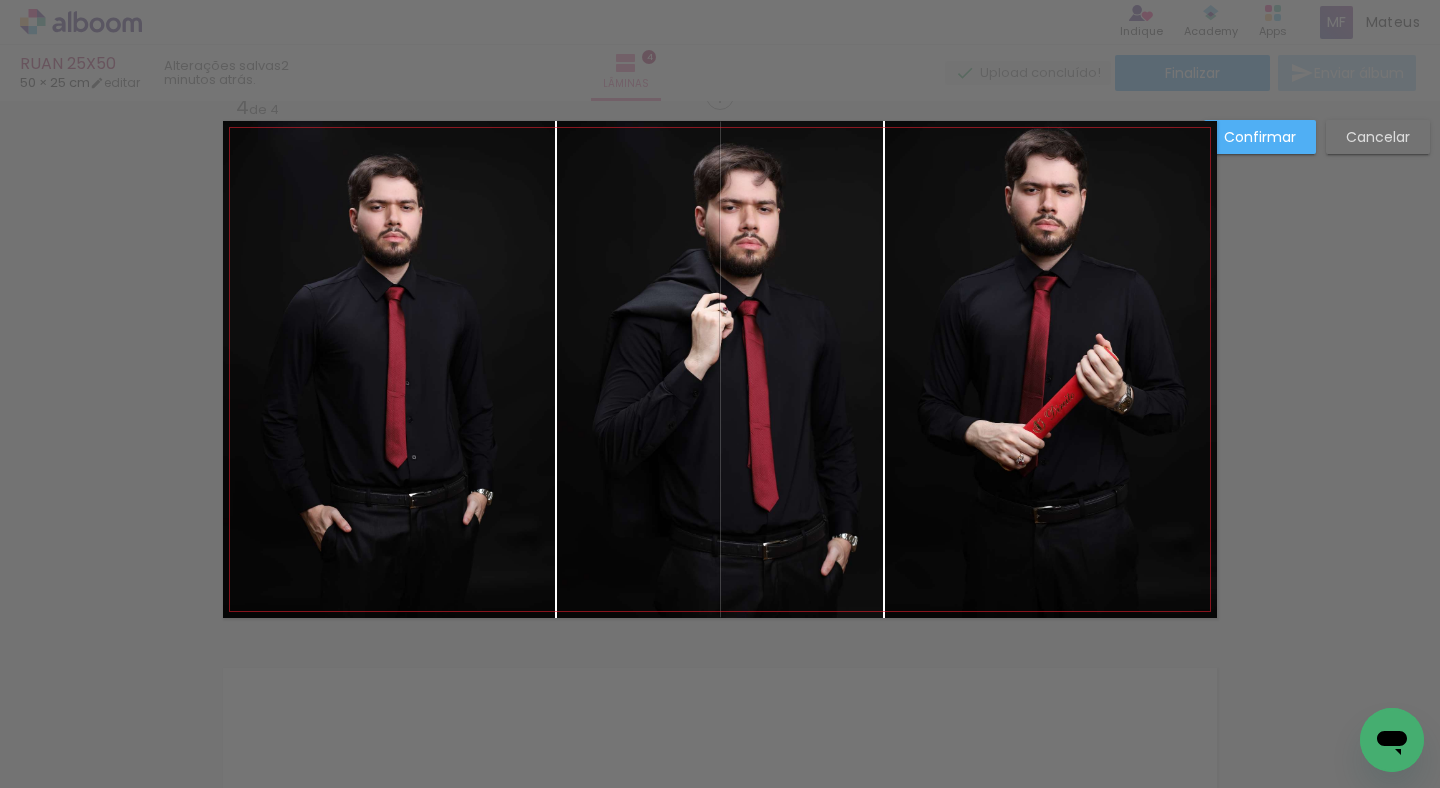 click 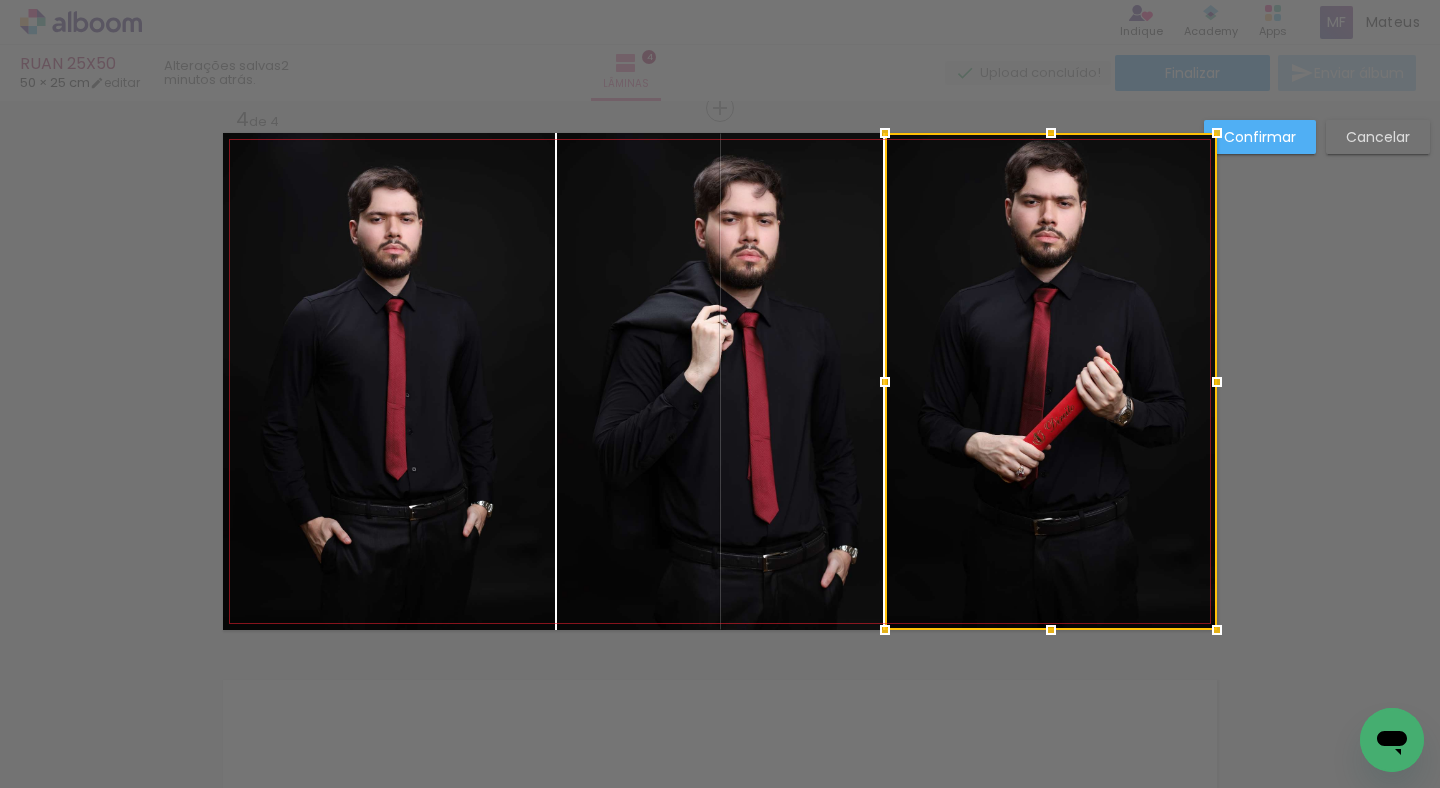 scroll, scrollTop: 1666, scrollLeft: 0, axis: vertical 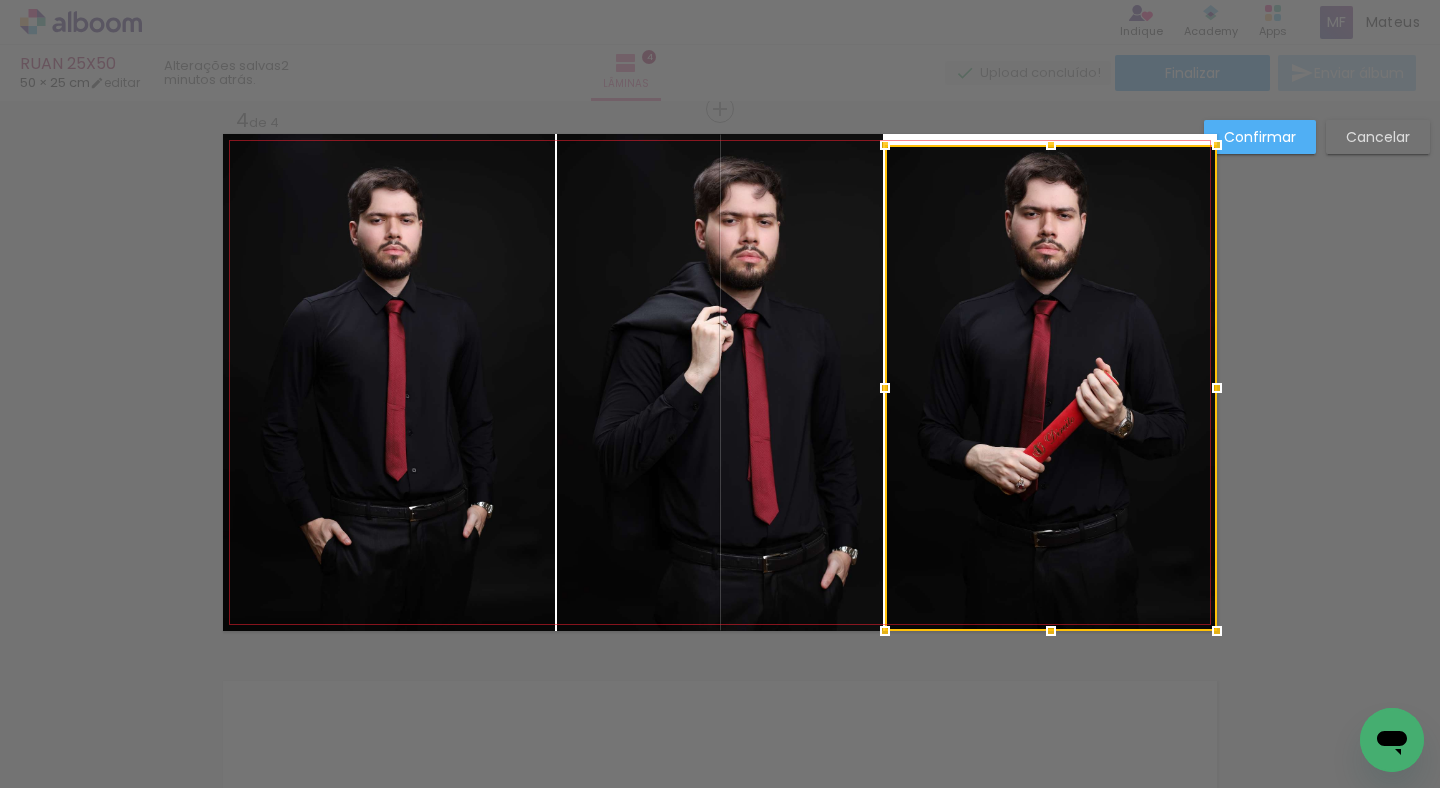 drag, startPoint x: 1044, startPoint y: 136, endPoint x: 1046, endPoint y: 146, distance: 10.198039 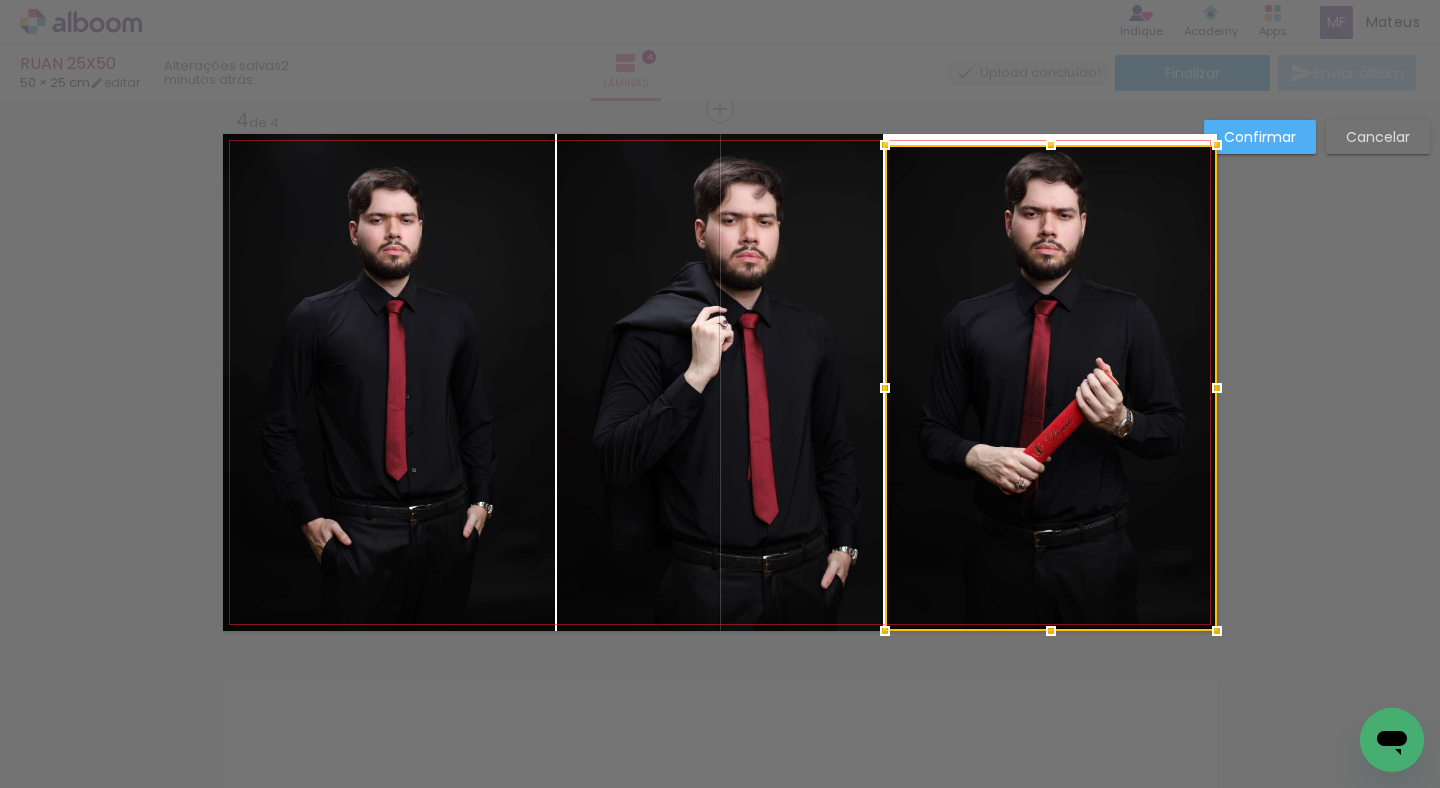 click on "Confirmar" at bounding box center [0, 0] 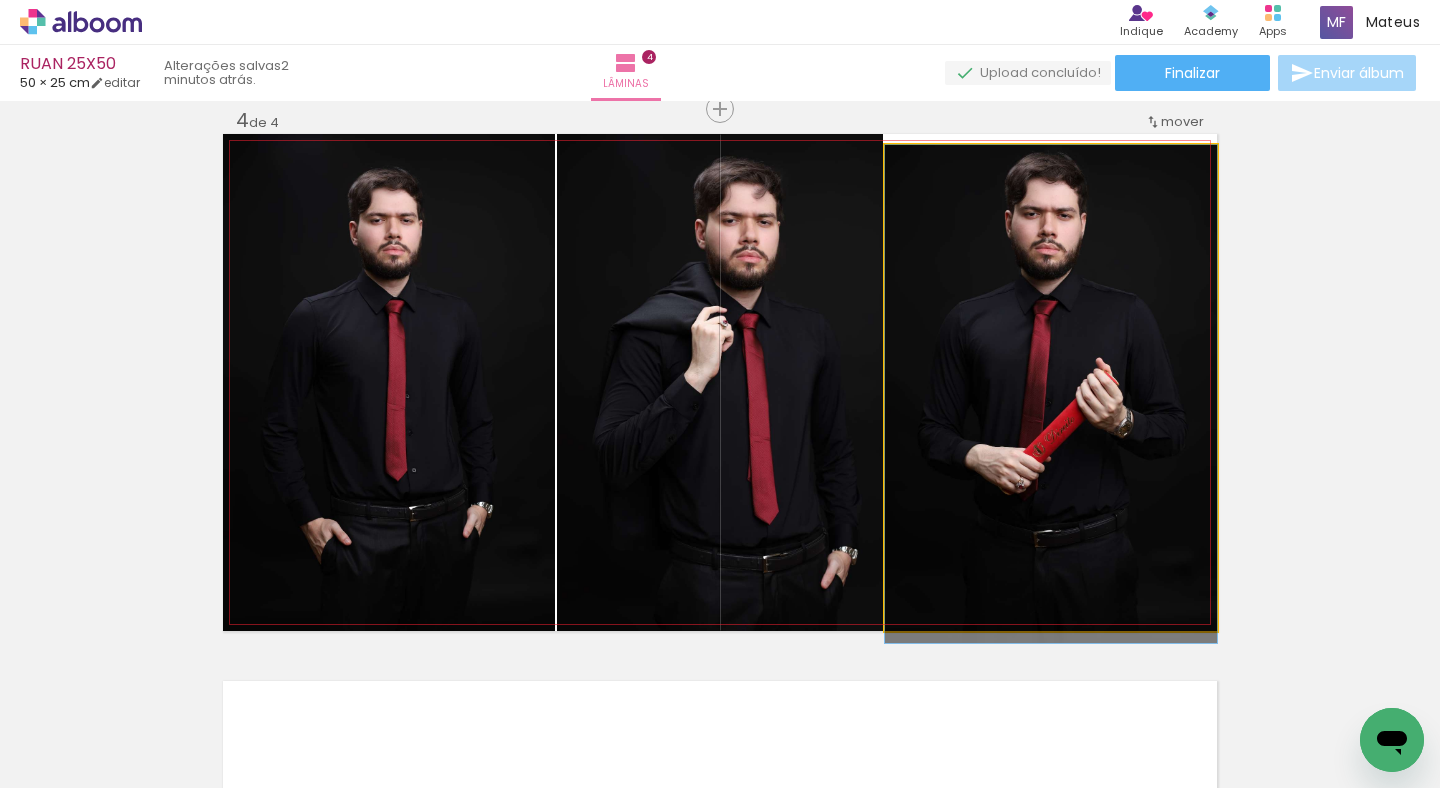 click 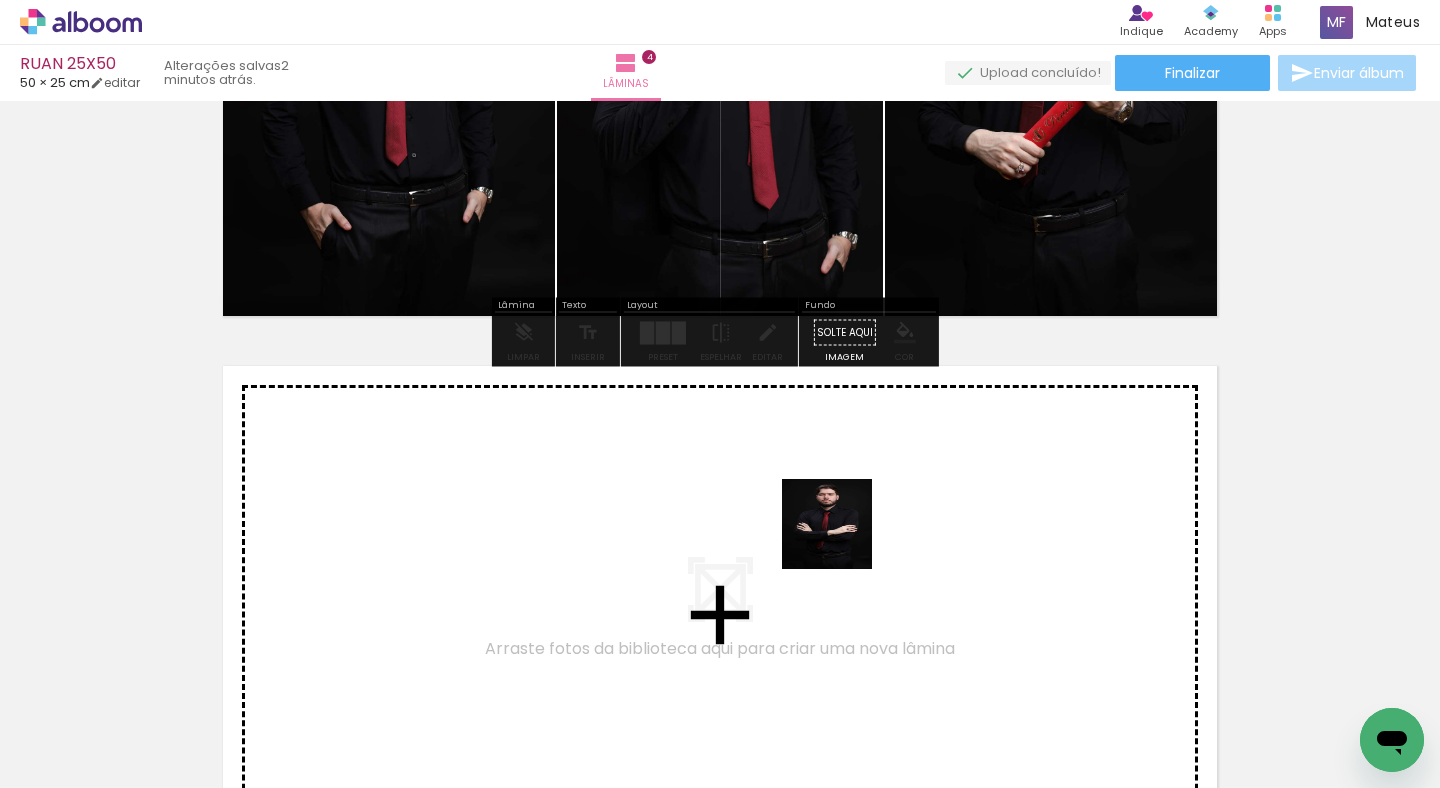 drag, startPoint x: 794, startPoint y: 706, endPoint x: 624, endPoint y: 671, distance: 173.56555 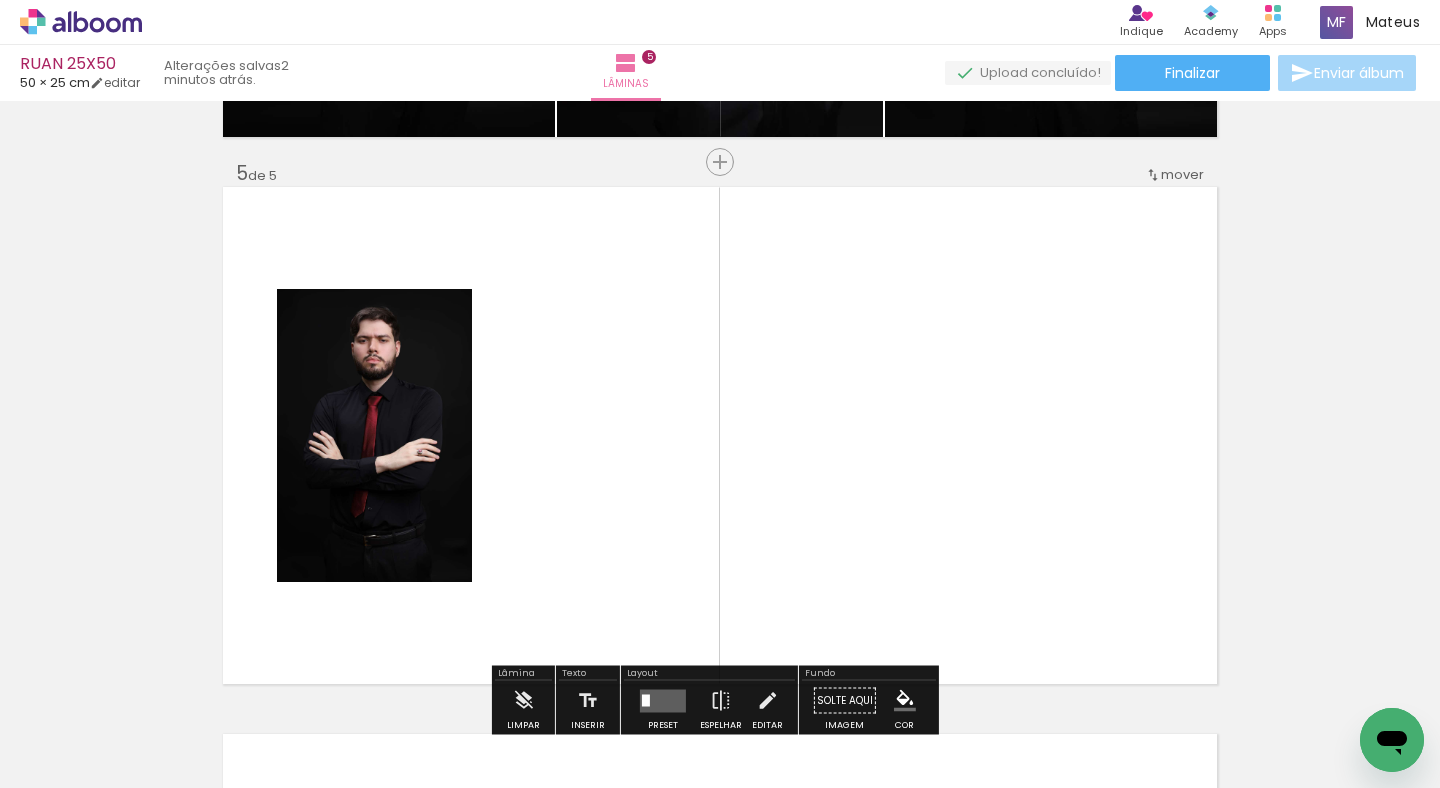 scroll, scrollTop: 2213, scrollLeft: 0, axis: vertical 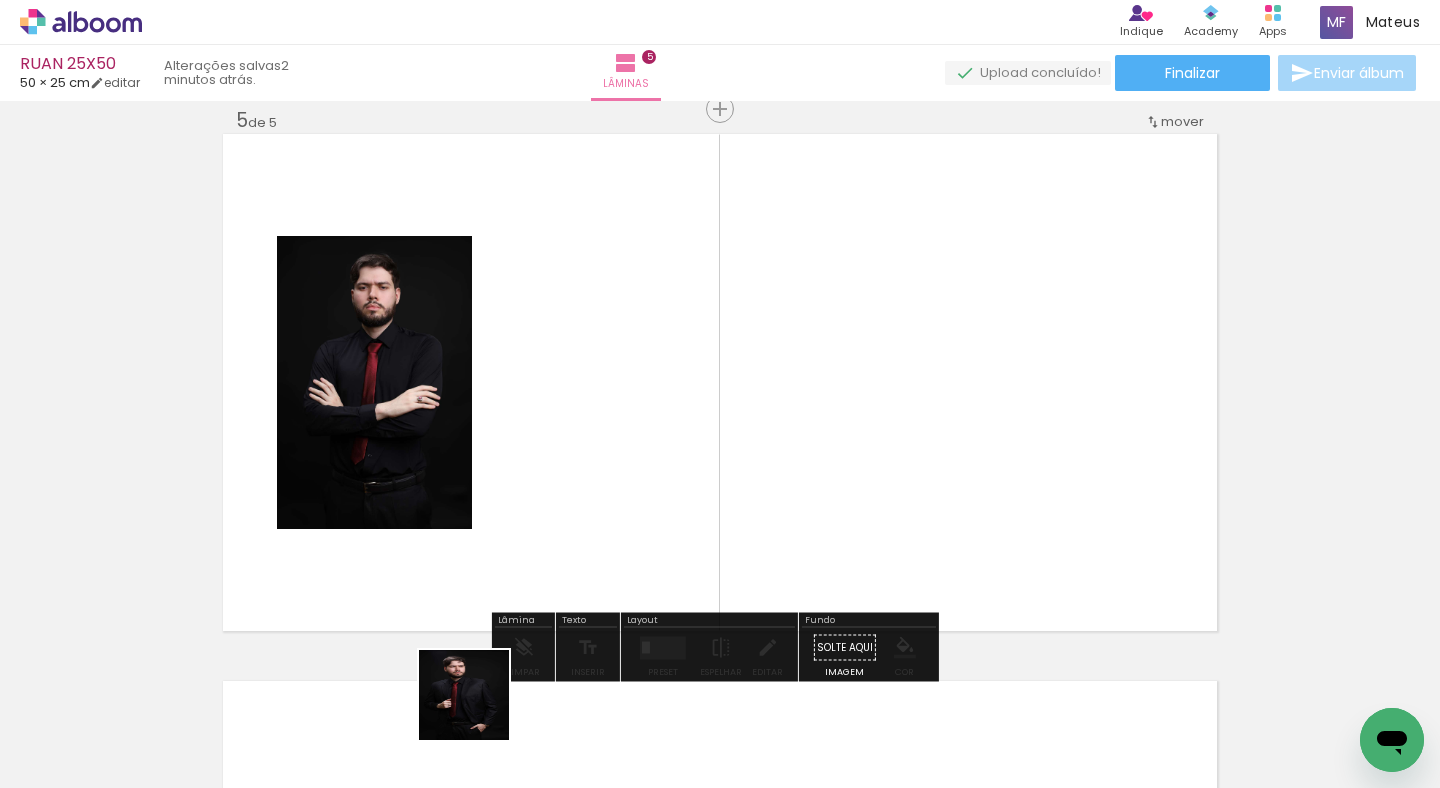 drag, startPoint x: 479, startPoint y: 710, endPoint x: 674, endPoint y: 475, distance: 305.36862 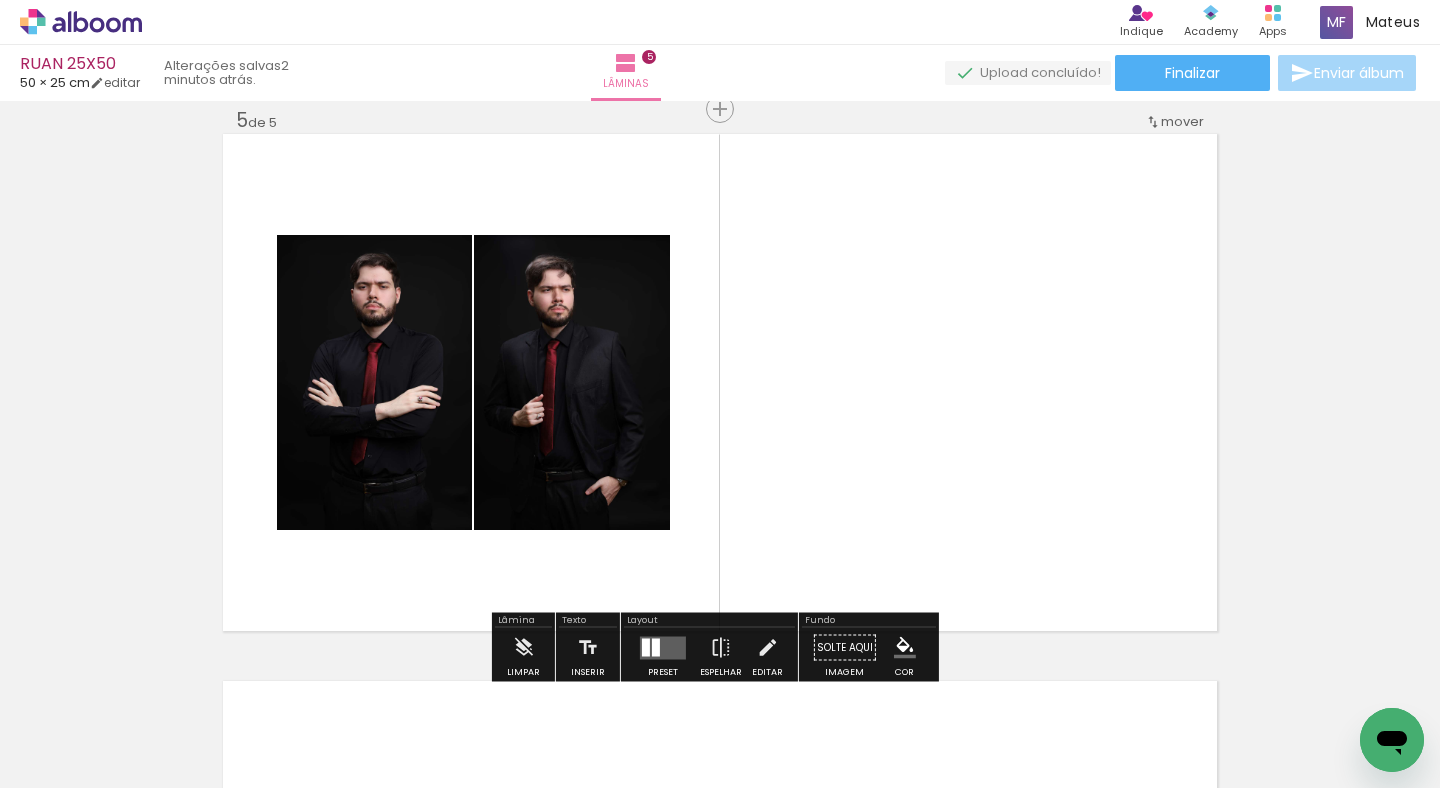 scroll, scrollTop: 0, scrollLeft: 826, axis: horizontal 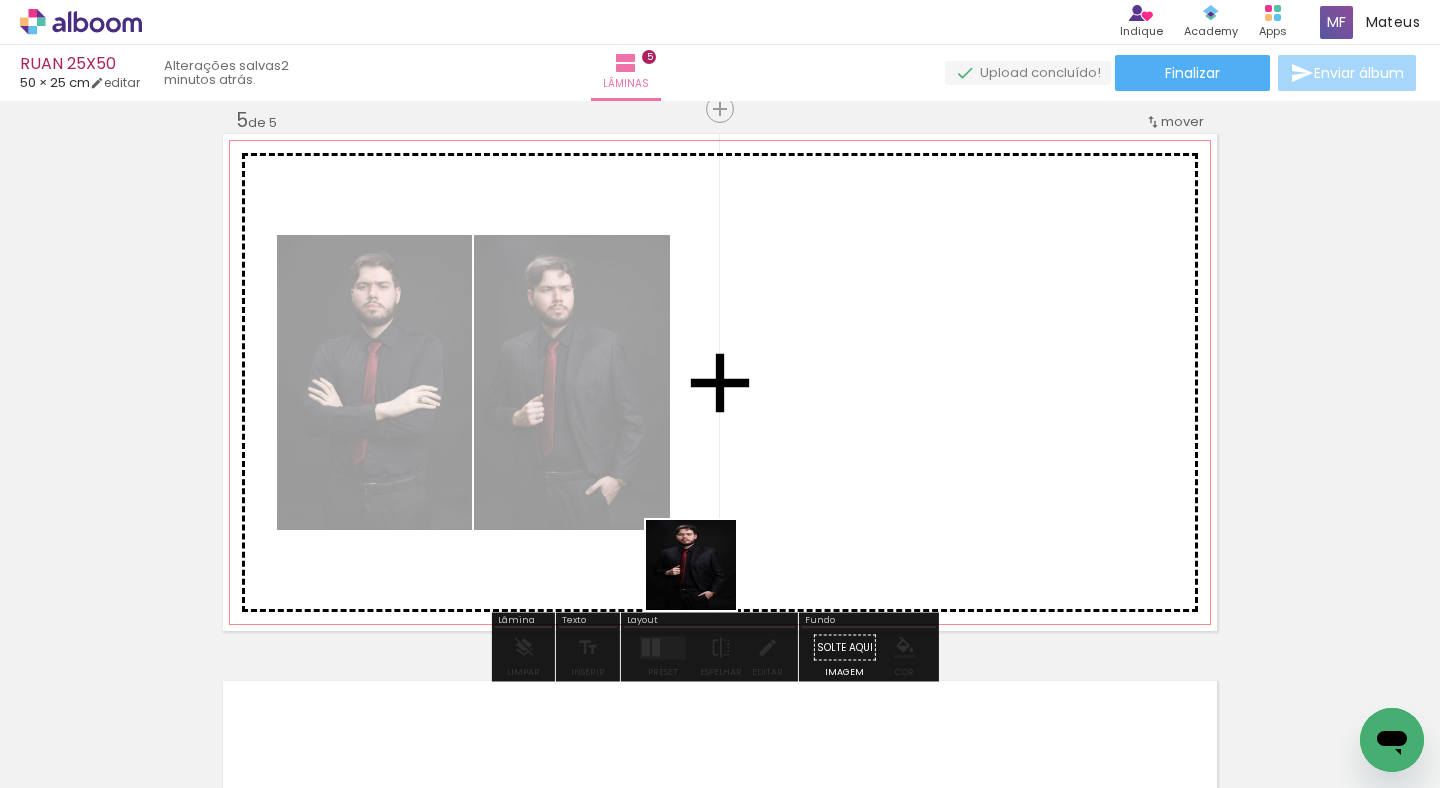 drag, startPoint x: 706, startPoint y: 580, endPoint x: 782, endPoint y: 507, distance: 105.380264 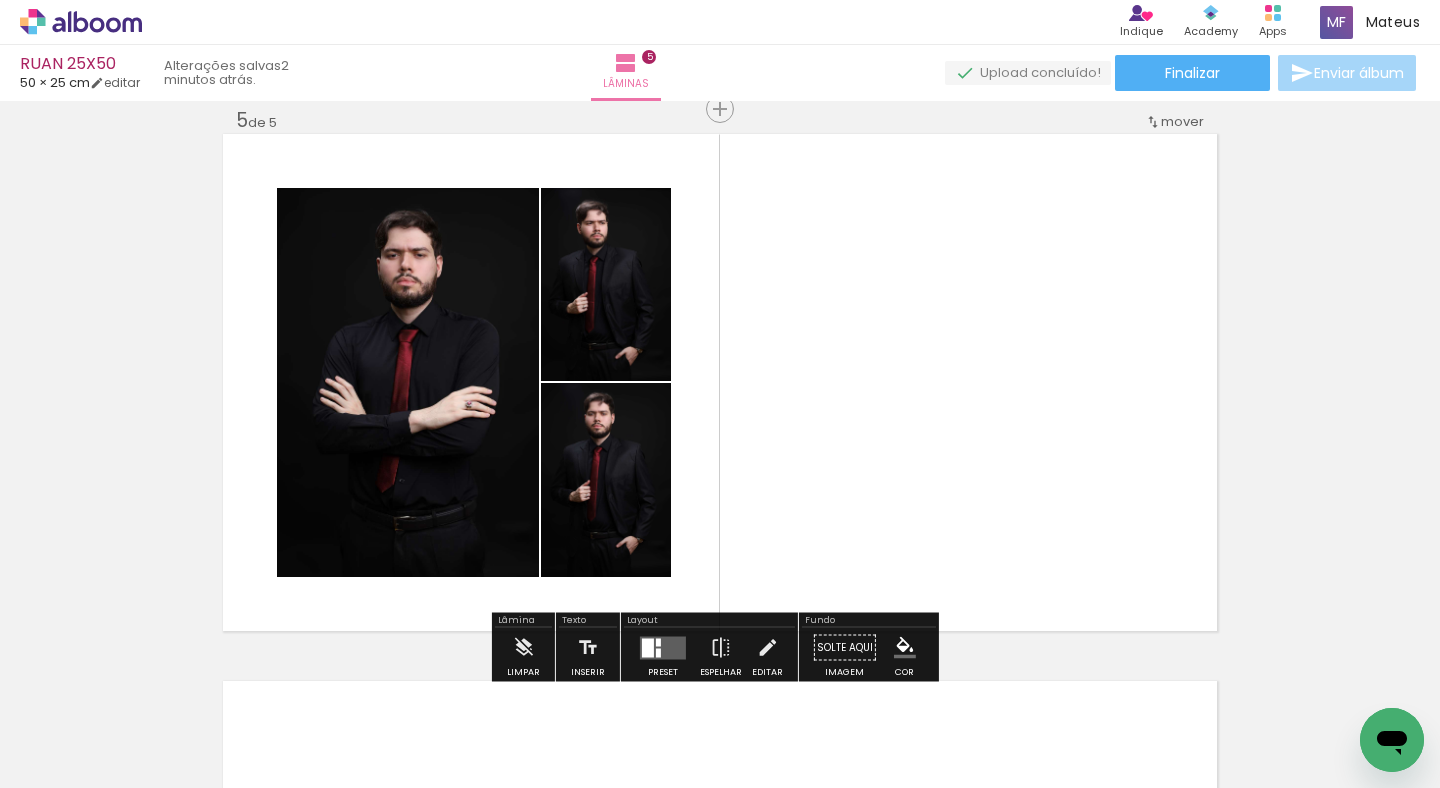scroll, scrollTop: 0, scrollLeft: 482, axis: horizontal 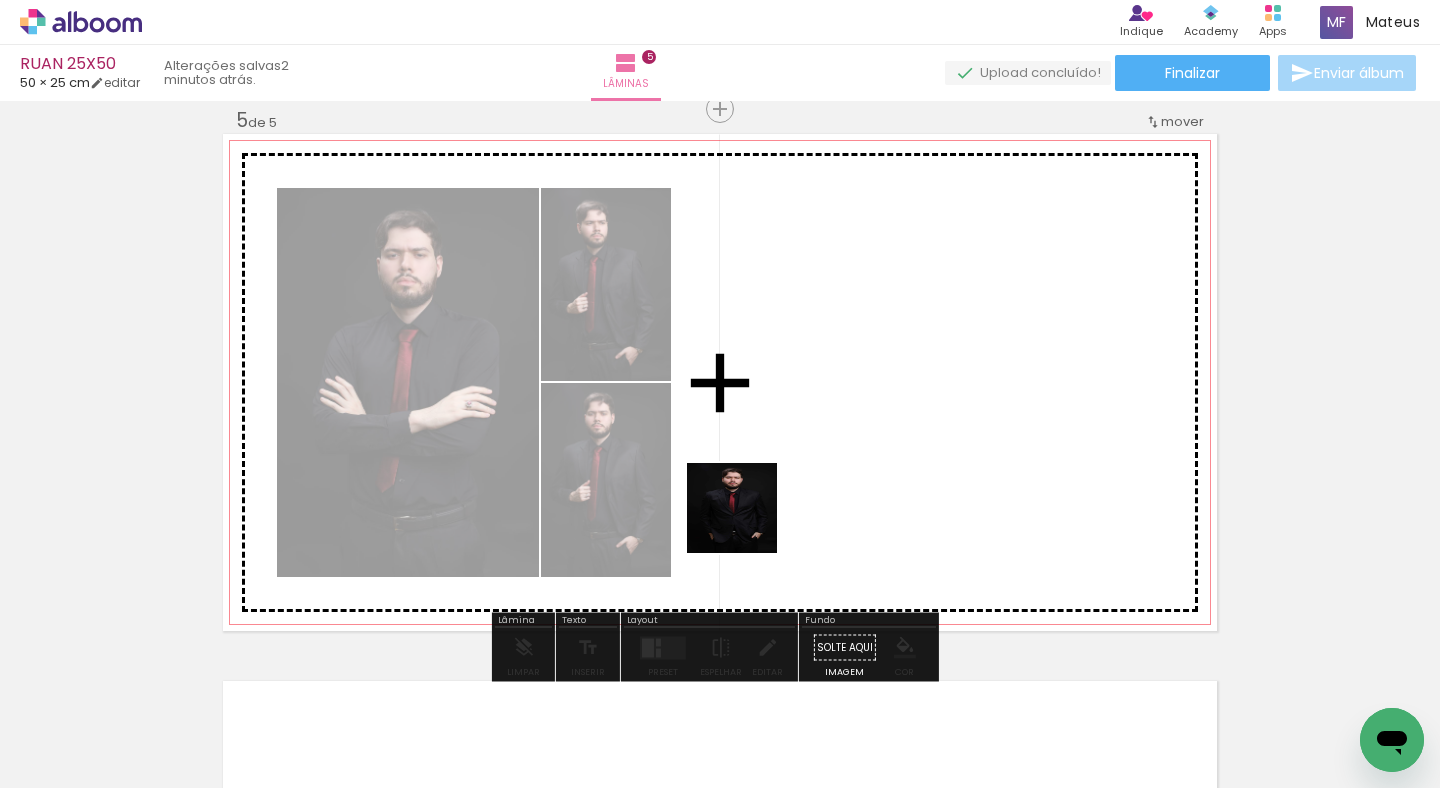 drag, startPoint x: 569, startPoint y: 669, endPoint x: 853, endPoint y: 443, distance: 362.94904 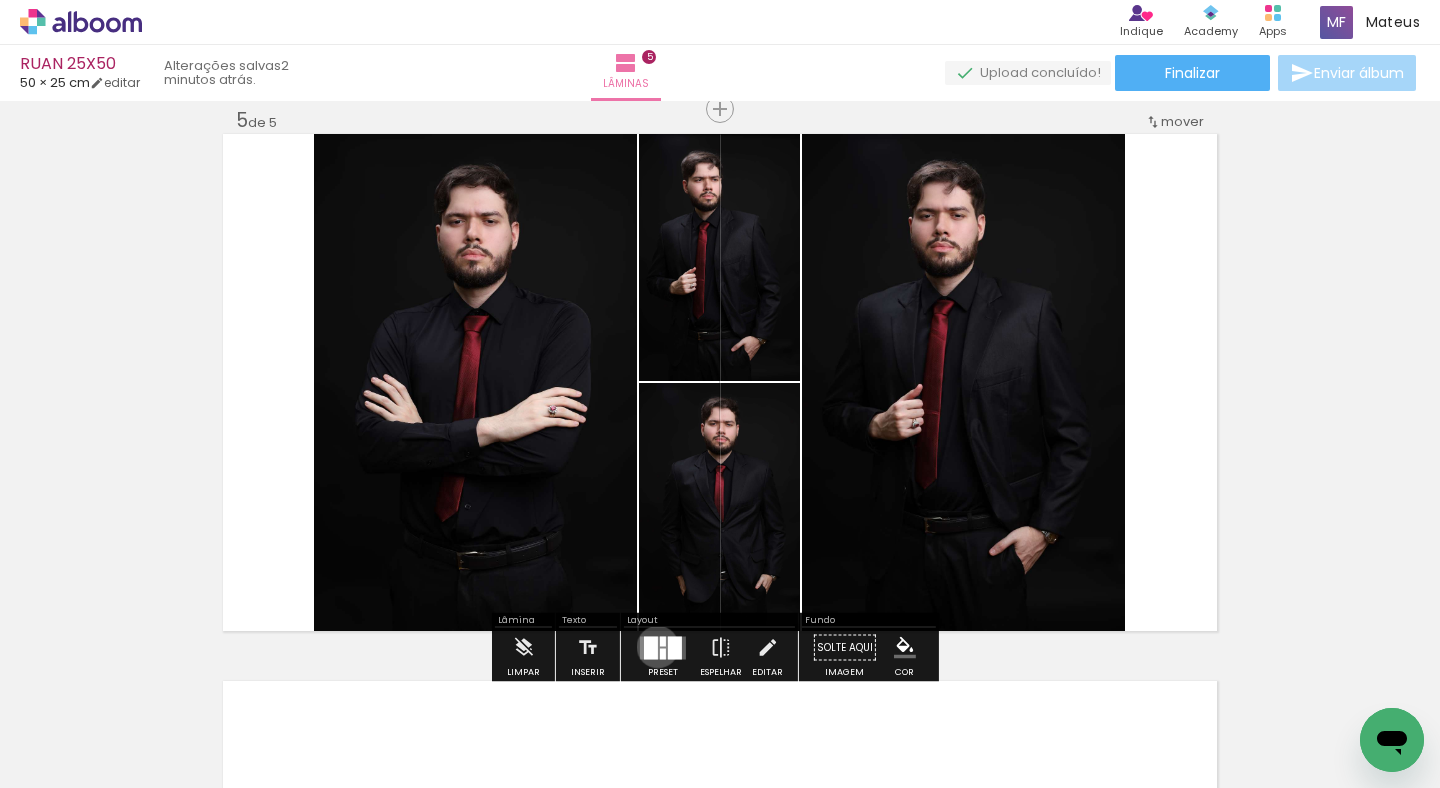 click at bounding box center [663, 647] 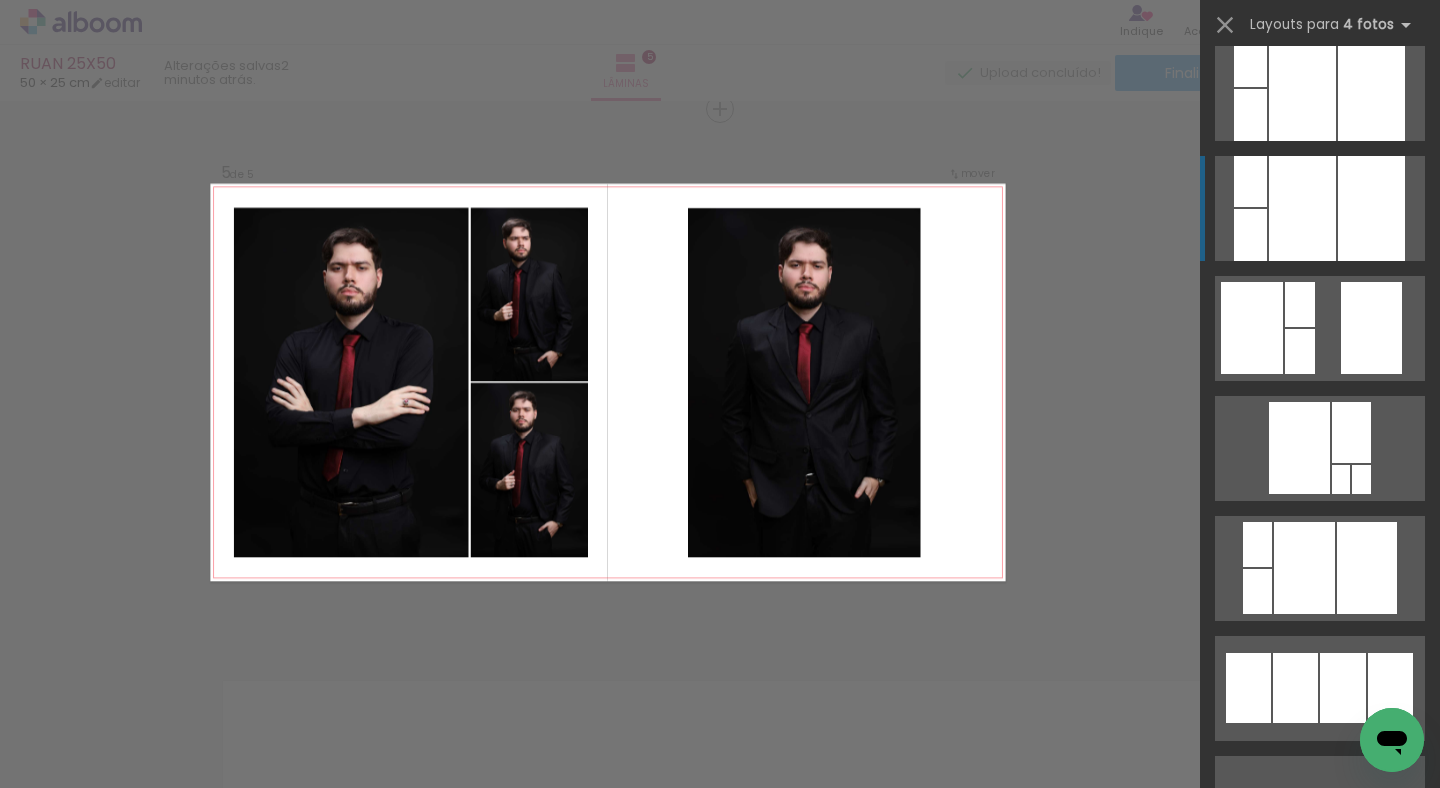 scroll, scrollTop: 2417, scrollLeft: 0, axis: vertical 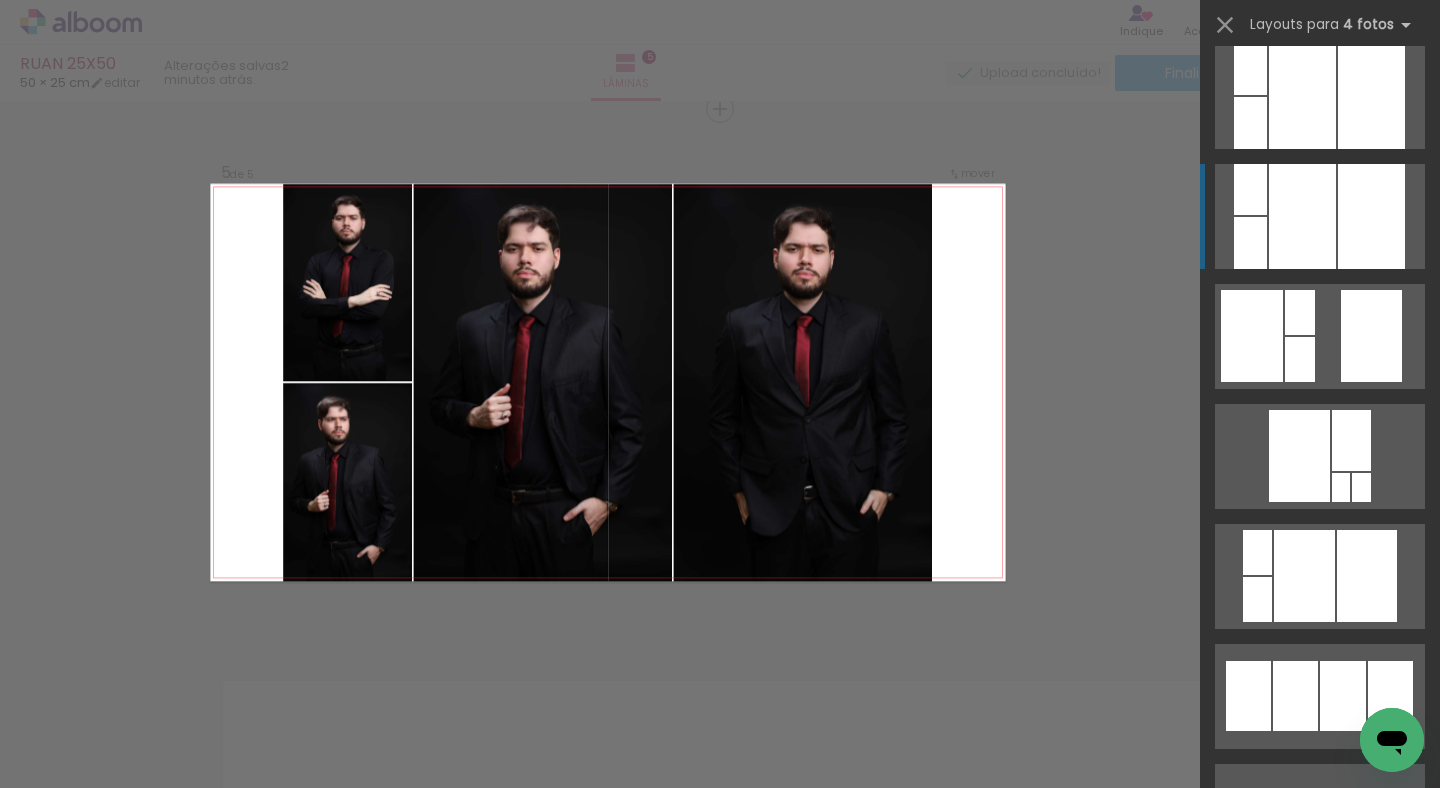 click at bounding box center (1302, 216) 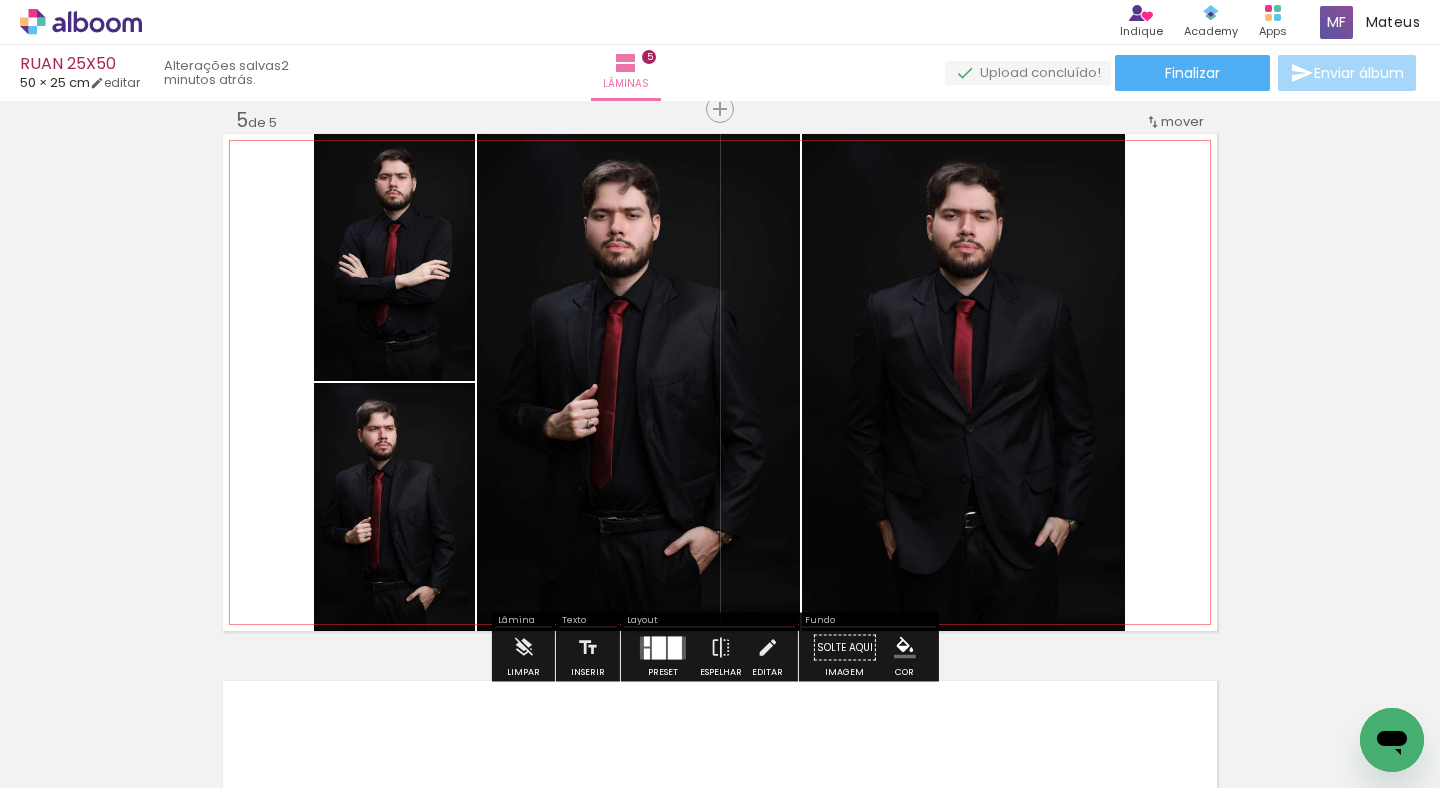 click 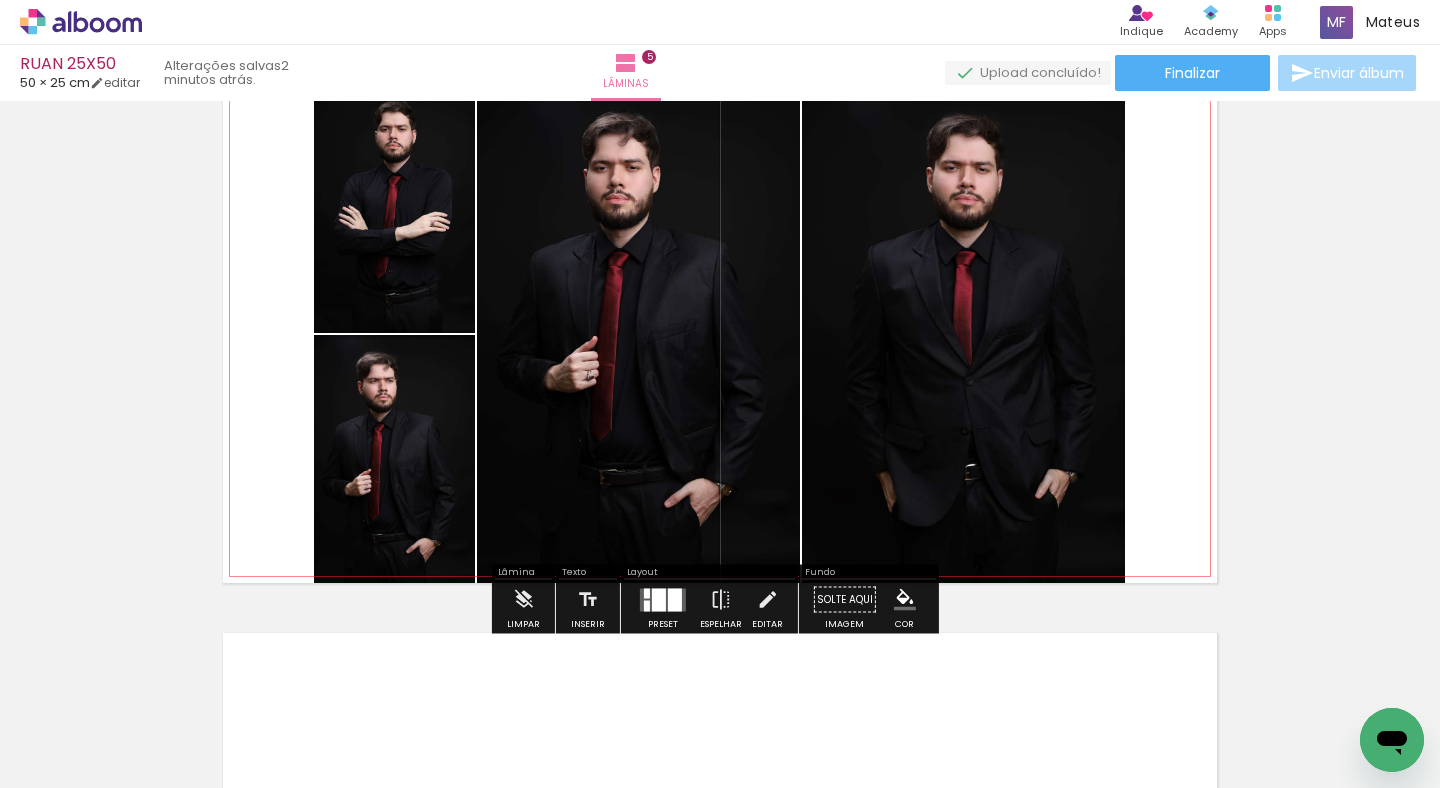 scroll, scrollTop: 2262, scrollLeft: 0, axis: vertical 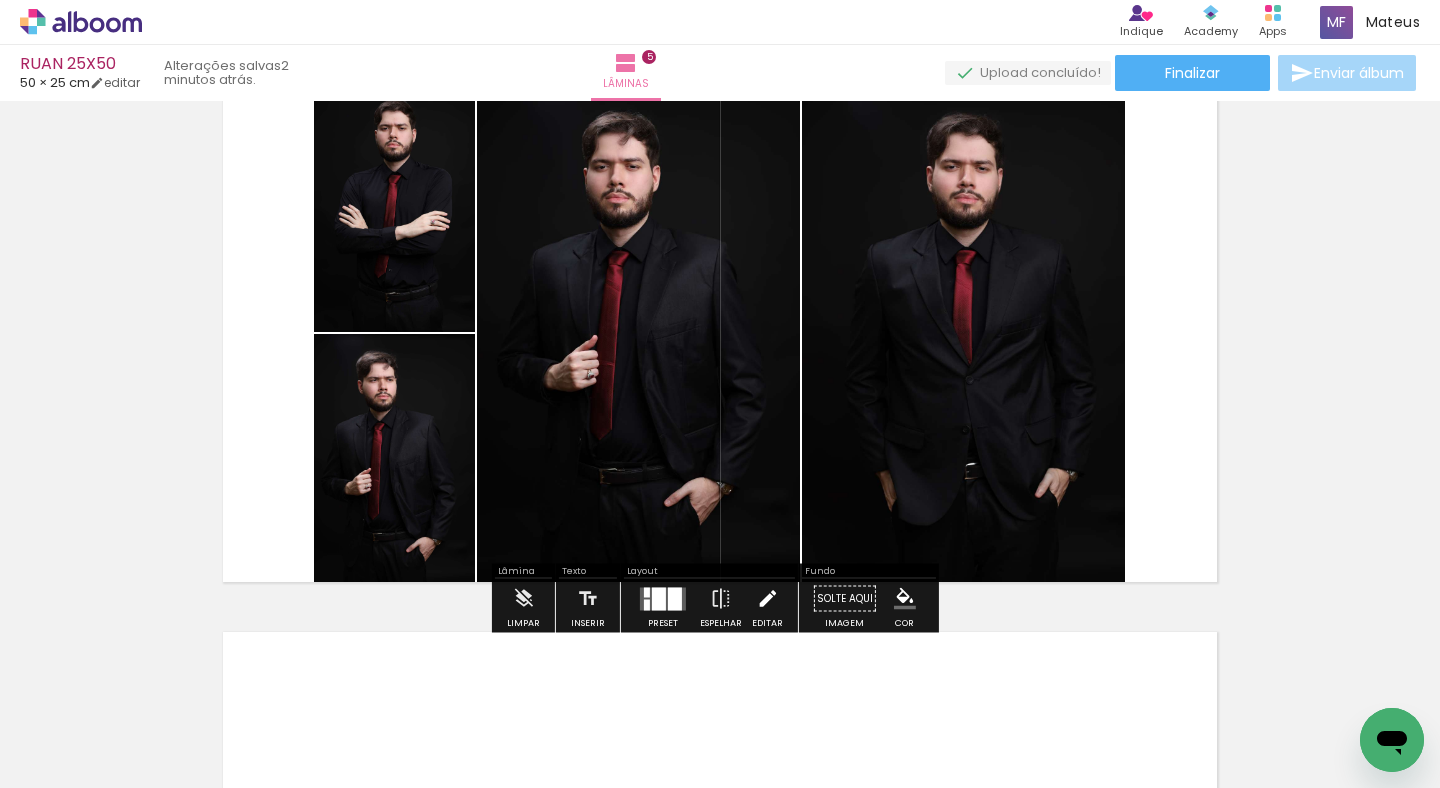 click at bounding box center [767, 599] 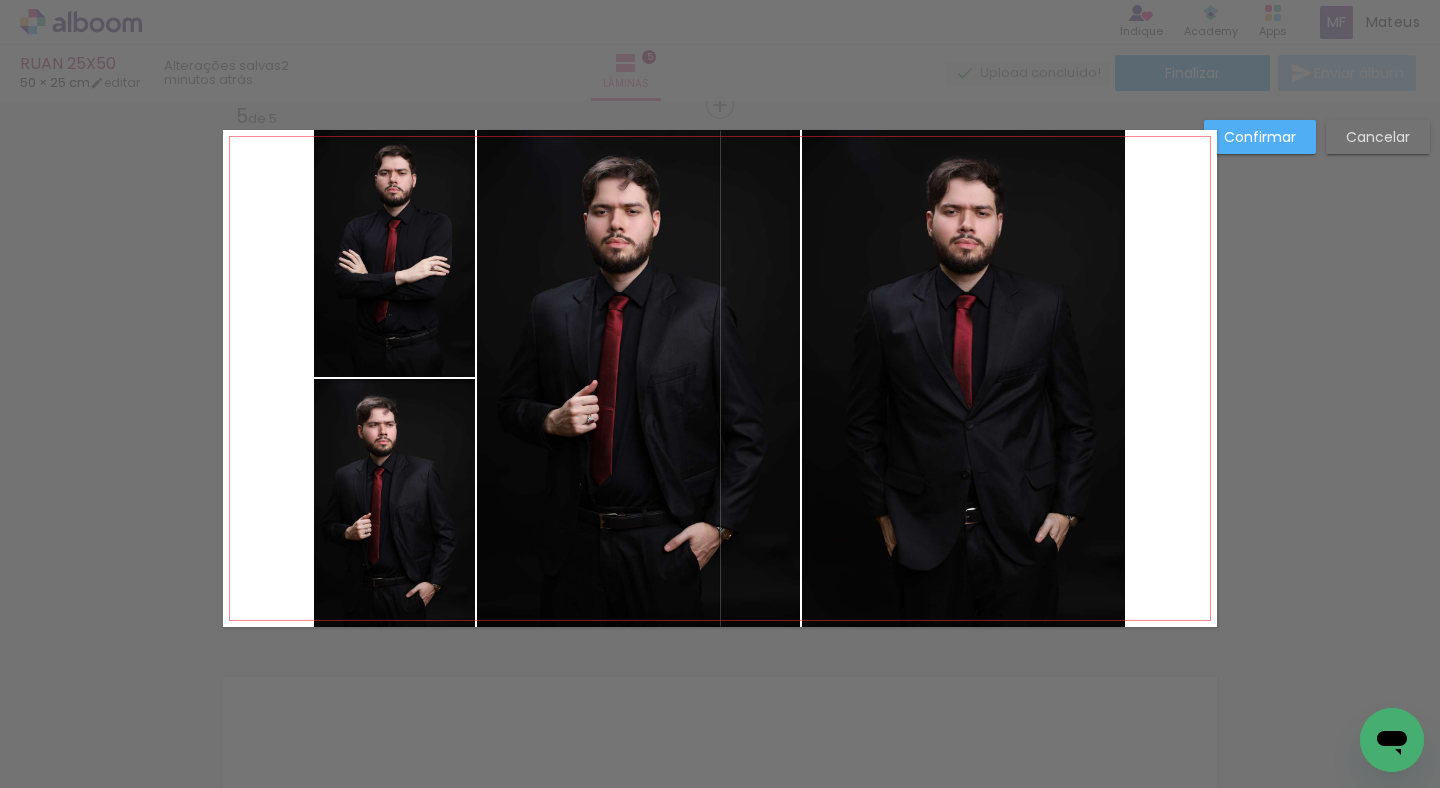 scroll, scrollTop: 2213, scrollLeft: 0, axis: vertical 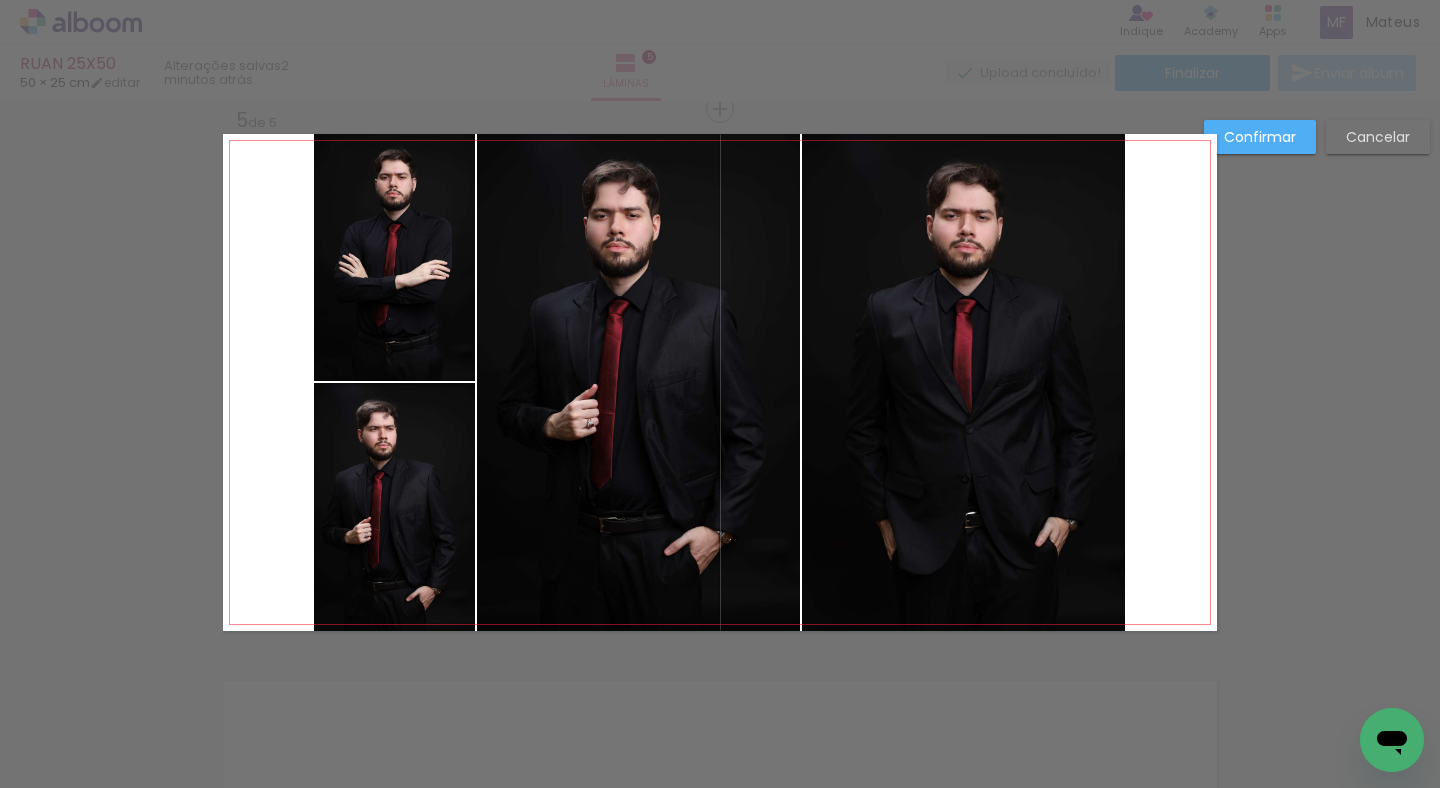 click 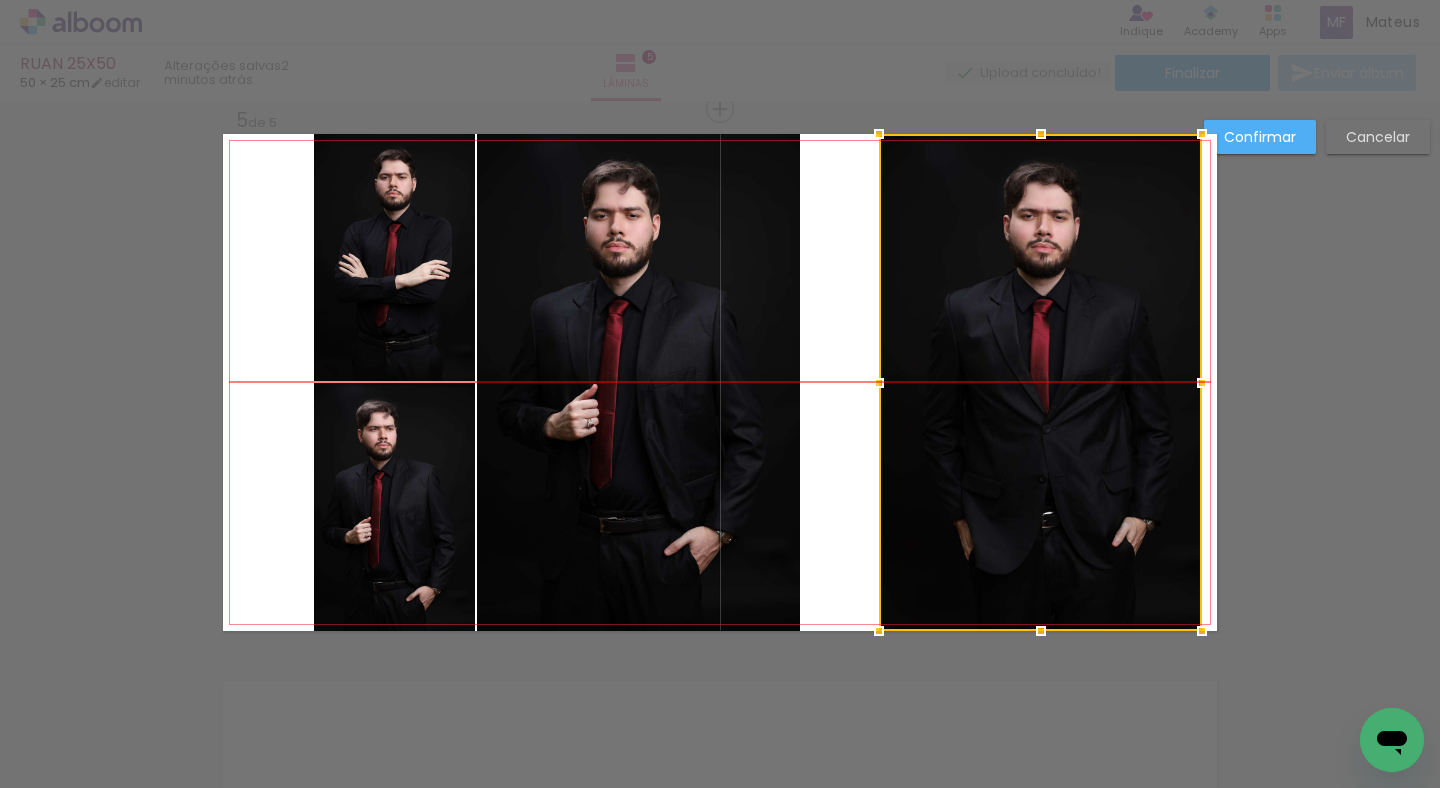 drag, startPoint x: 917, startPoint y: 426, endPoint x: 995, endPoint y: 428, distance: 78.025635 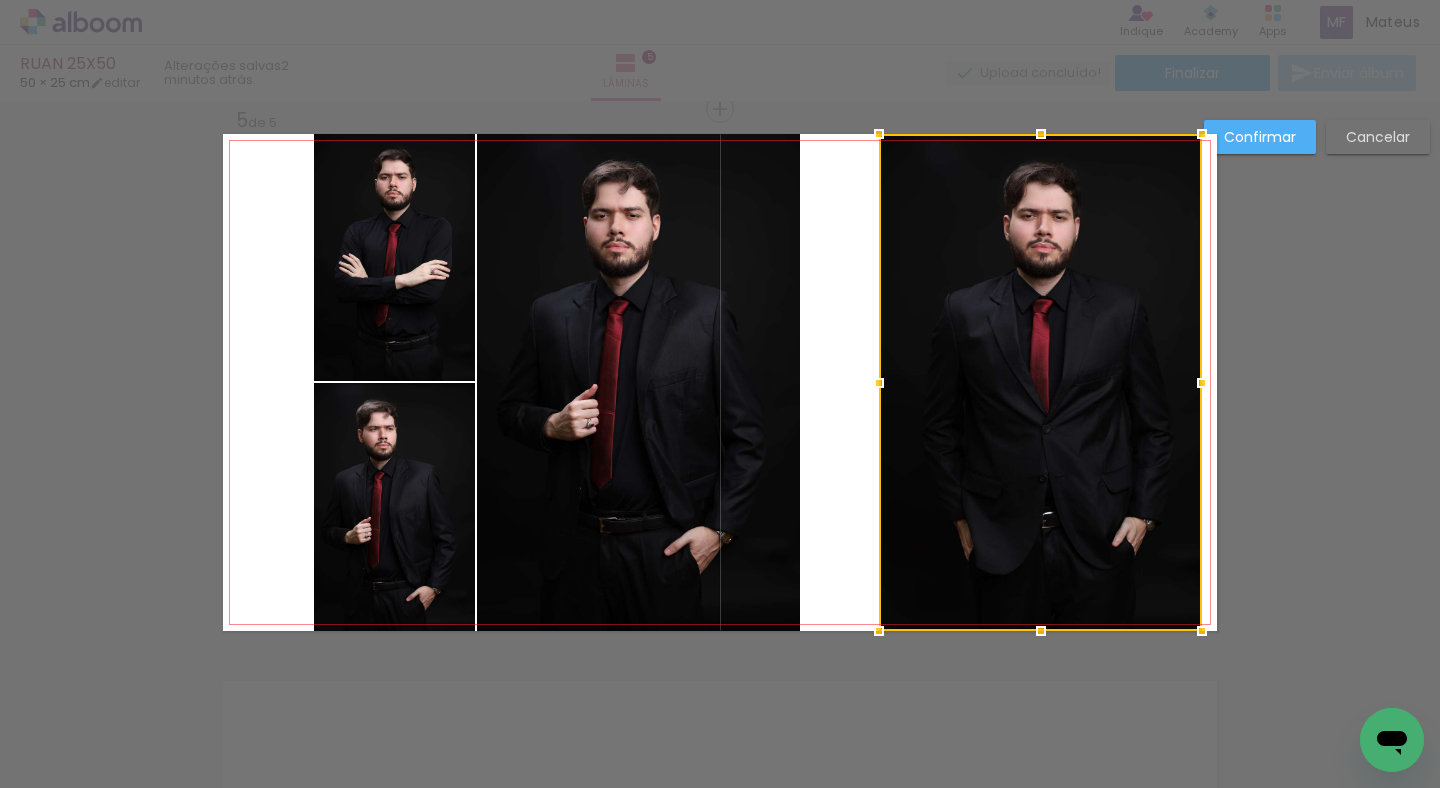 click 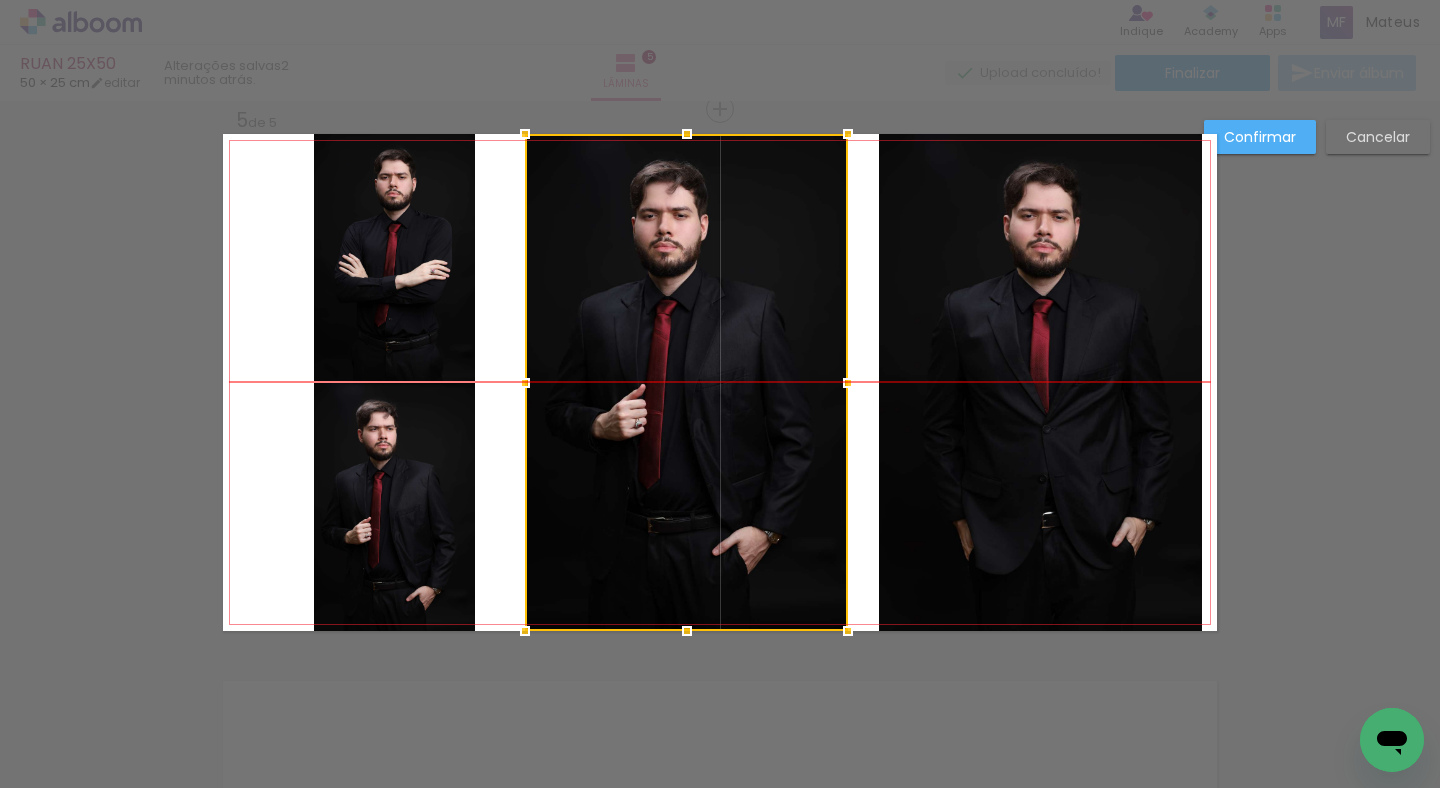 drag, startPoint x: 609, startPoint y: 365, endPoint x: 656, endPoint y: 368, distance: 47.095646 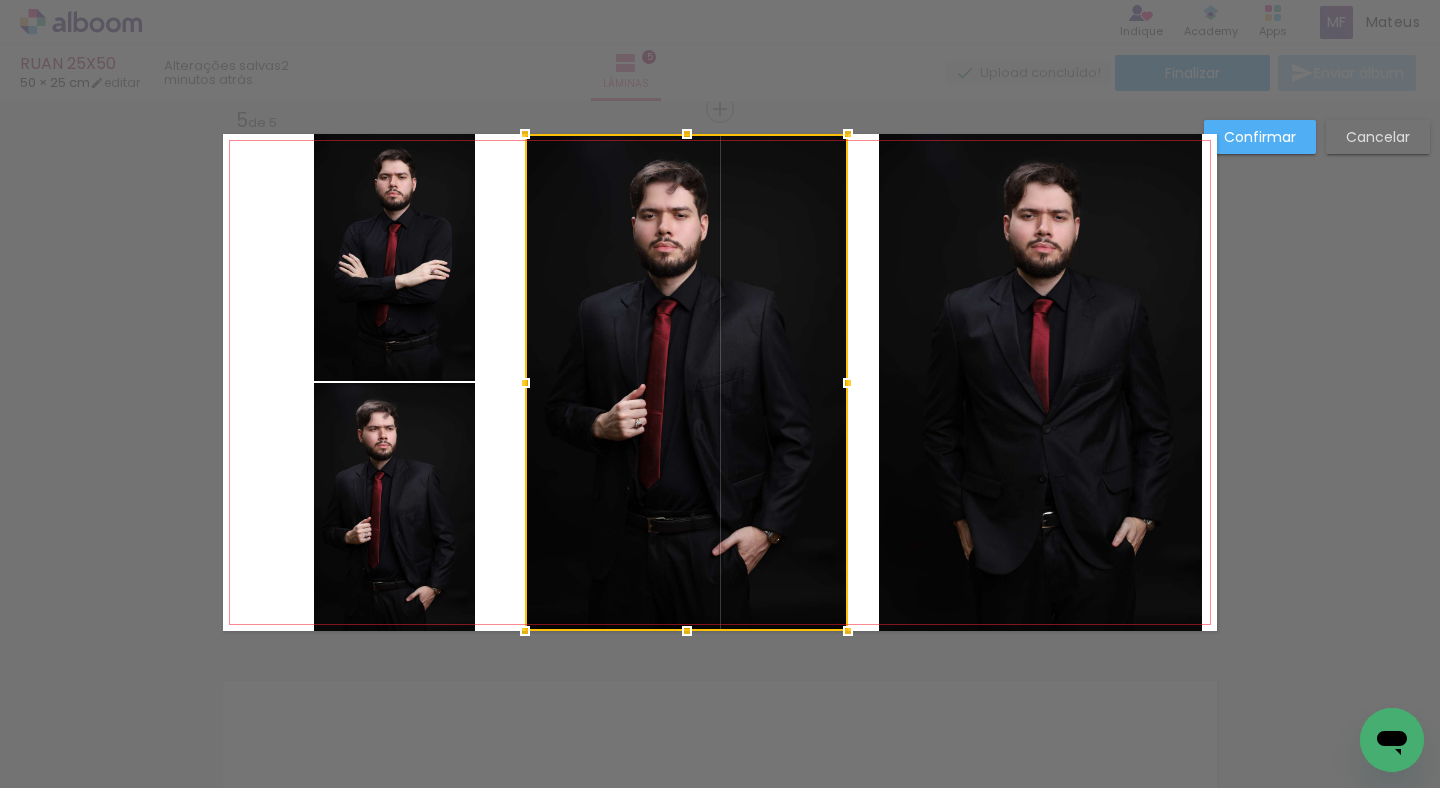 click 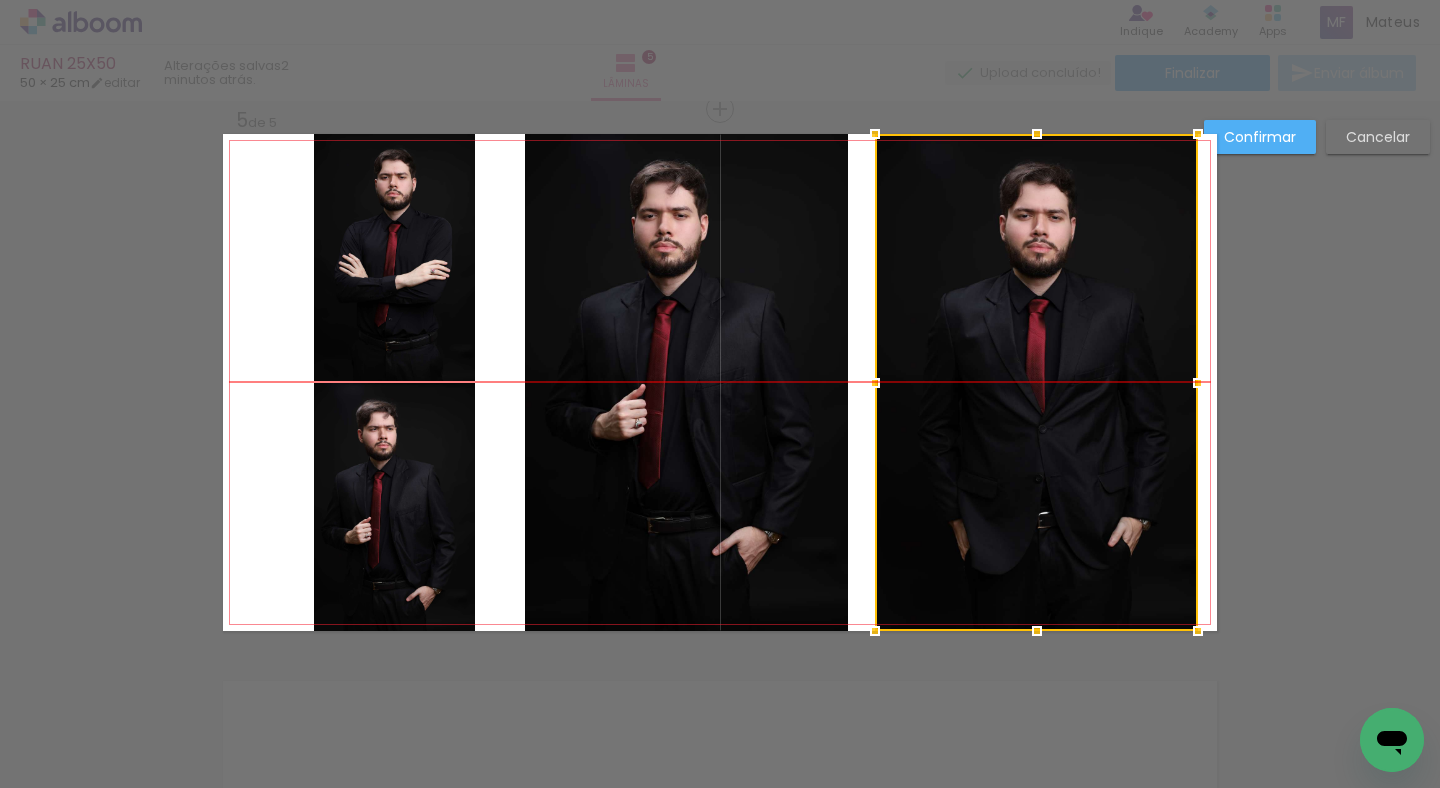click at bounding box center (1036, 382) 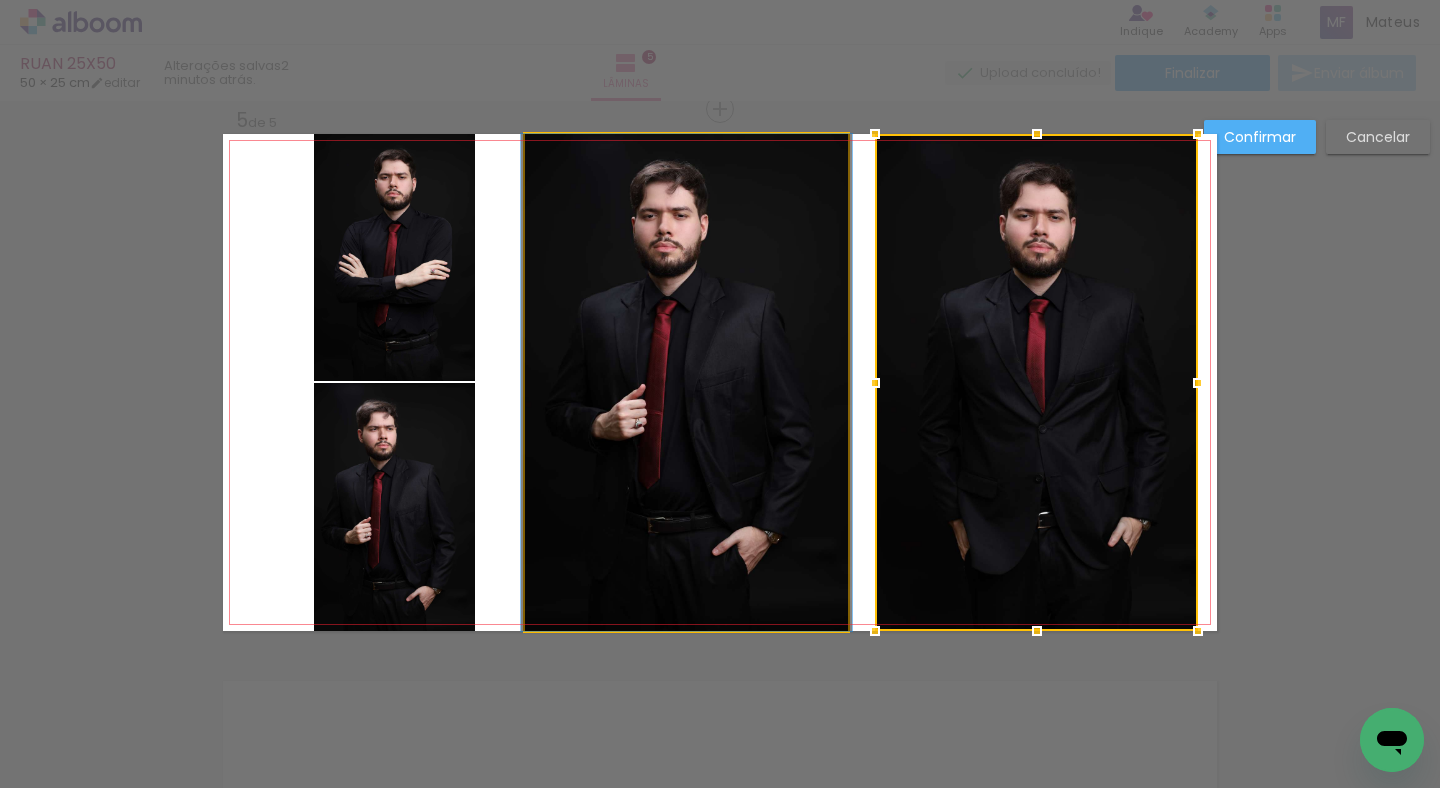 click 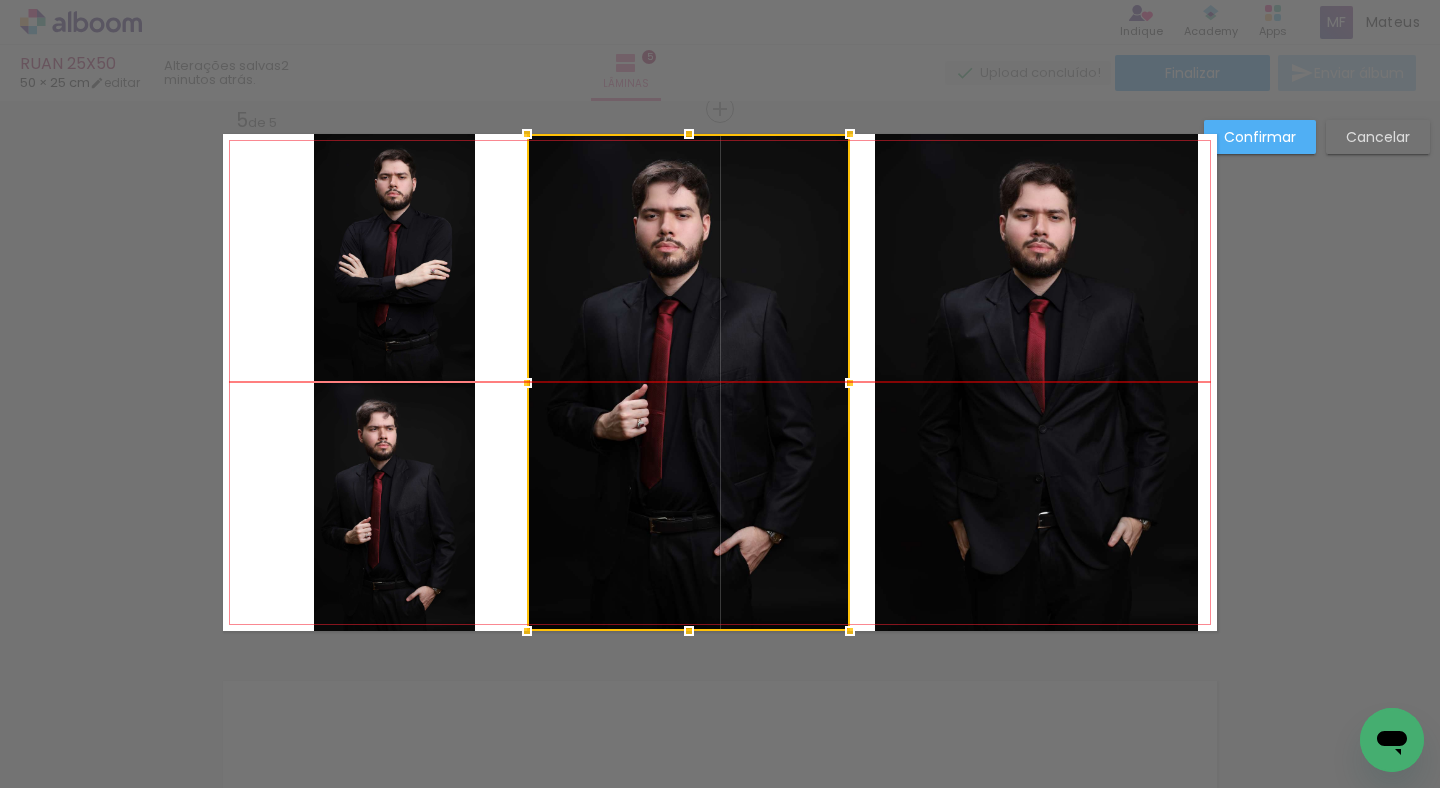 click at bounding box center [688, 382] 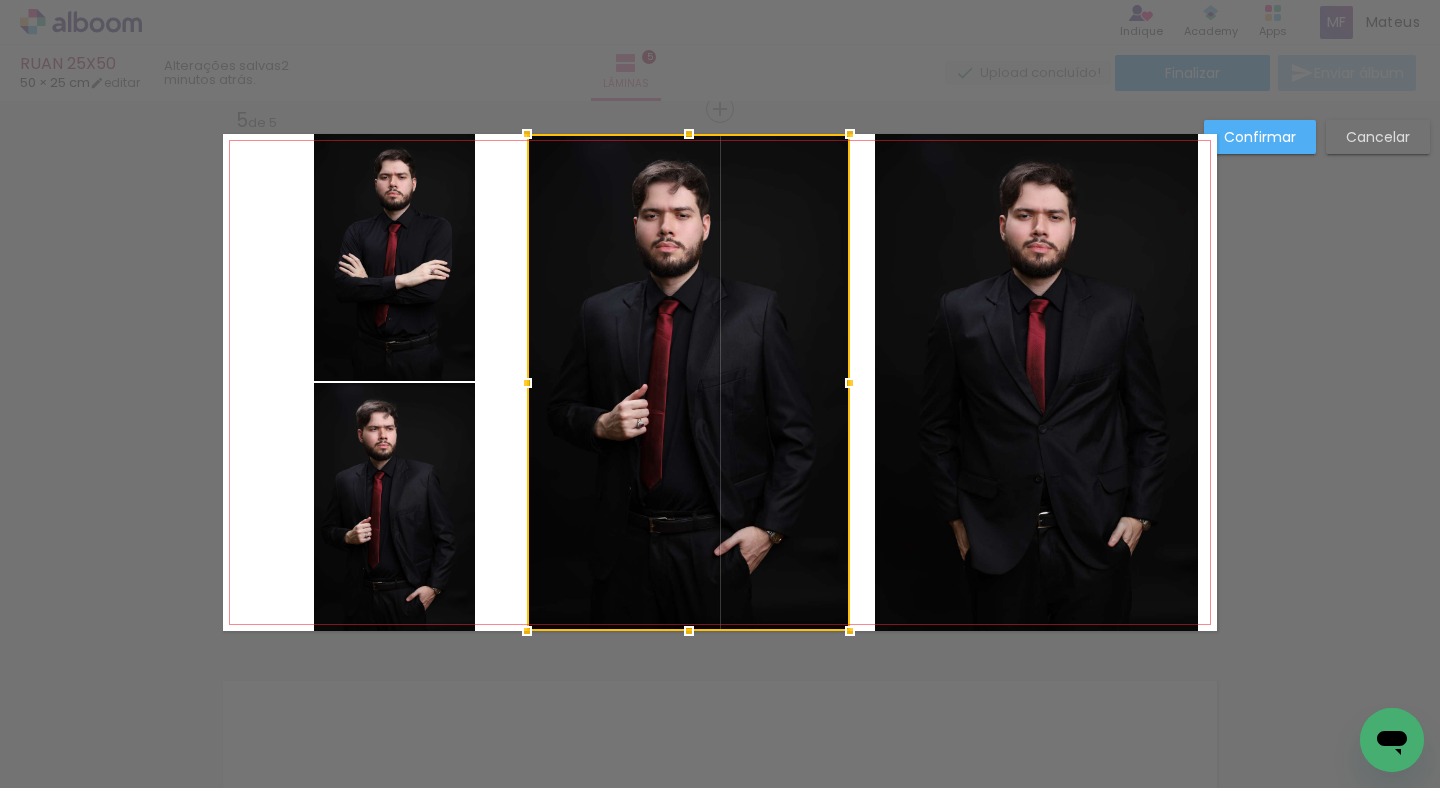 click 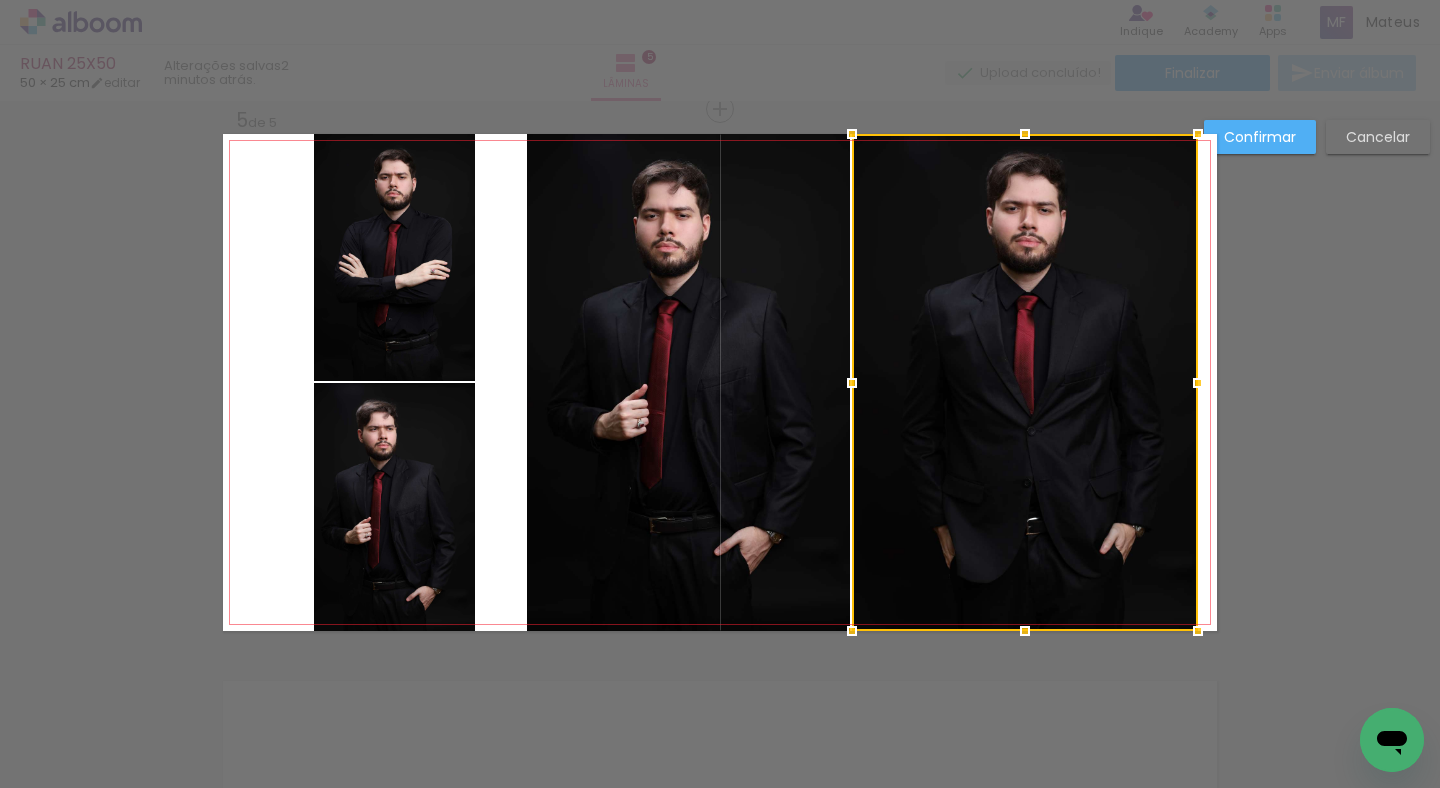 drag, startPoint x: 872, startPoint y: 378, endPoint x: 818, endPoint y: 393, distance: 56.044624 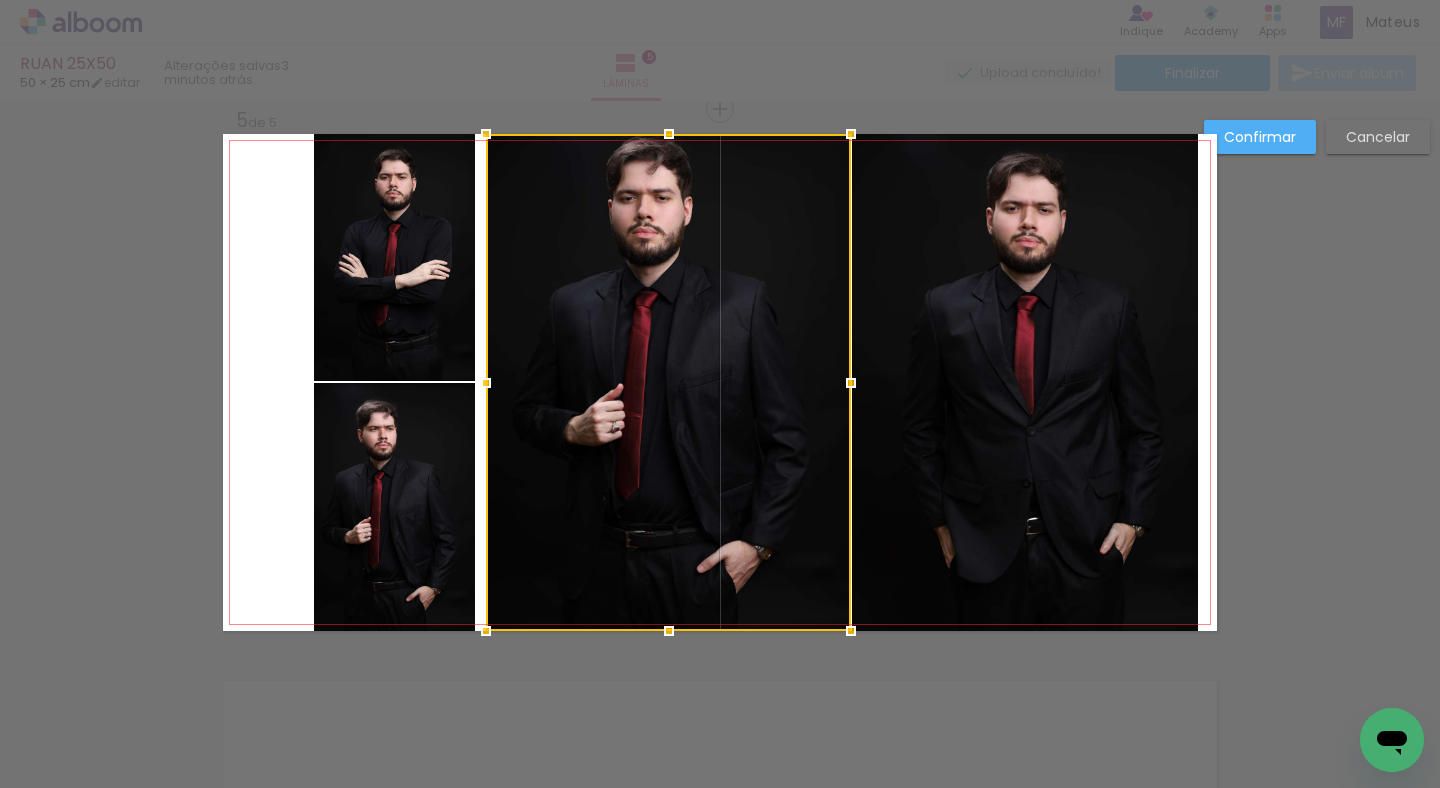 drag, startPoint x: 517, startPoint y: 367, endPoint x: 476, endPoint y: 373, distance: 41.4367 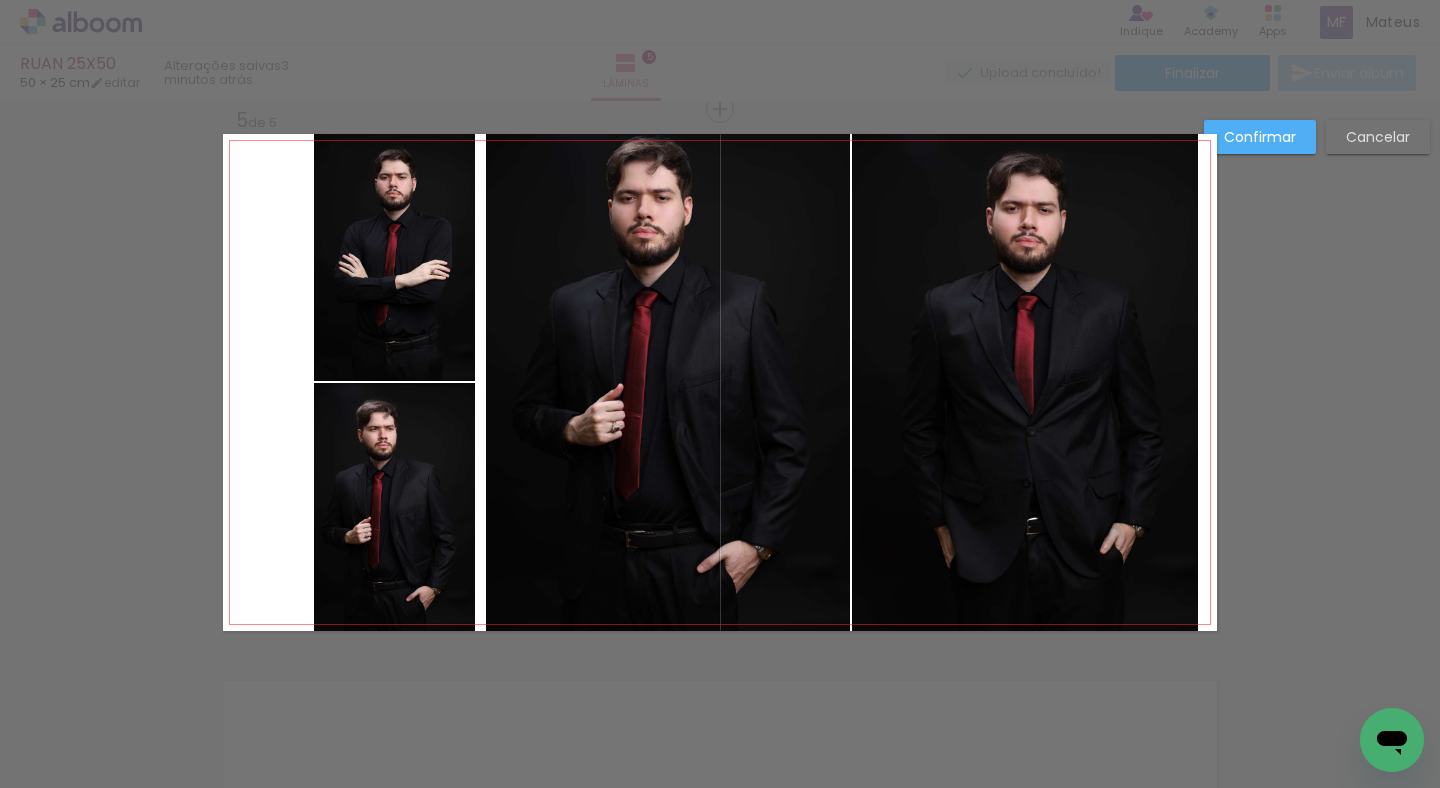 click 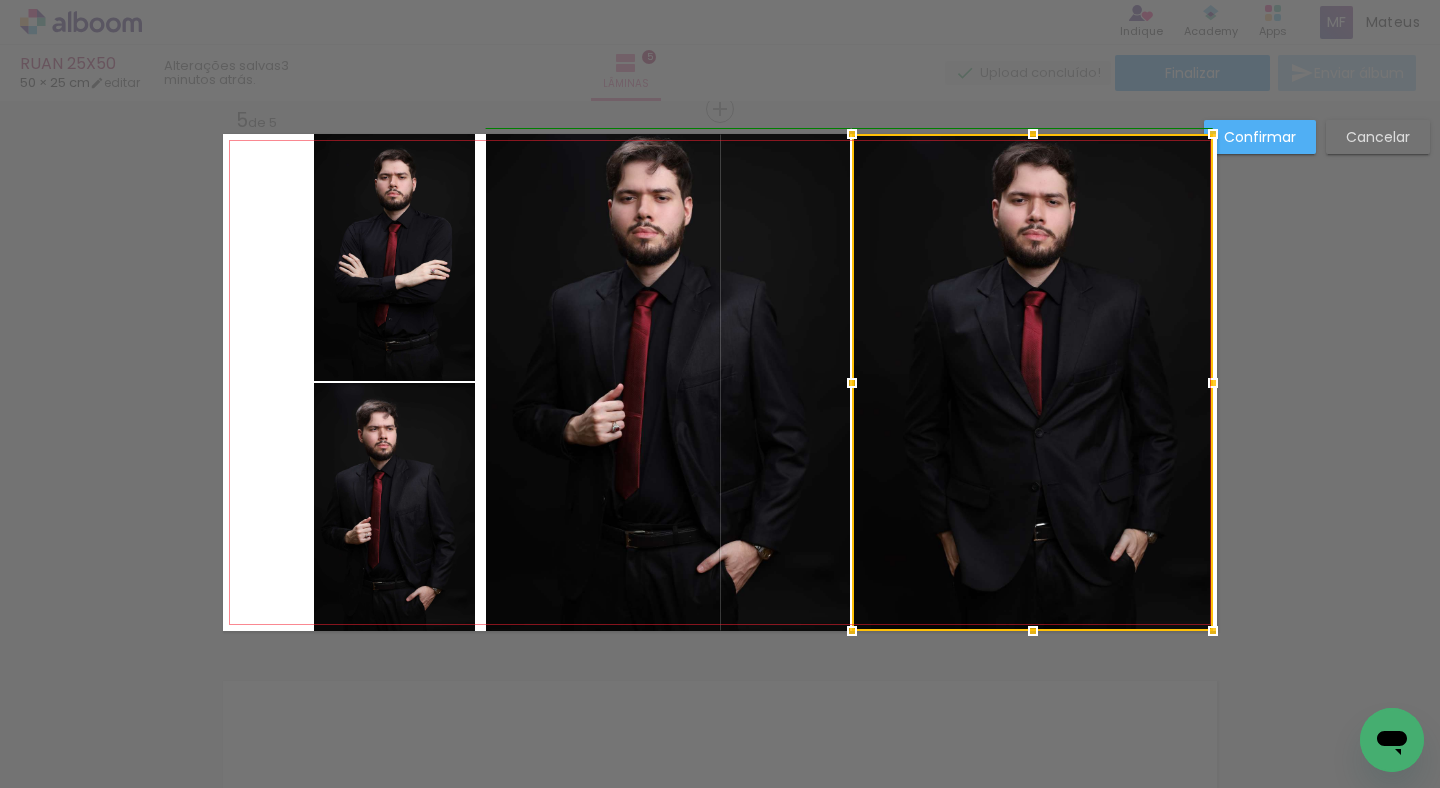 drag, startPoint x: 1194, startPoint y: 379, endPoint x: 1212, endPoint y: 380, distance: 18.027756 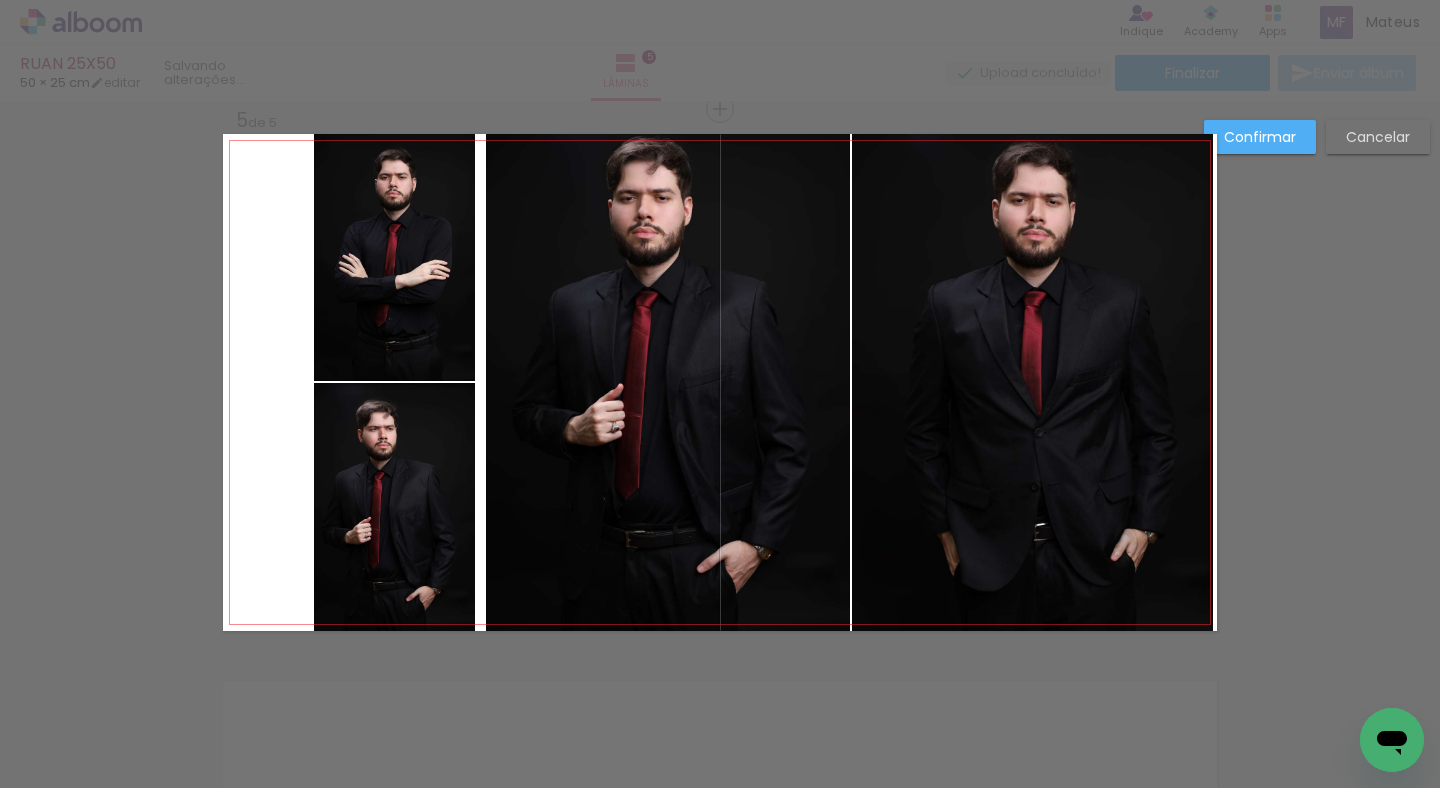drag, startPoint x: 1137, startPoint y: 383, endPoint x: 1163, endPoint y: 386, distance: 26.172504 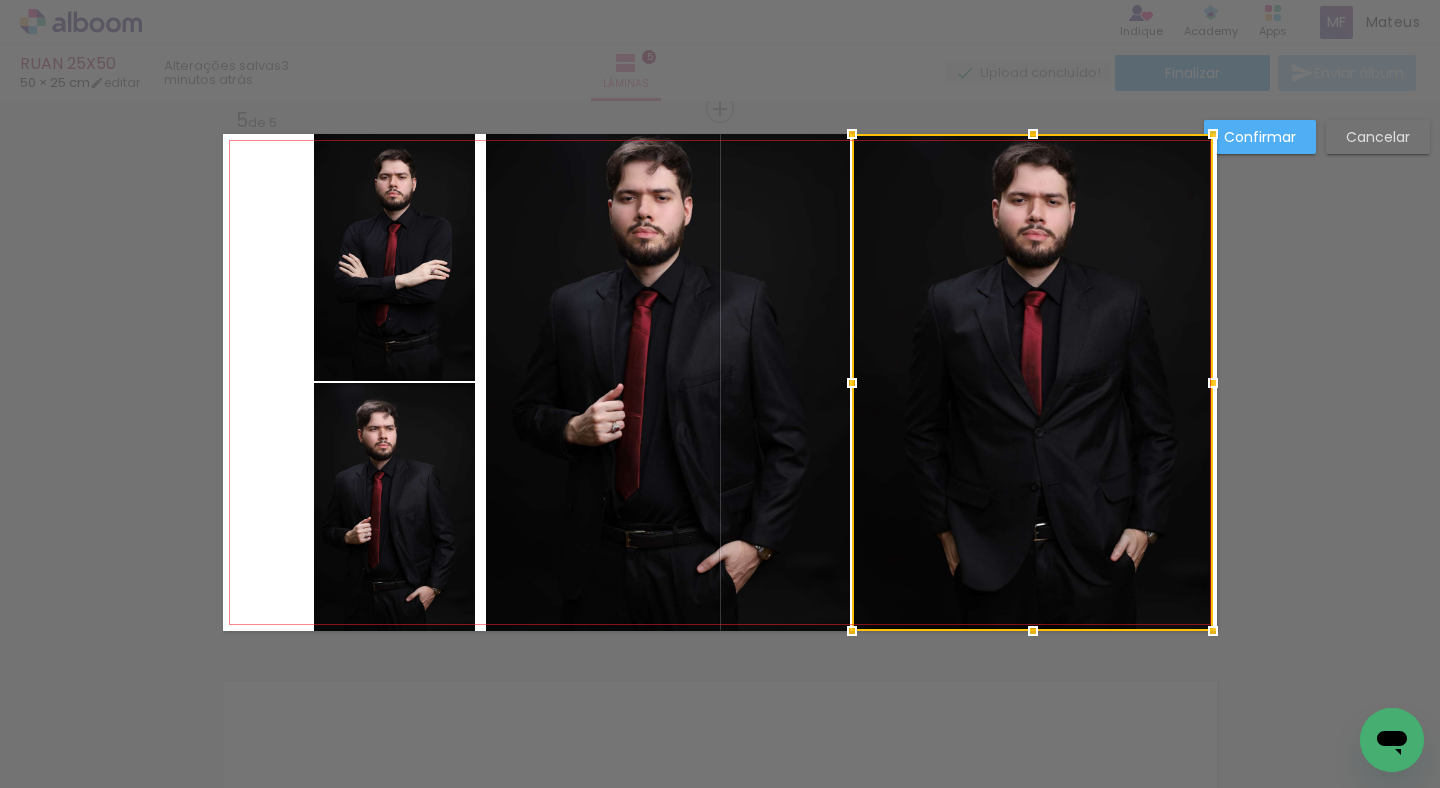 click at bounding box center (1032, 382) 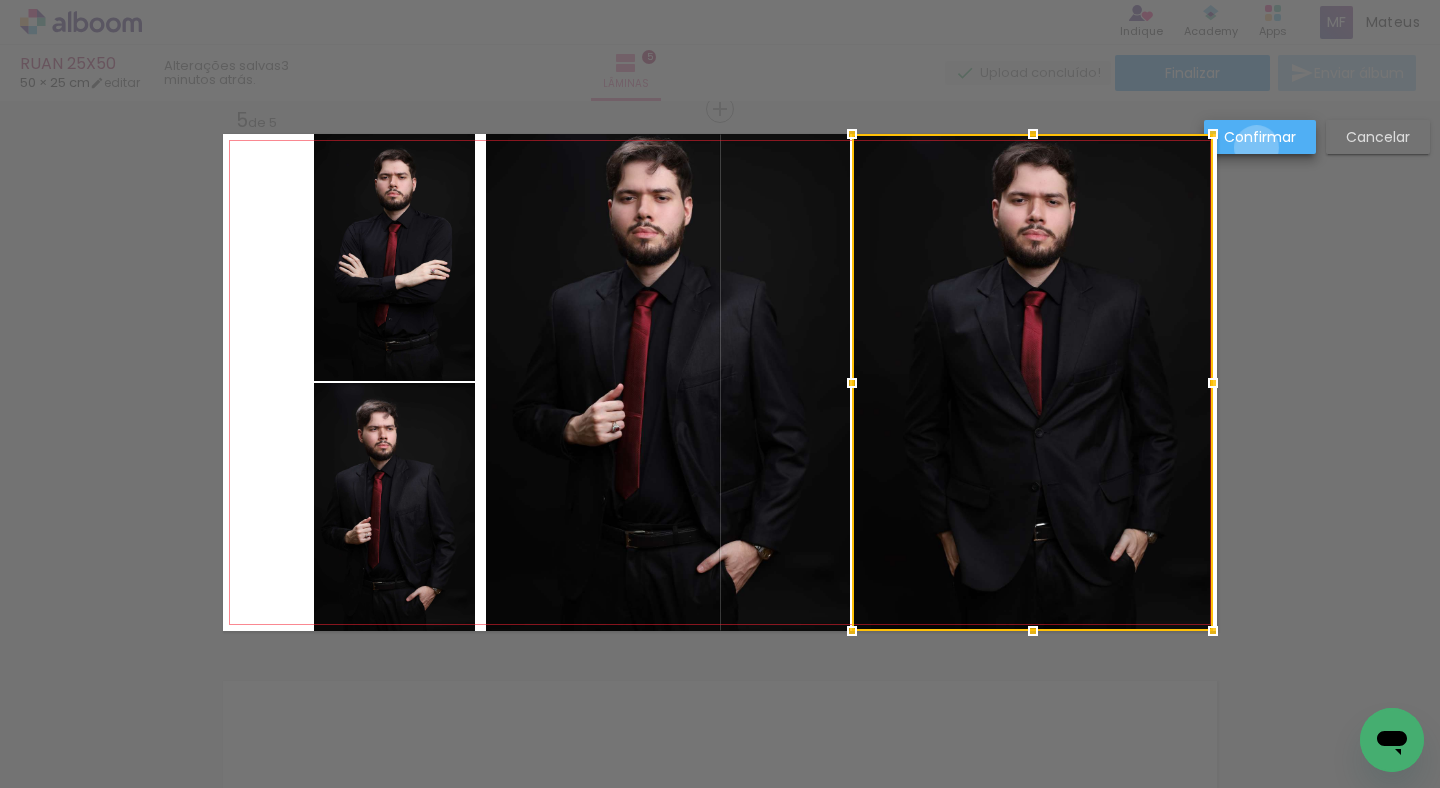 click on "Confirmar" at bounding box center [1260, 137] 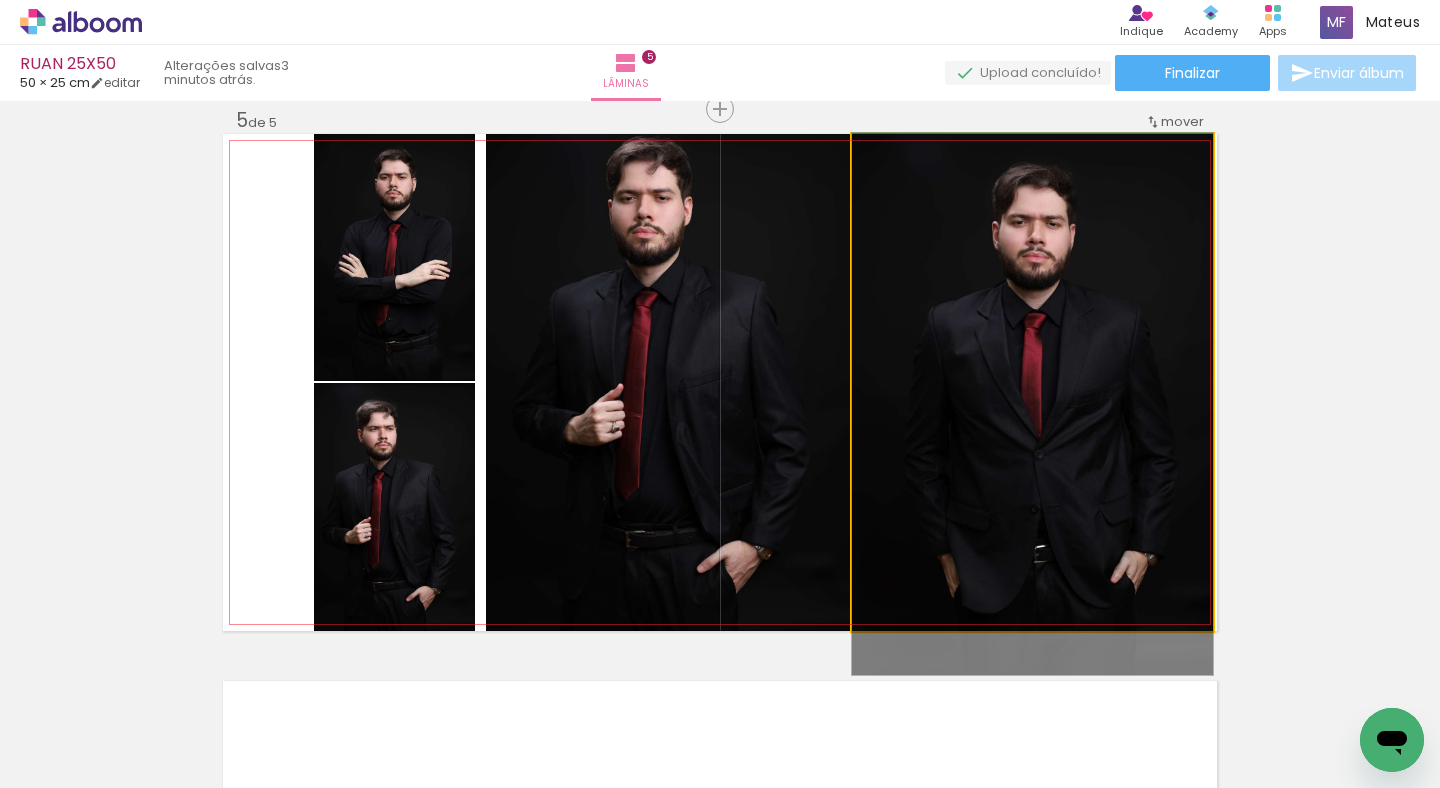 drag, startPoint x: 1134, startPoint y: 292, endPoint x: 1133, endPoint y: 314, distance: 22.022715 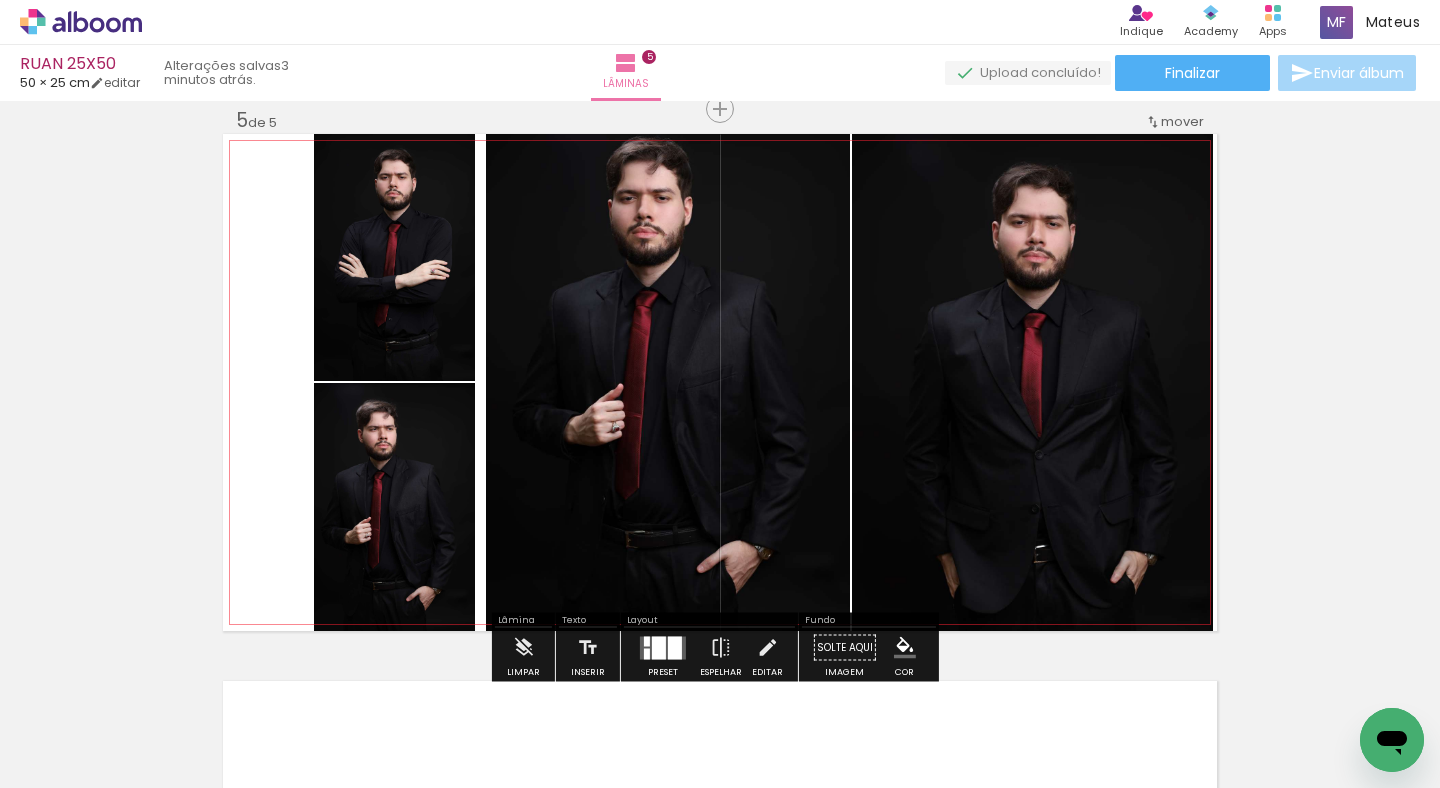 click 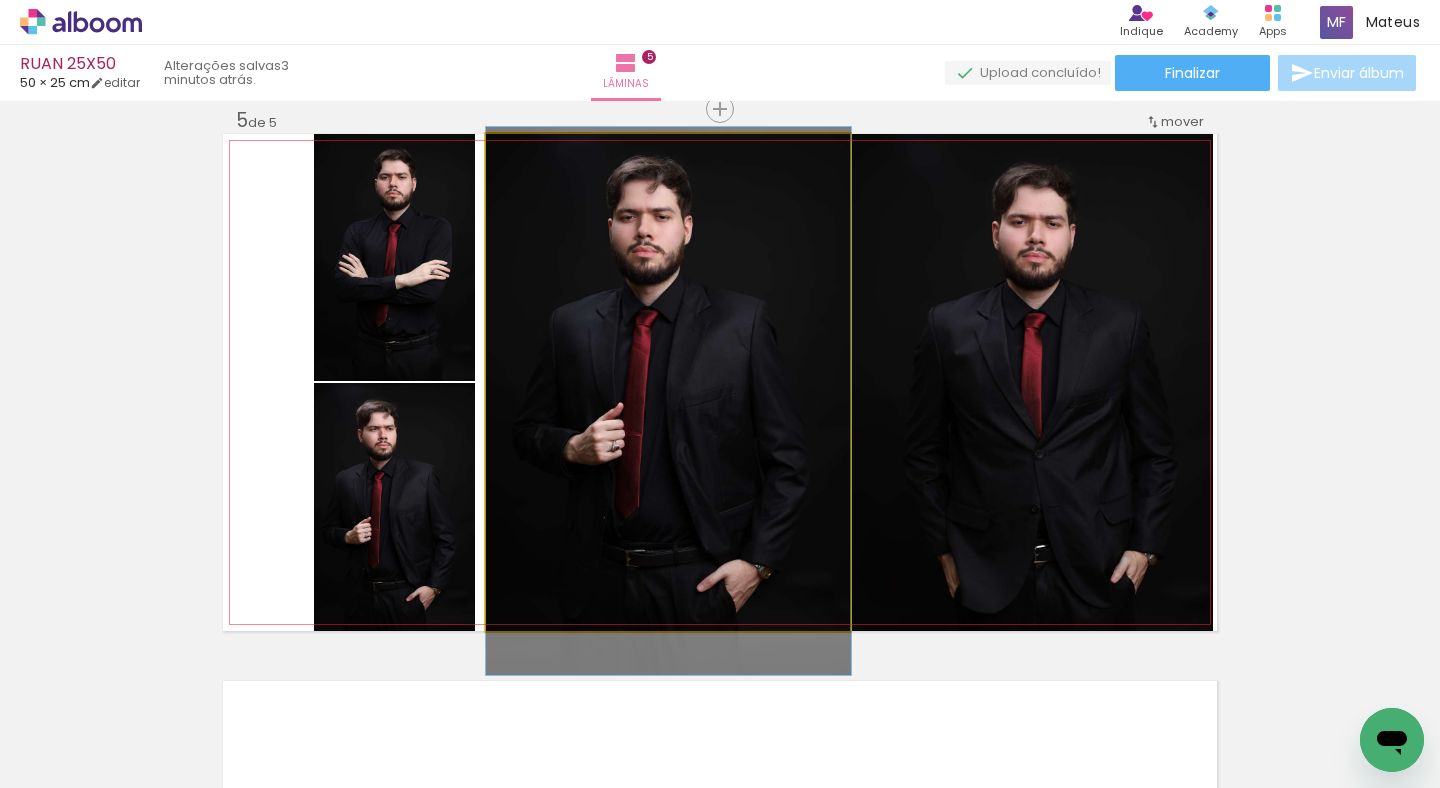 drag, startPoint x: 711, startPoint y: 273, endPoint x: 716, endPoint y: 292, distance: 19.646883 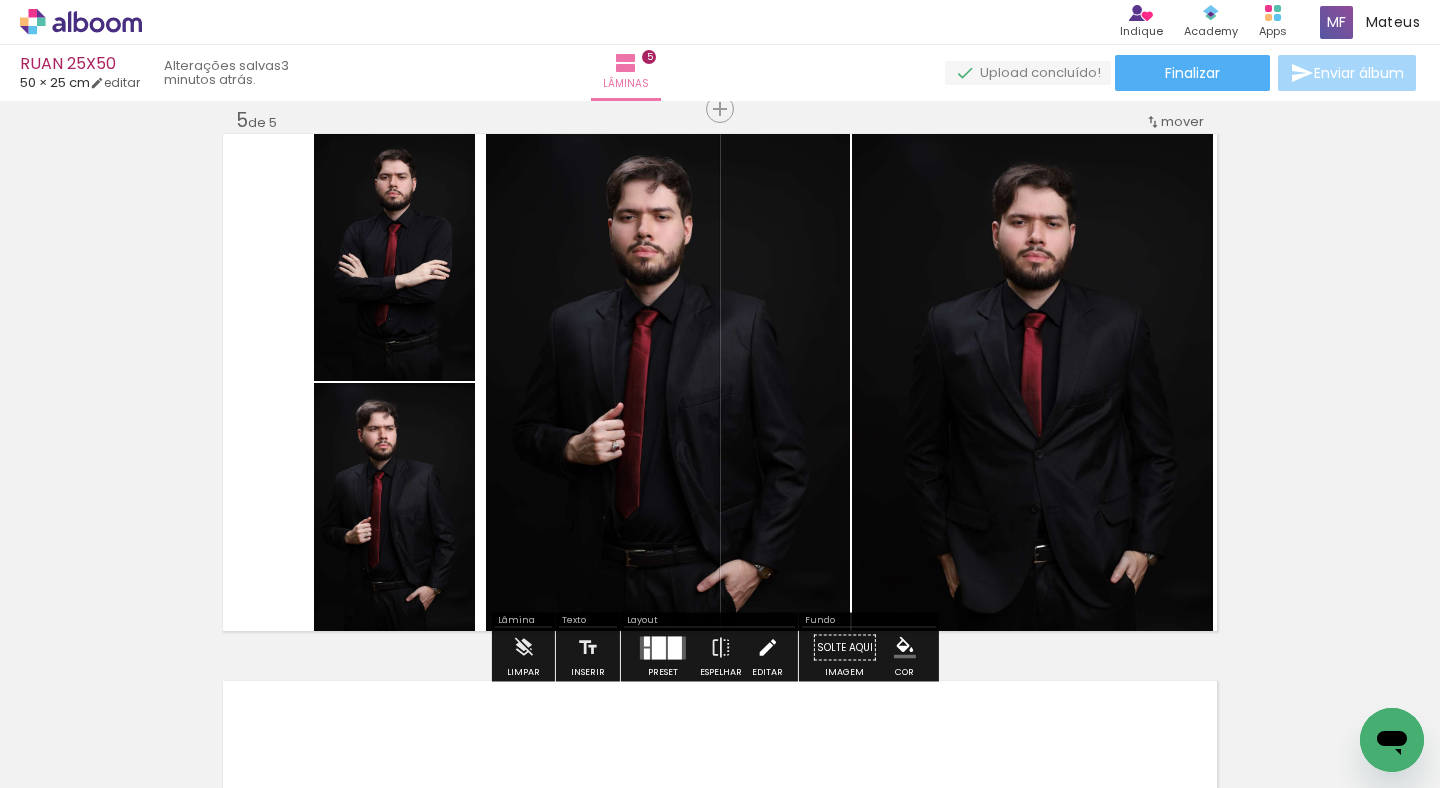 click at bounding box center (767, 648) 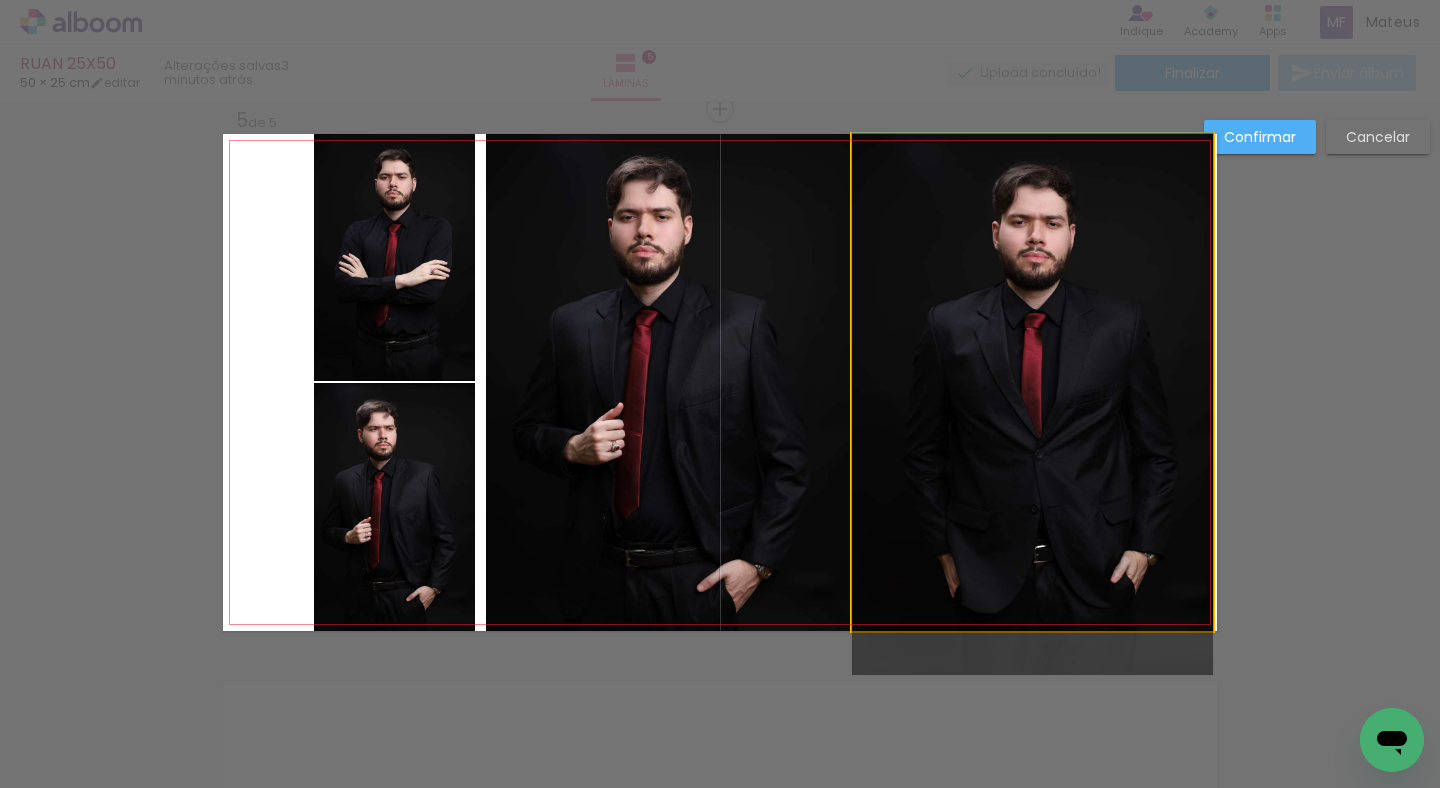 click 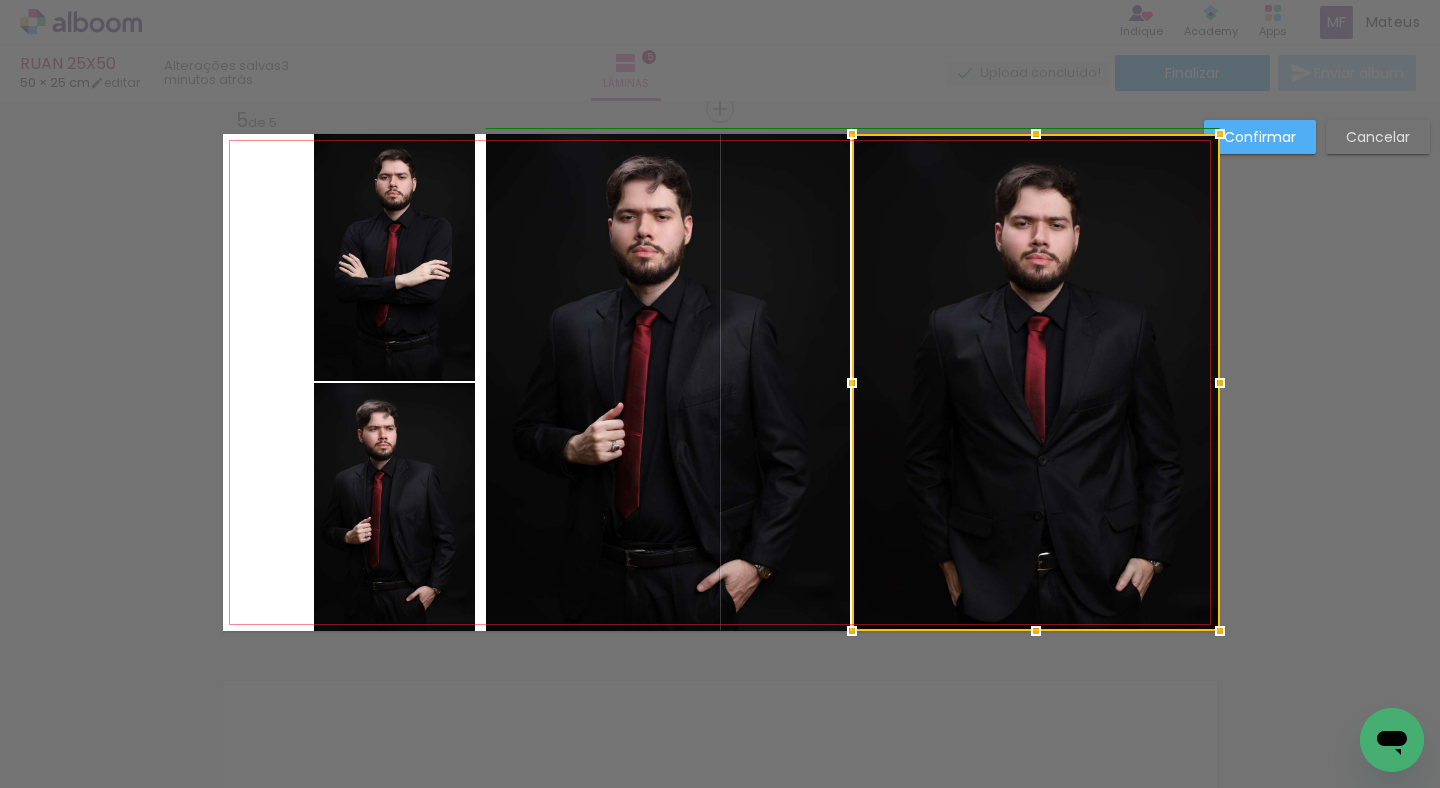 click at bounding box center (1220, 383) 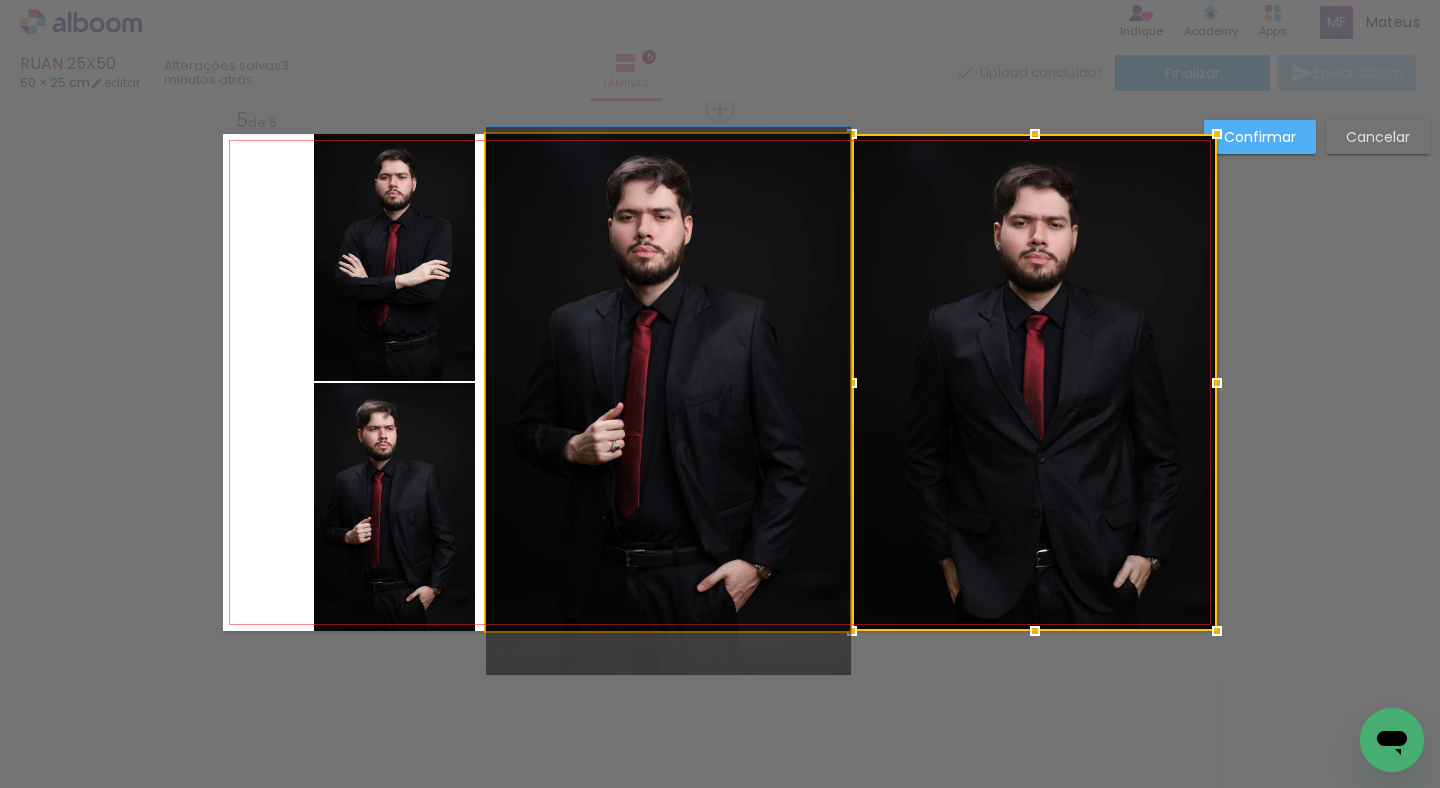 click 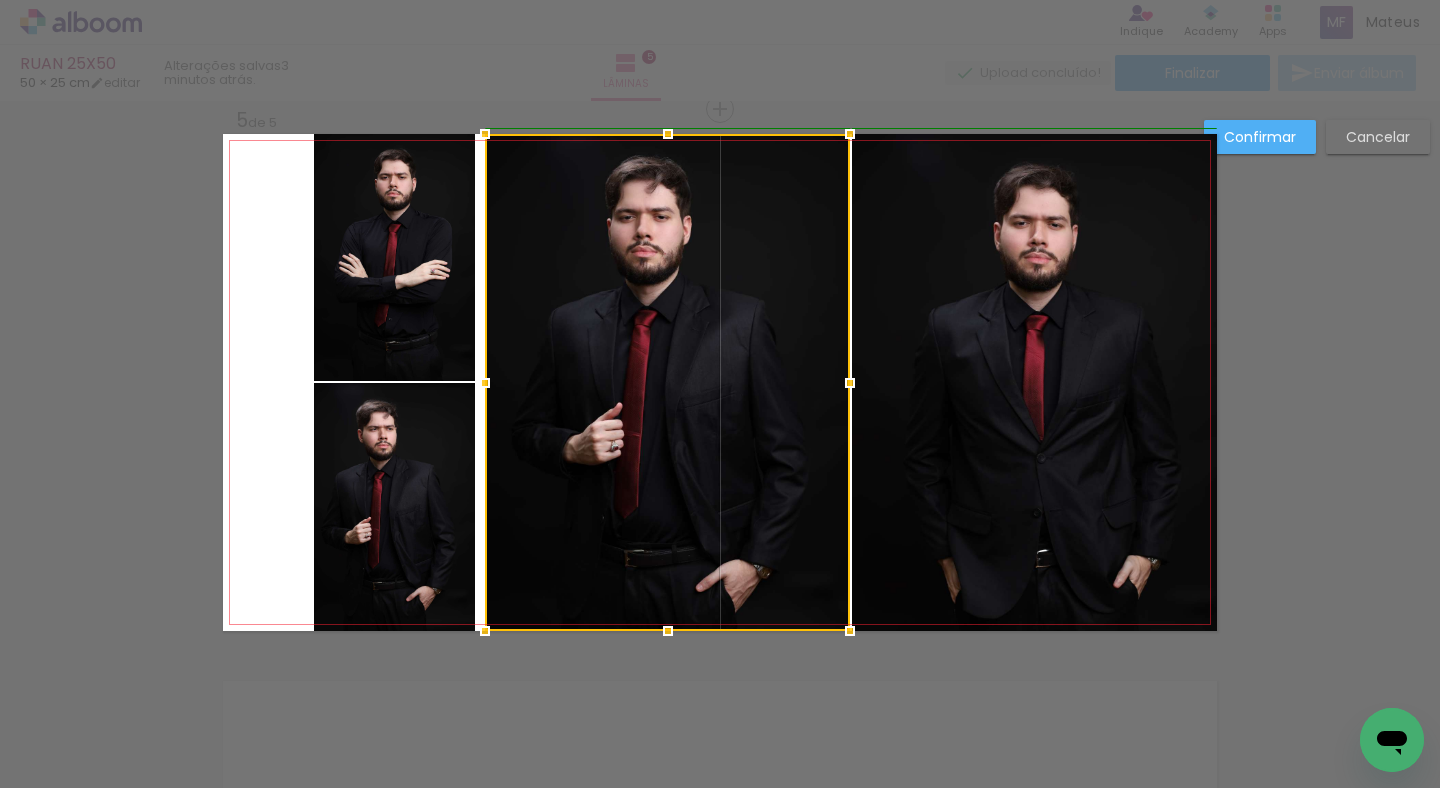 click at bounding box center [485, 383] 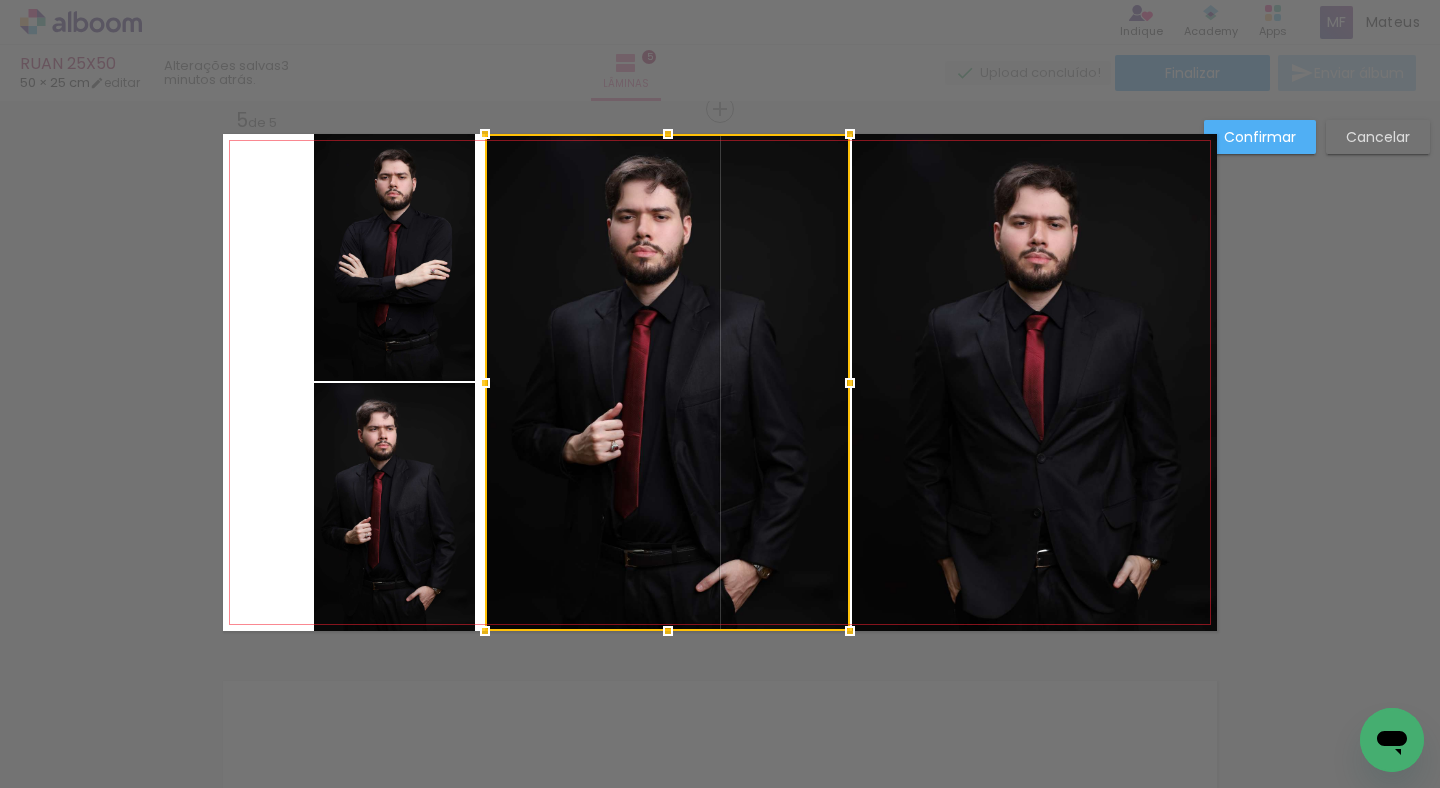 click 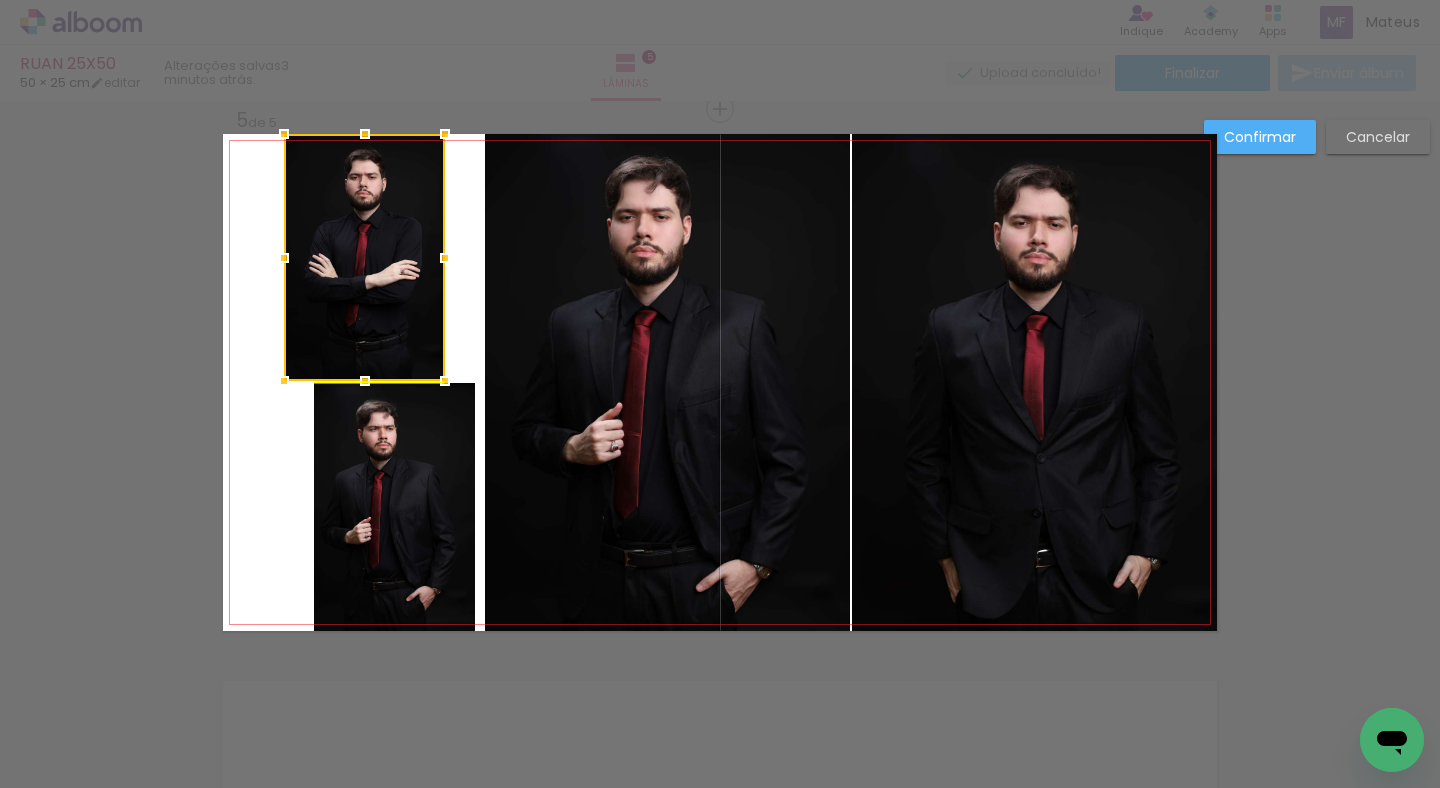 drag, startPoint x: 355, startPoint y: 254, endPoint x: 327, endPoint y: 247, distance: 28.86174 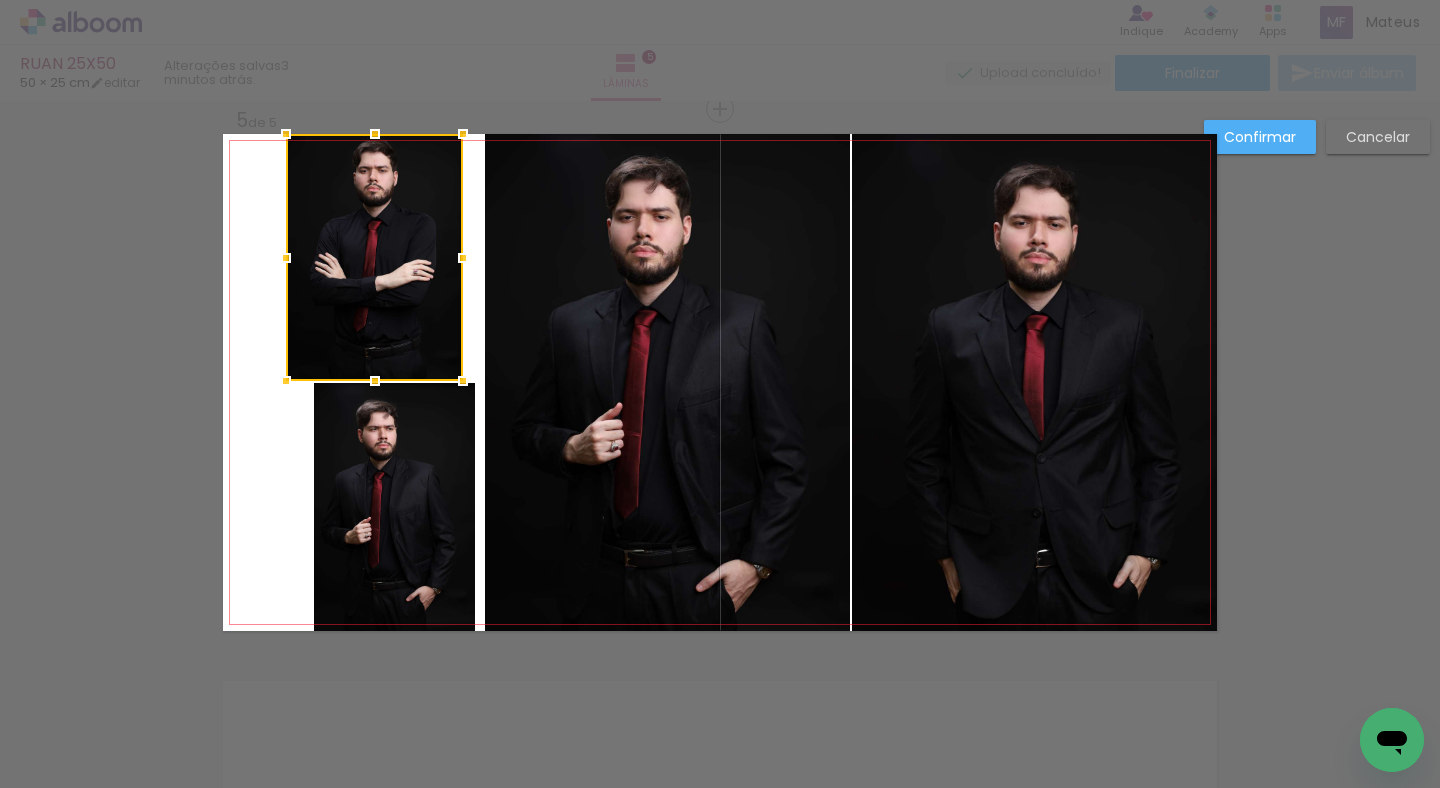 click at bounding box center (463, 258) 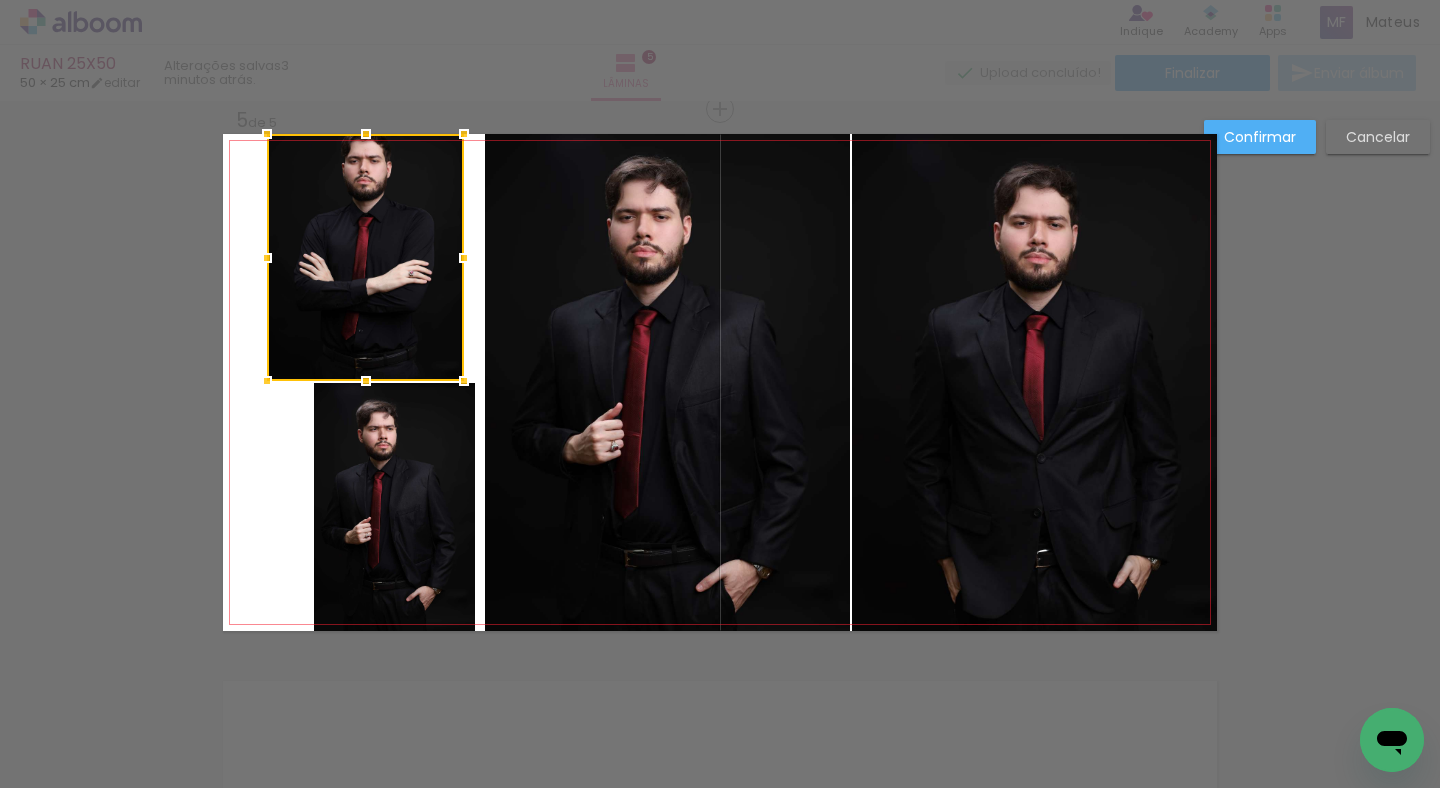 drag, startPoint x: 274, startPoint y: 256, endPoint x: 254, endPoint y: 257, distance: 20.024984 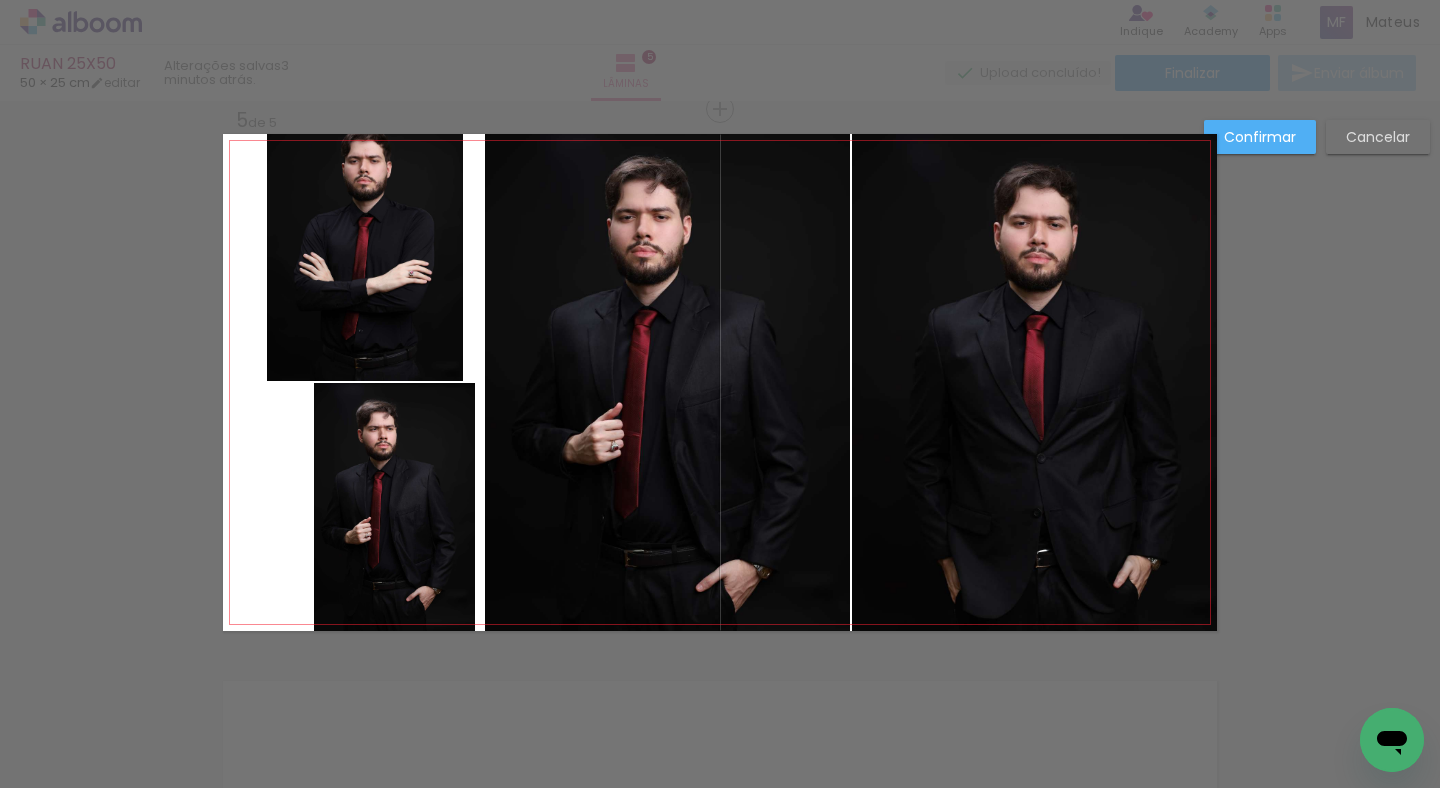 click 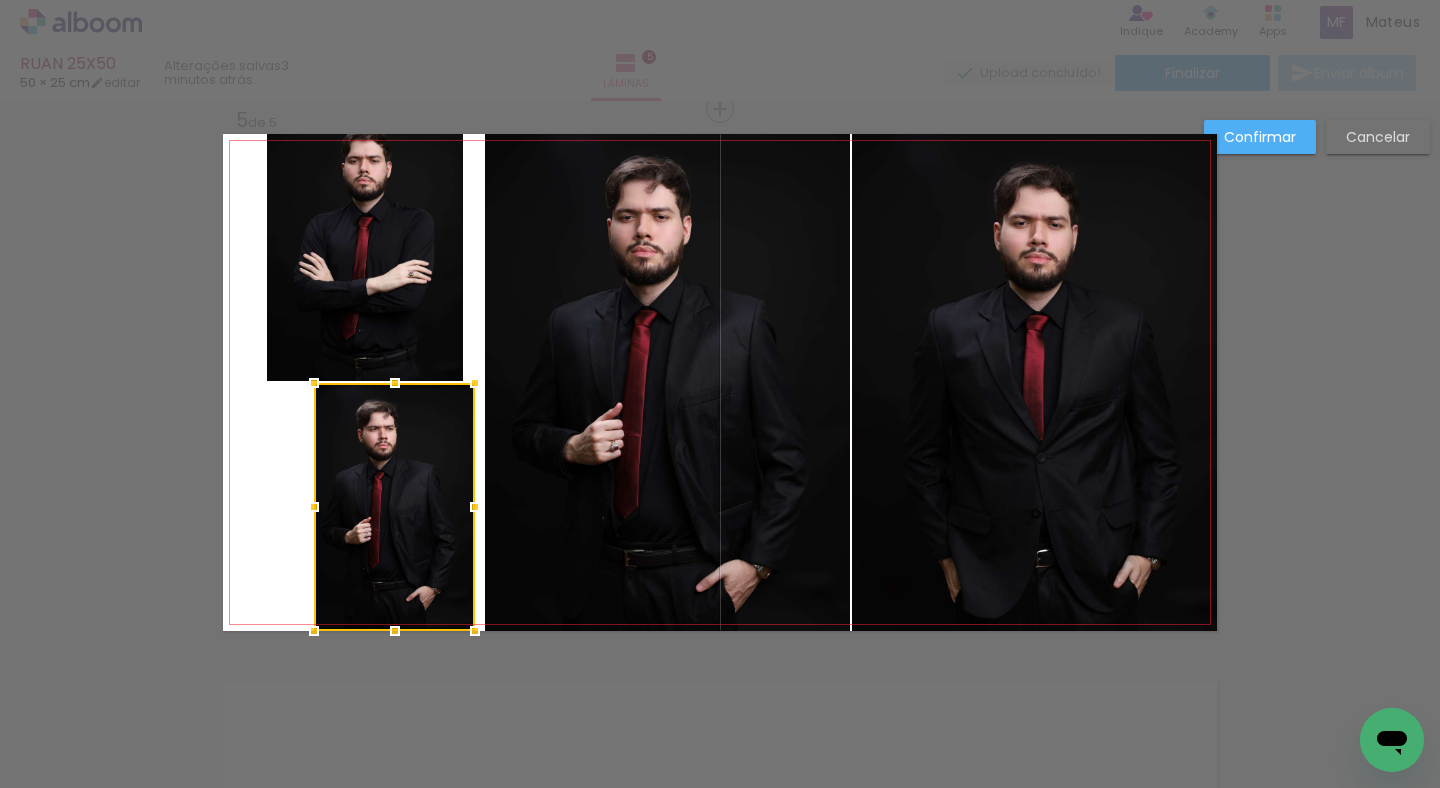 click at bounding box center [314, 507] 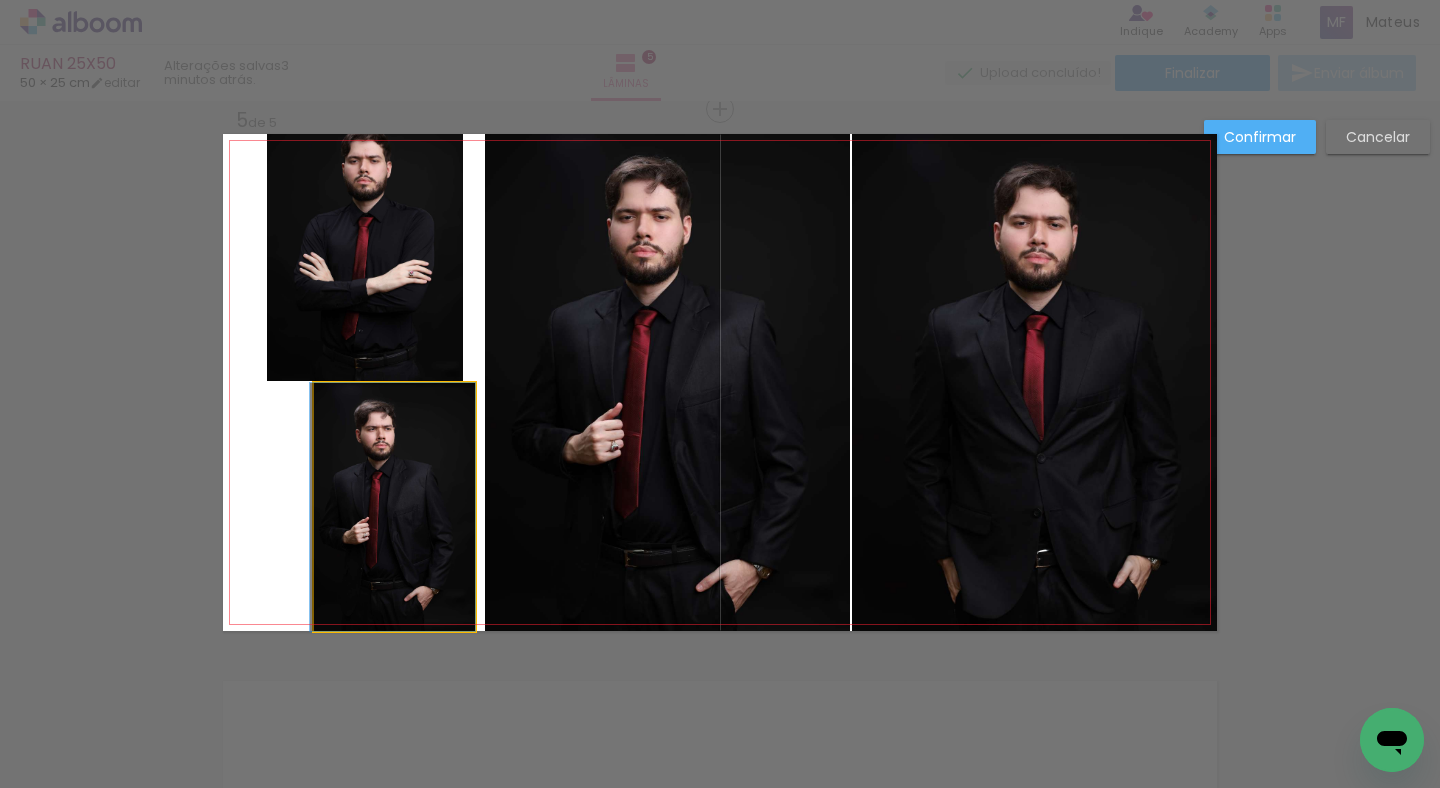 drag, startPoint x: 372, startPoint y: 476, endPoint x: 414, endPoint y: 469, distance: 42.579338 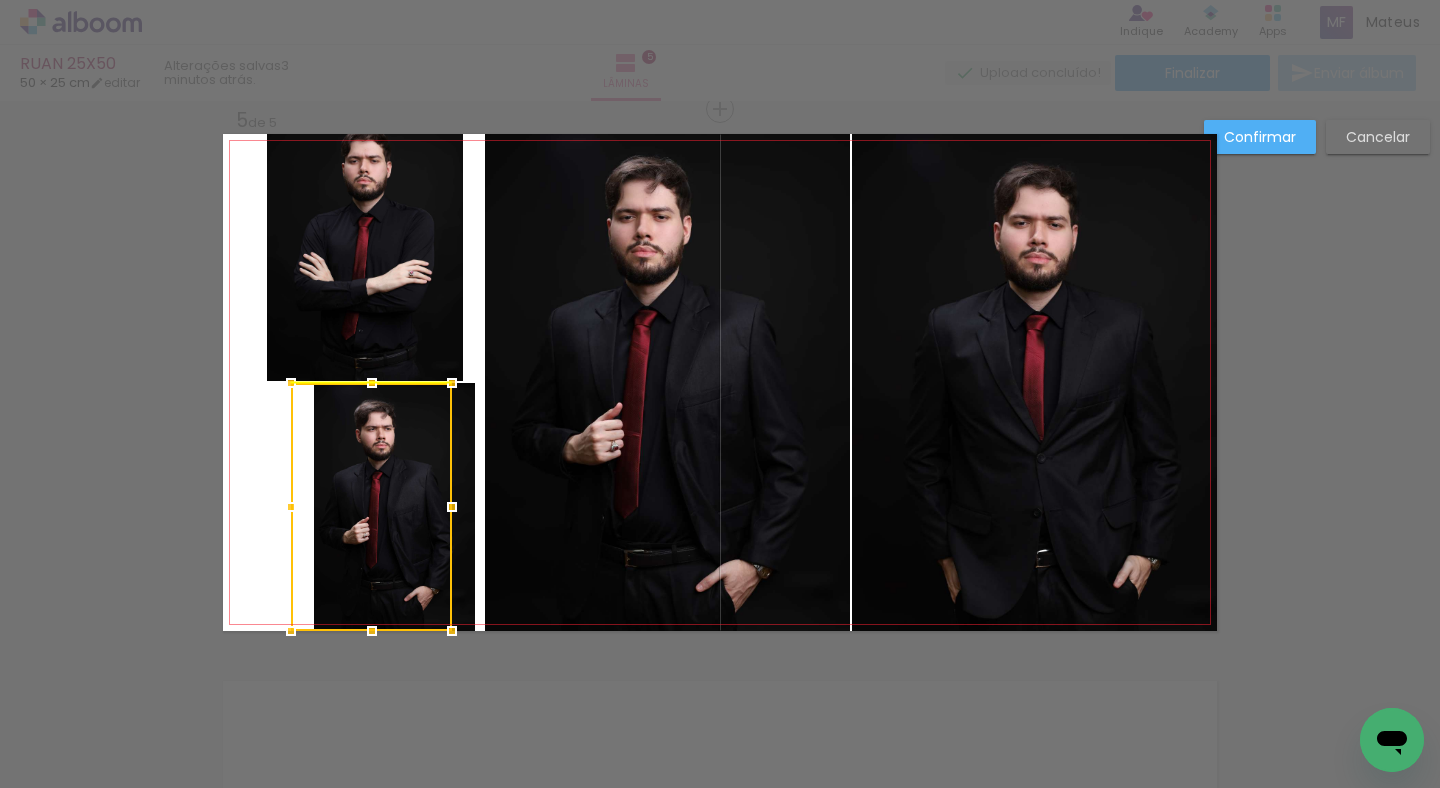 drag, startPoint x: 414, startPoint y: 469, endPoint x: 376, endPoint y: 468, distance: 38.013157 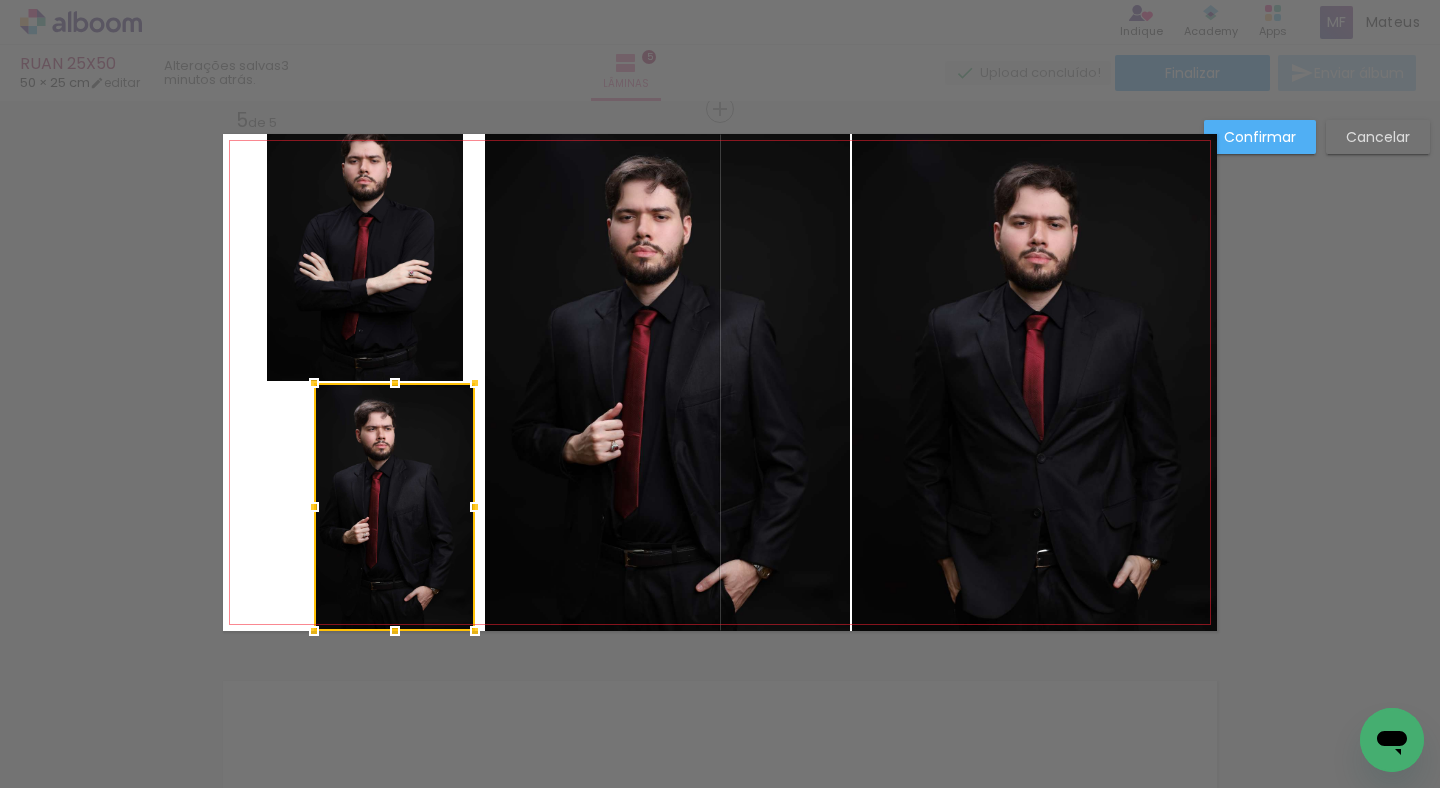 click at bounding box center [394, 507] 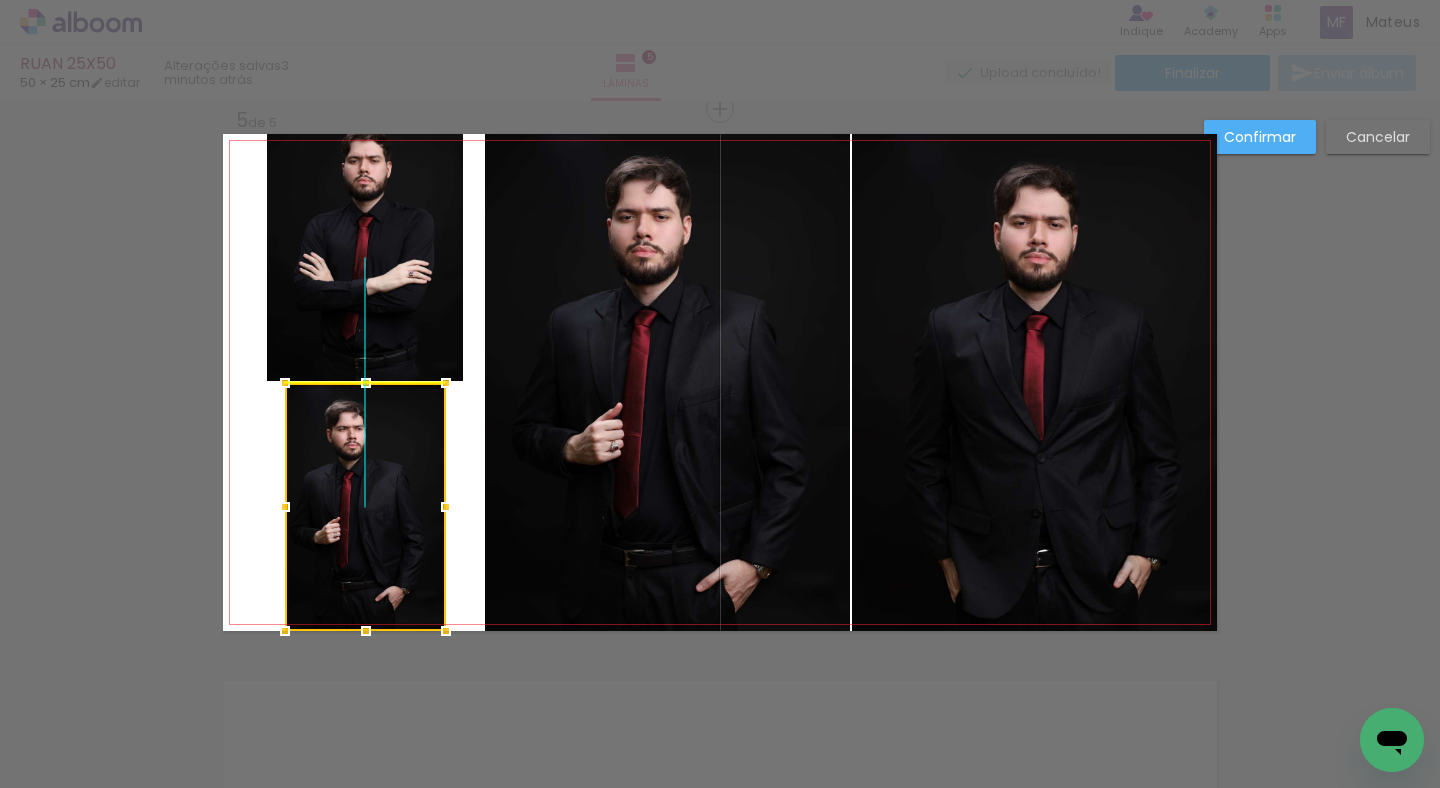 drag, startPoint x: 389, startPoint y: 468, endPoint x: 357, endPoint y: 470, distance: 32.06244 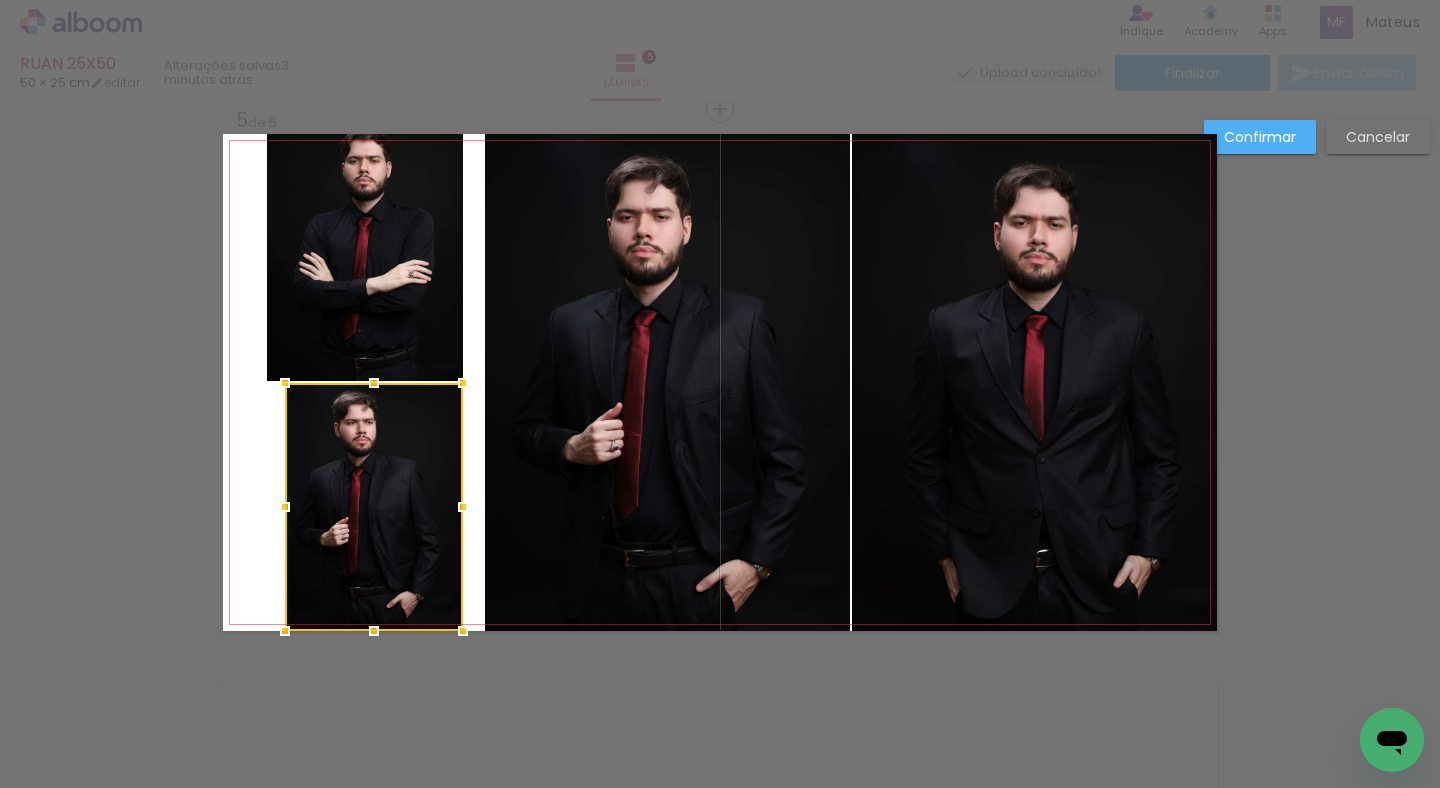 drag, startPoint x: 438, startPoint y: 488, endPoint x: 458, endPoint y: 487, distance: 20.024984 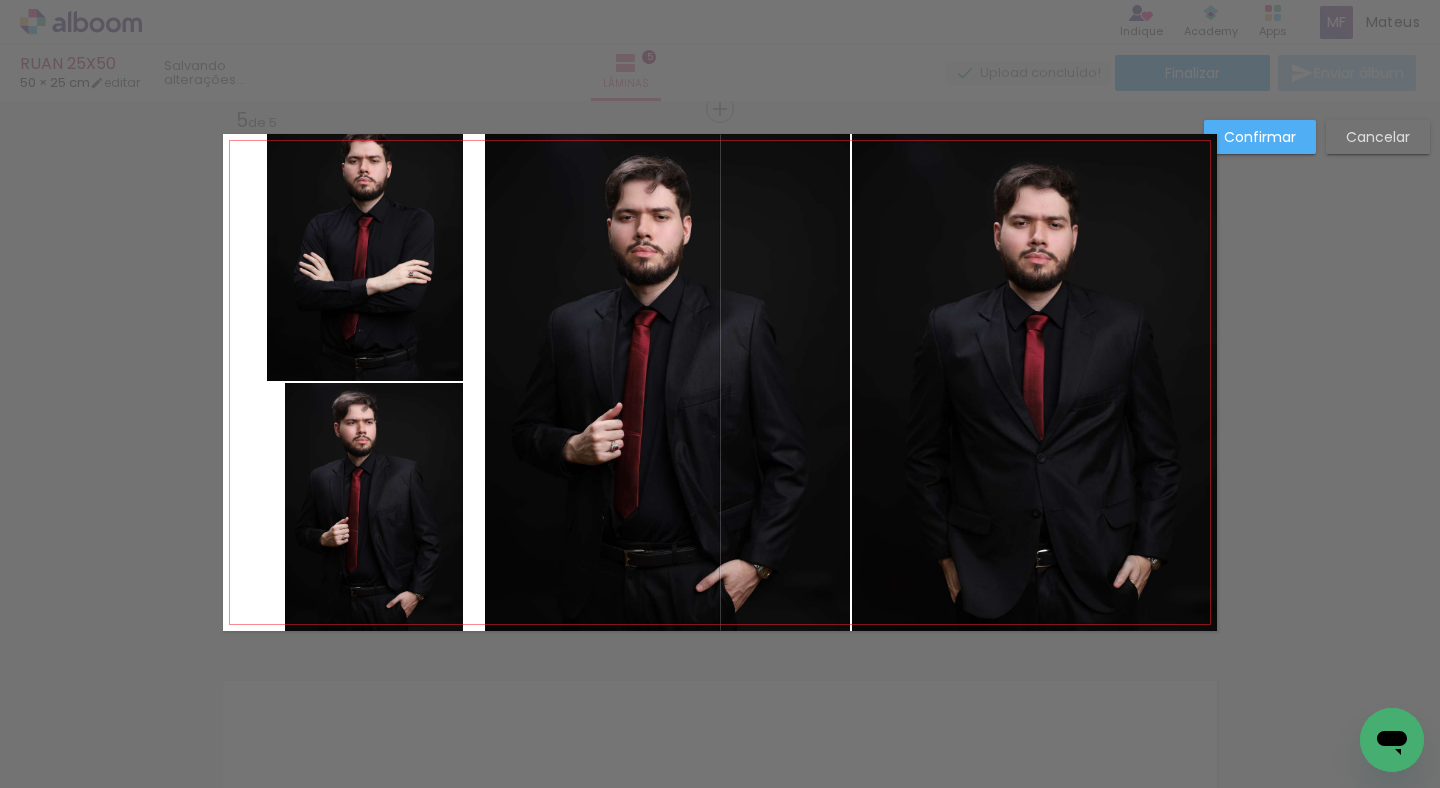 click 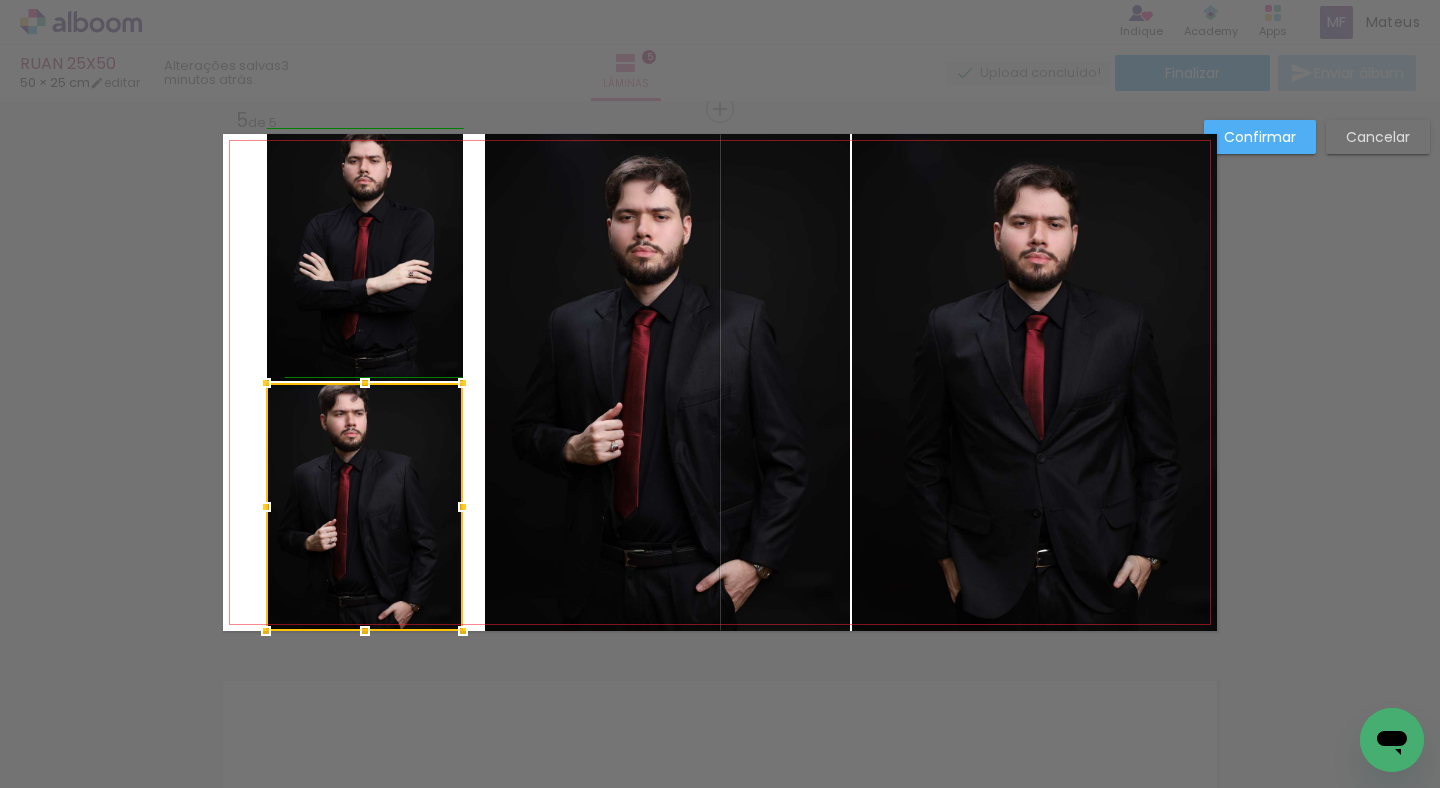 drag, startPoint x: 290, startPoint y: 500, endPoint x: 270, endPoint y: 499, distance: 20.024984 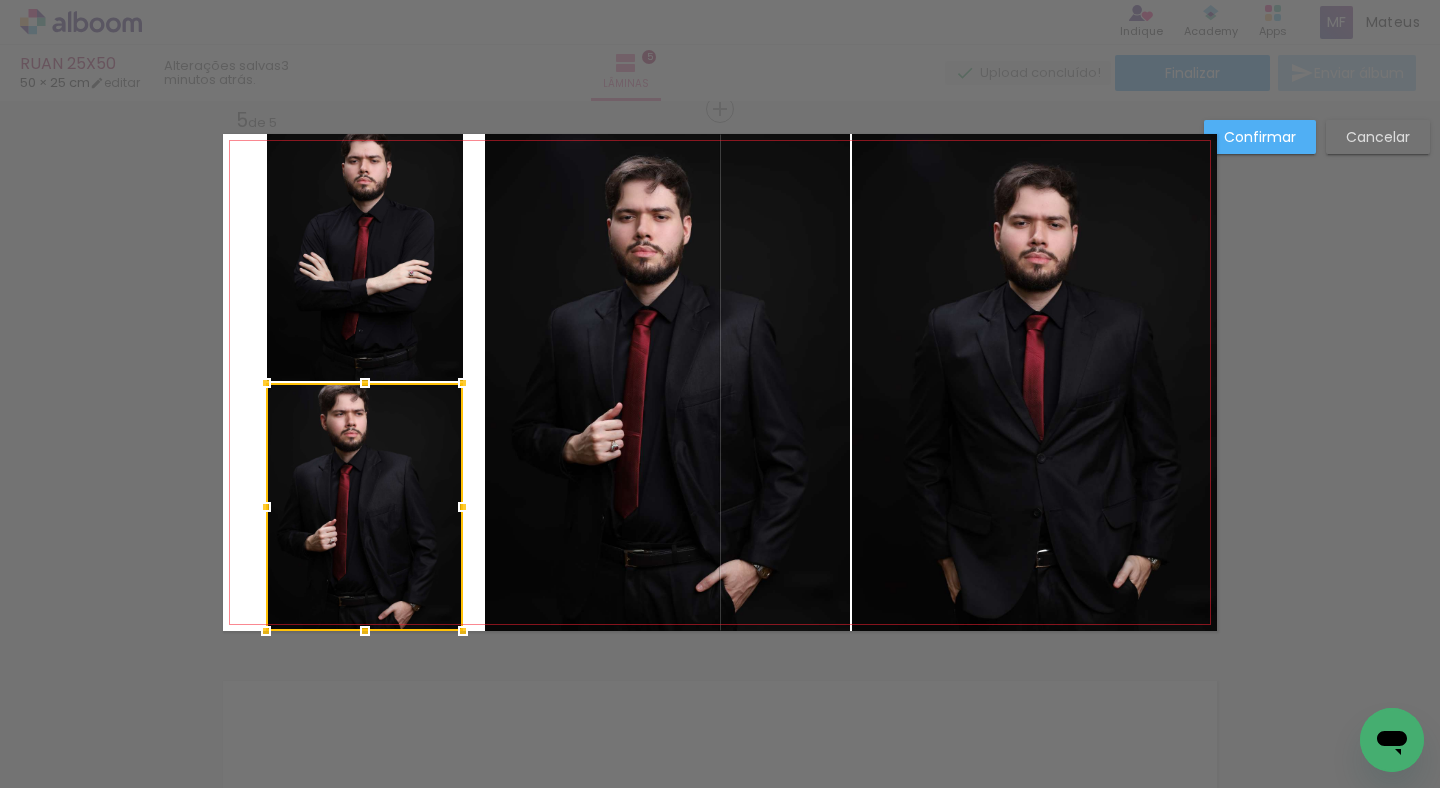click 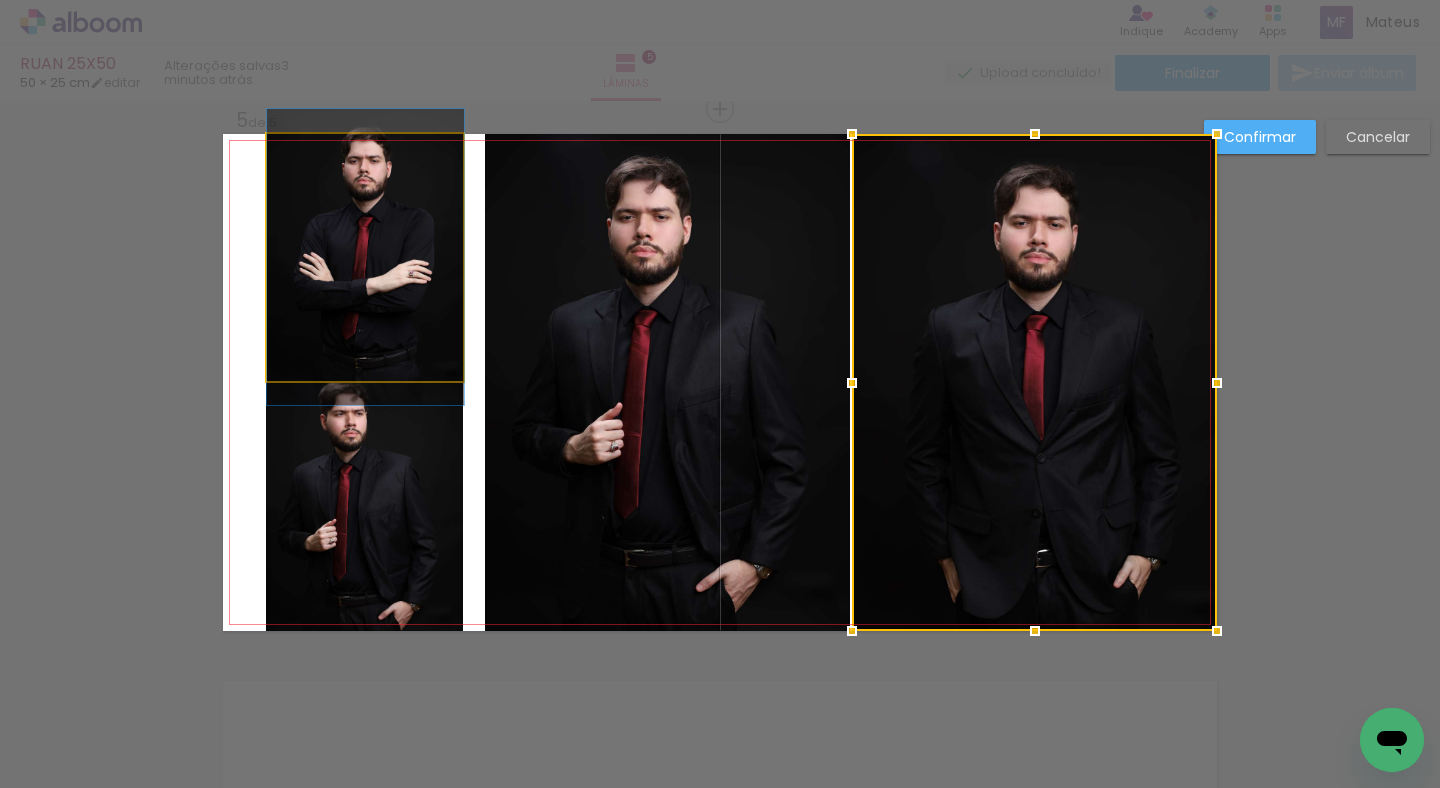 click 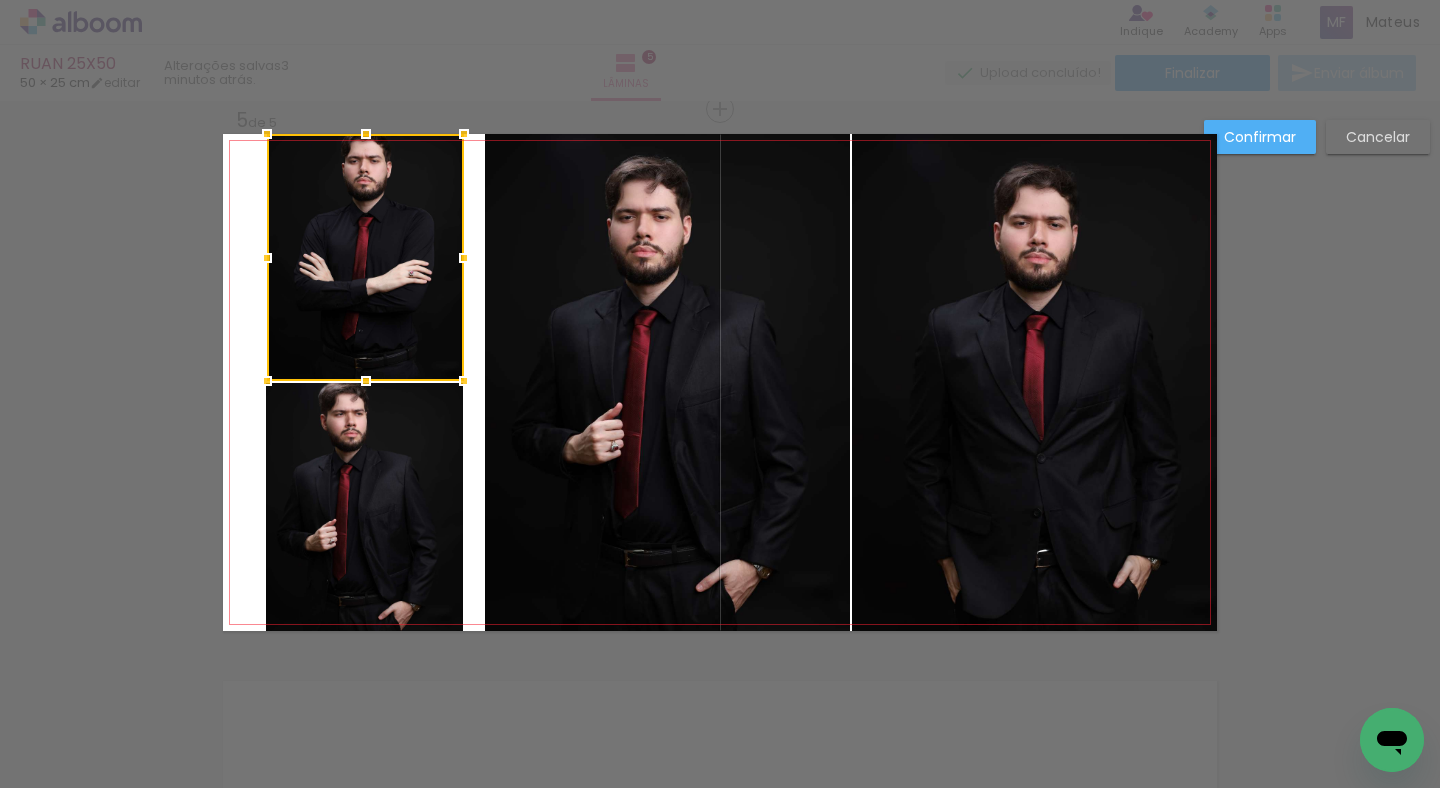 click at bounding box center (365, 257) 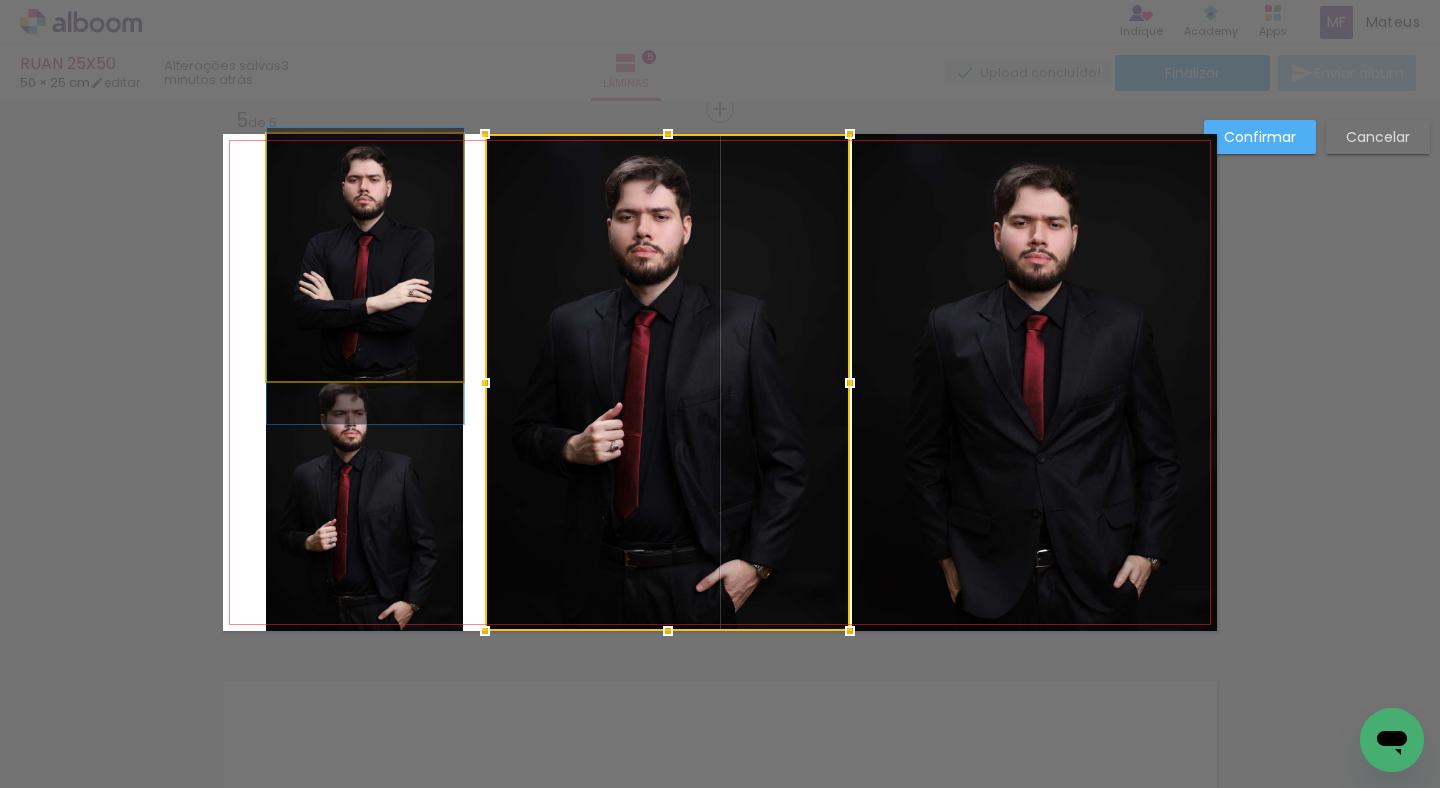 drag, startPoint x: 439, startPoint y: 282, endPoint x: 444, endPoint y: 301, distance: 19.646883 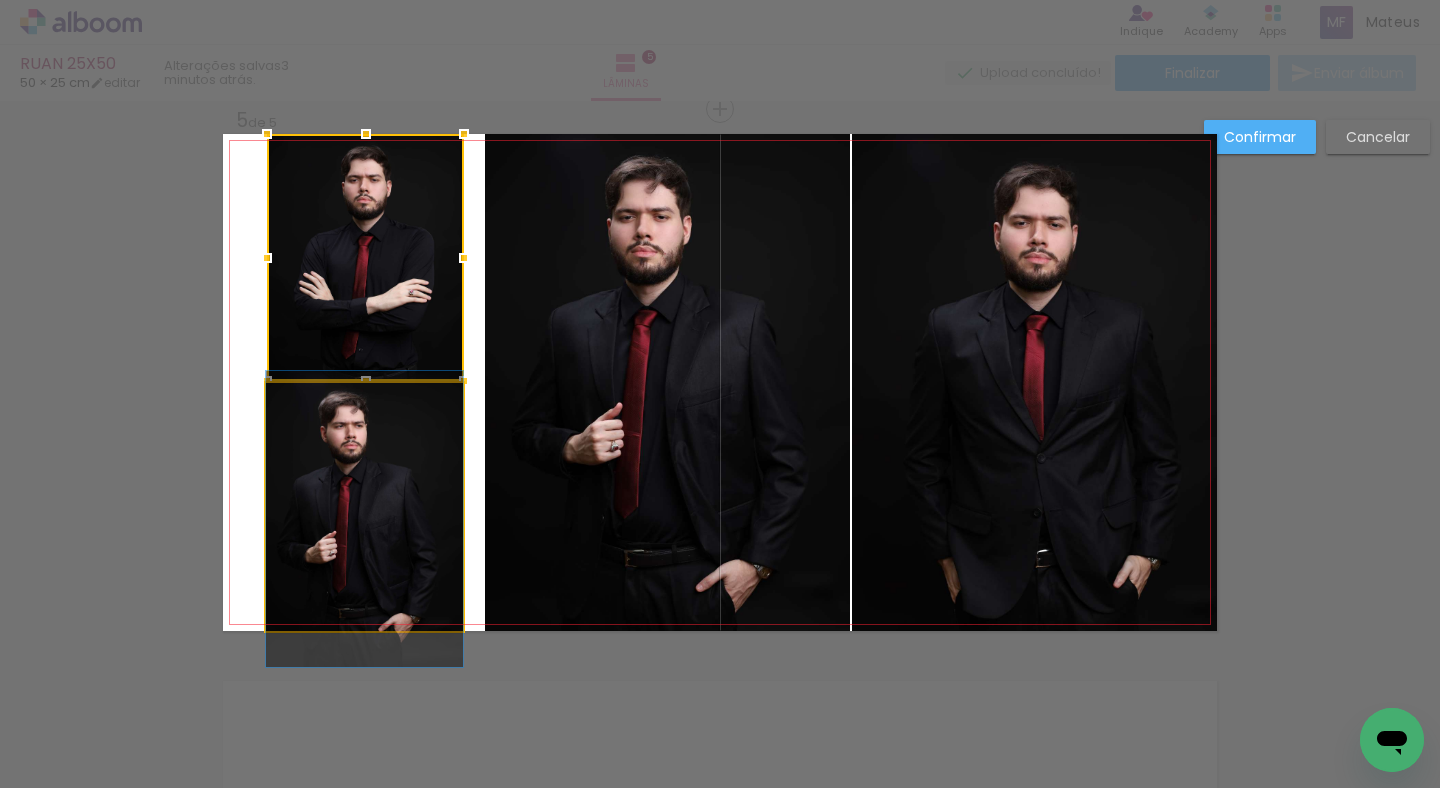 drag, startPoint x: 430, startPoint y: 447, endPoint x: 430, endPoint y: 459, distance: 12 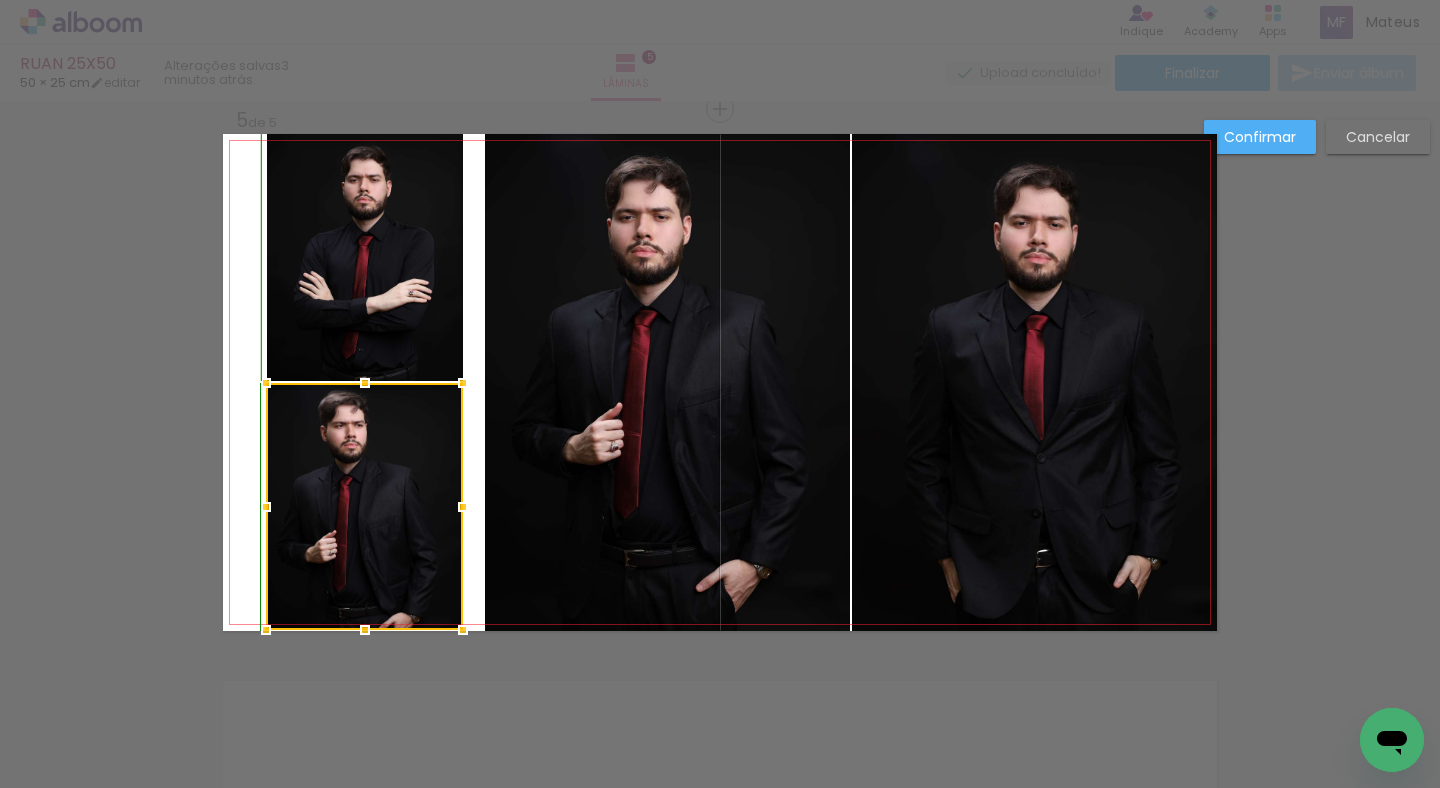 click at bounding box center [365, 630] 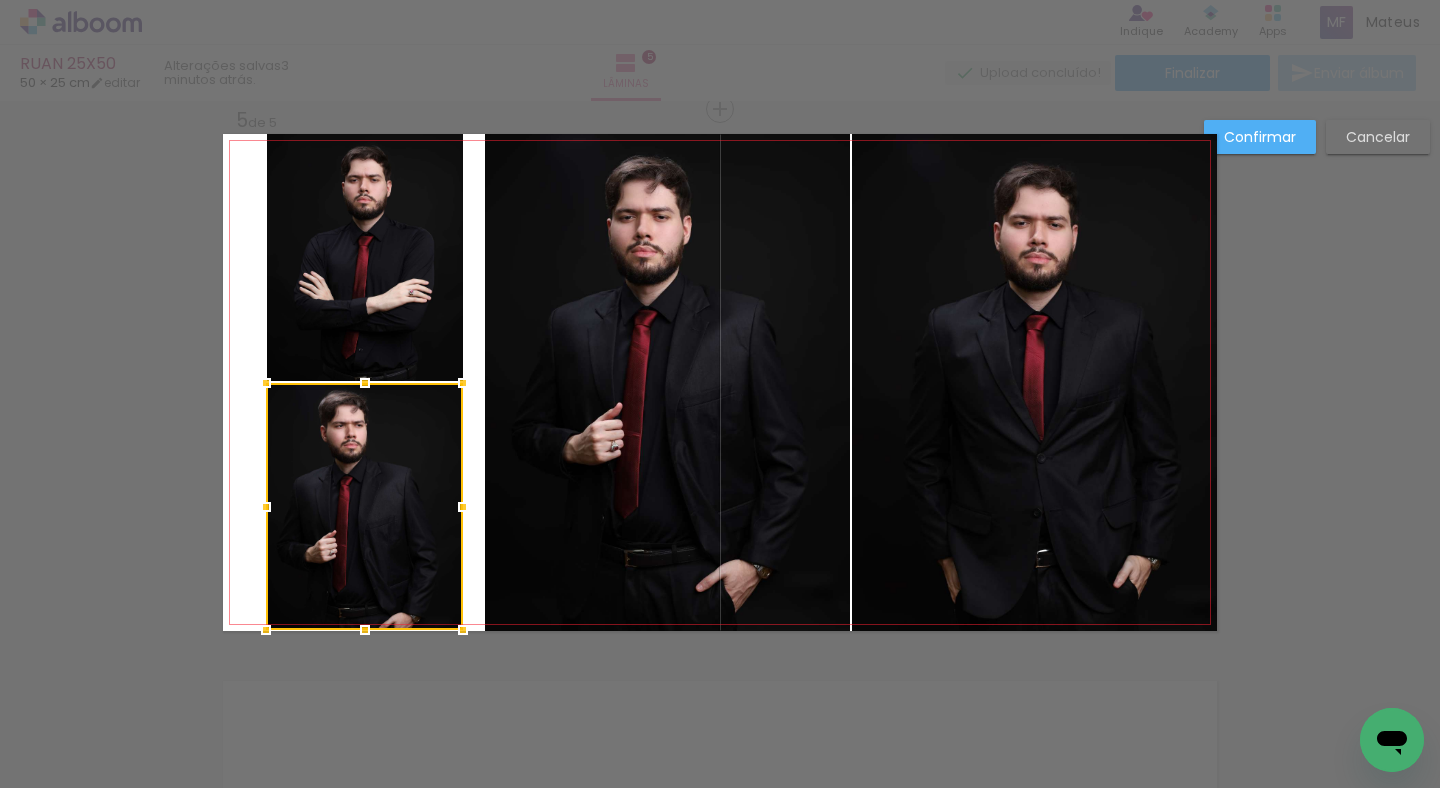 click at bounding box center [463, 507] 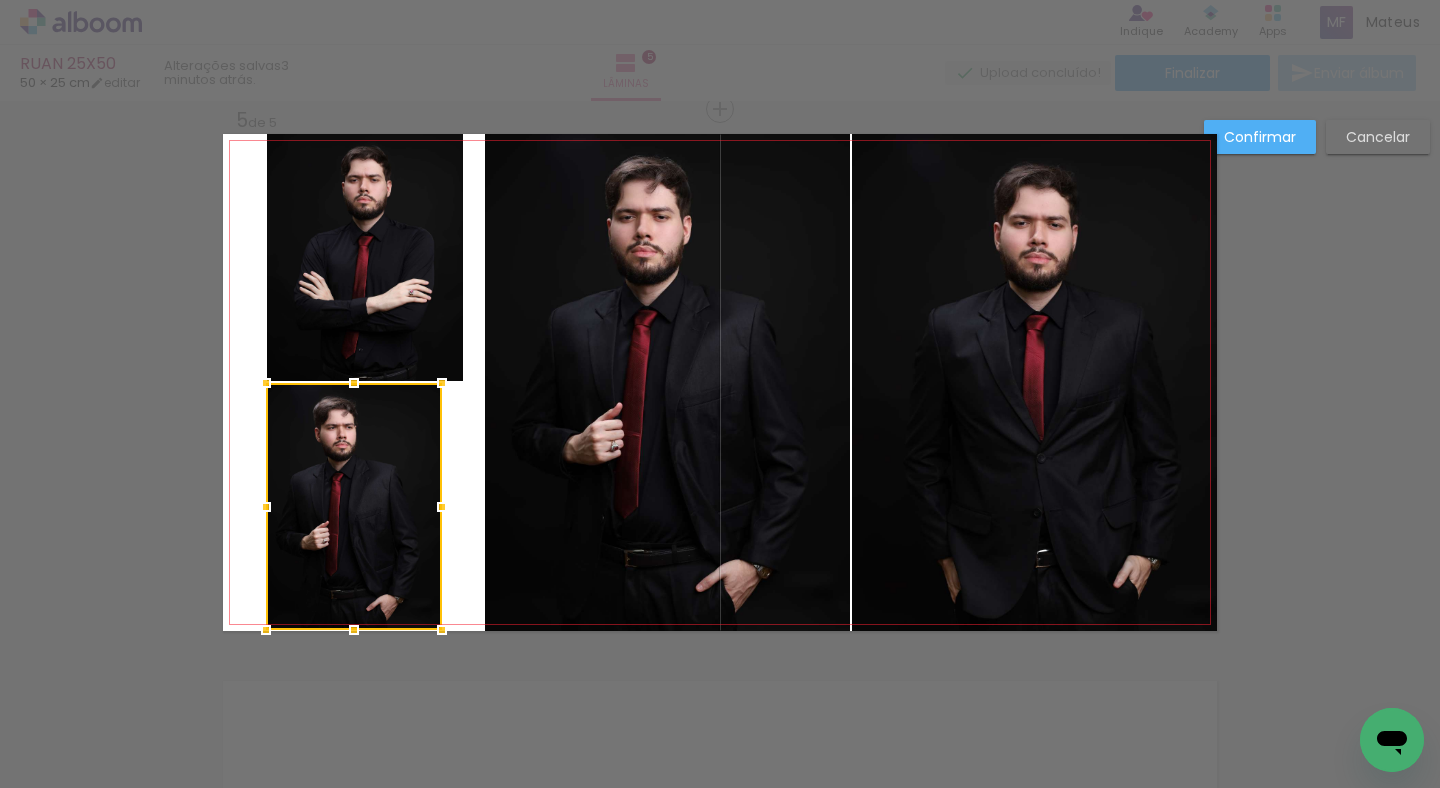 drag, startPoint x: 456, startPoint y: 504, endPoint x: 435, endPoint y: 507, distance: 21.213203 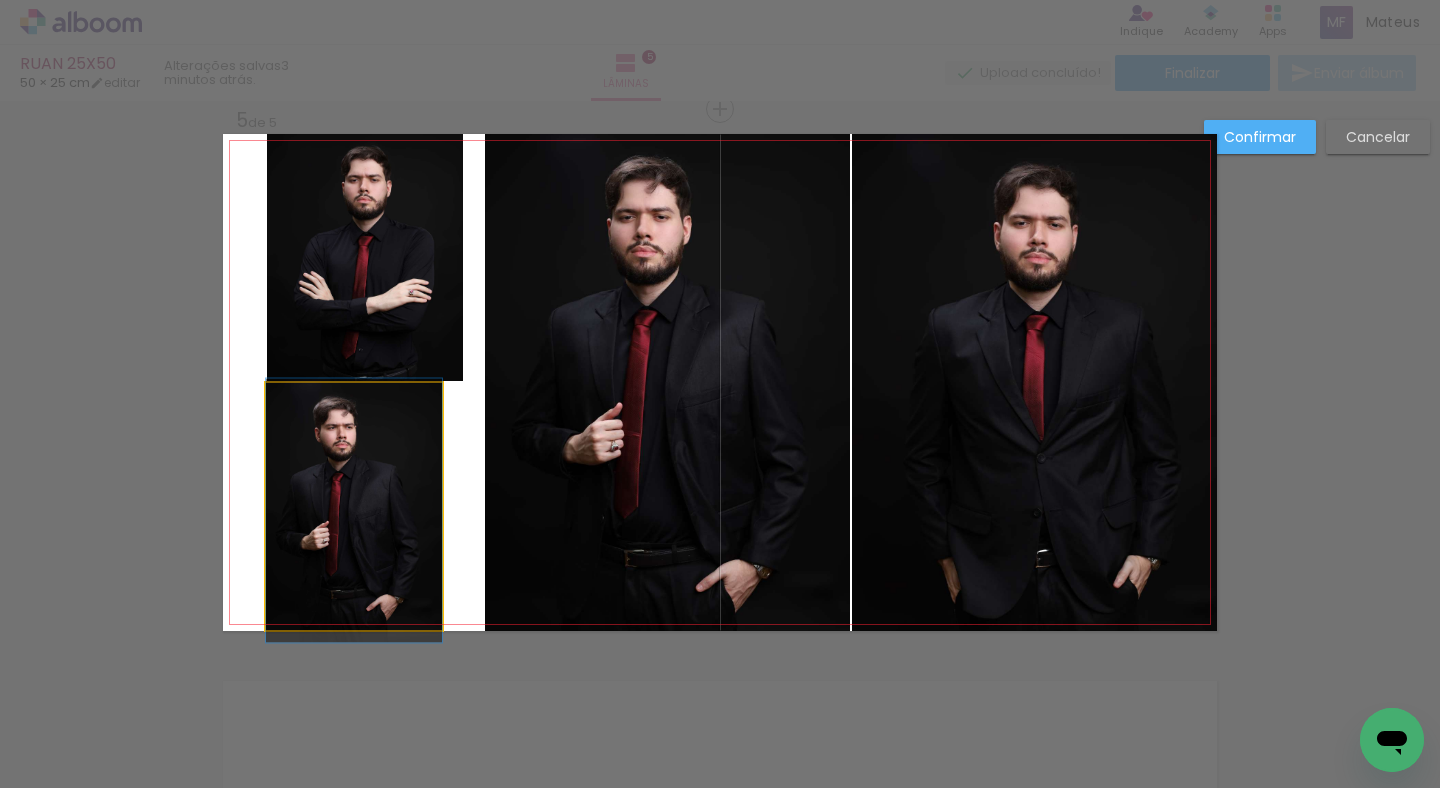 drag, startPoint x: 328, startPoint y: 496, endPoint x: 367, endPoint y: 504, distance: 39.812057 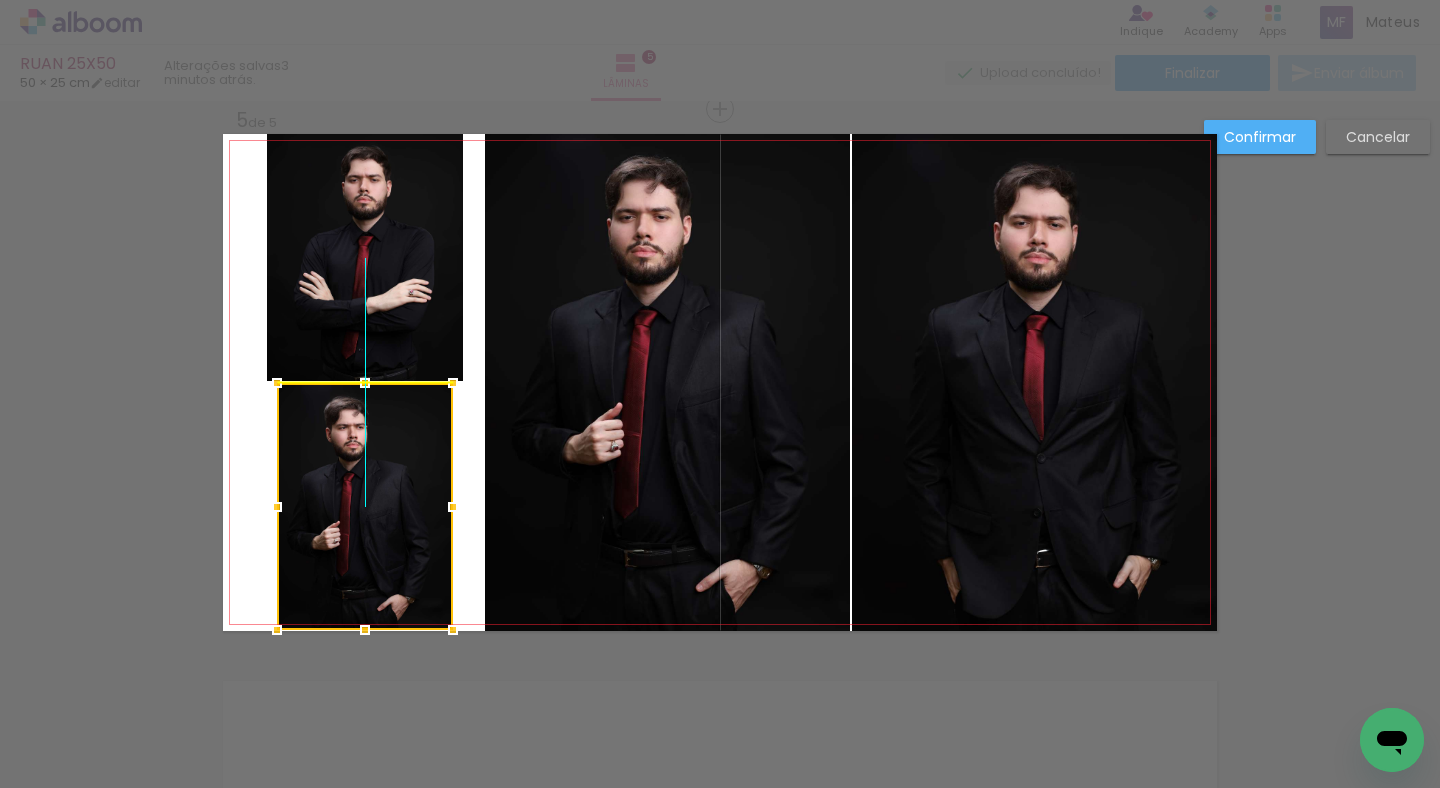 drag, startPoint x: 339, startPoint y: 500, endPoint x: 350, endPoint y: 500, distance: 11 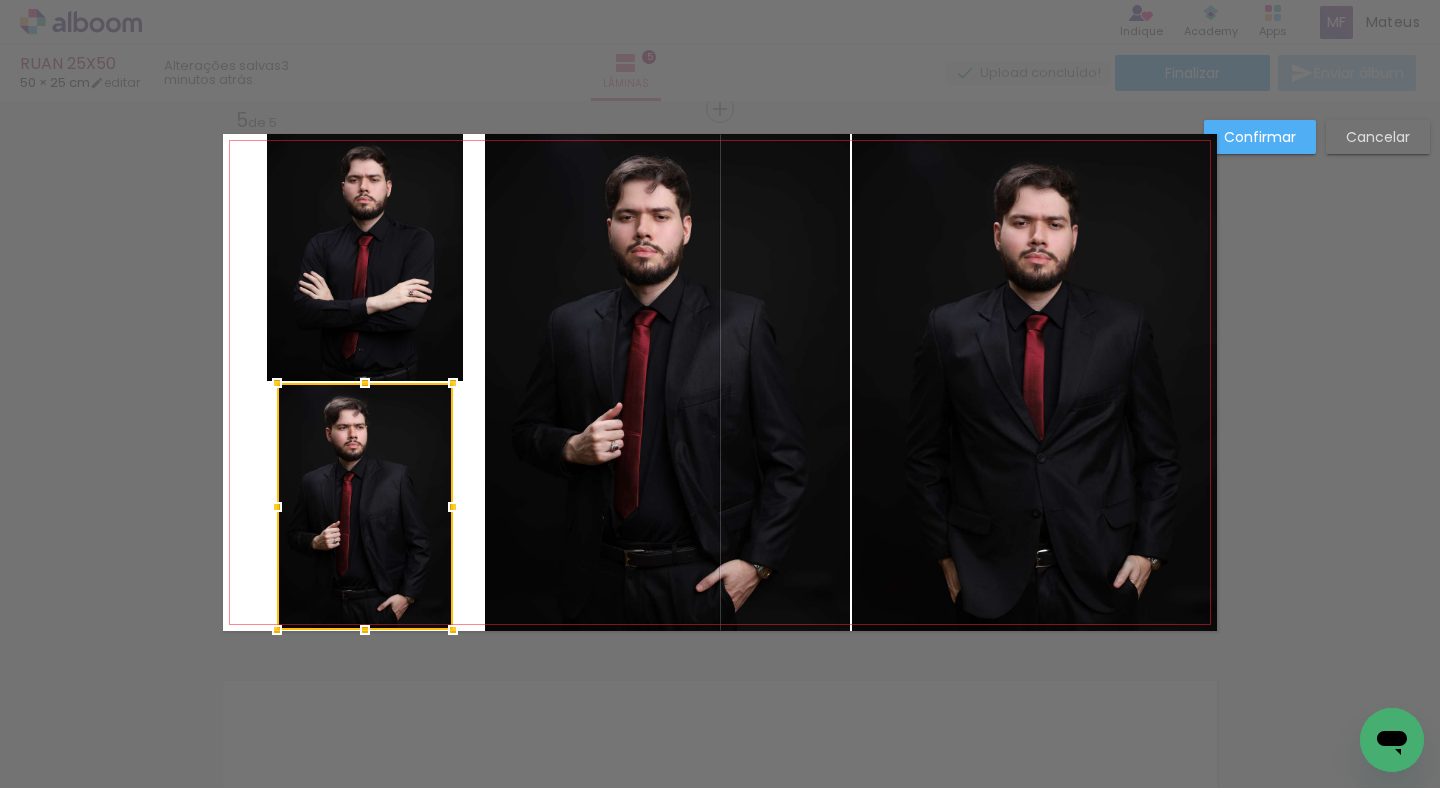 click 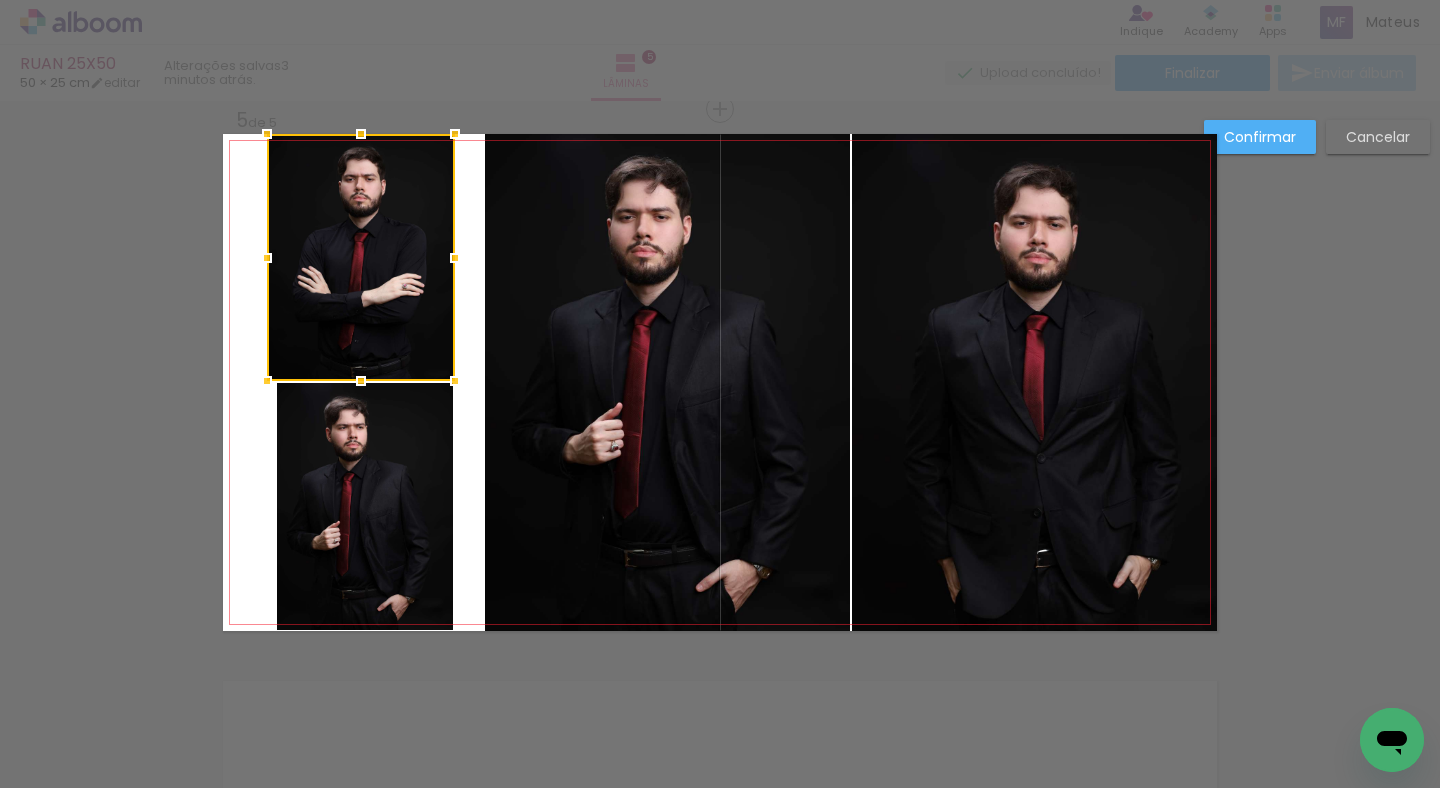drag, startPoint x: 449, startPoint y: 252, endPoint x: 439, endPoint y: 259, distance: 12.206555 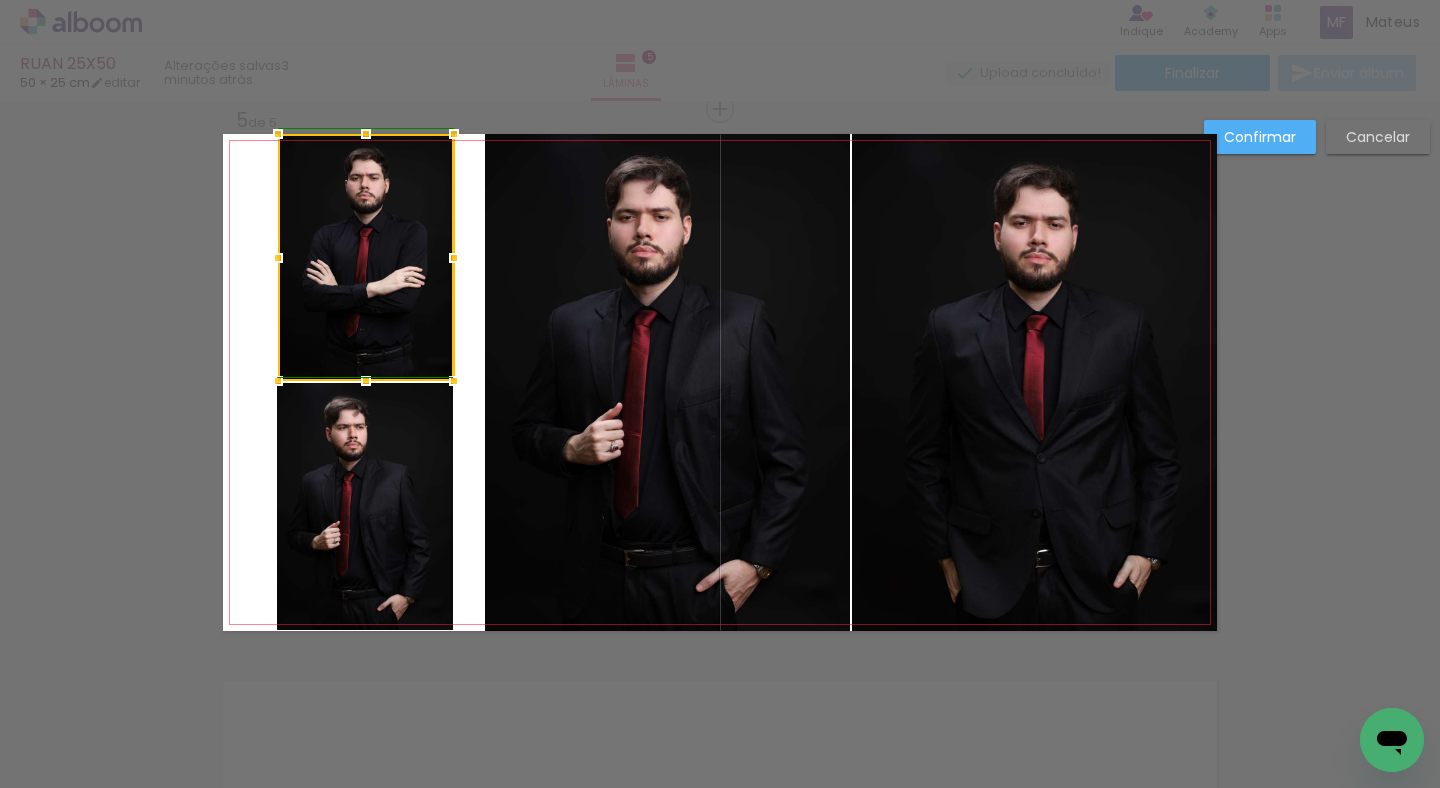 click at bounding box center [278, 258] 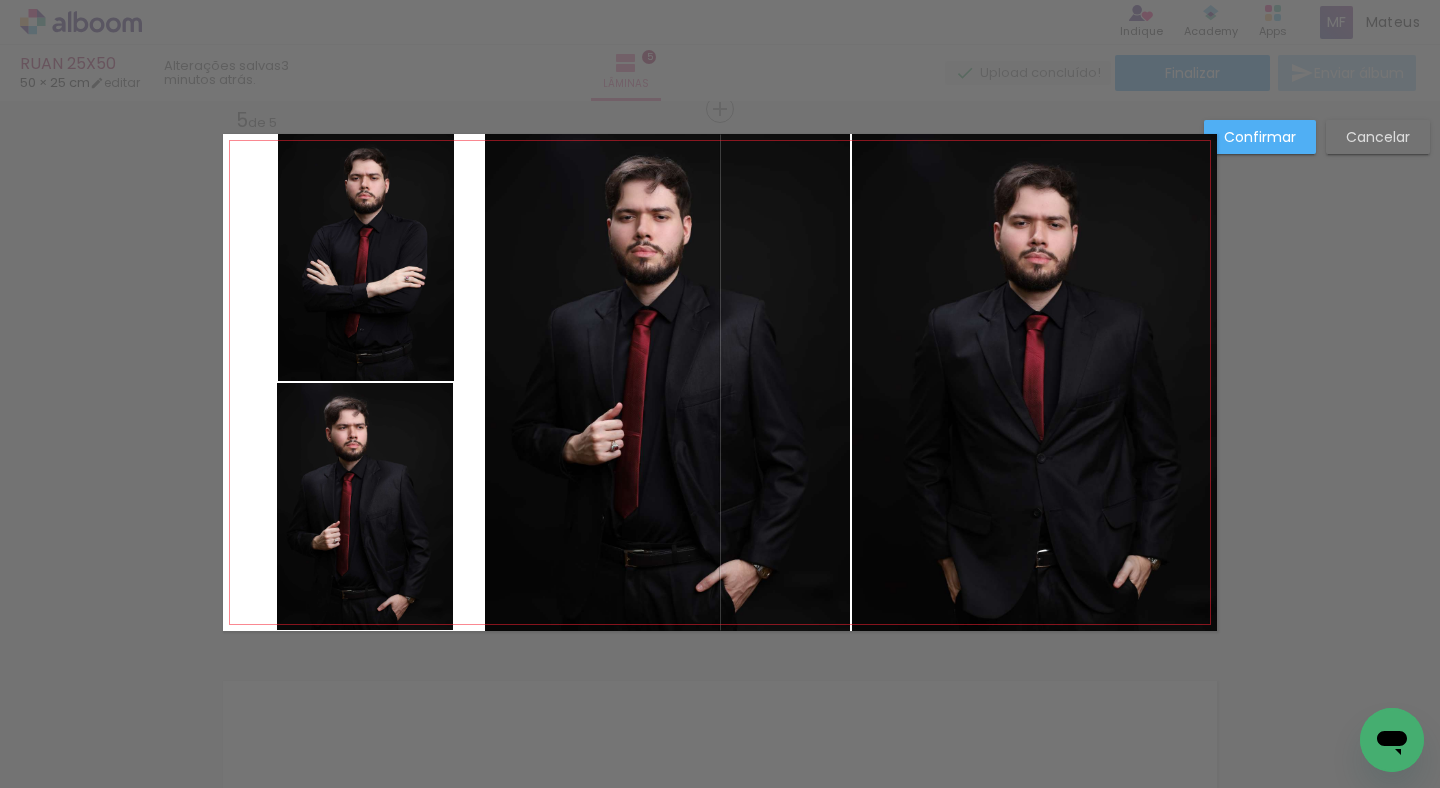 click 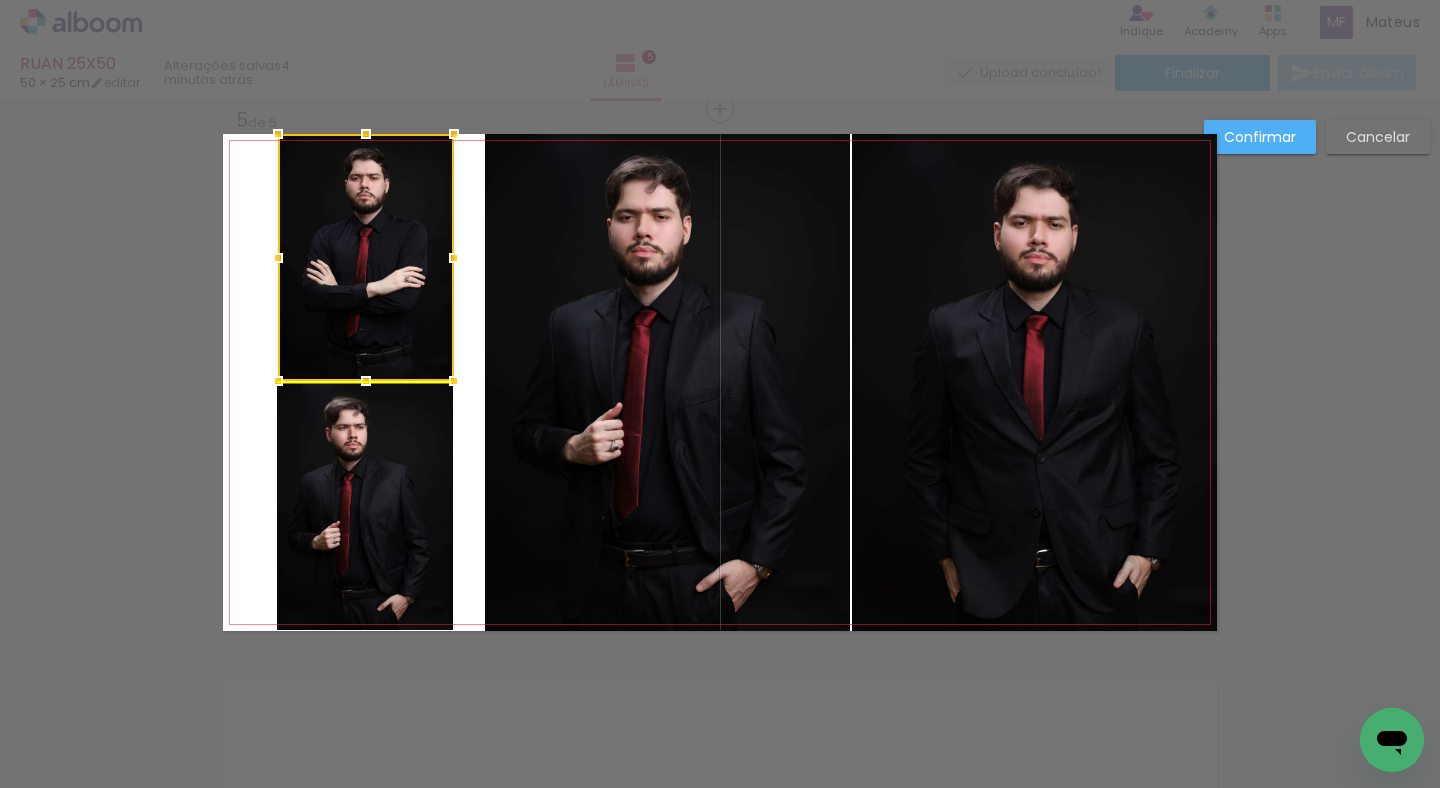 click at bounding box center (366, 257) 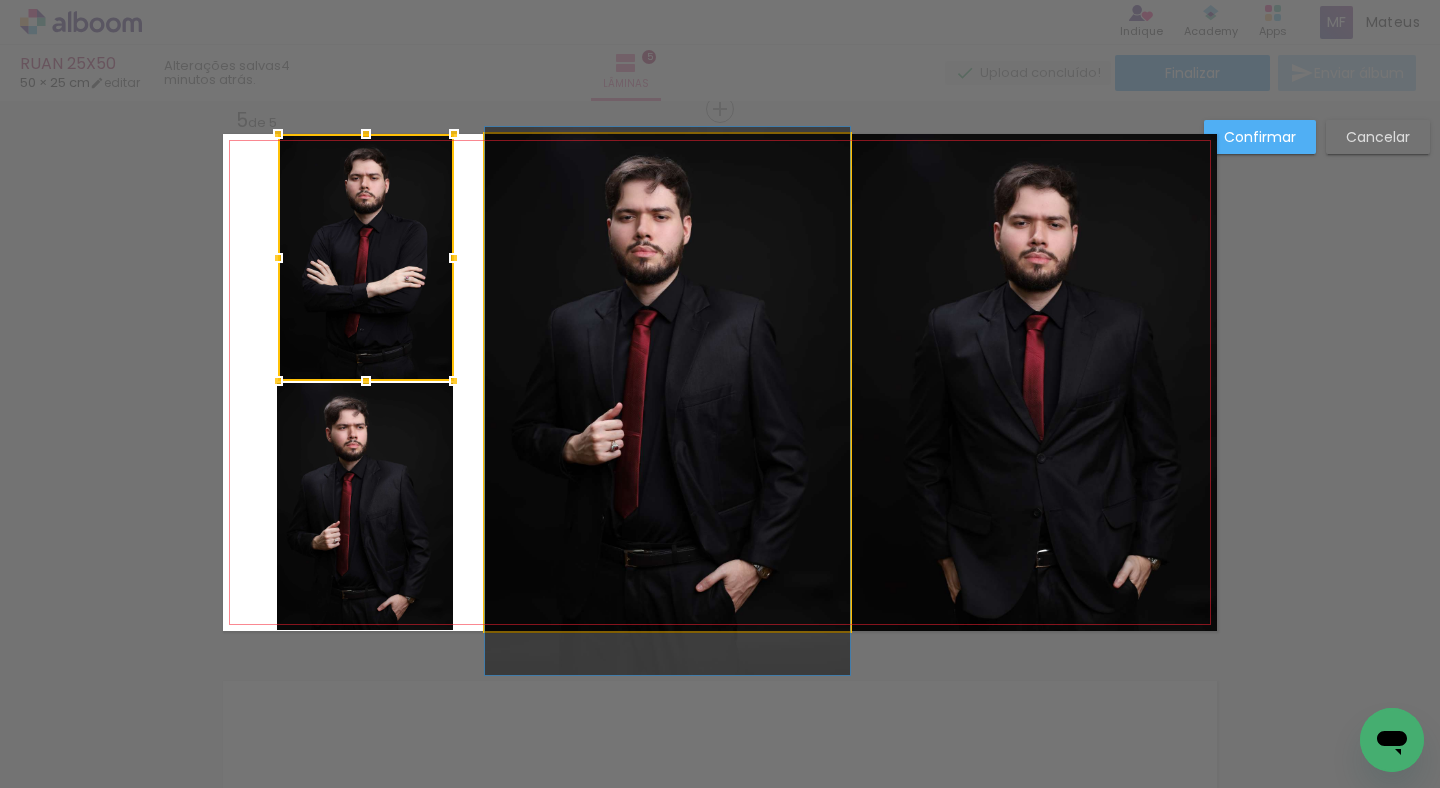 click 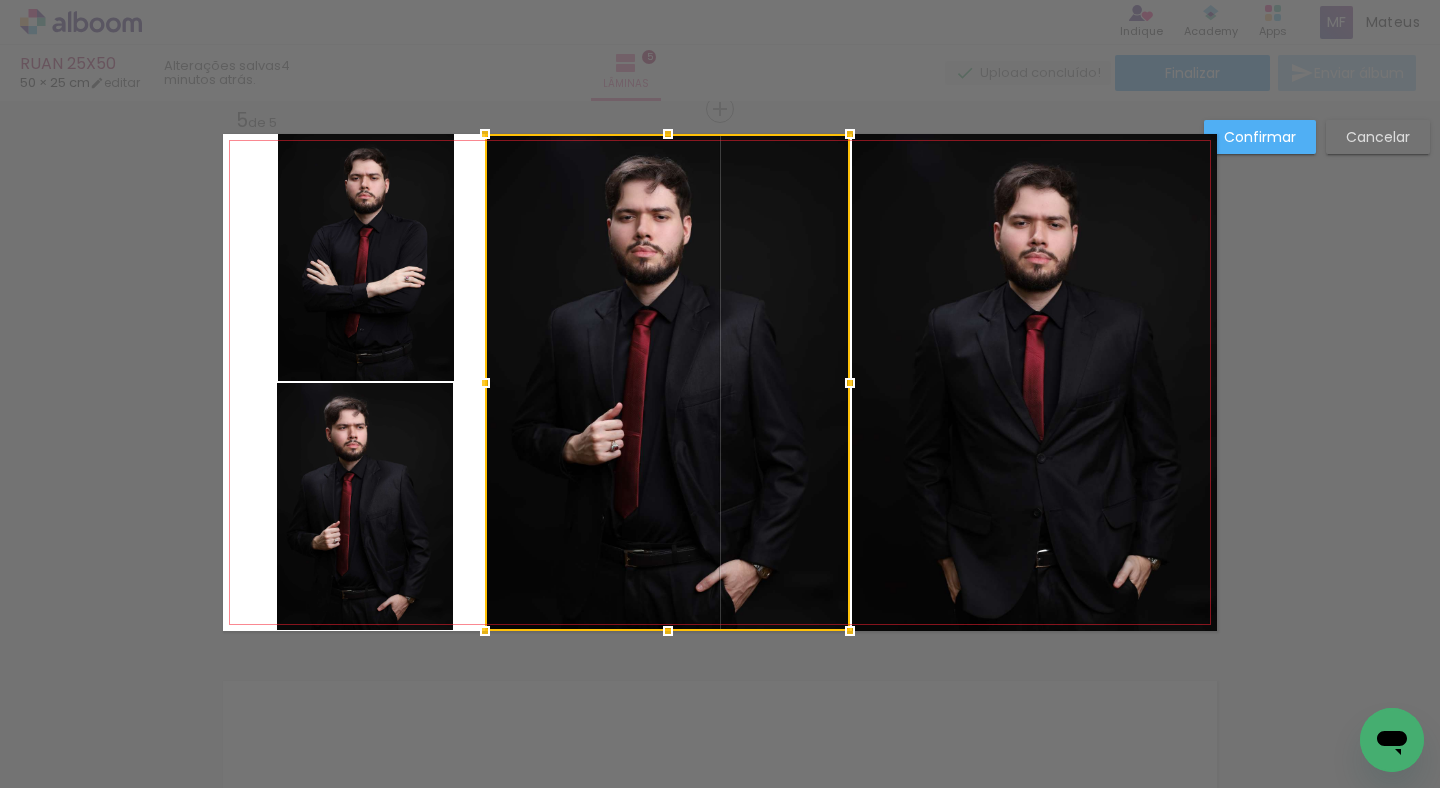 click at bounding box center [667, 382] 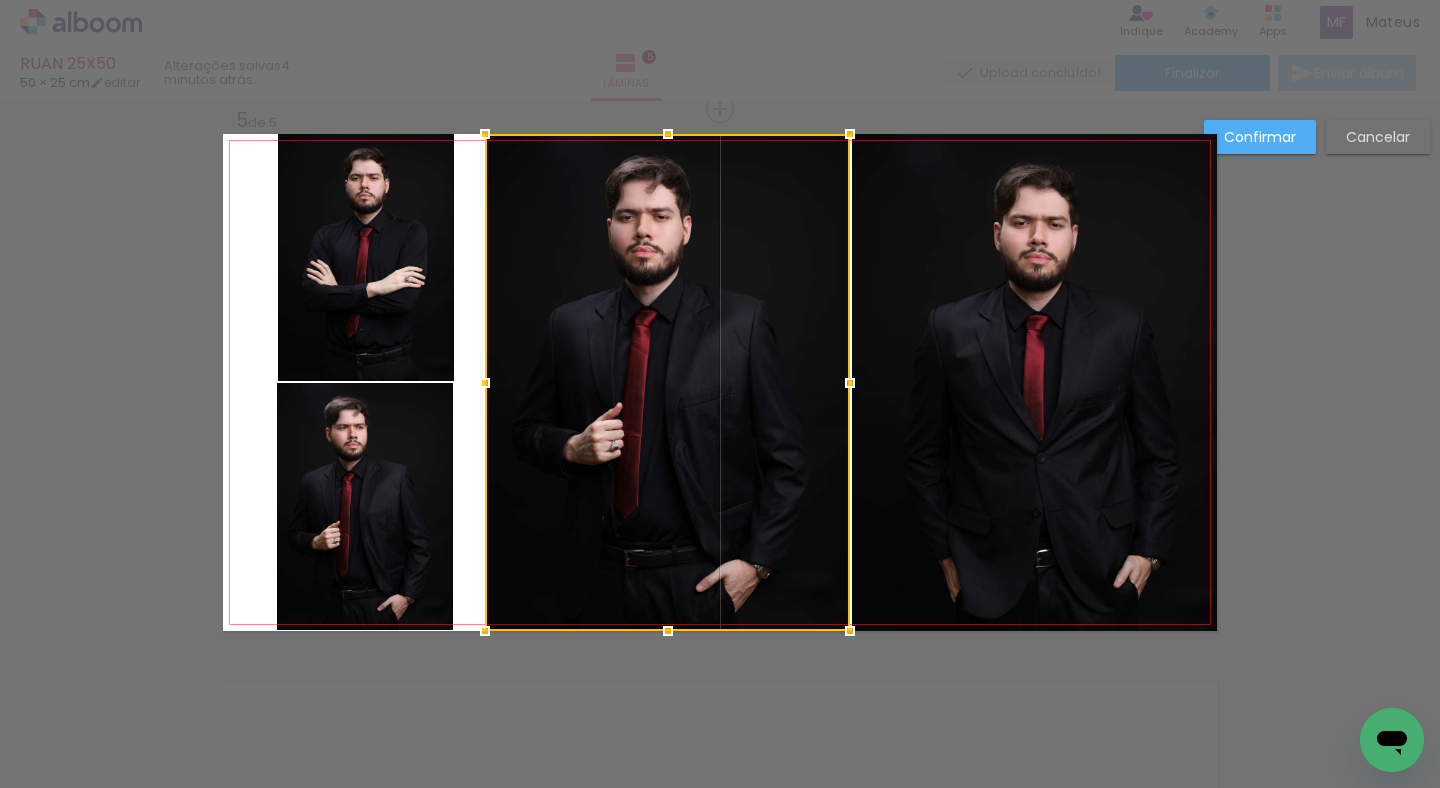 click on "Confirmar" at bounding box center [0, 0] 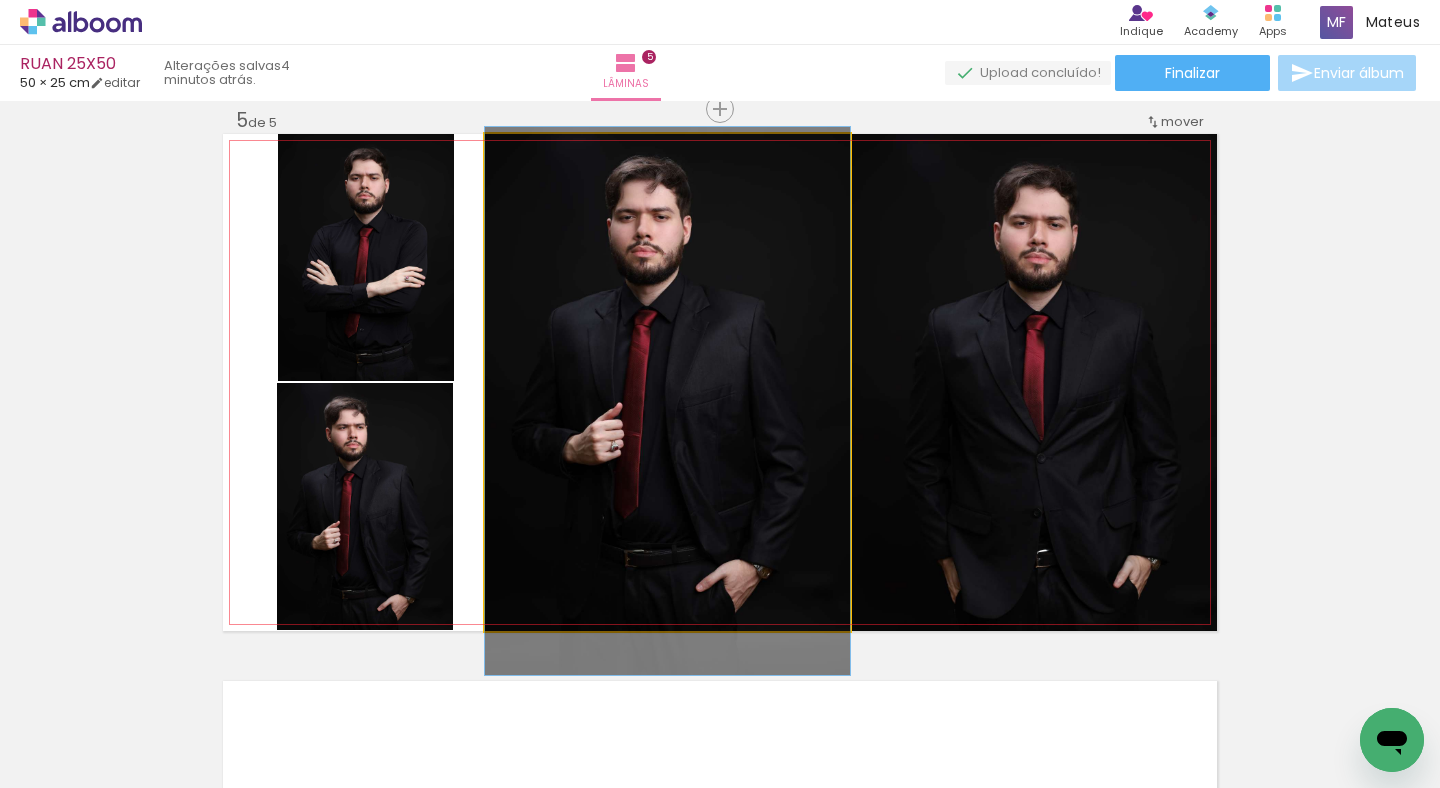 click 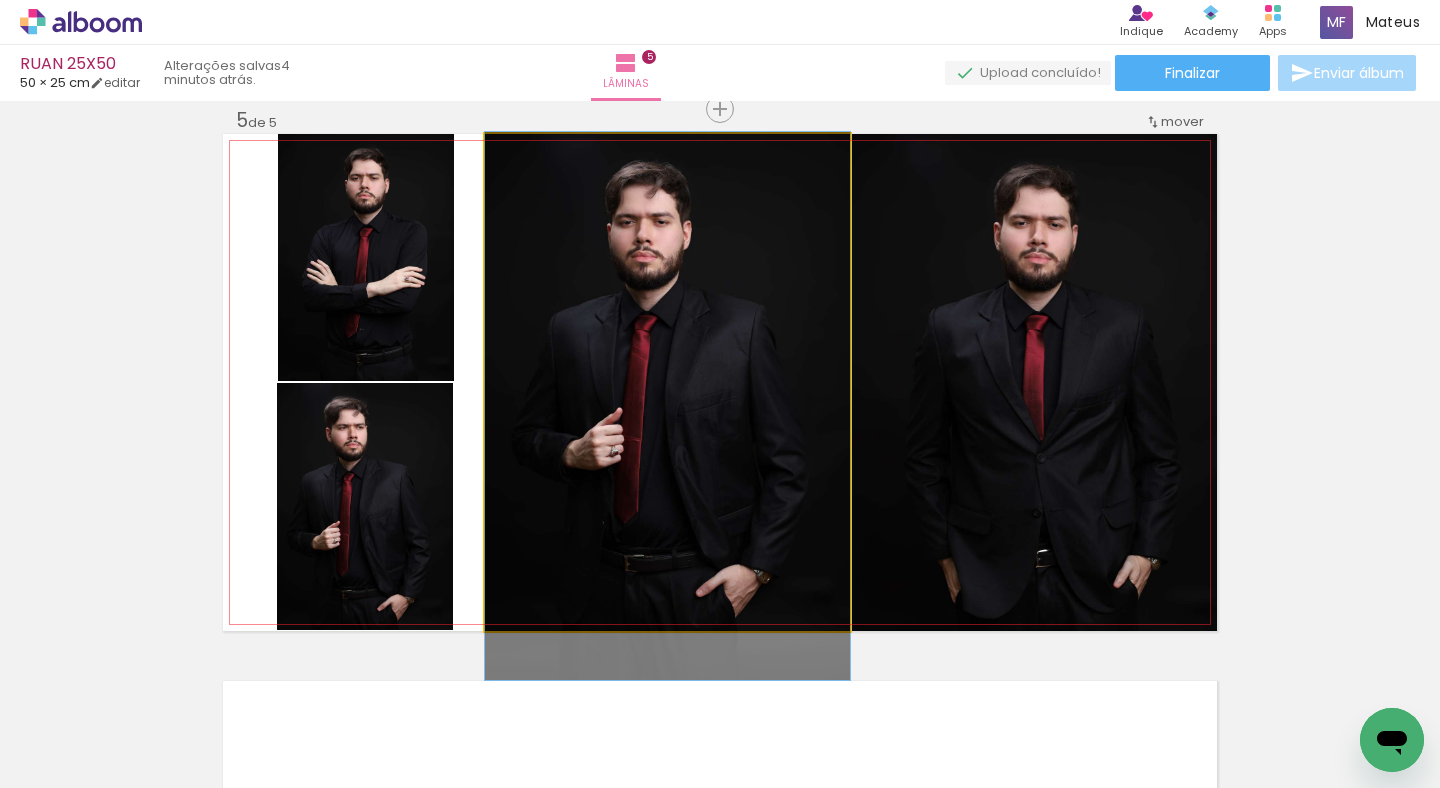 drag, startPoint x: 646, startPoint y: 308, endPoint x: 617, endPoint y: 313, distance: 29.427877 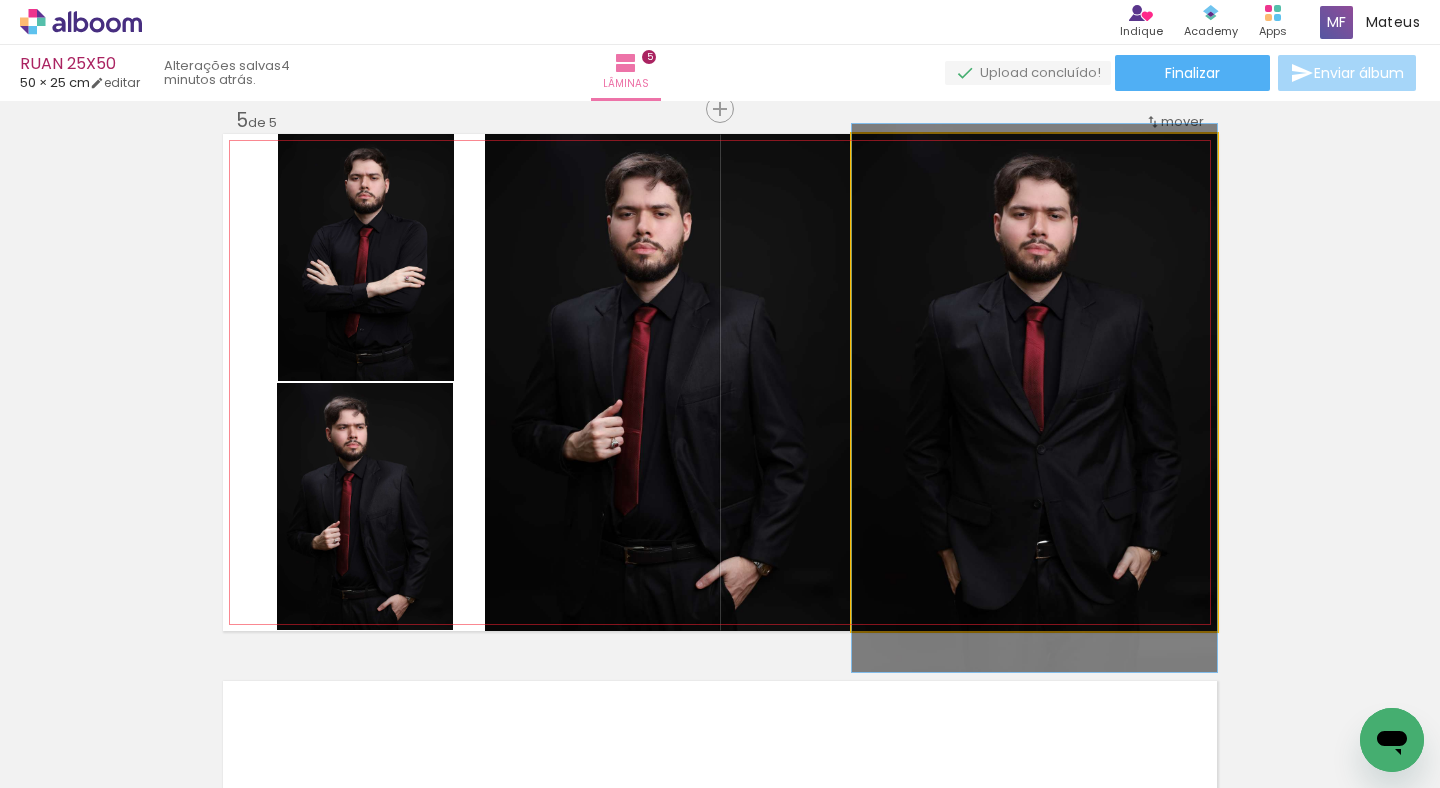 drag, startPoint x: 1035, startPoint y: 399, endPoint x: 1044, endPoint y: 390, distance: 12.727922 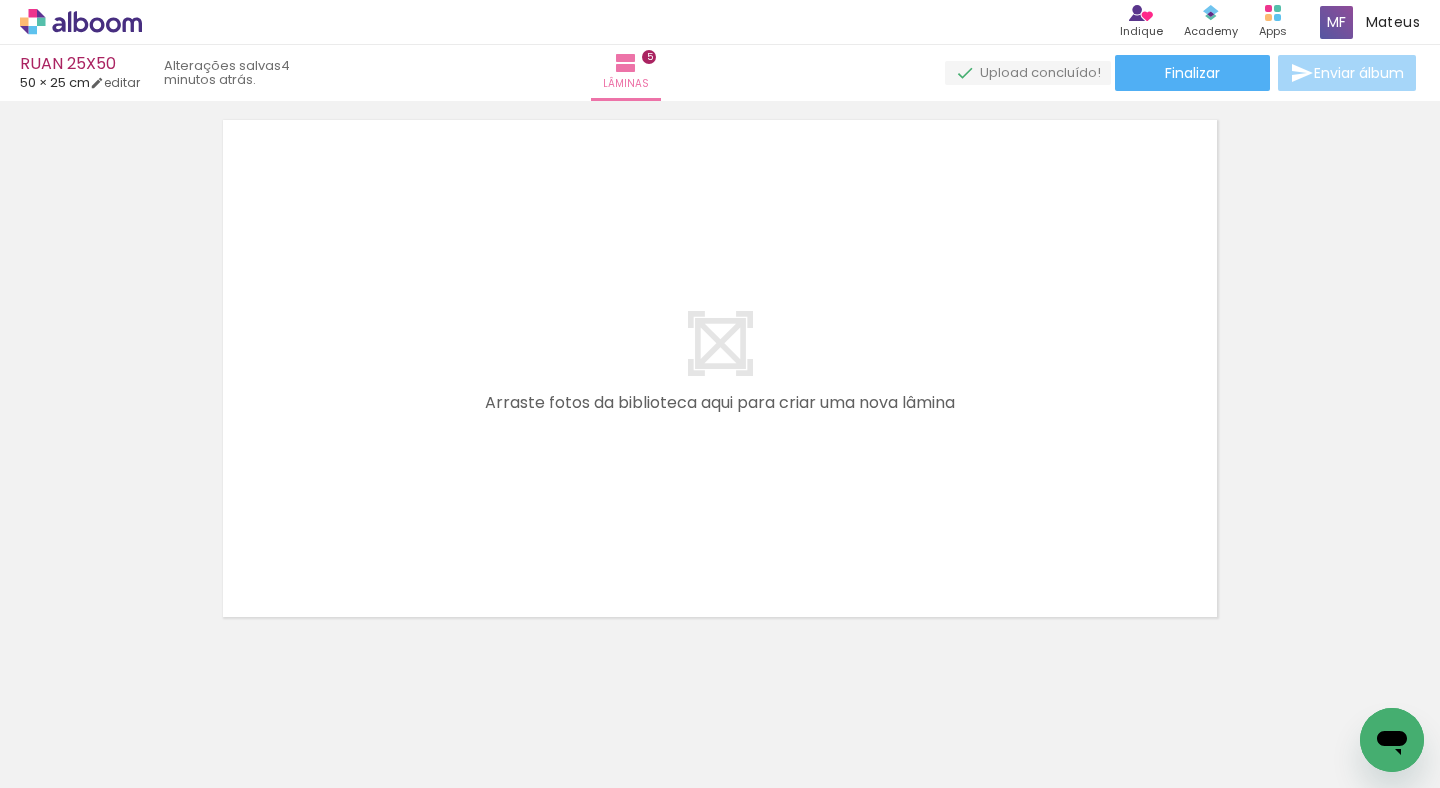 scroll, scrollTop: 2798, scrollLeft: 0, axis: vertical 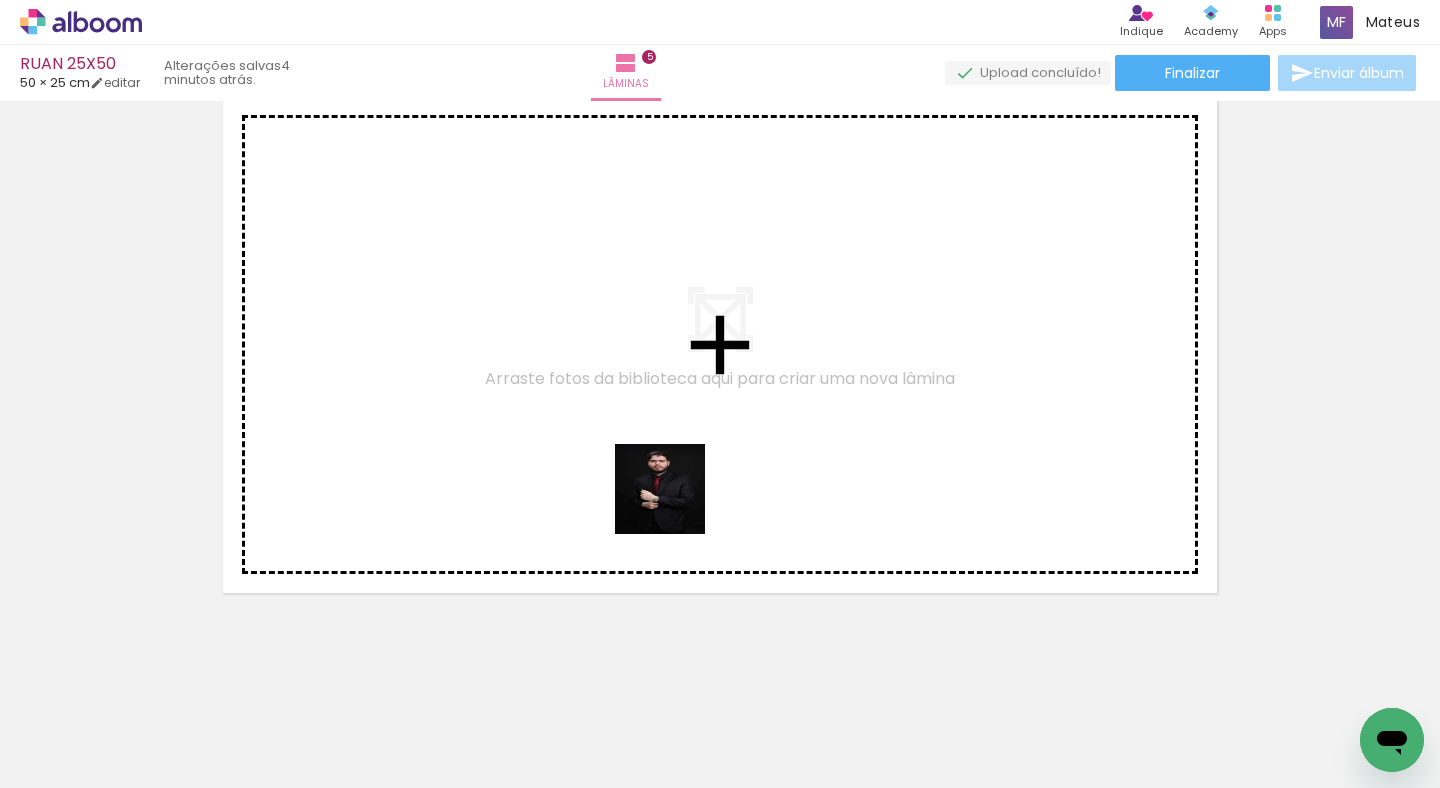 drag, startPoint x: 610, startPoint y: 732, endPoint x: 675, endPoint y: 504, distance: 237.08437 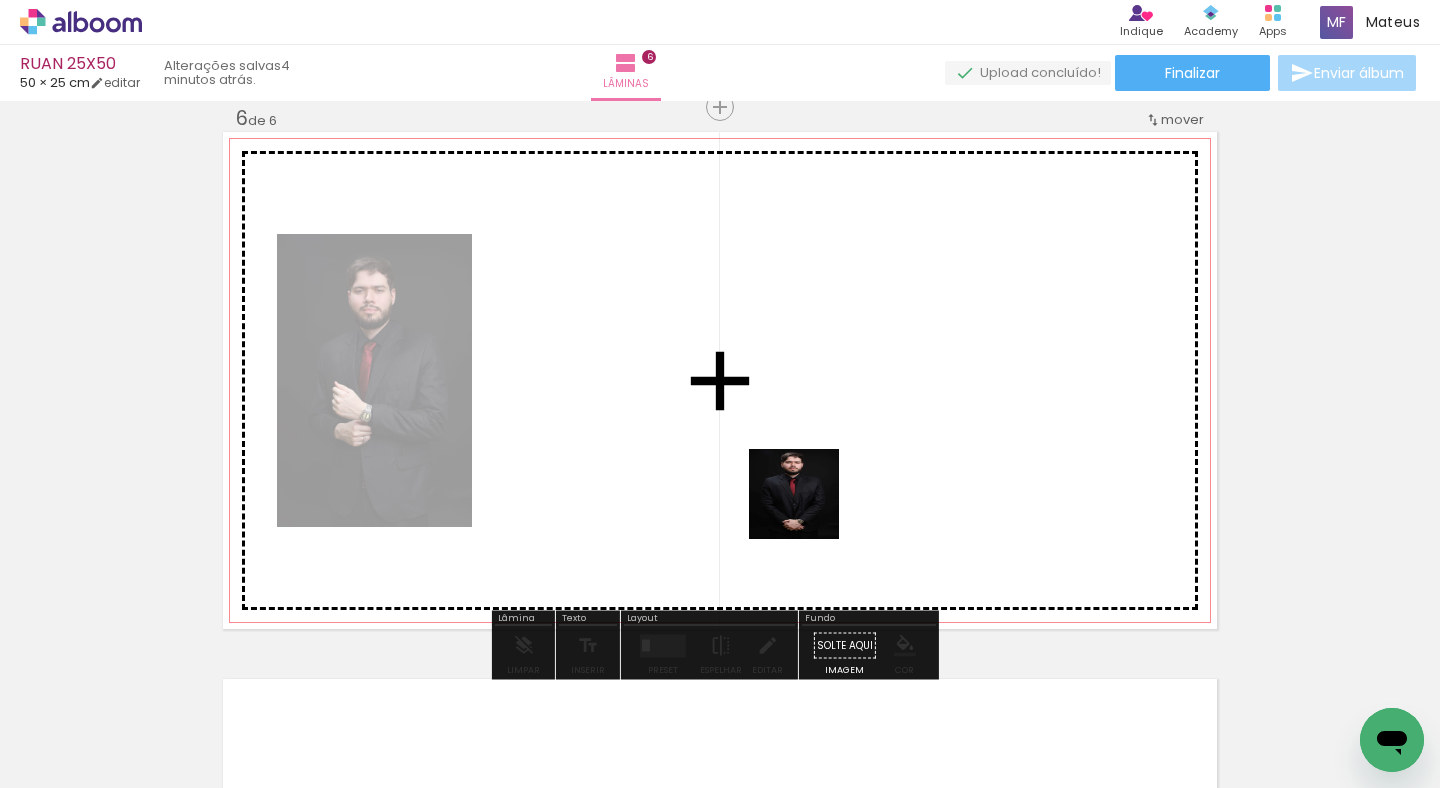 drag, startPoint x: 743, startPoint y: 725, endPoint x: 855, endPoint y: 676, distance: 122.24974 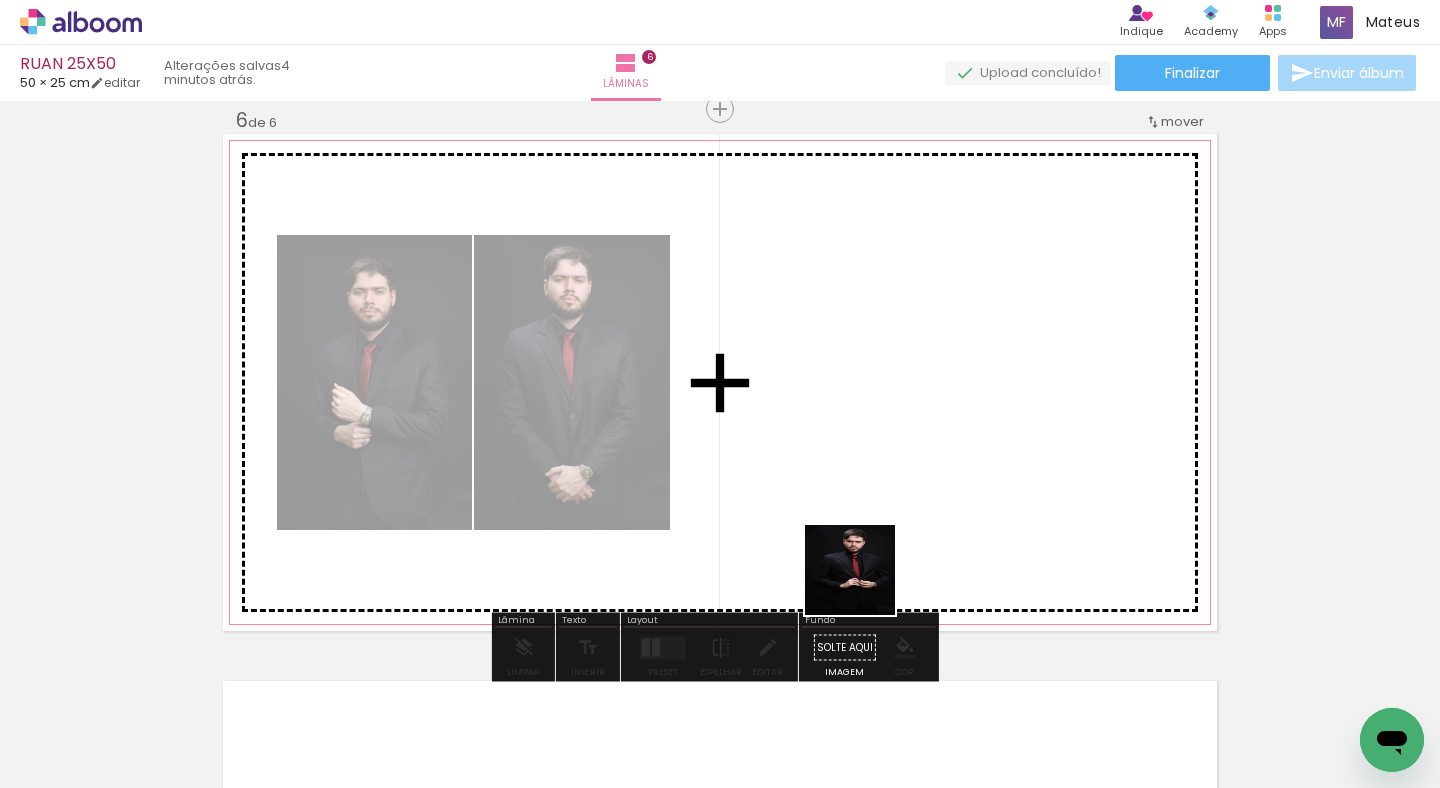 drag, startPoint x: 865, startPoint y: 617, endPoint x: 846, endPoint y: 477, distance: 141.2834 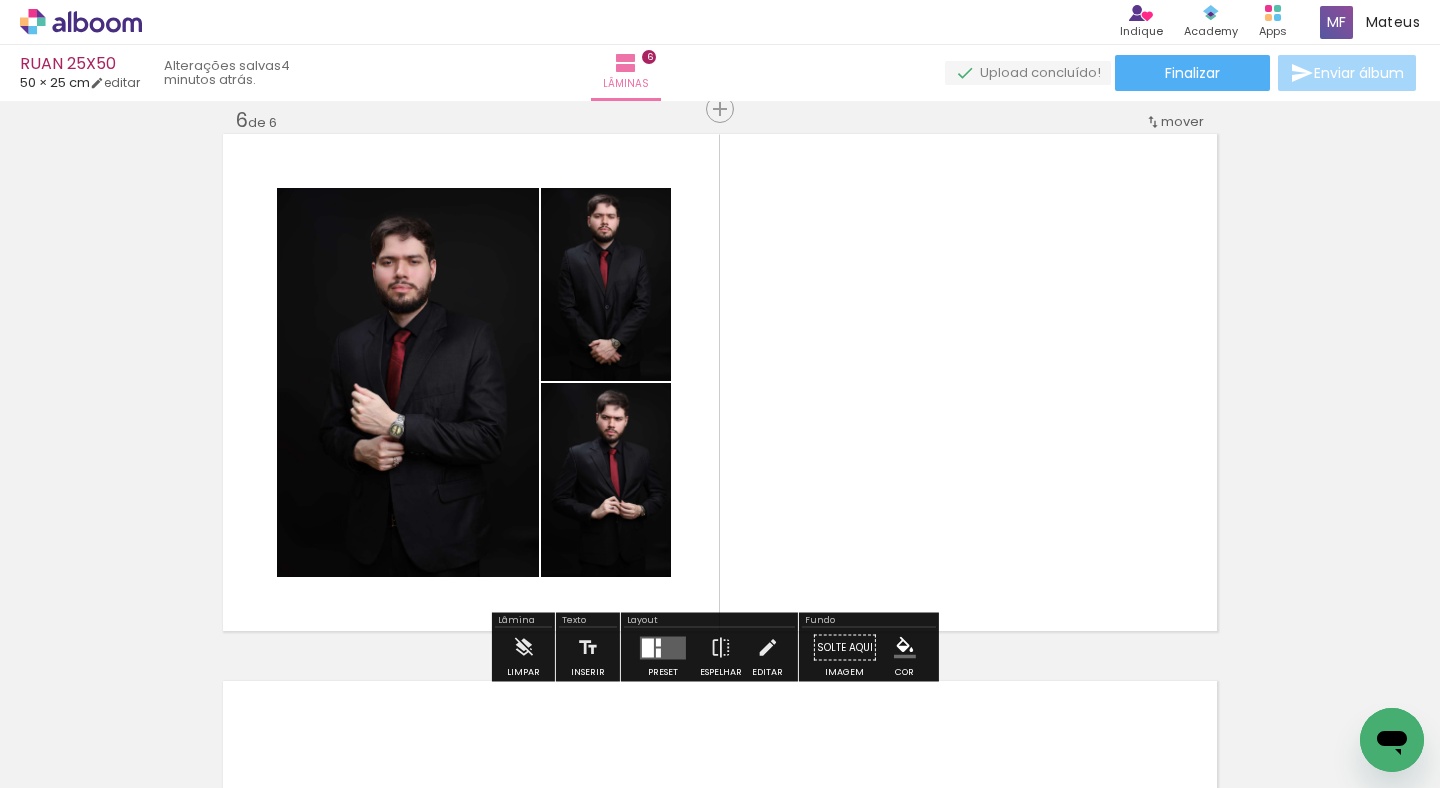 click at bounding box center [658, 642] 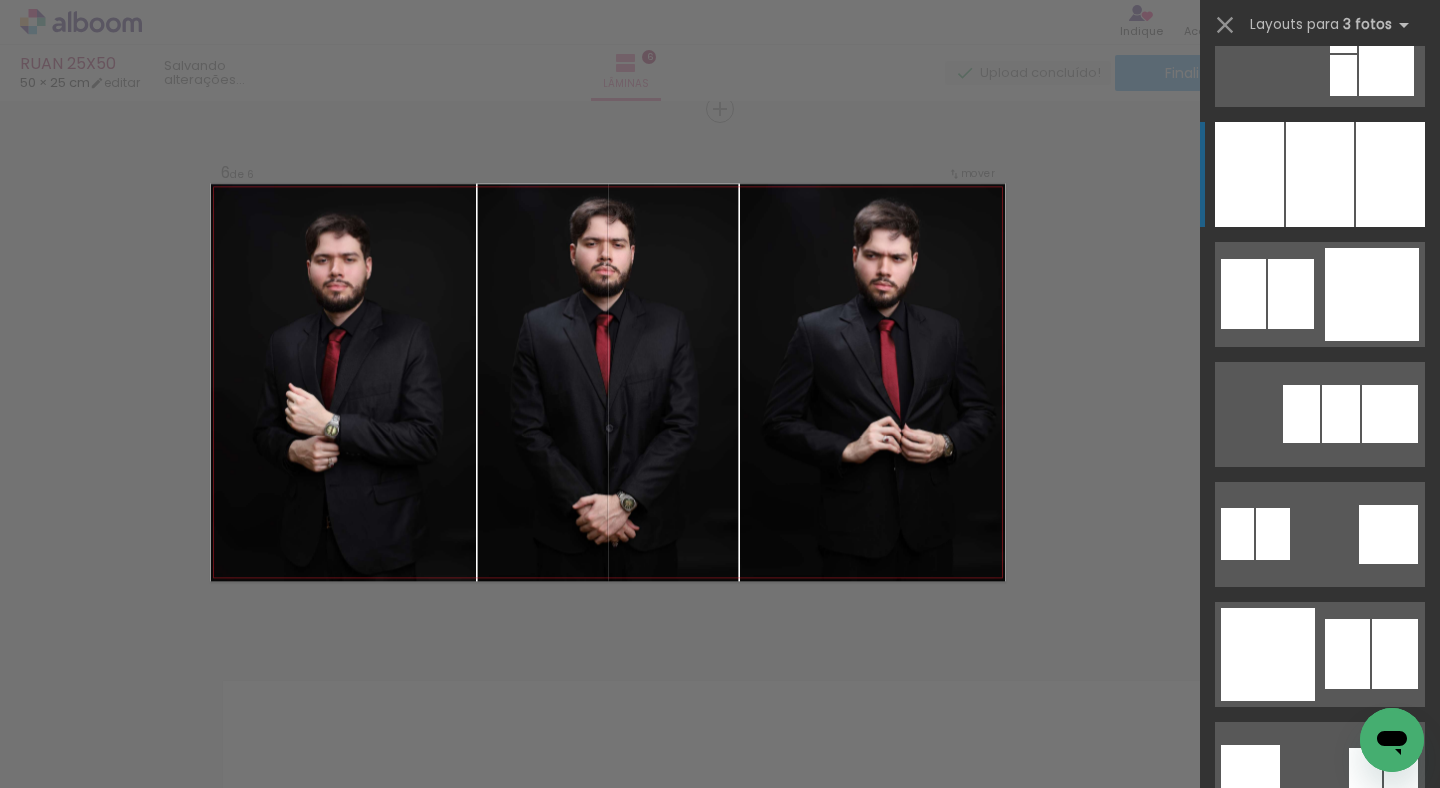 scroll, scrollTop: 1858, scrollLeft: 0, axis: vertical 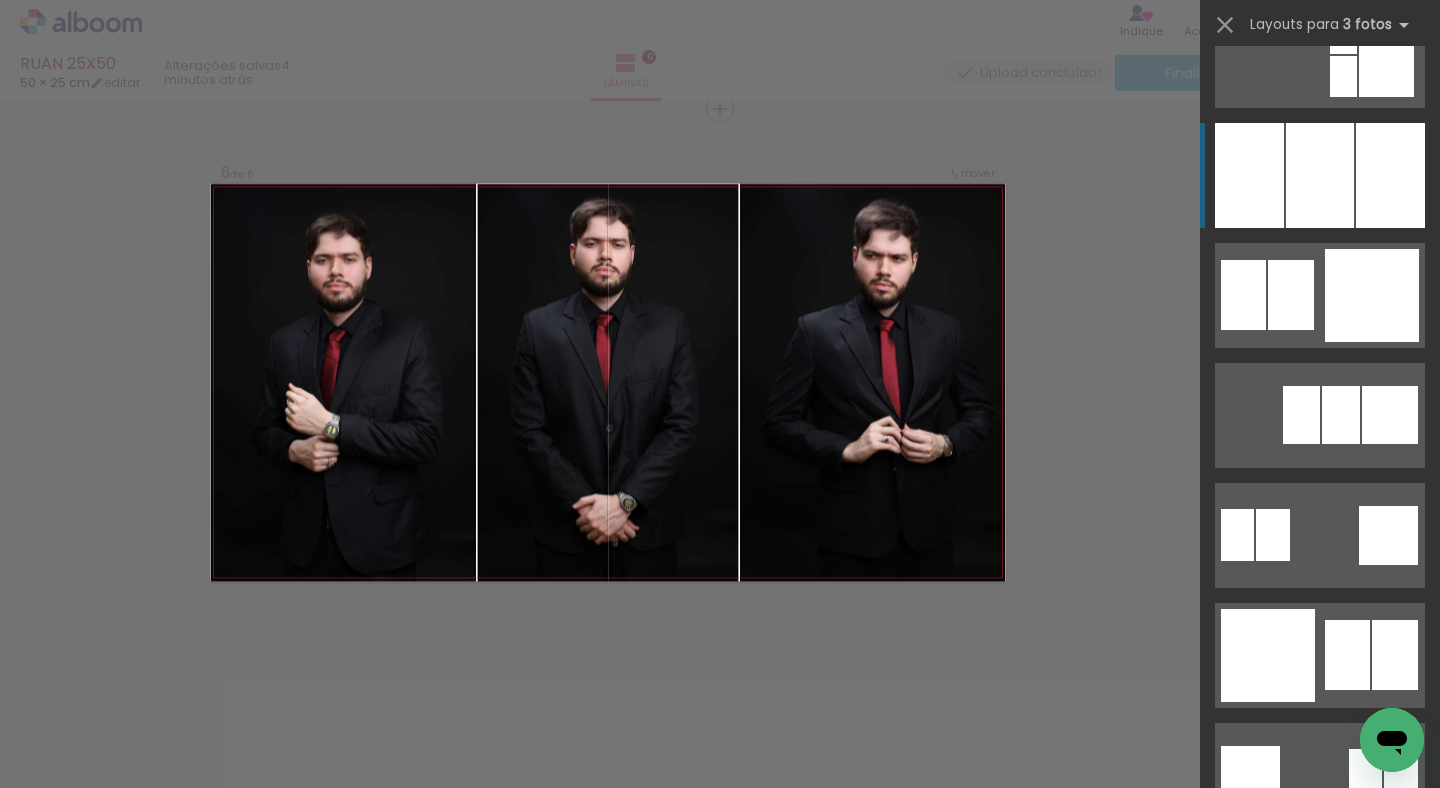 click at bounding box center [1320, 175] 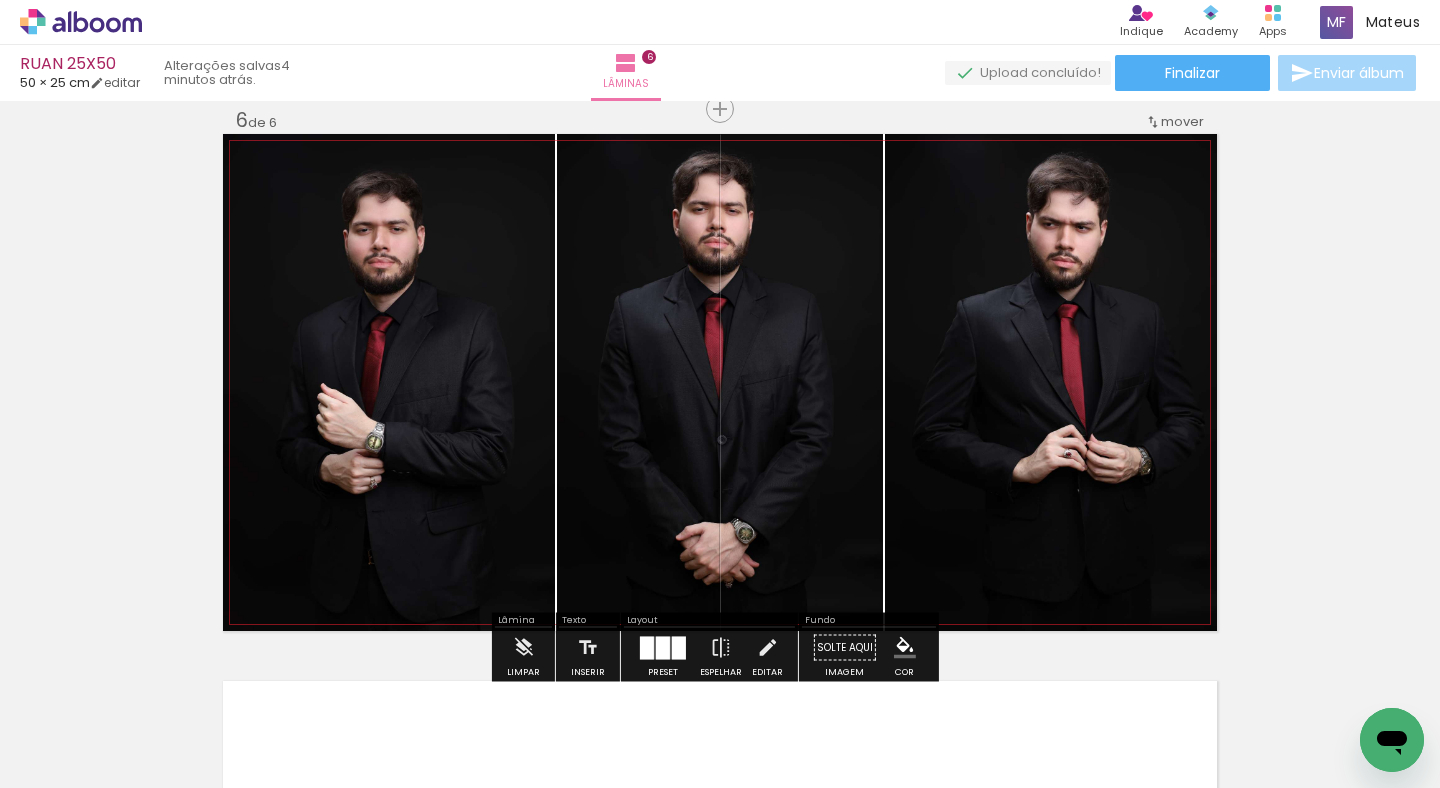 drag, startPoint x: 1016, startPoint y: 373, endPoint x: 697, endPoint y: 388, distance: 319.35248 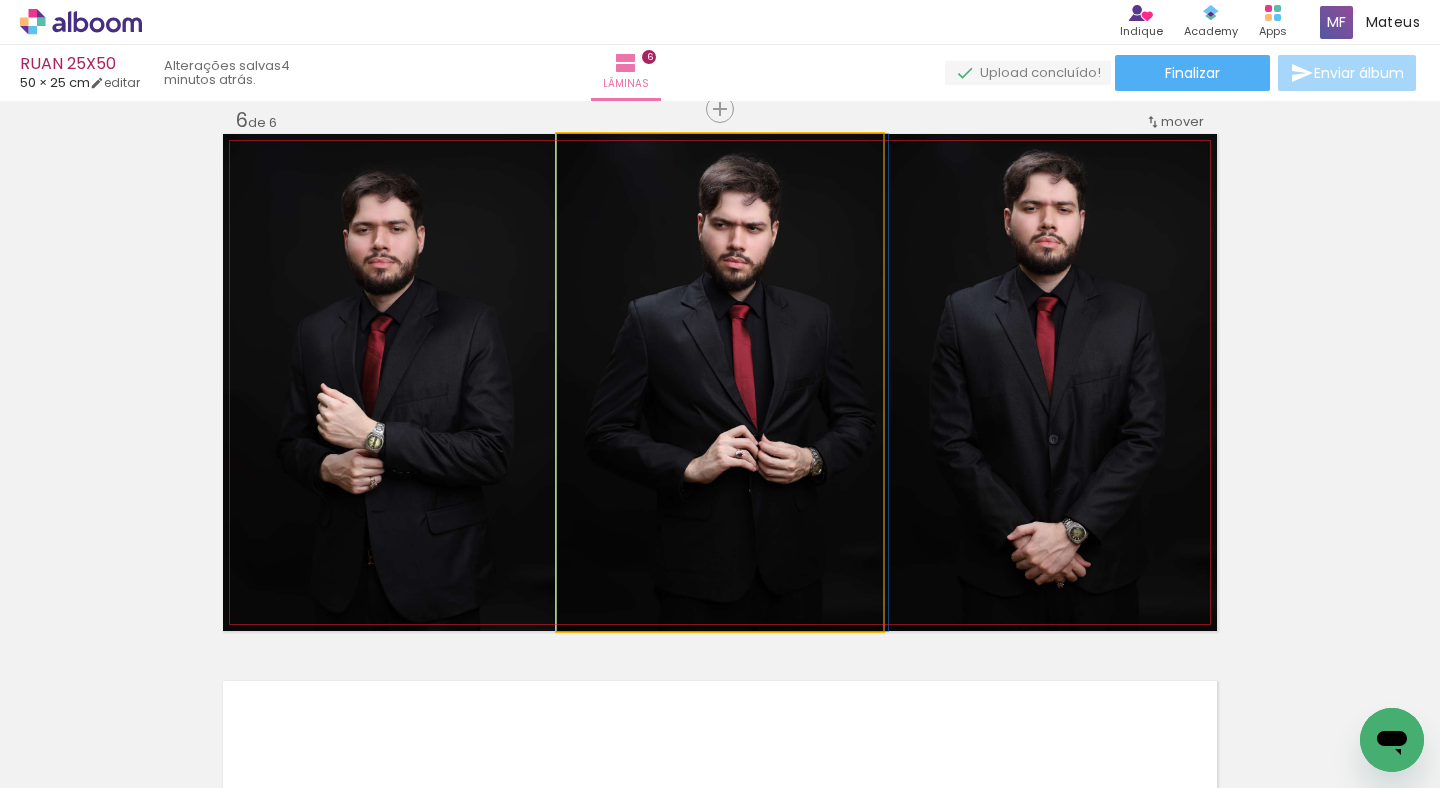 drag, startPoint x: 693, startPoint y: 397, endPoint x: 722, endPoint y: 396, distance: 29.017237 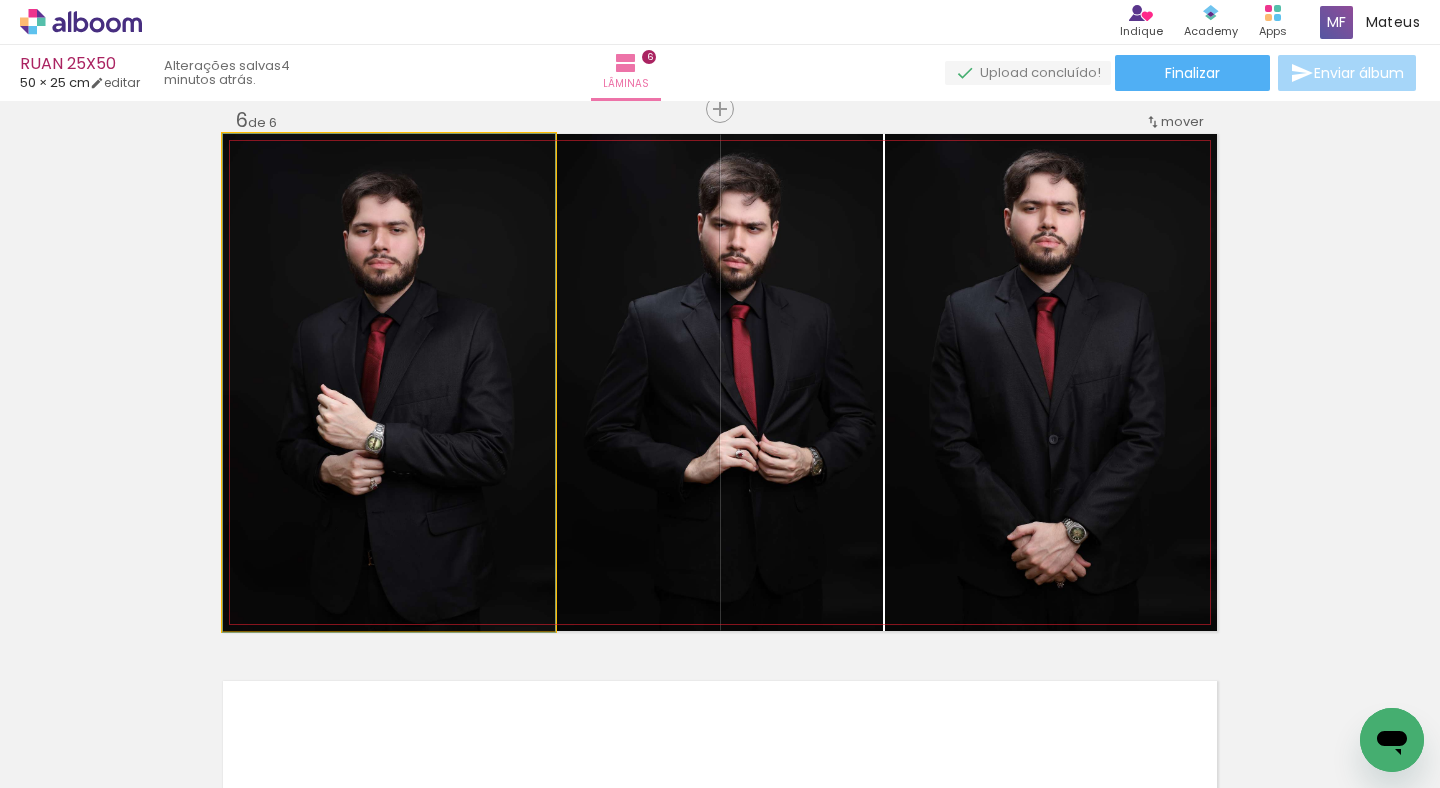 drag, startPoint x: 398, startPoint y: 322, endPoint x: 475, endPoint y: 332, distance: 77.64664 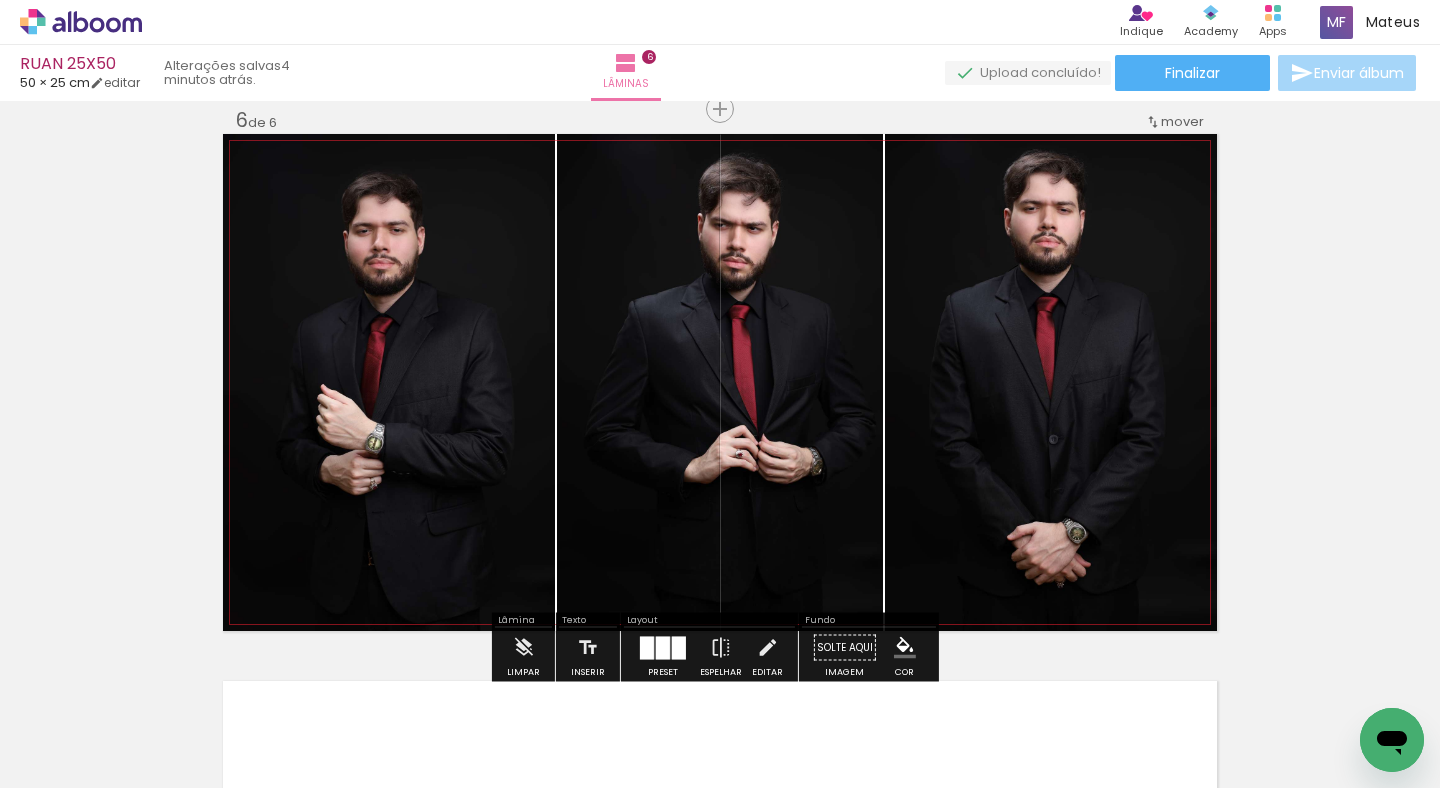 click at bounding box center (0, 0) 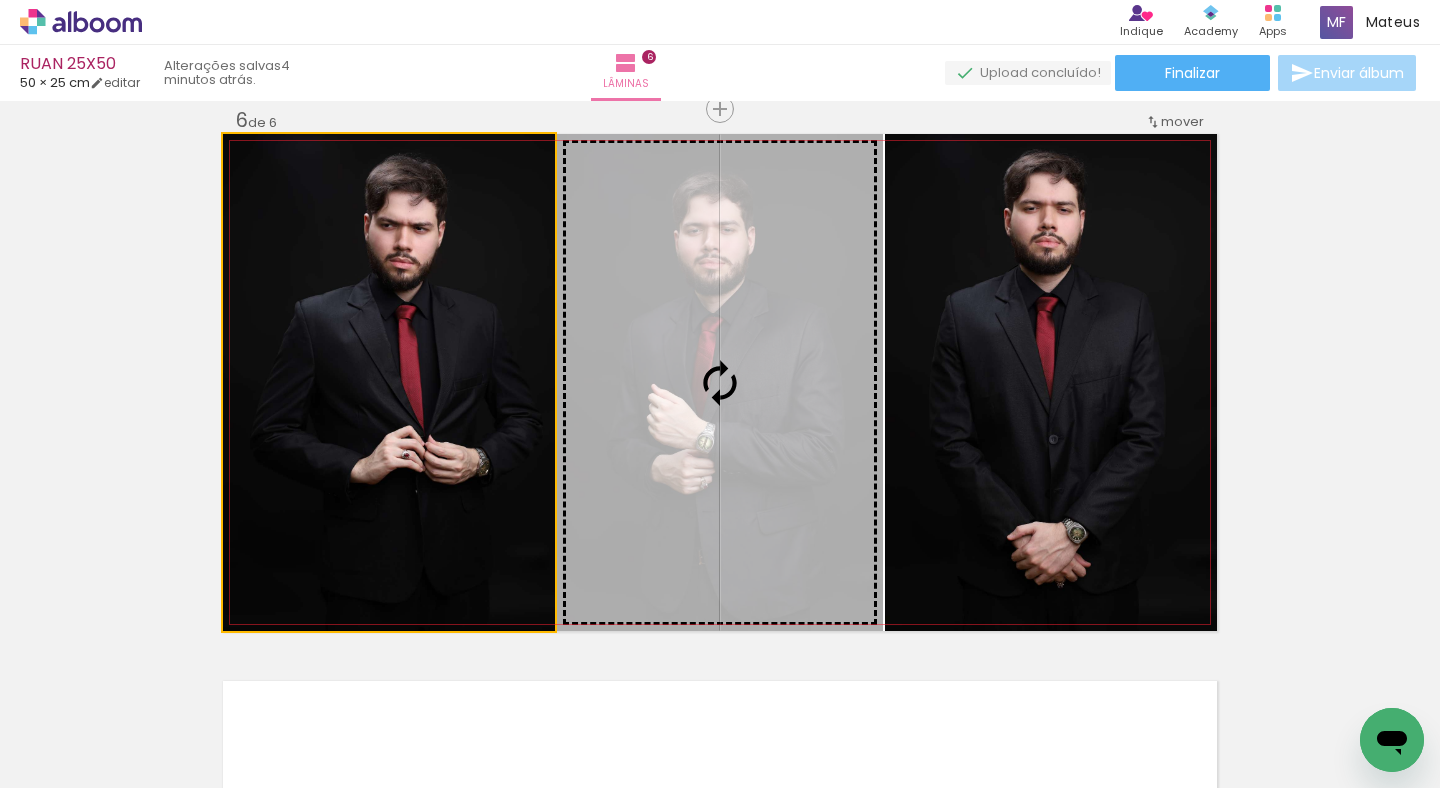 drag, startPoint x: 444, startPoint y: 367, endPoint x: 721, endPoint y: 375, distance: 277.1155 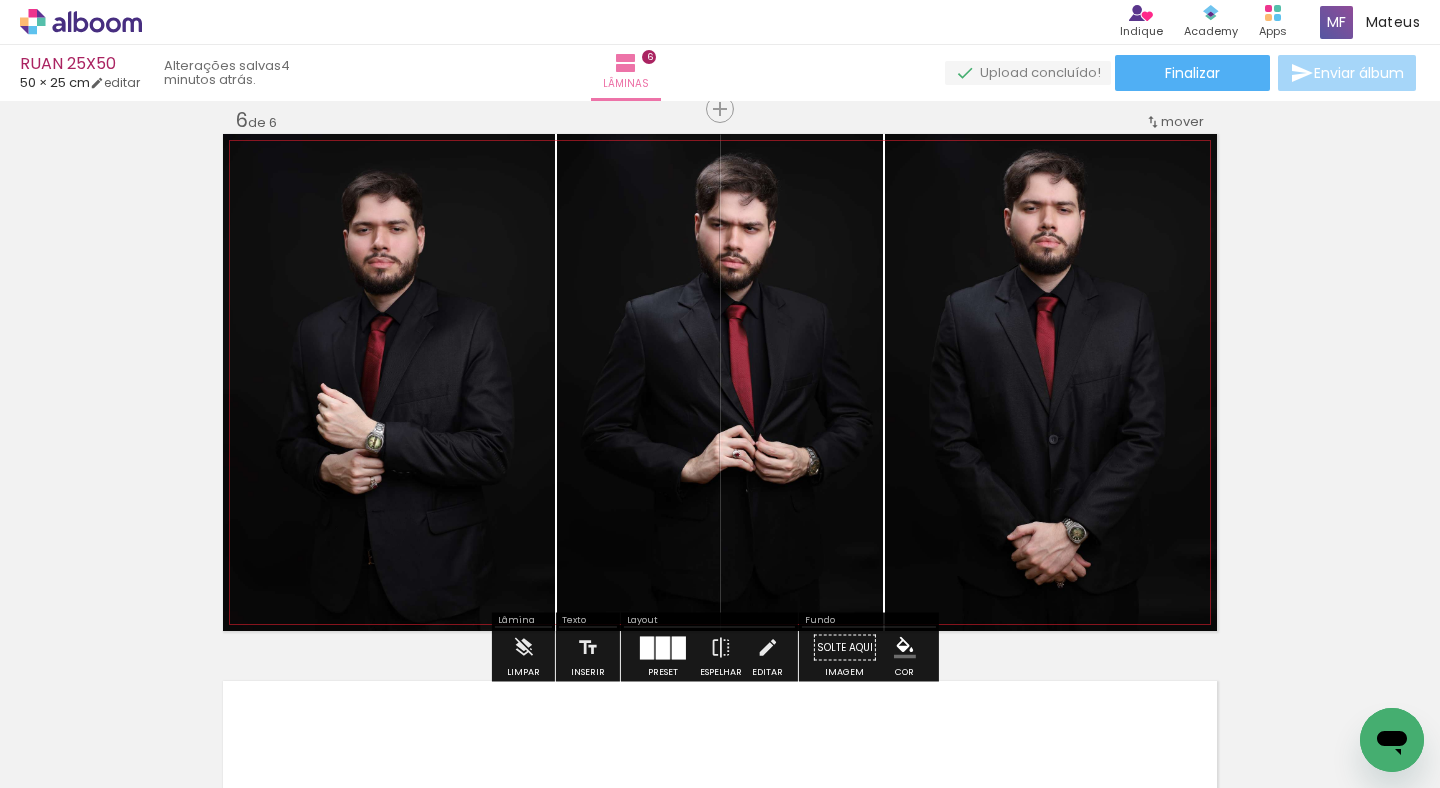 drag, startPoint x: 419, startPoint y: 401, endPoint x: 760, endPoint y: 391, distance: 341.1466 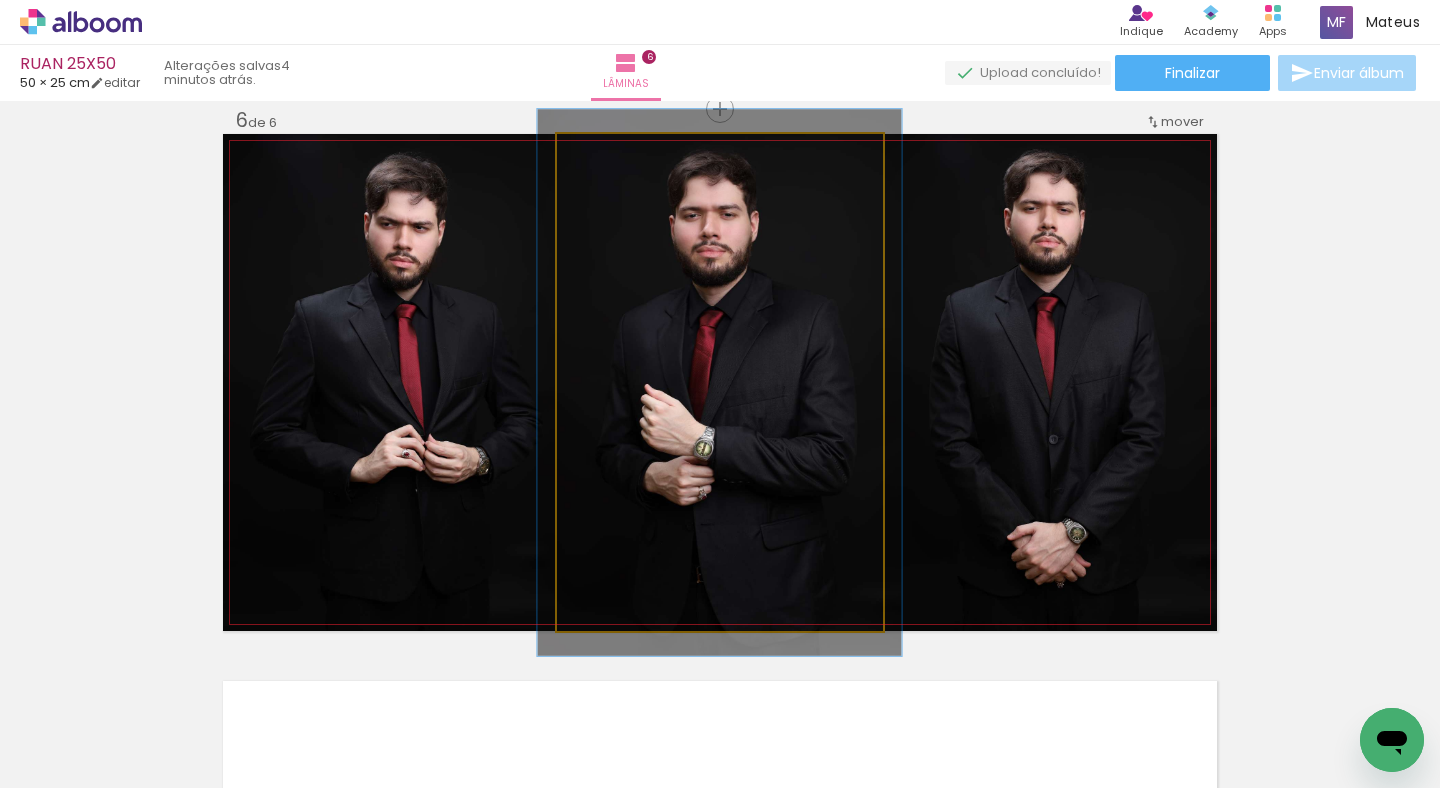 click at bounding box center [611, 155] 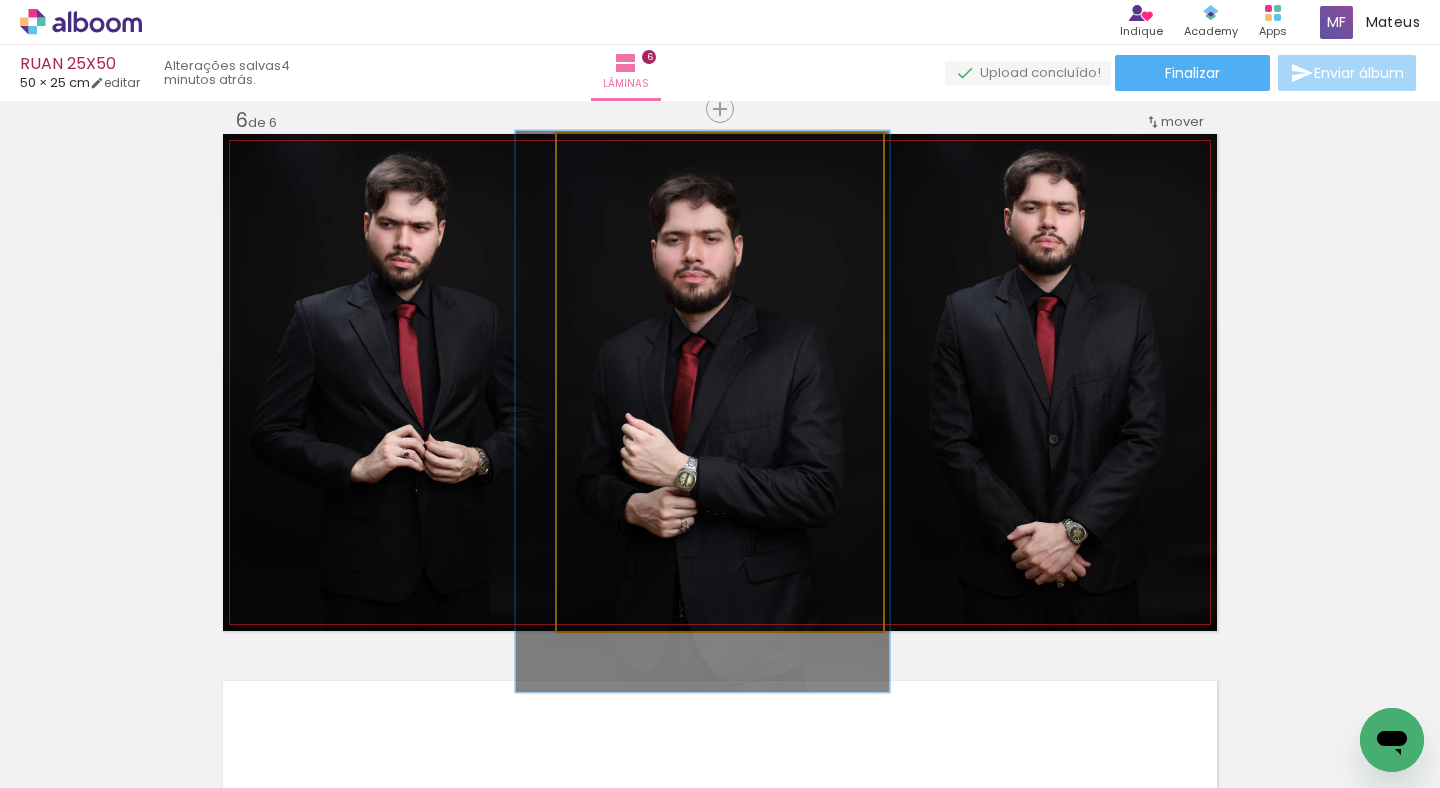 drag, startPoint x: 774, startPoint y: 296, endPoint x: 757, endPoint y: 323, distance: 31.906113 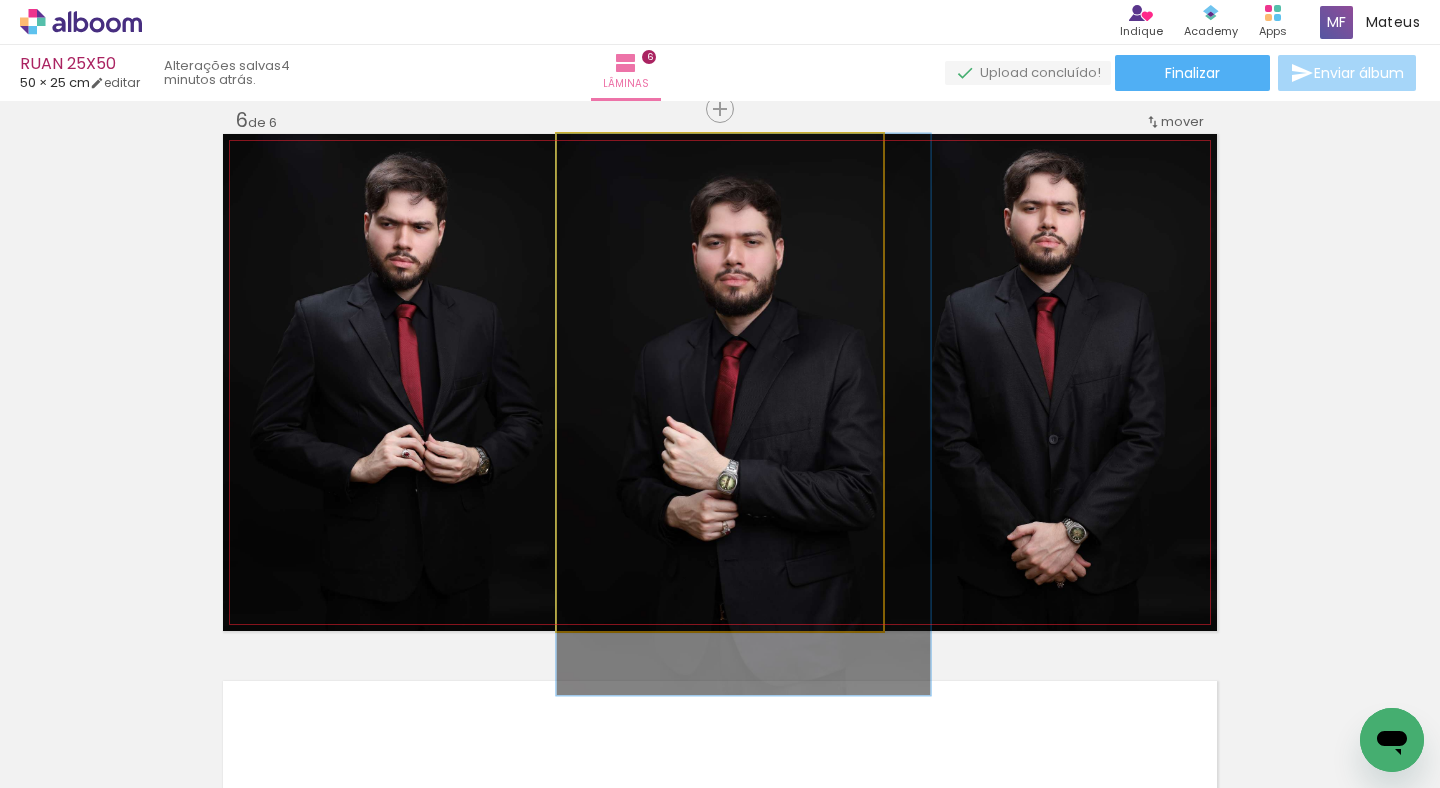 drag, startPoint x: 776, startPoint y: 317, endPoint x: 836, endPoint y: 323, distance: 60.299255 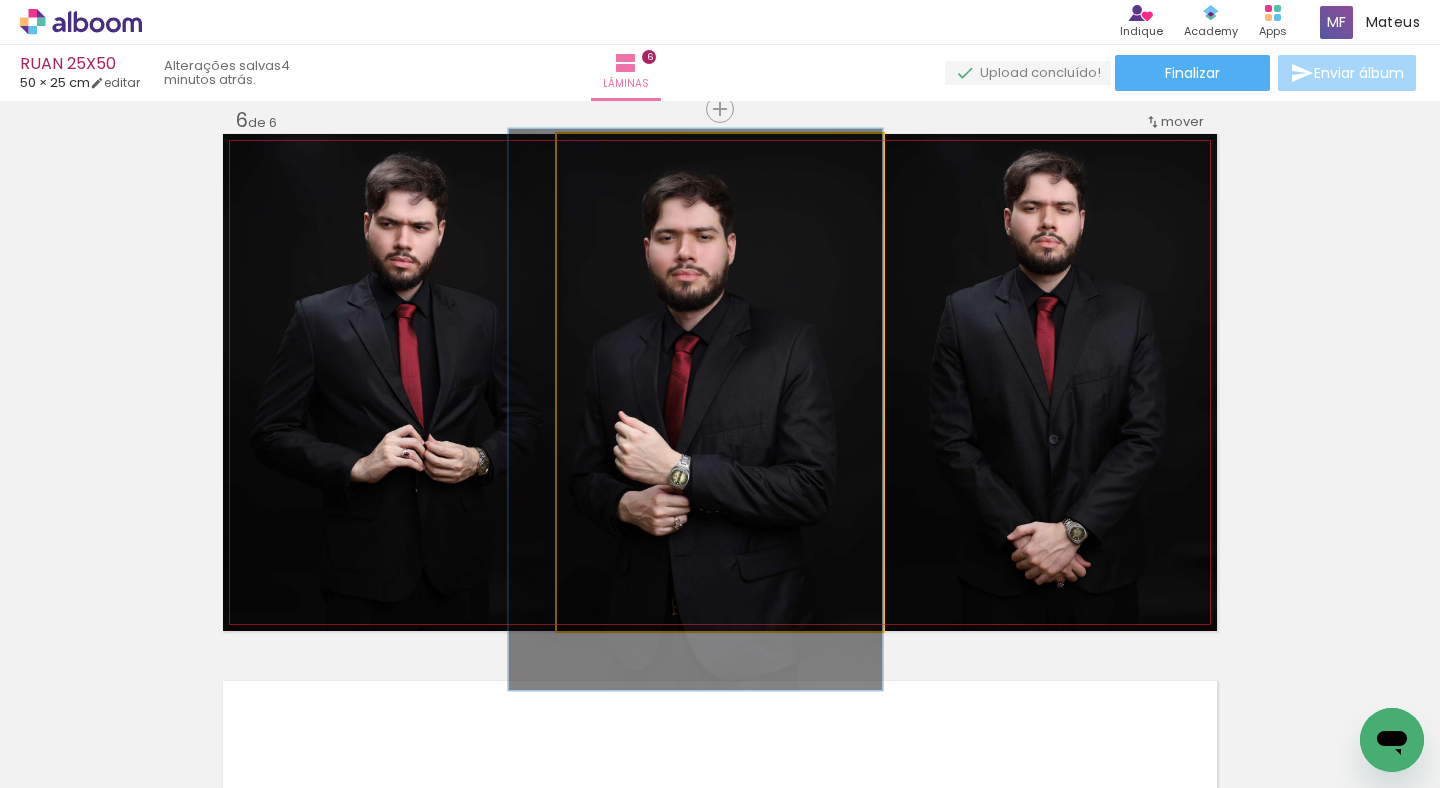 drag, startPoint x: 815, startPoint y: 321, endPoint x: 779, endPoint y: 309, distance: 37.94733 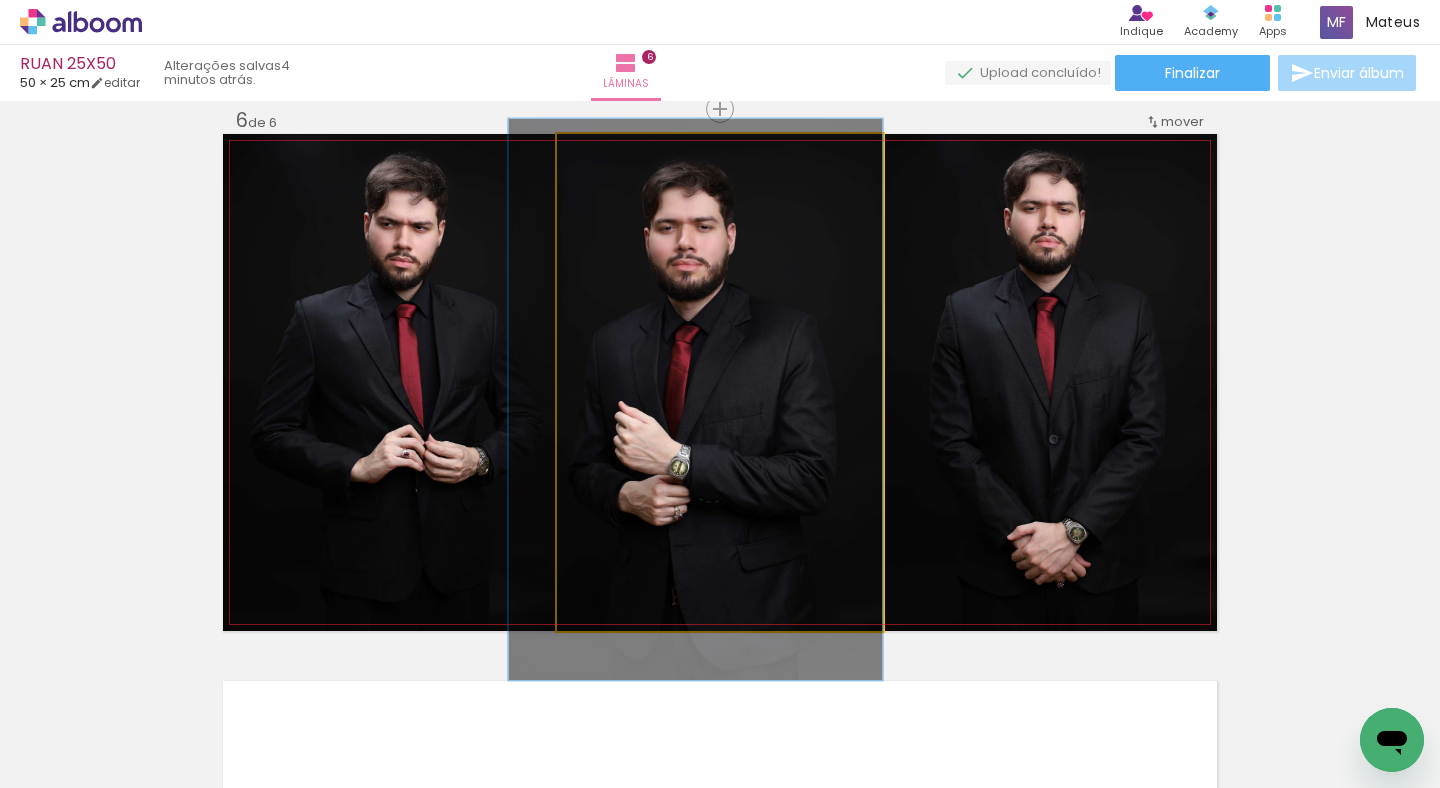 drag, startPoint x: 782, startPoint y: 307, endPoint x: 774, endPoint y: 297, distance: 12.806249 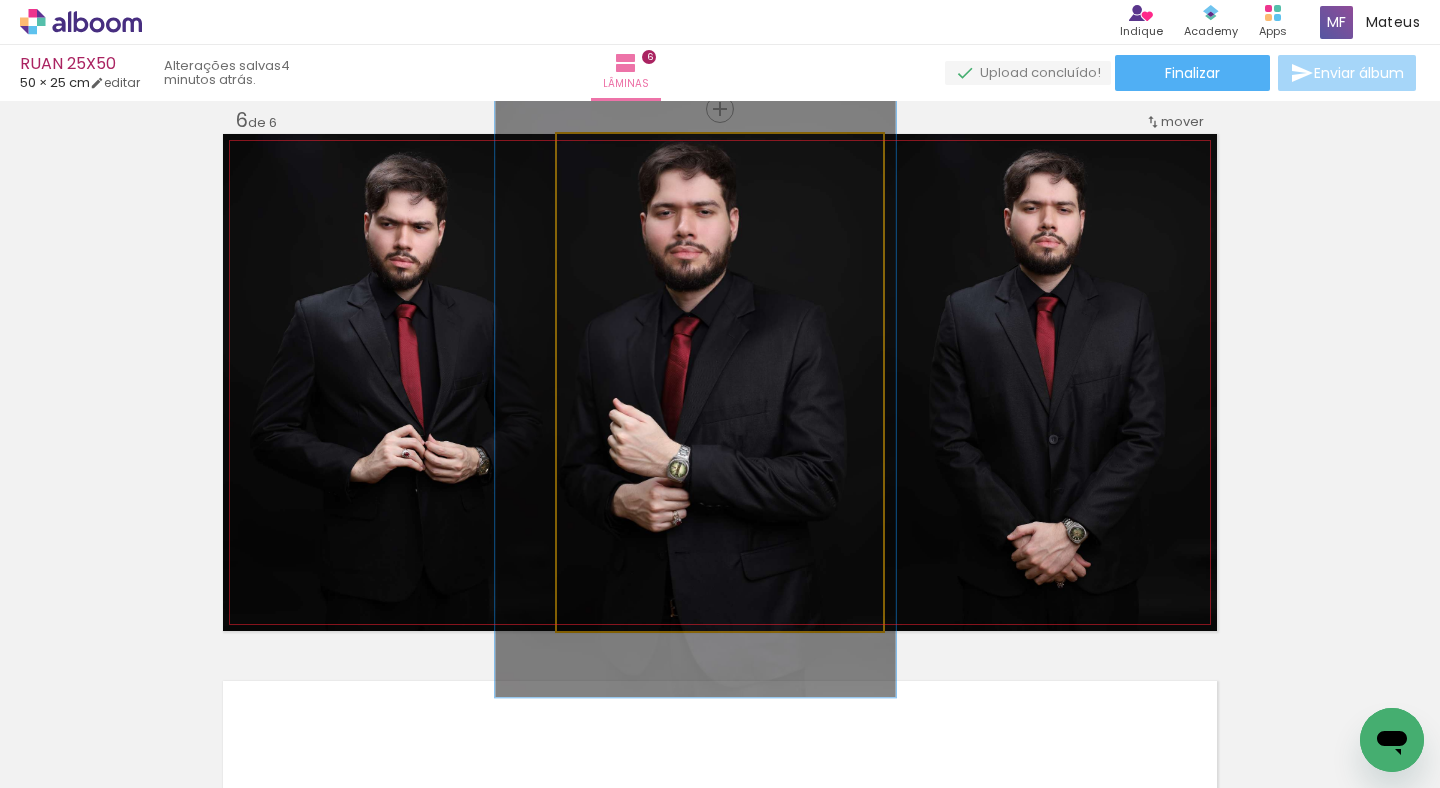 type on "121" 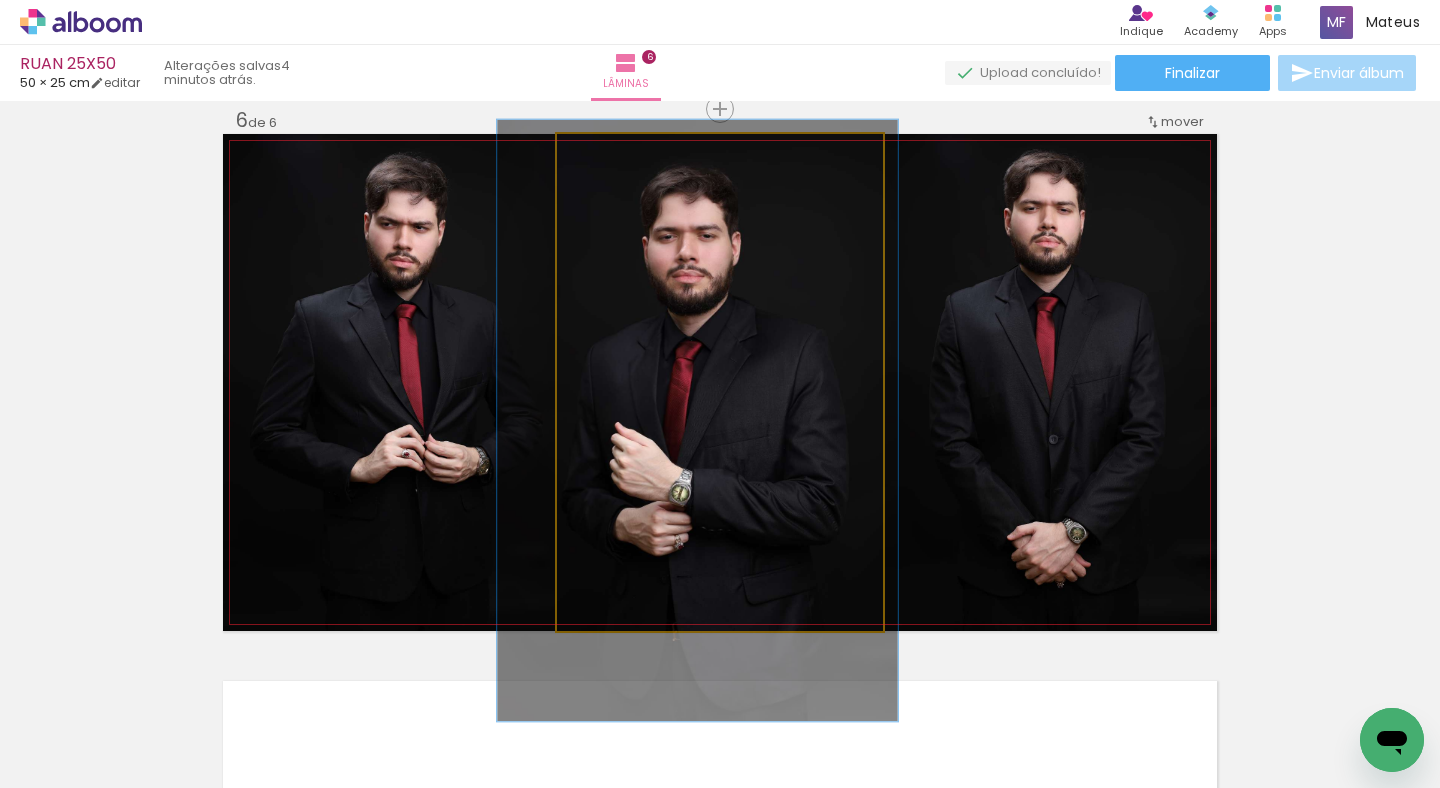drag, startPoint x: 713, startPoint y: 267, endPoint x: 715, endPoint y: 286, distance: 19.104973 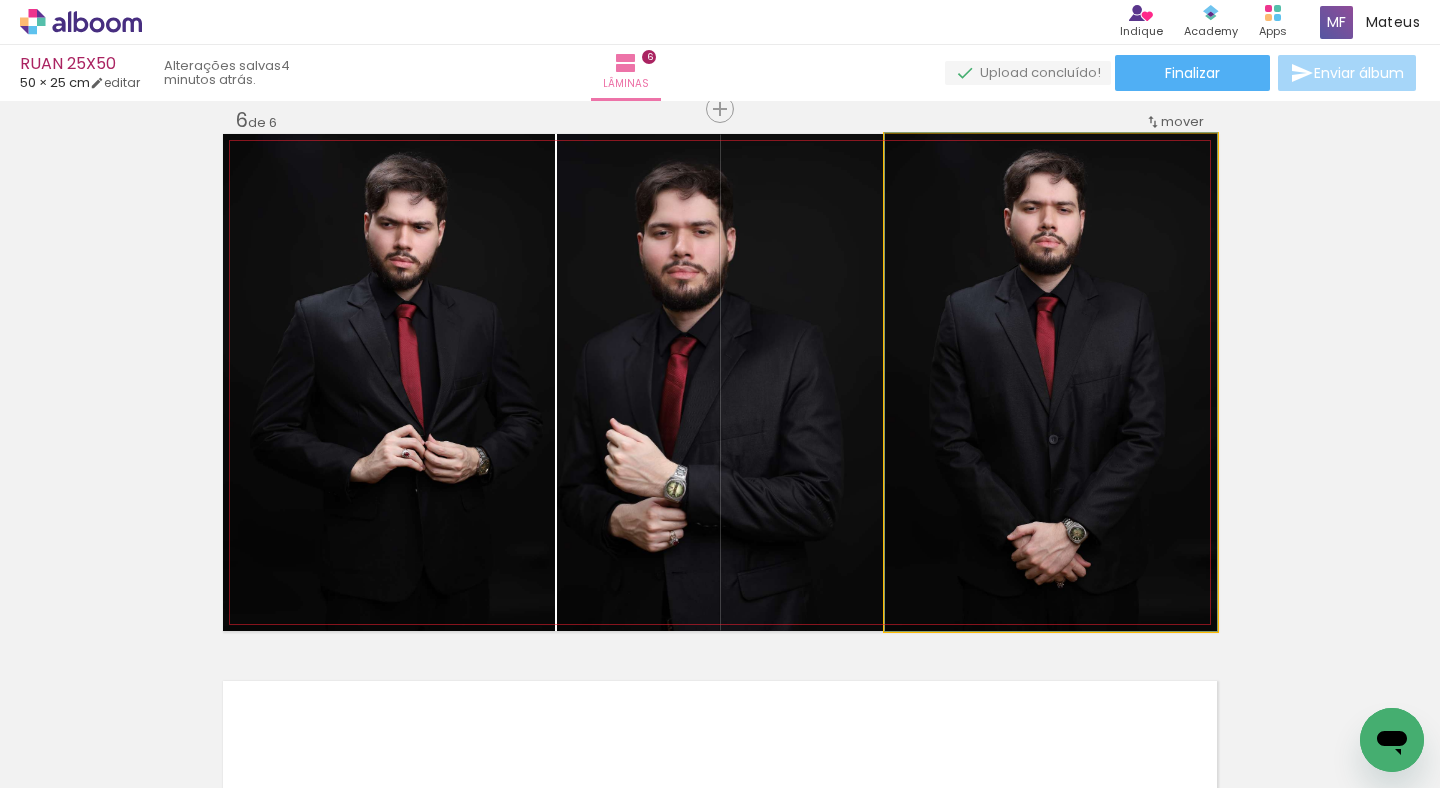 drag, startPoint x: 1101, startPoint y: 251, endPoint x: 1117, endPoint y: 250, distance: 16.03122 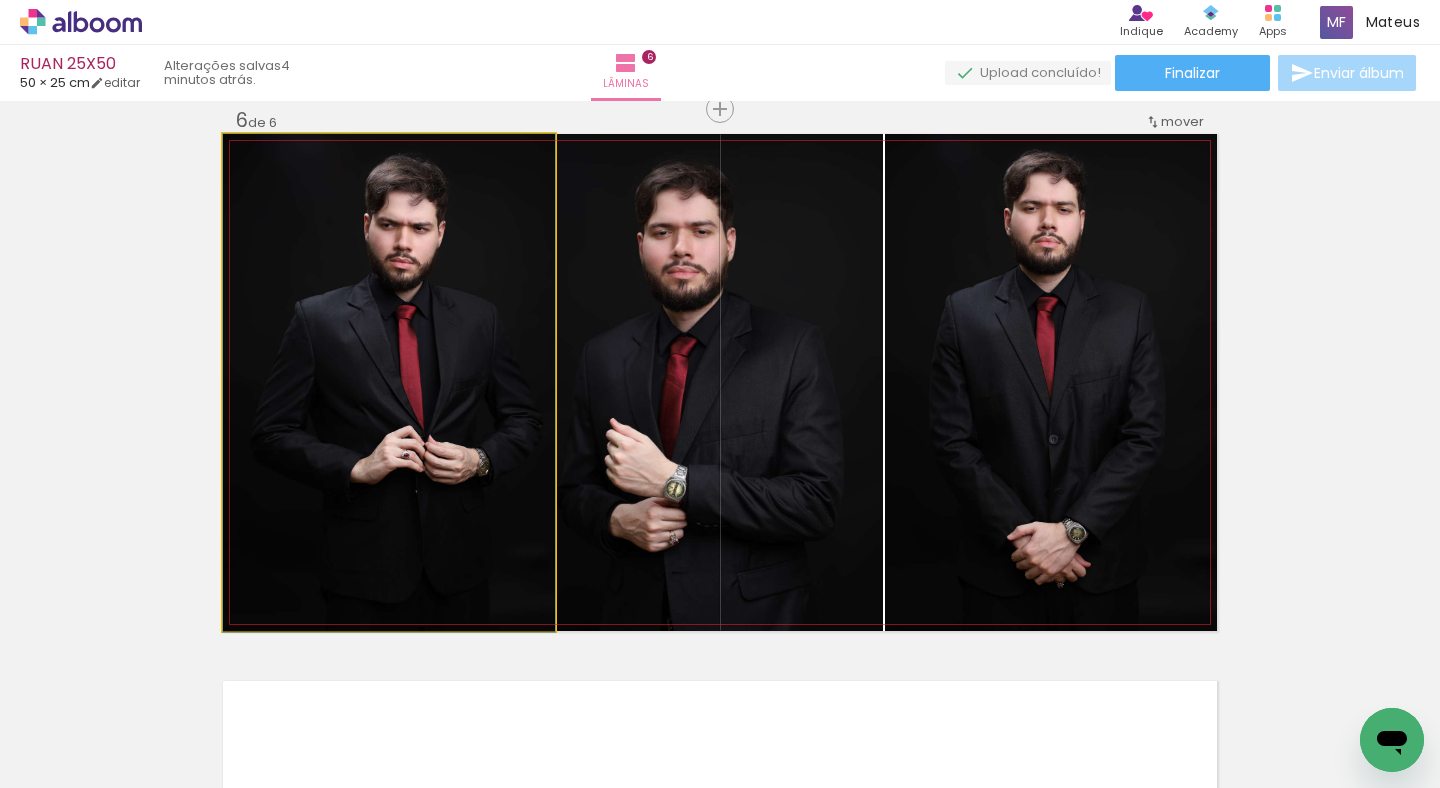 drag, startPoint x: 475, startPoint y: 284, endPoint x: 557, endPoint y: 312, distance: 86.64872 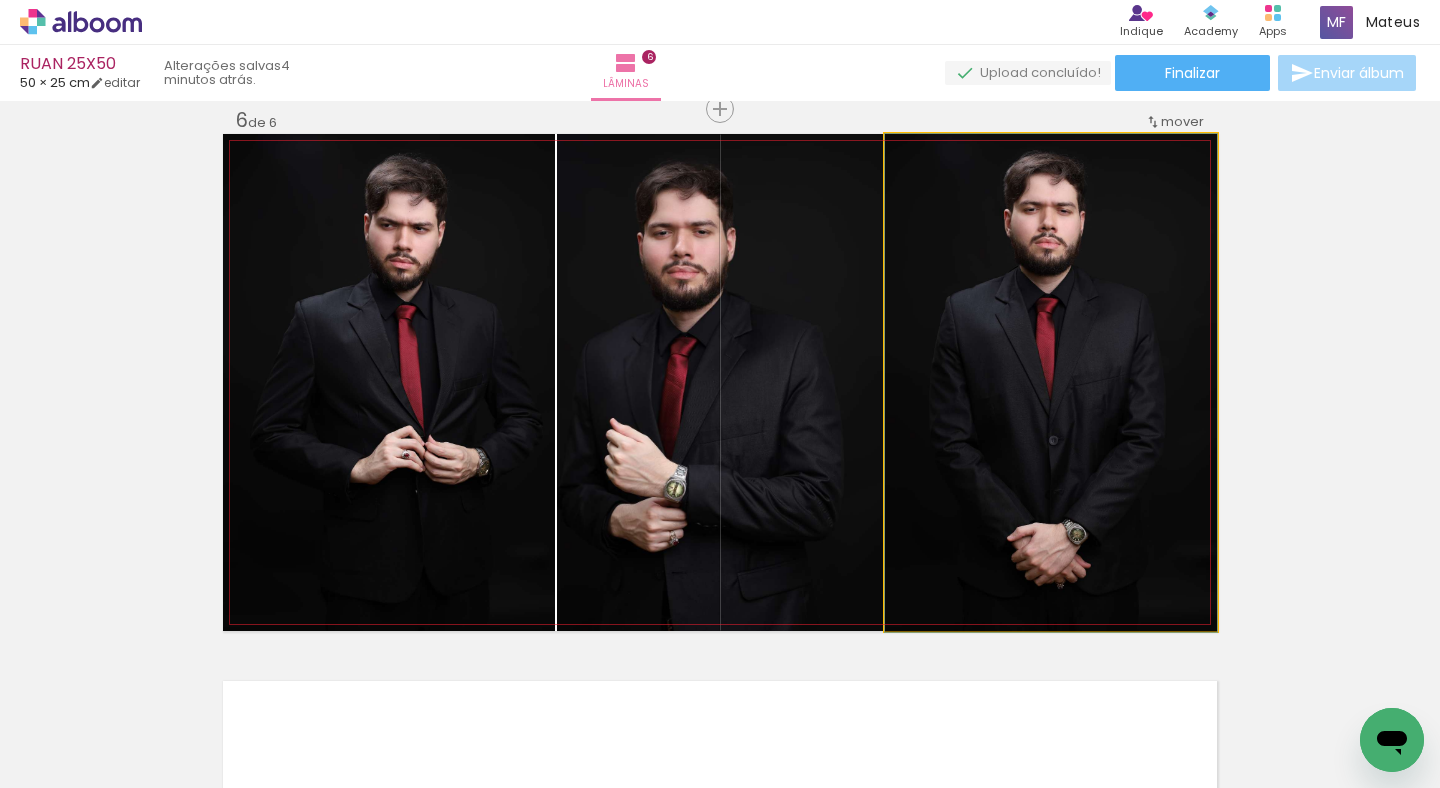 drag, startPoint x: 966, startPoint y: 279, endPoint x: 980, endPoint y: 323, distance: 46.173584 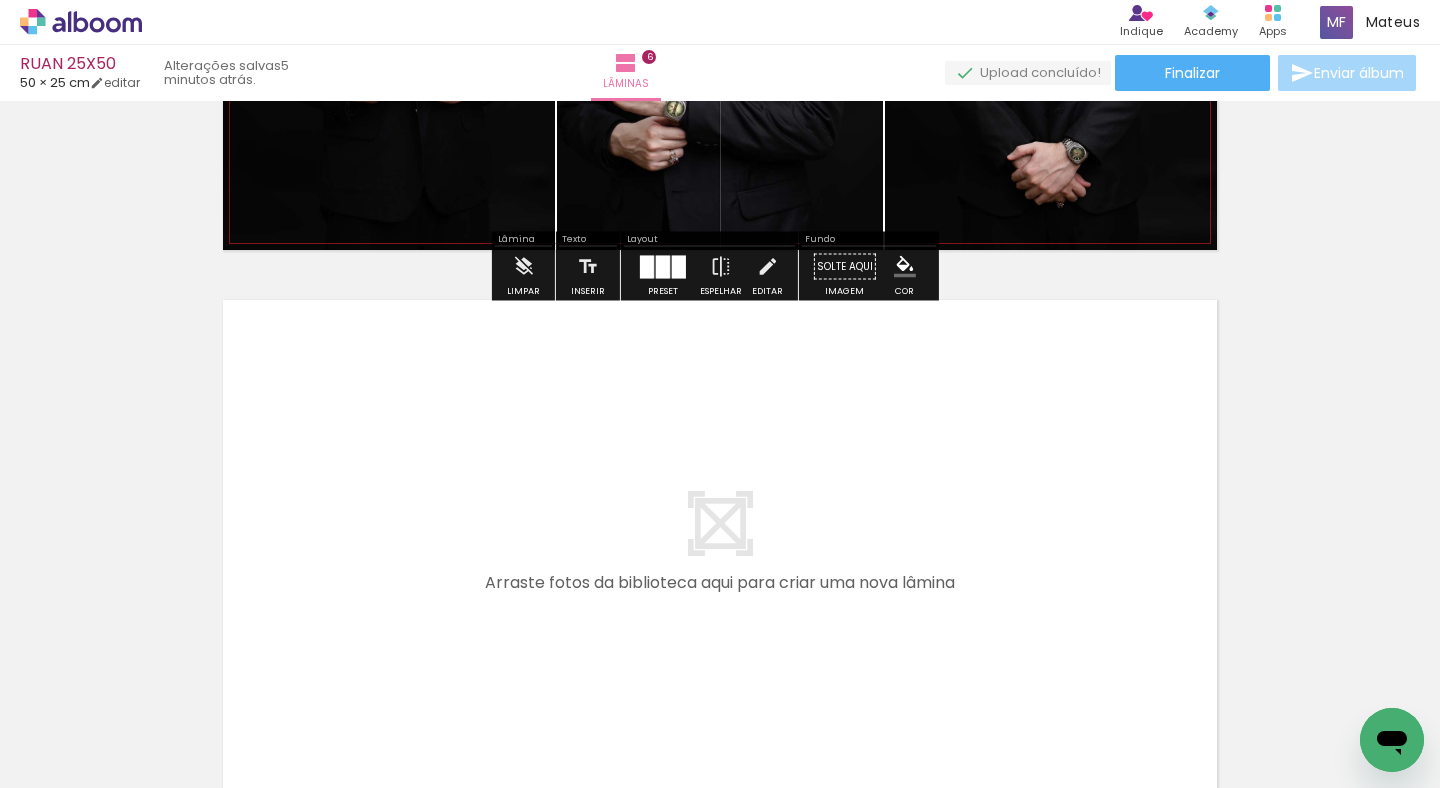 scroll, scrollTop: 3345, scrollLeft: 0, axis: vertical 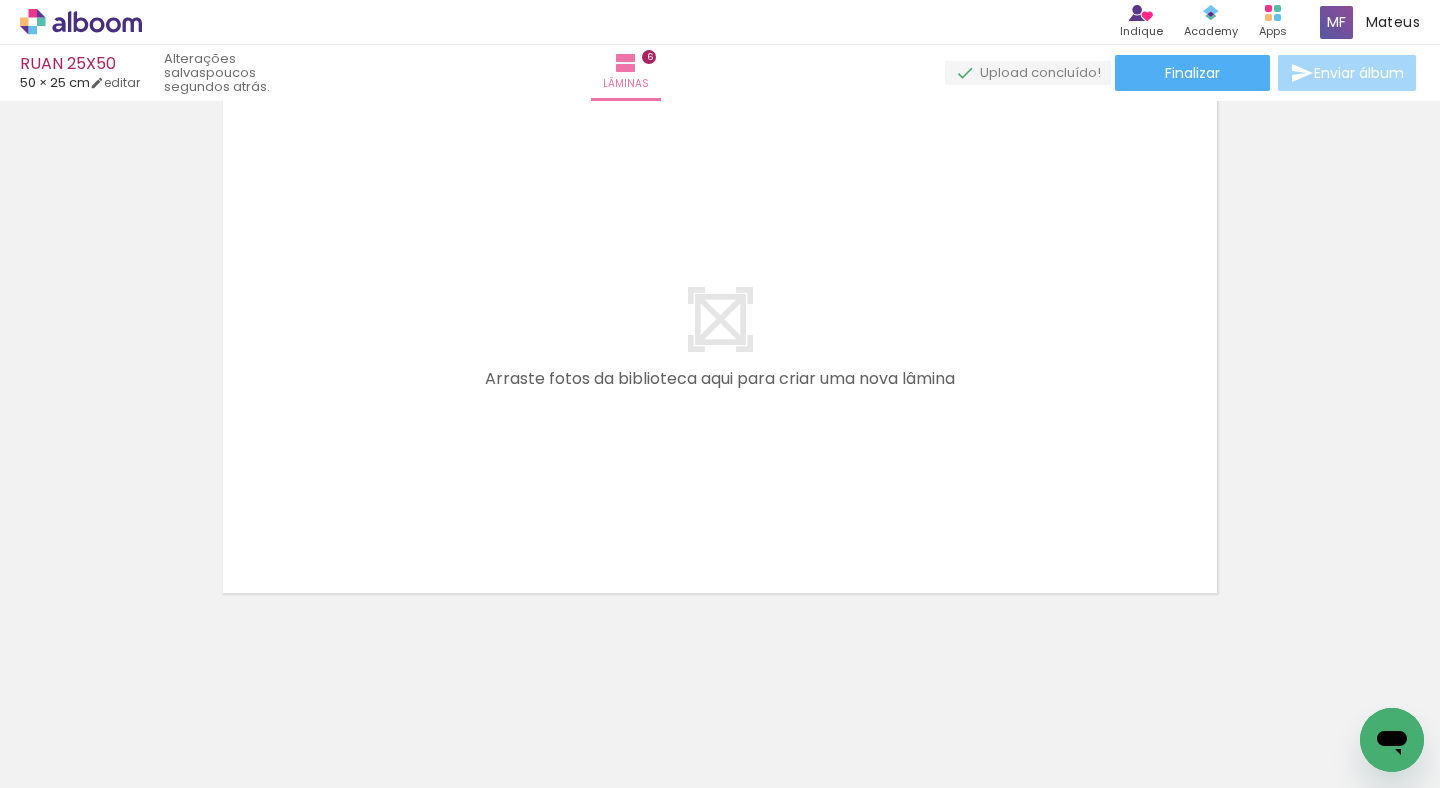click at bounding box center [312, 721] 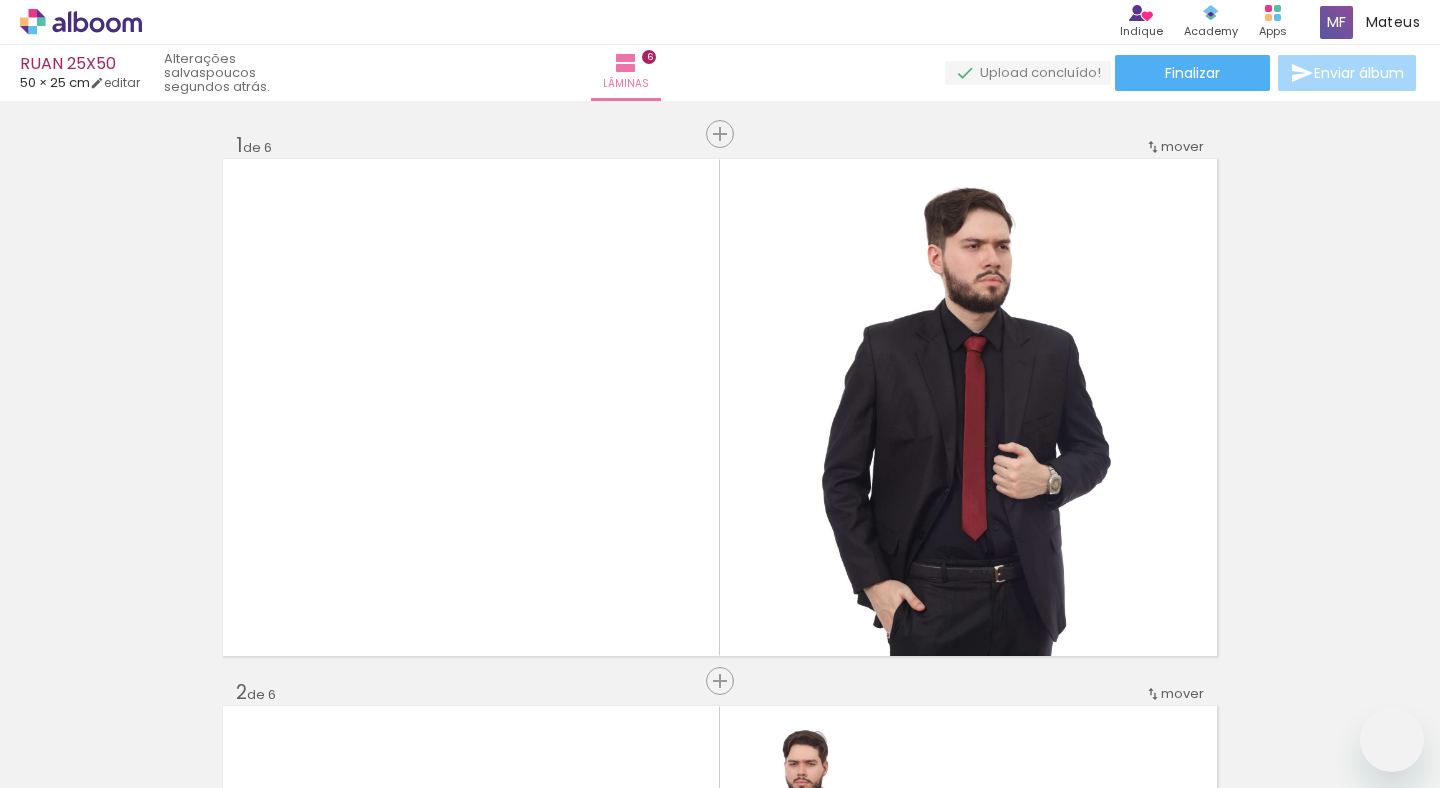 scroll, scrollTop: 0, scrollLeft: 0, axis: both 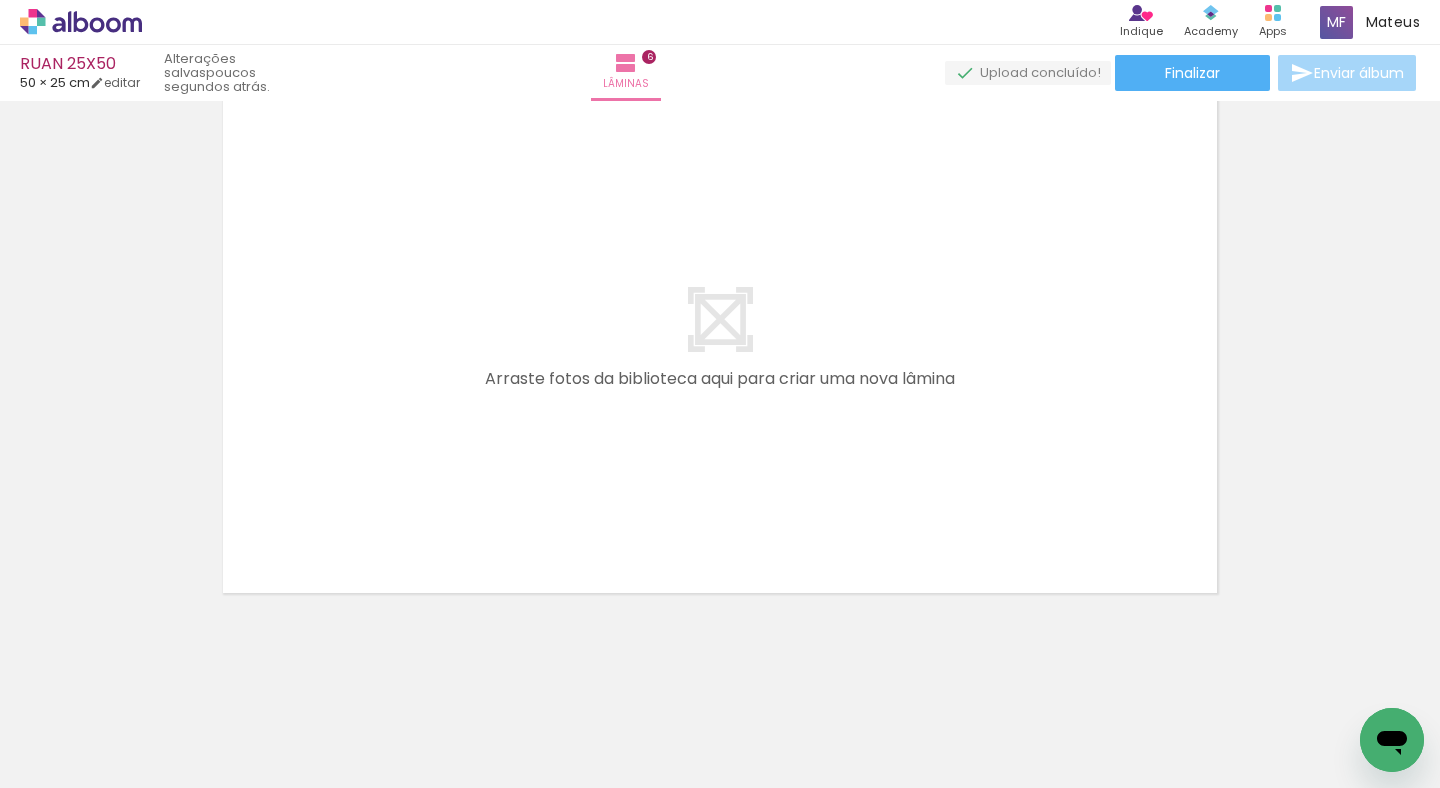 click at bounding box center (312, 721) 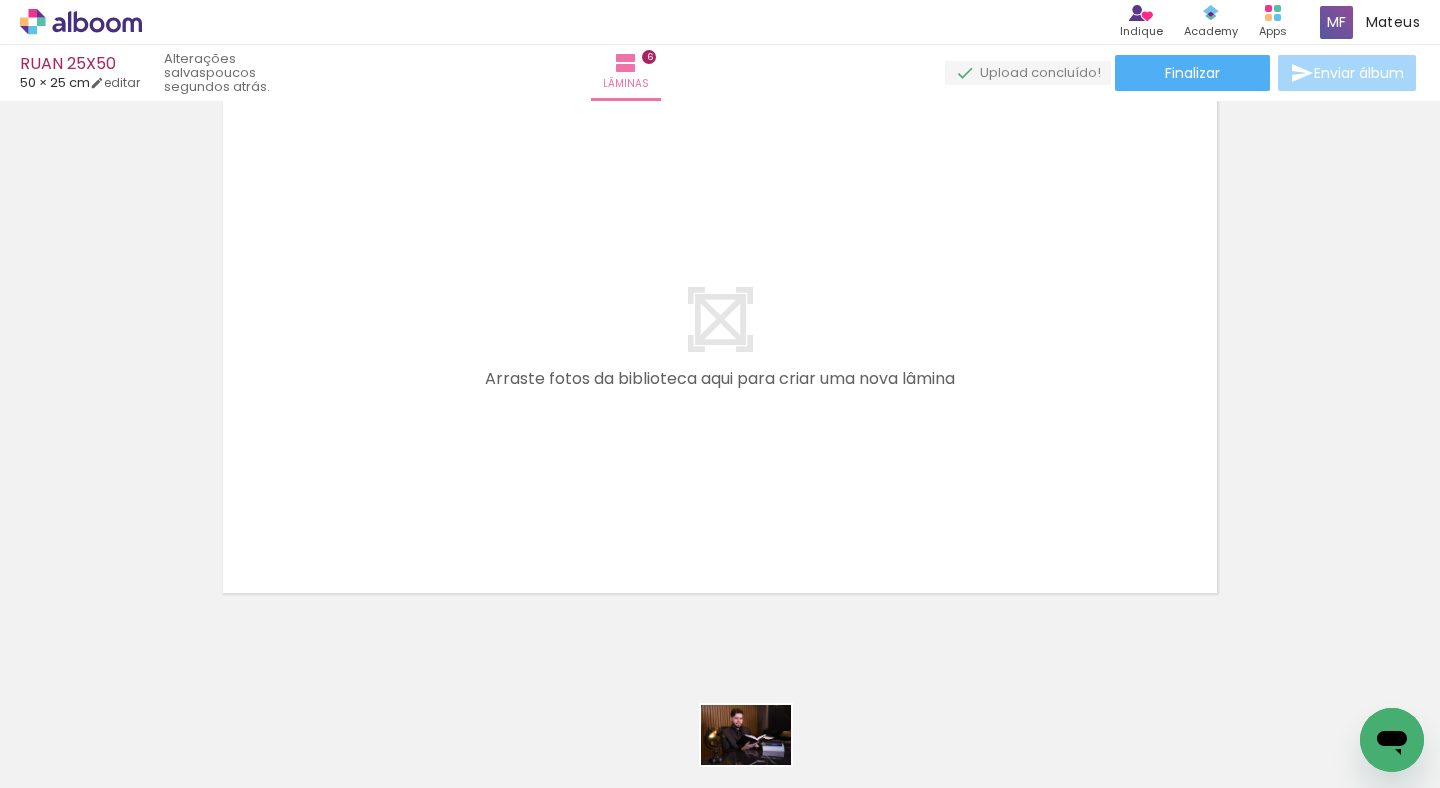 drag, startPoint x: 747, startPoint y: 727, endPoint x: 694, endPoint y: 762, distance: 63.51378 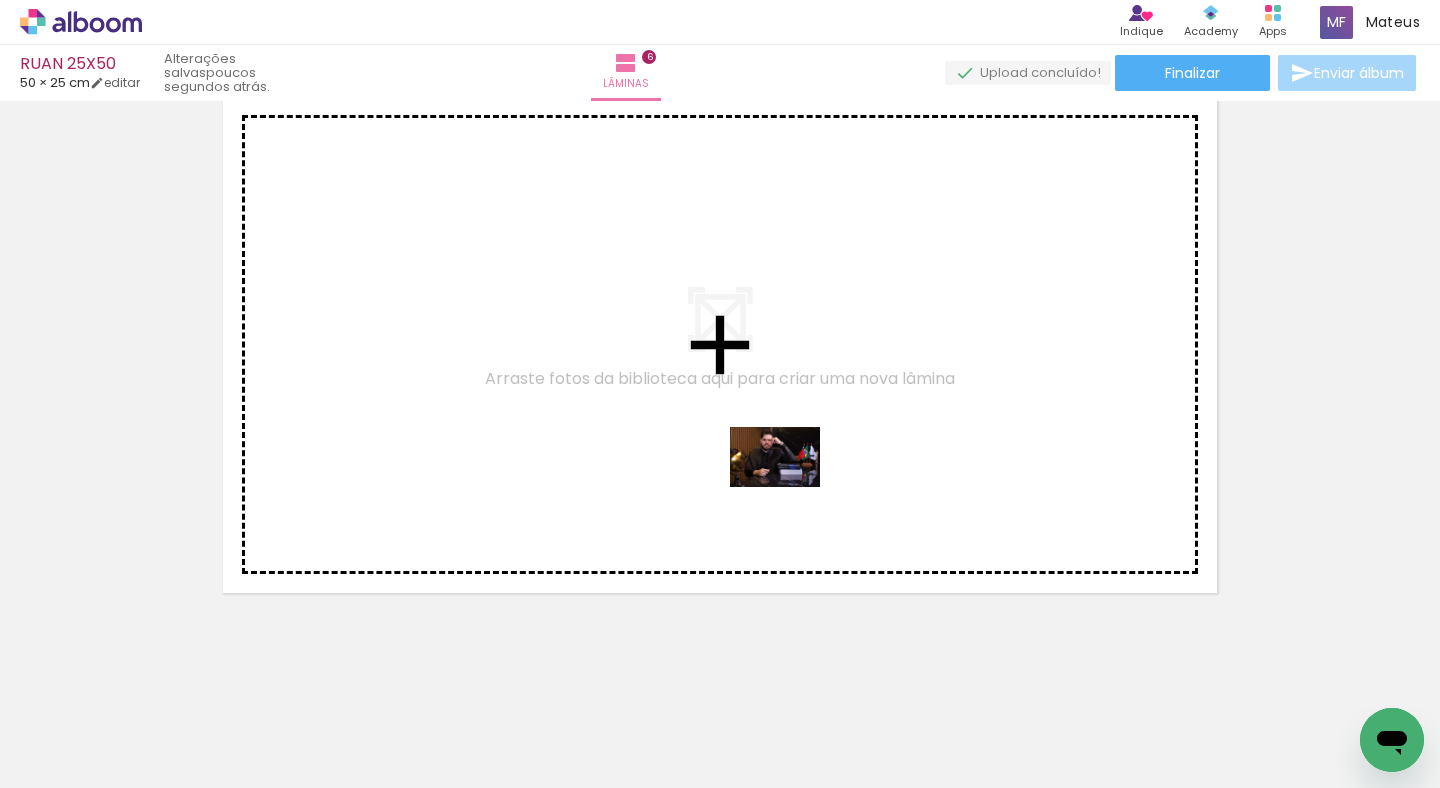 drag, startPoint x: 663, startPoint y: 677, endPoint x: 891, endPoint y: 623, distance: 234.3075 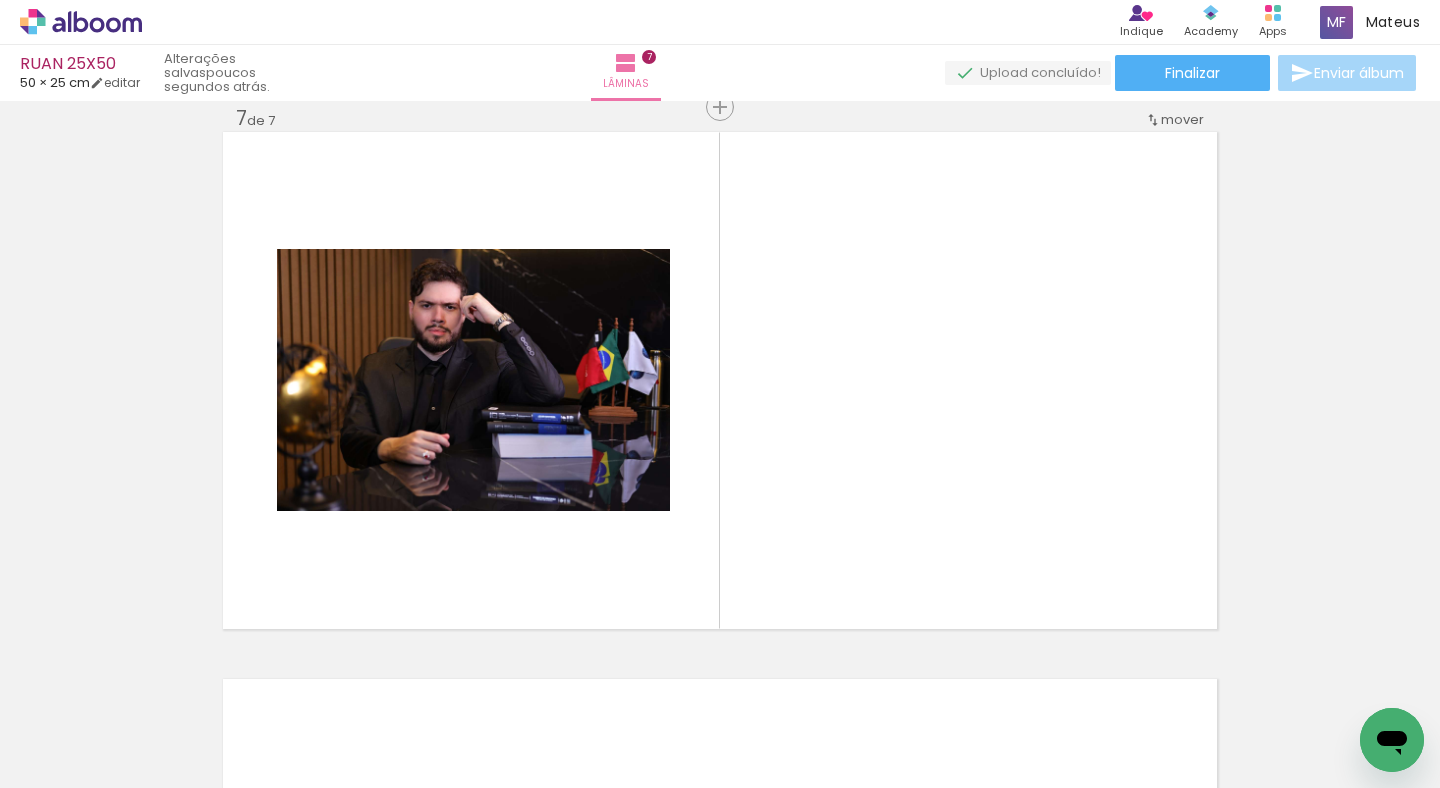 scroll, scrollTop: 3307, scrollLeft: 0, axis: vertical 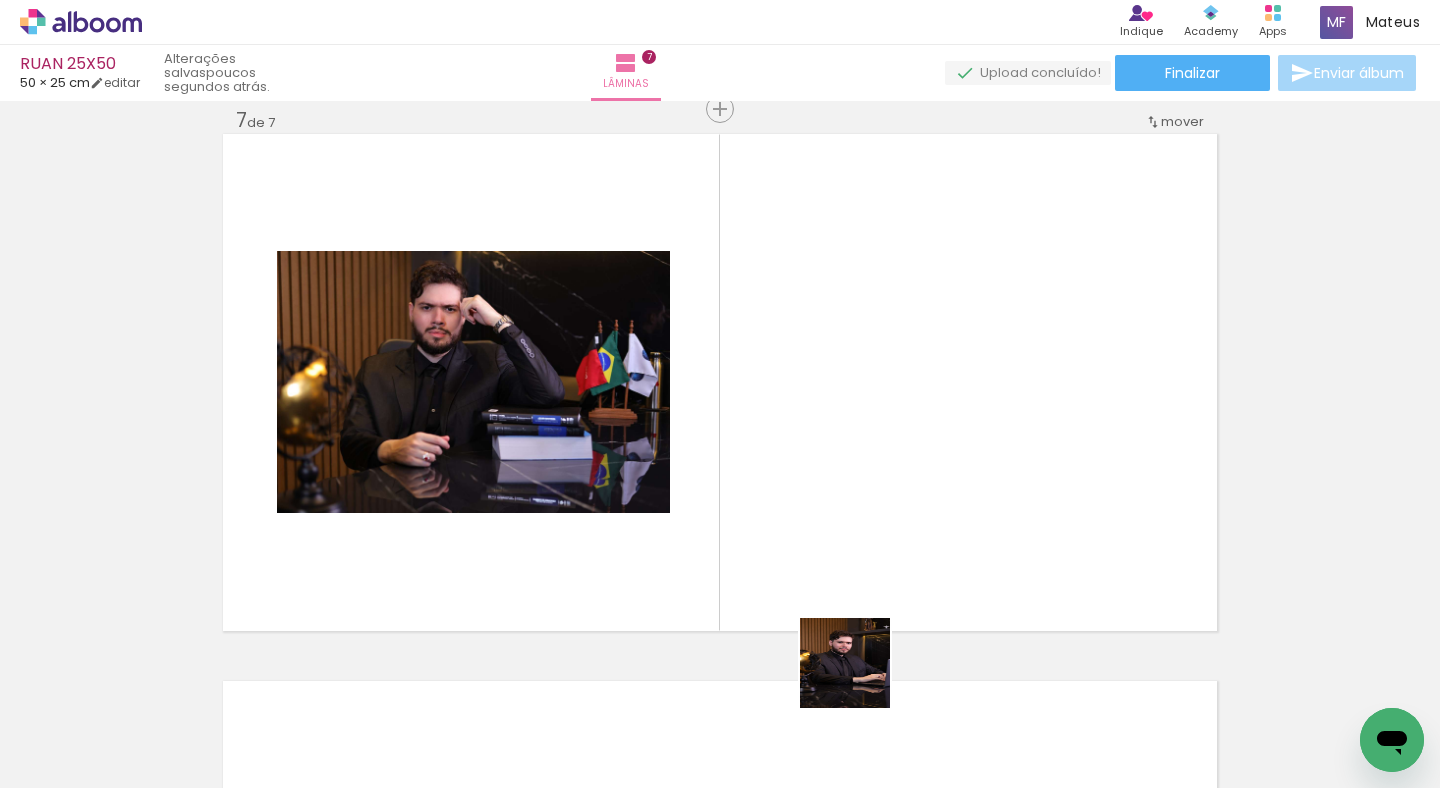 drag, startPoint x: 860, startPoint y: 678, endPoint x: 850, endPoint y: 460, distance: 218.22923 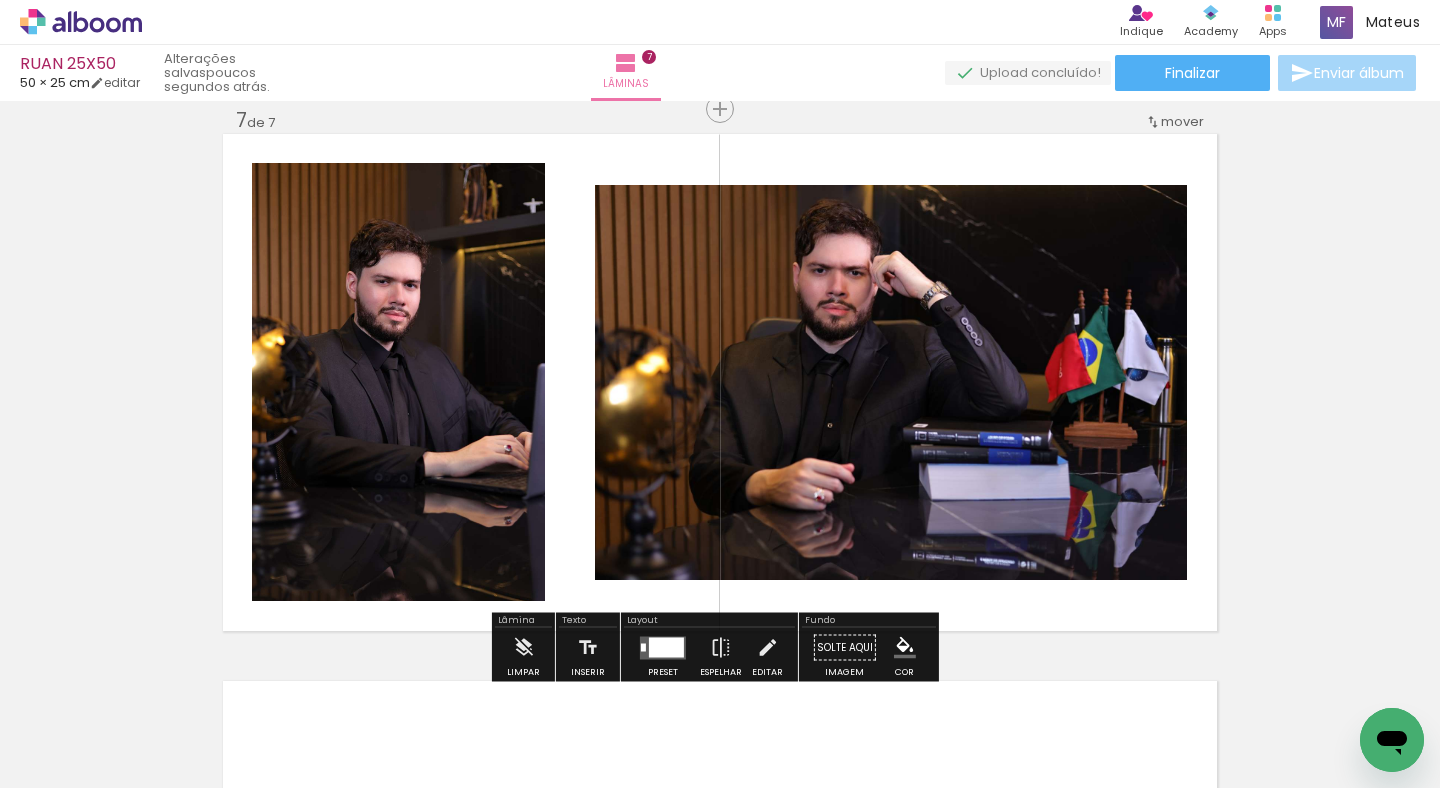 click at bounding box center (666, 647) 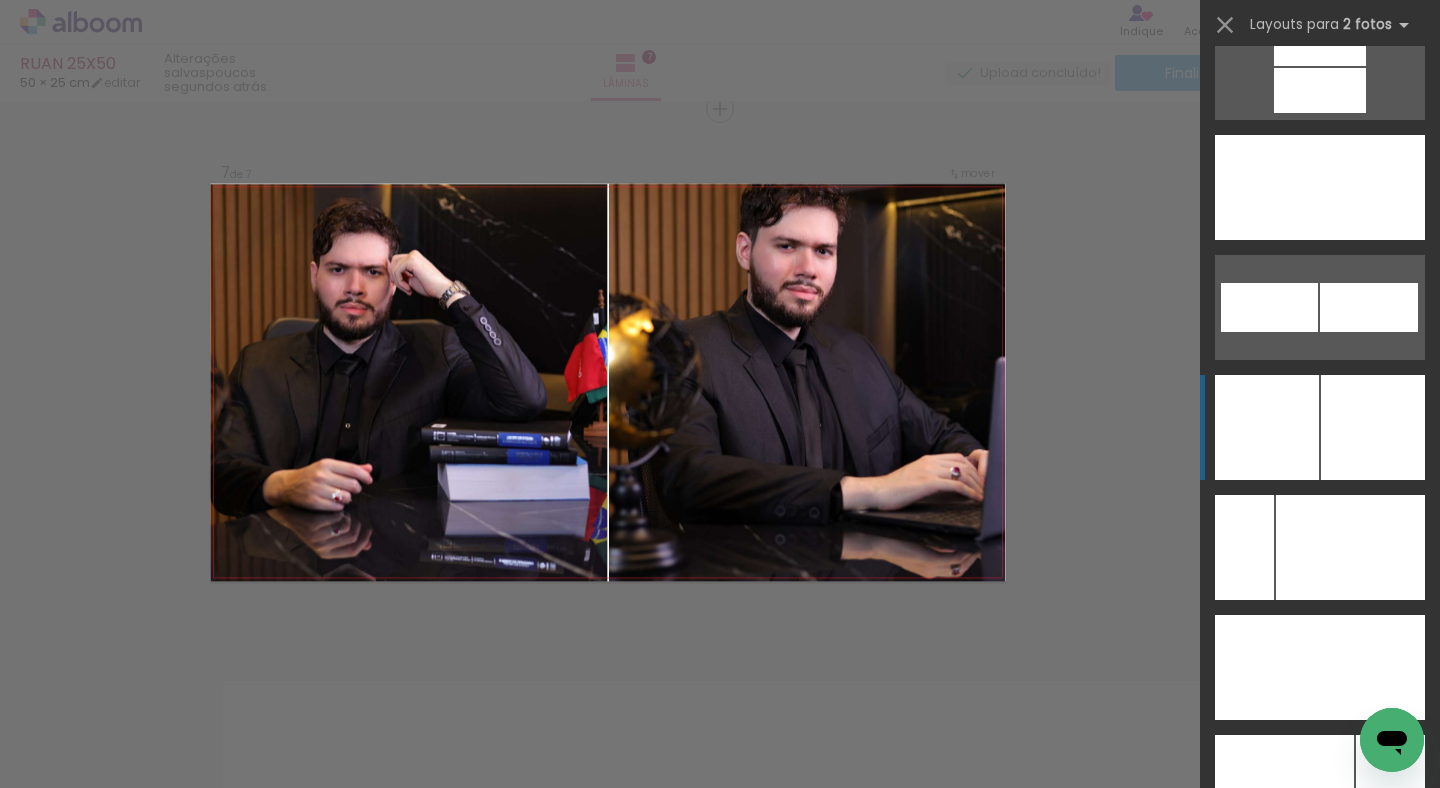 scroll, scrollTop: 8840, scrollLeft: 0, axis: vertical 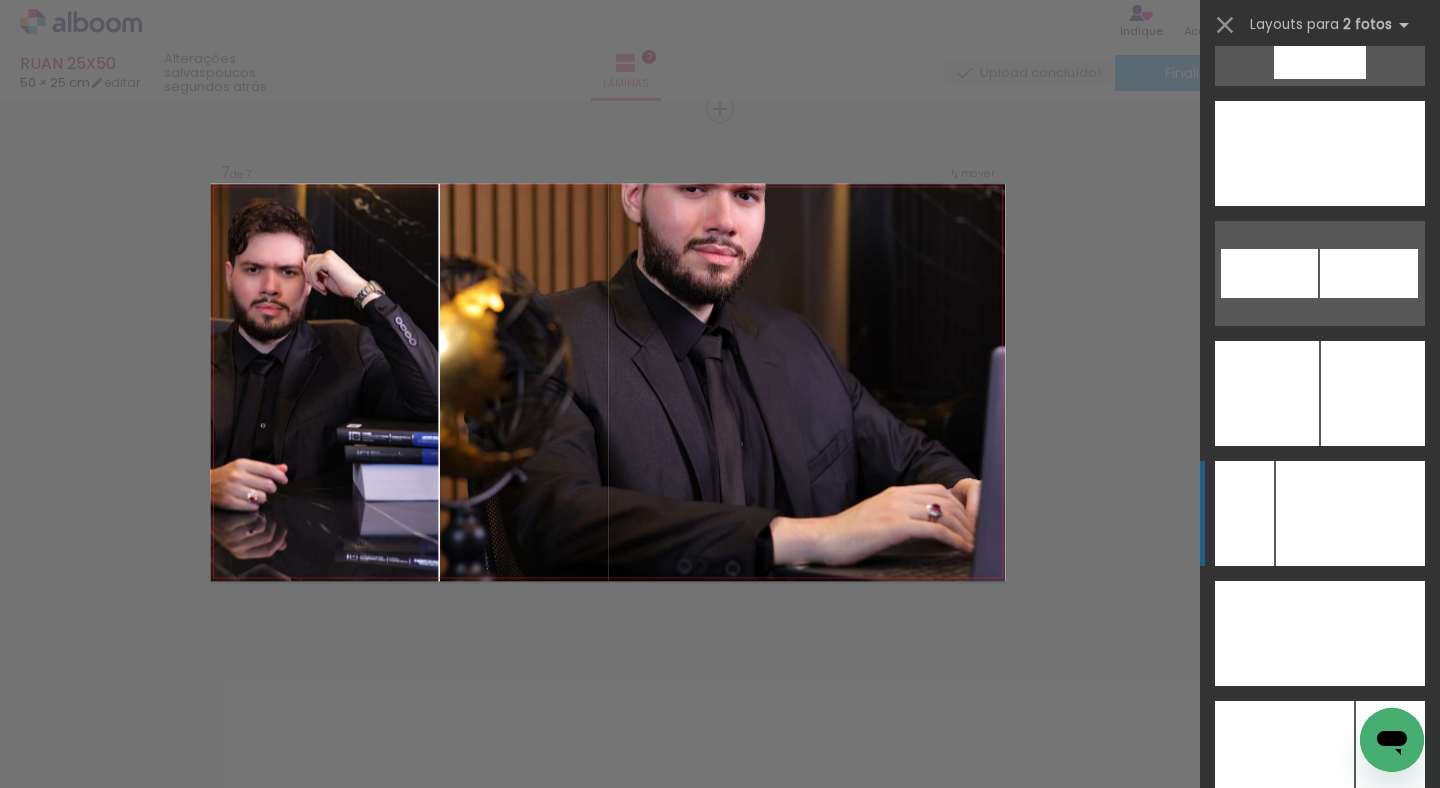 click at bounding box center (1354, 153) 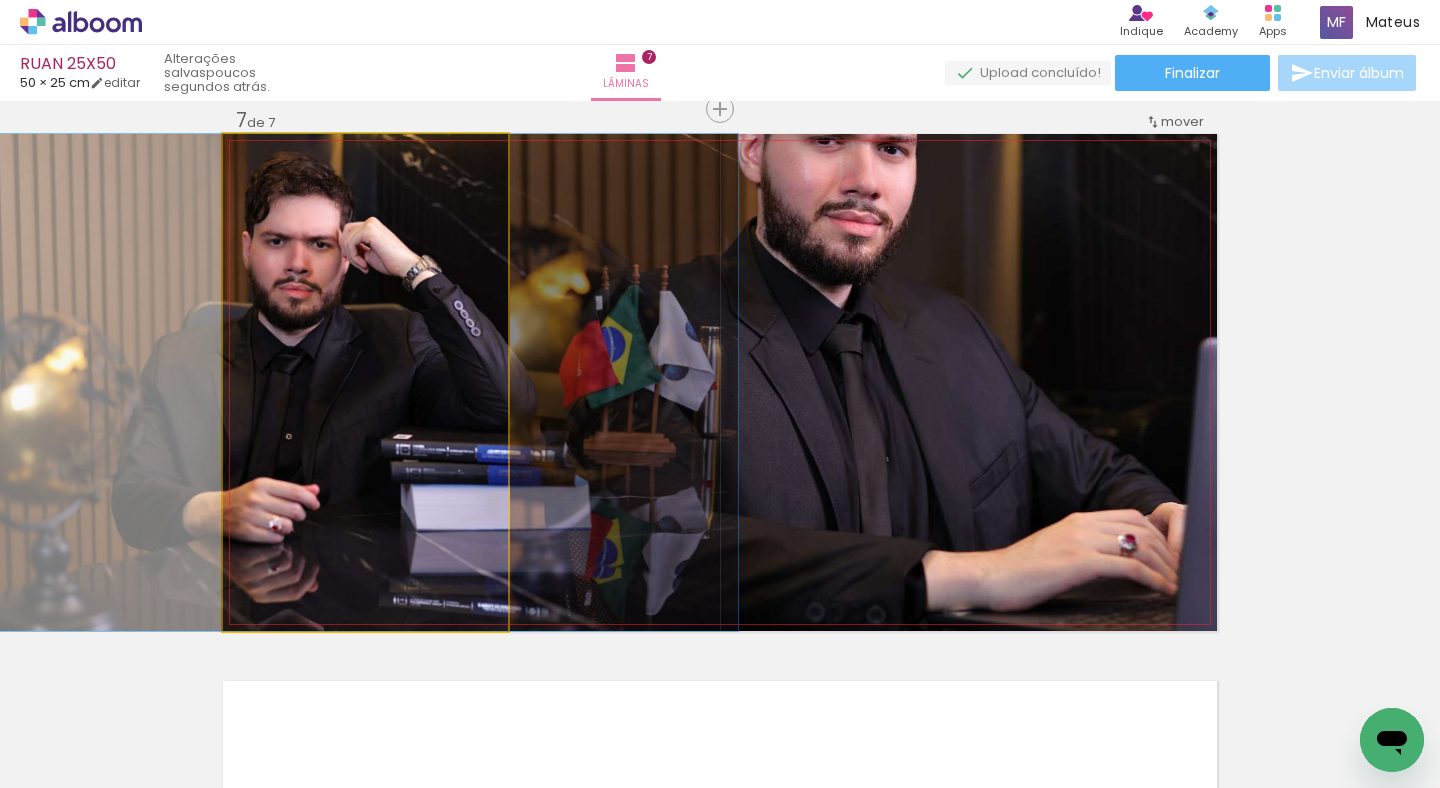 drag, startPoint x: 310, startPoint y: 441, endPoint x: 851, endPoint y: 441, distance: 541 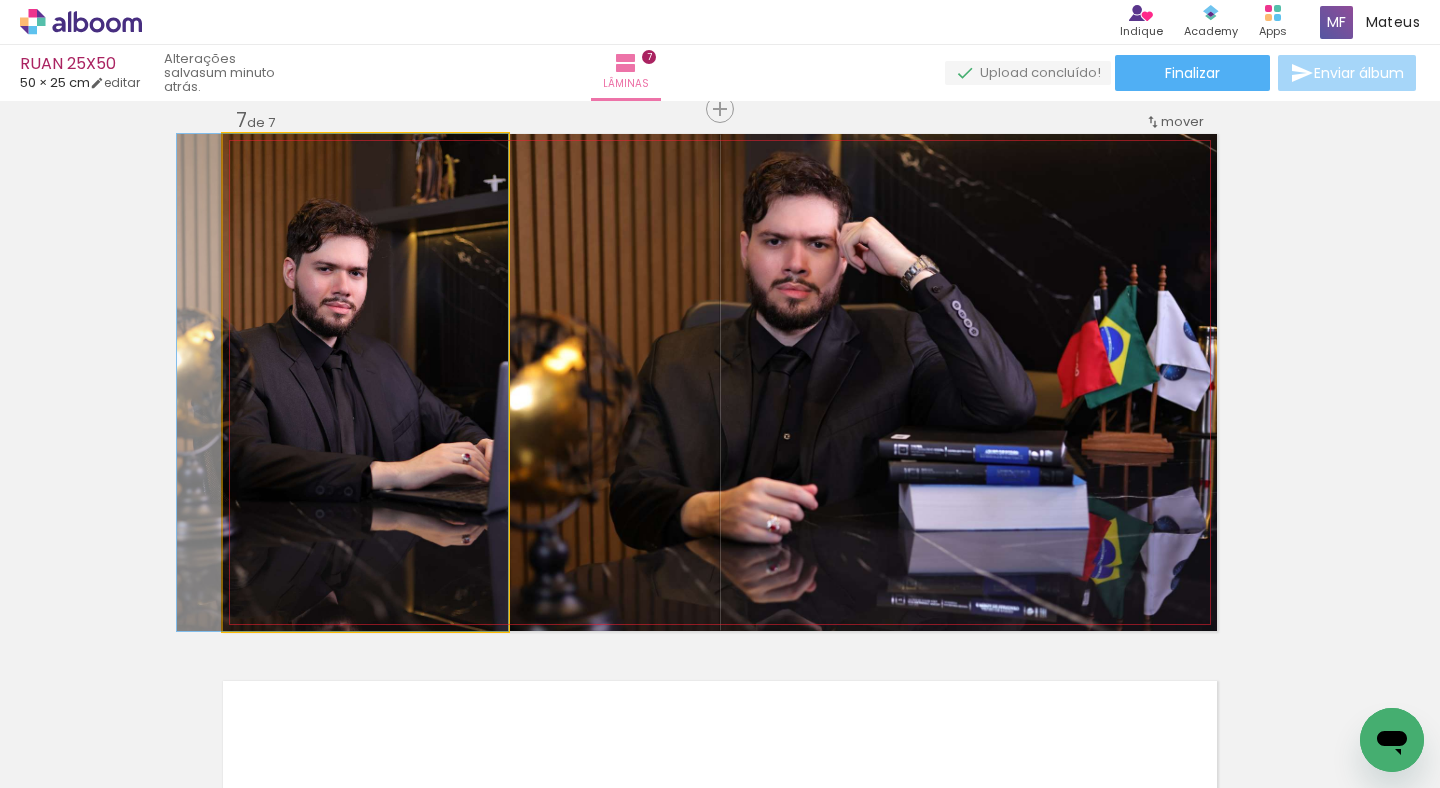 drag, startPoint x: 424, startPoint y: 462, endPoint x: 388, endPoint y: 463, distance: 36.013885 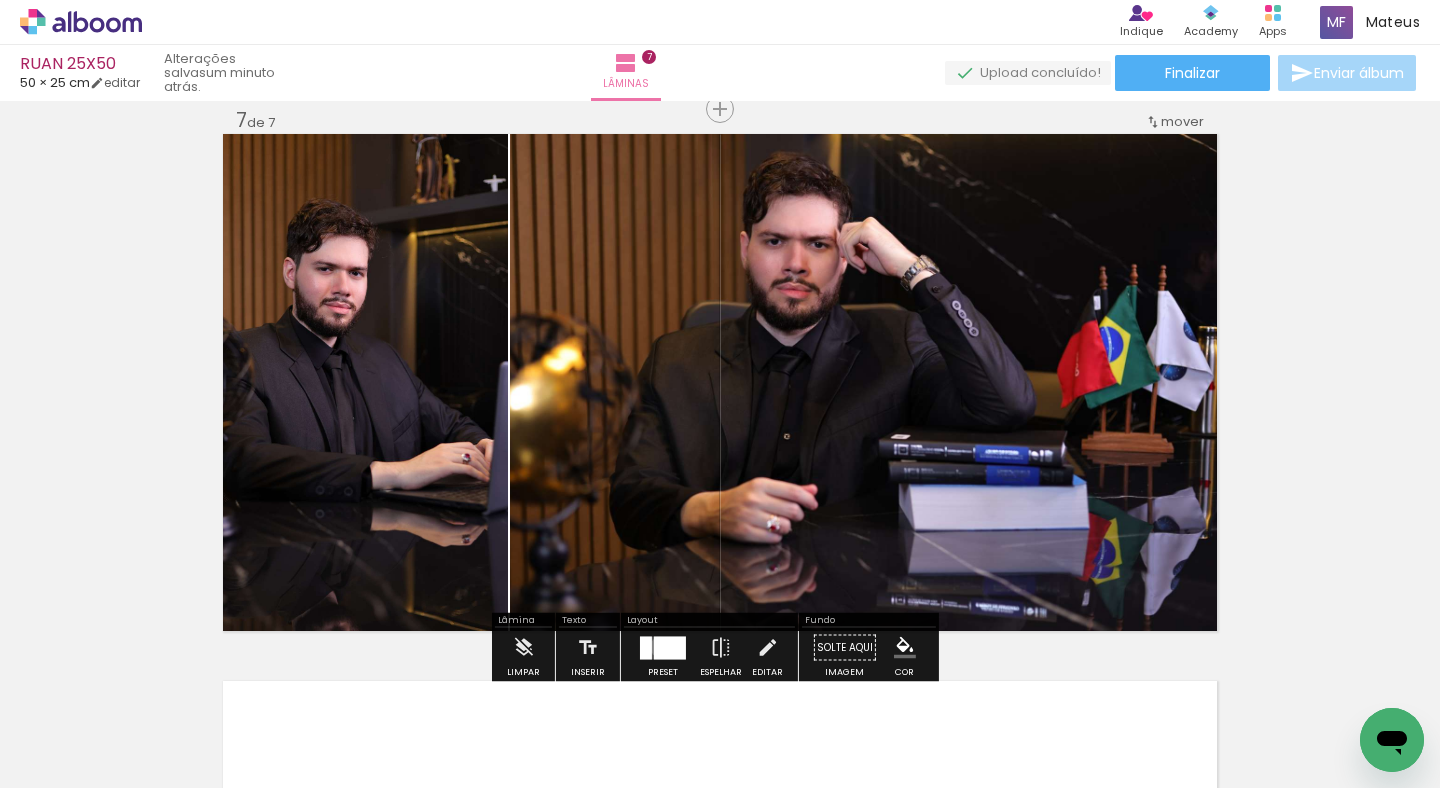 click at bounding box center [670, 647] 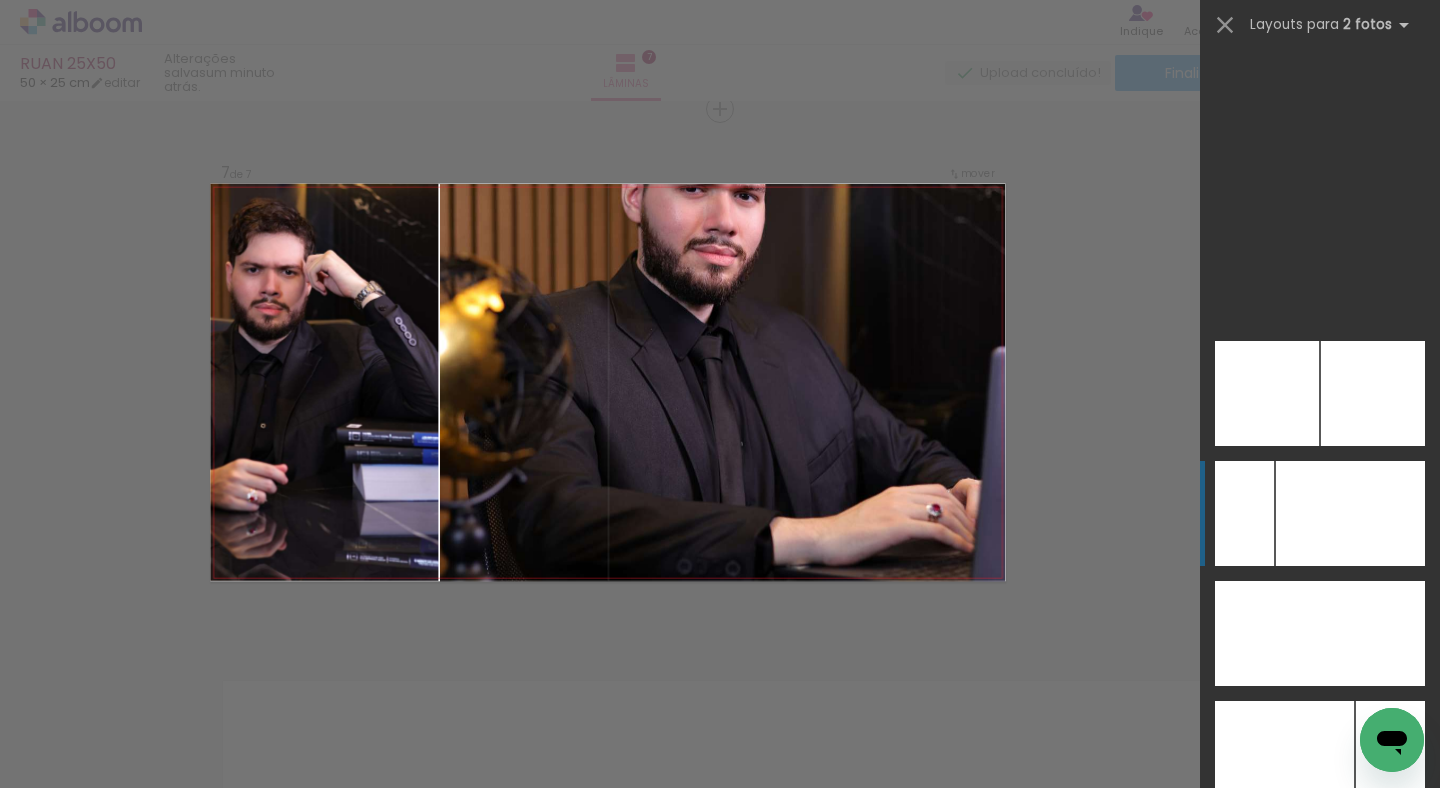 scroll, scrollTop: 9240, scrollLeft: 0, axis: vertical 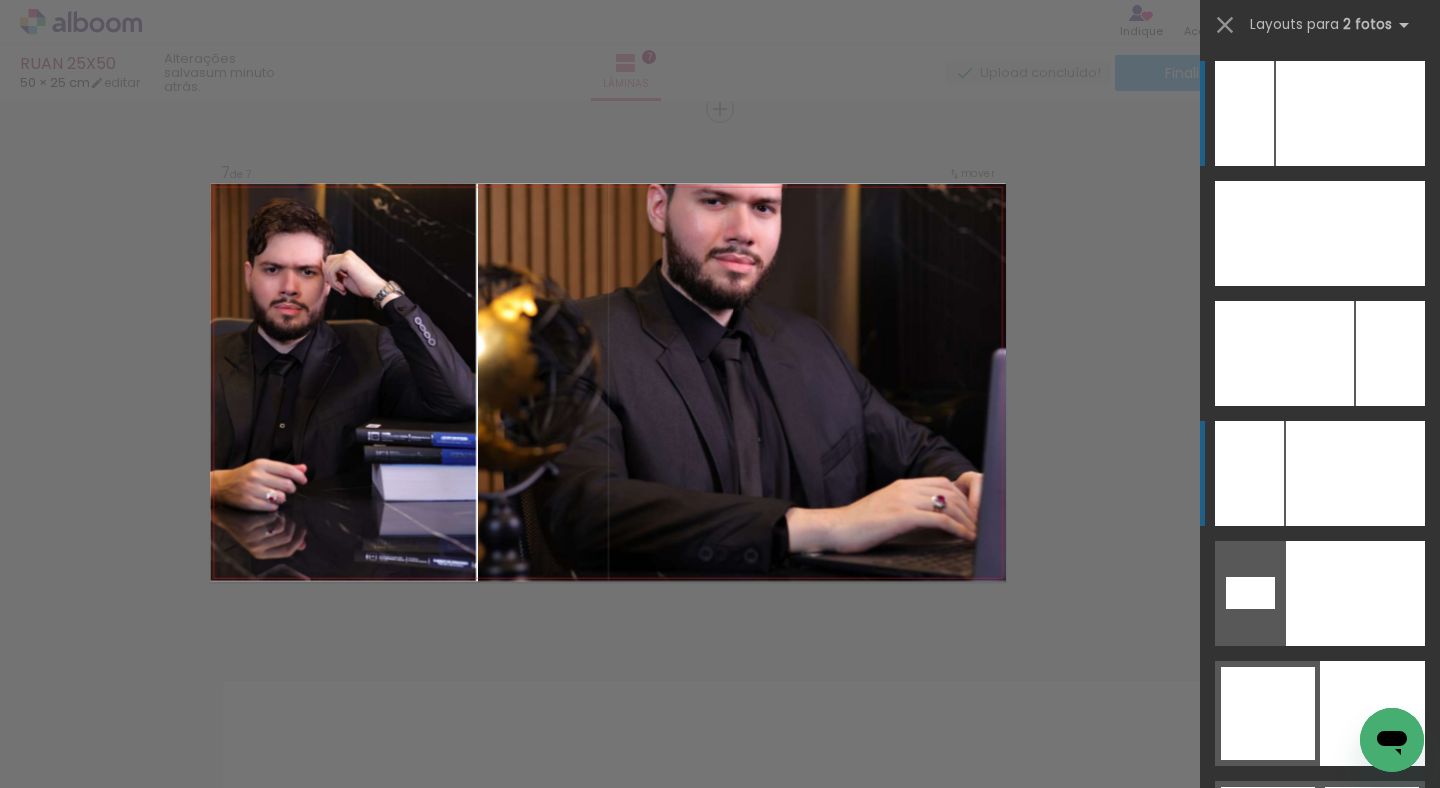 click at bounding box center [1350, 113] 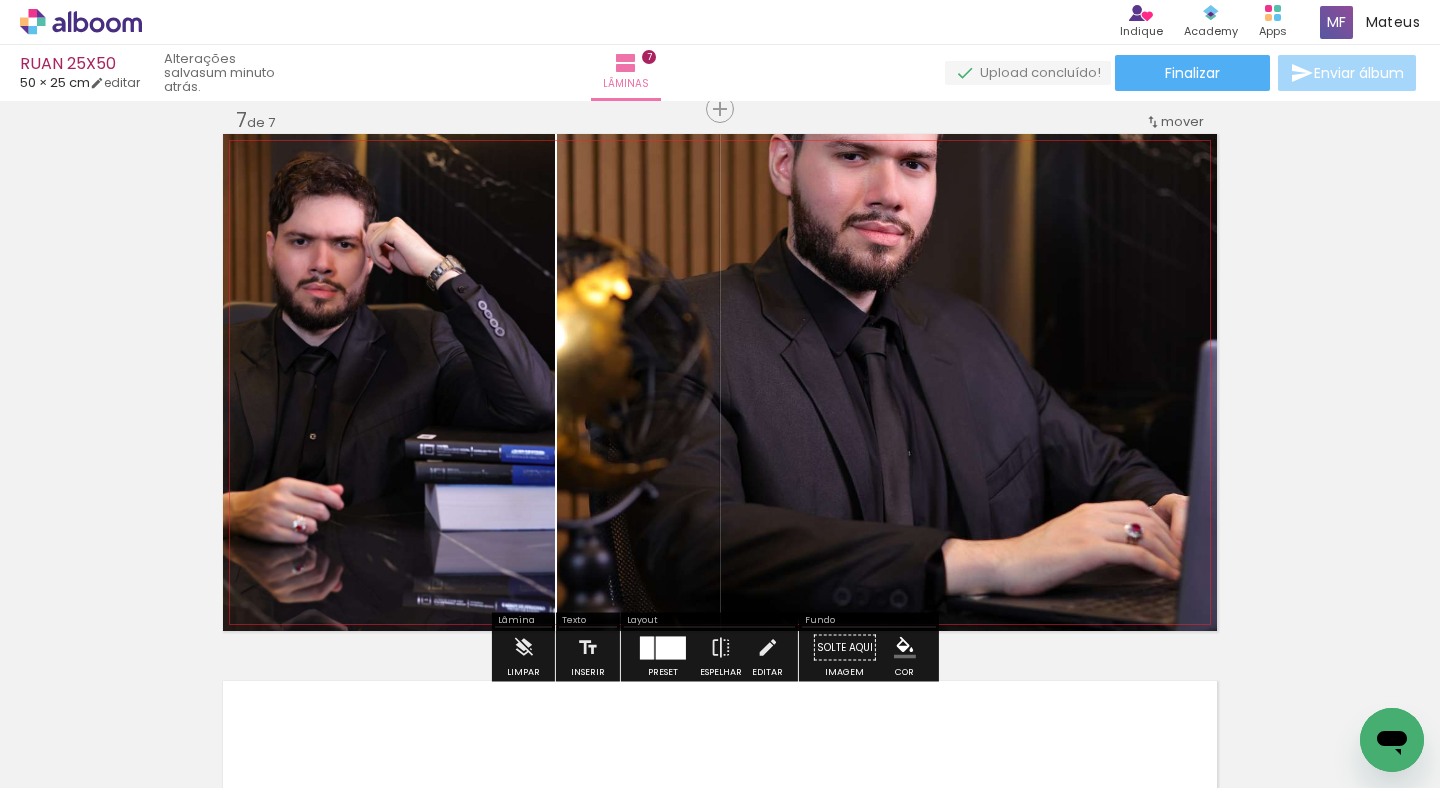 drag, startPoint x: 455, startPoint y: 448, endPoint x: 874, endPoint y: 453, distance: 419.02985 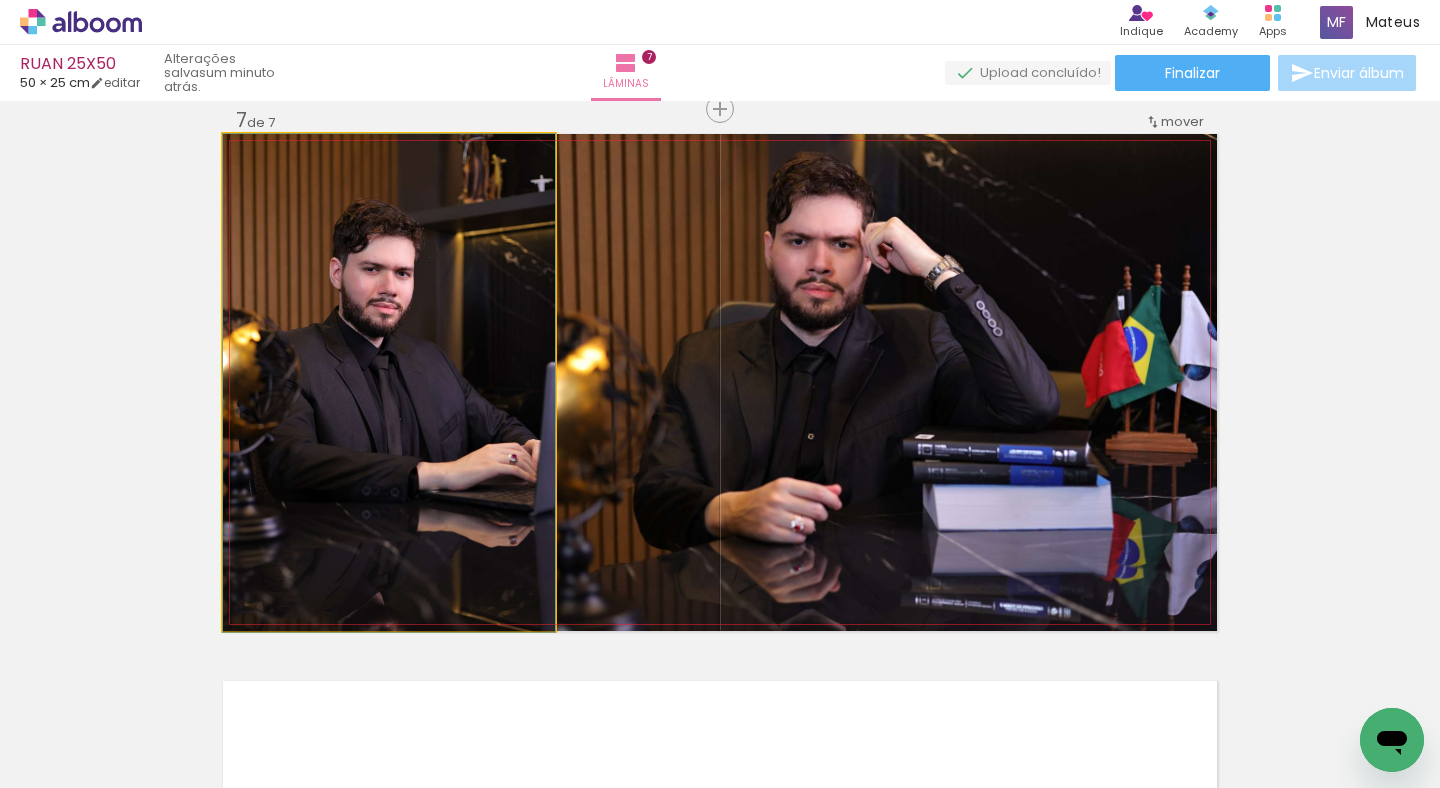drag, startPoint x: 471, startPoint y: 453, endPoint x: 460, endPoint y: 455, distance: 11.18034 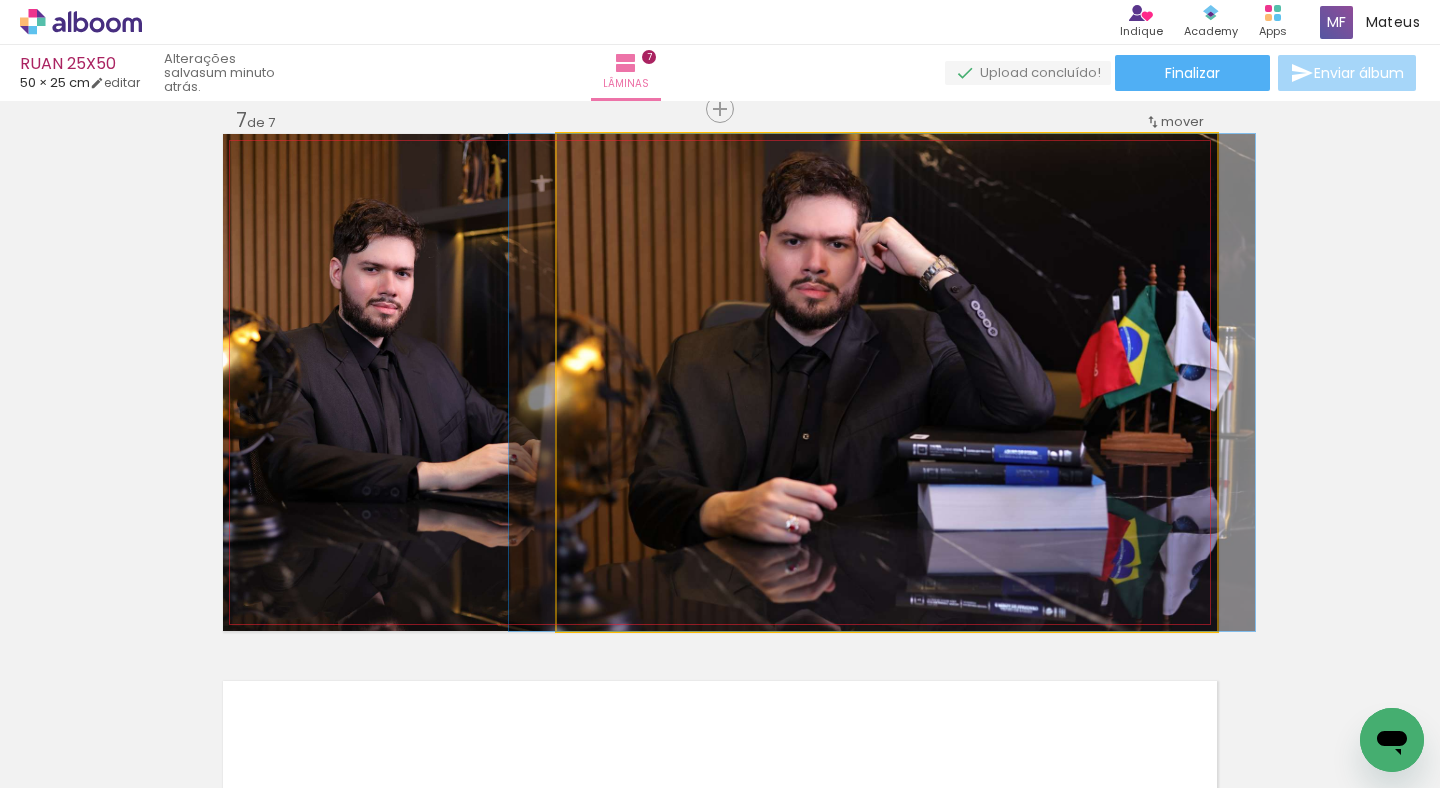 drag, startPoint x: 675, startPoint y: 438, endPoint x: 670, endPoint y: 458, distance: 20.615528 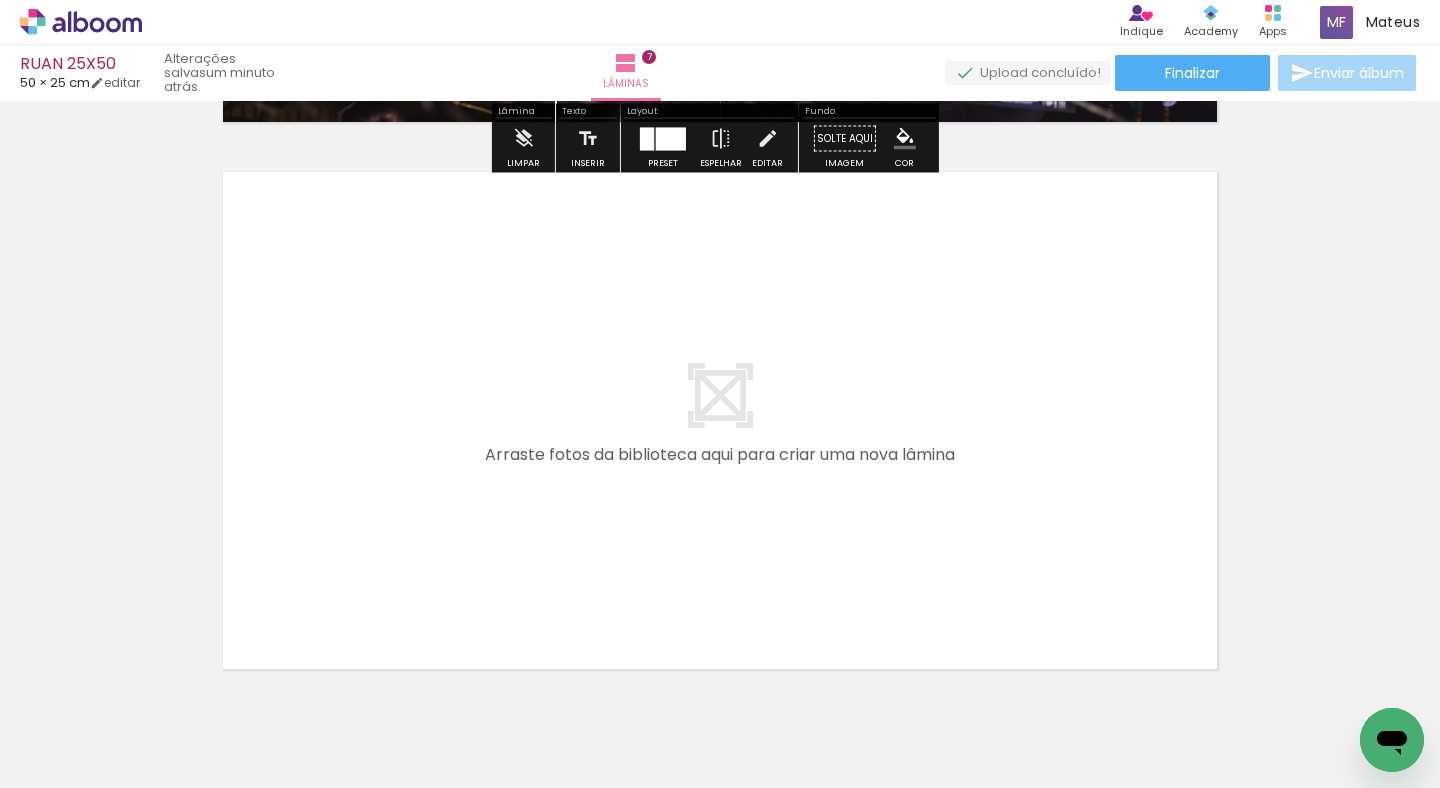 scroll, scrollTop: 3817, scrollLeft: 0, axis: vertical 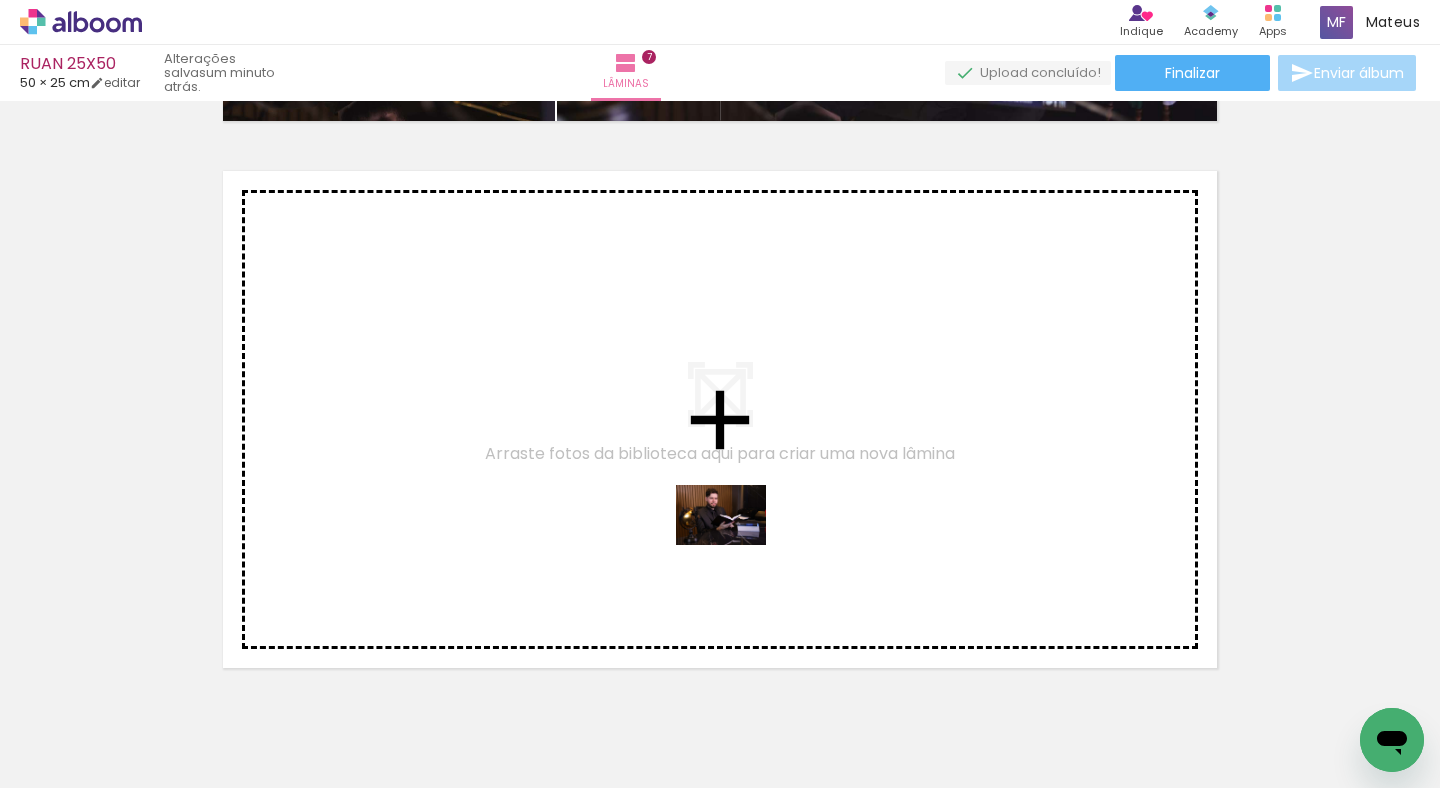drag, startPoint x: 759, startPoint y: 631, endPoint x: 736, endPoint y: 545, distance: 89.02247 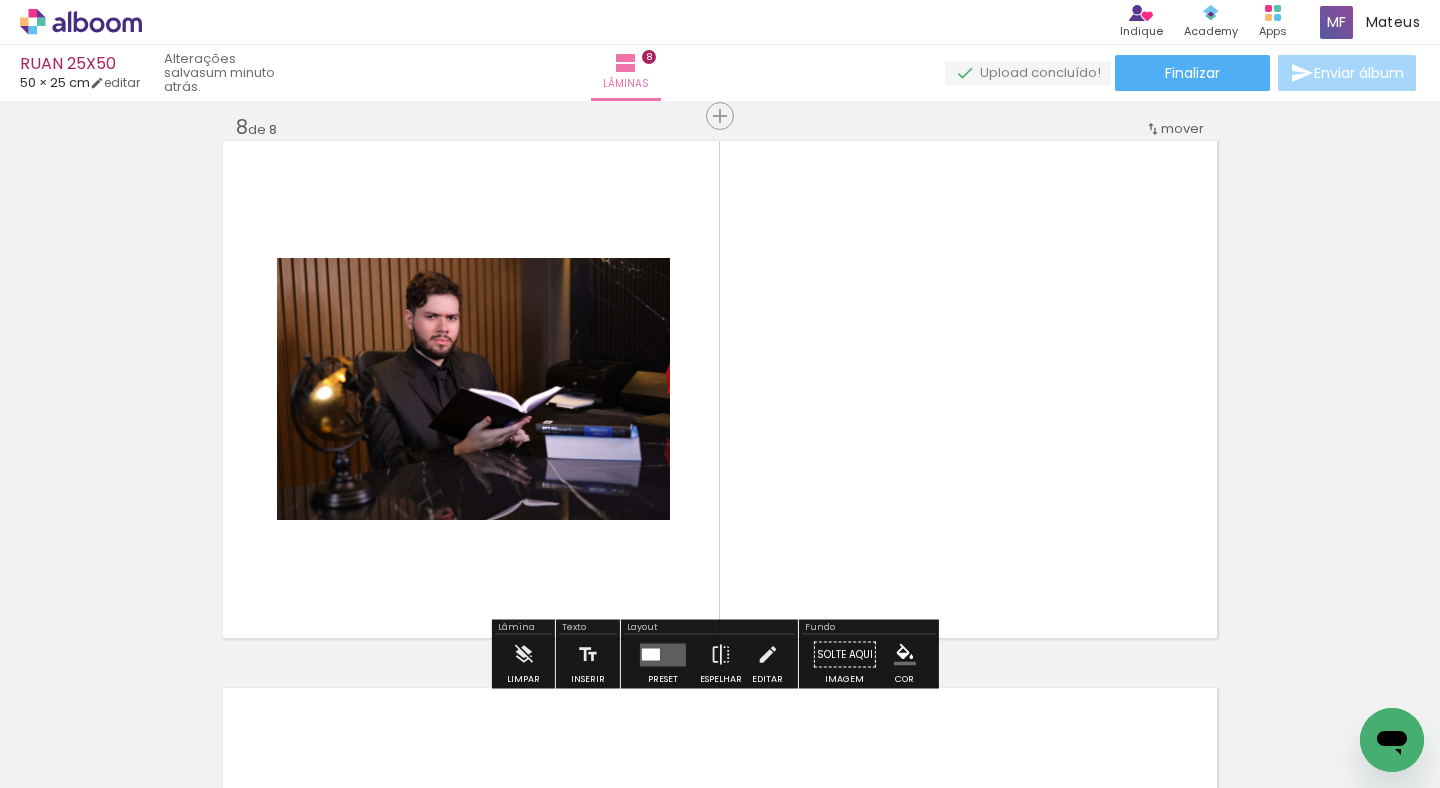 scroll, scrollTop: 3854, scrollLeft: 0, axis: vertical 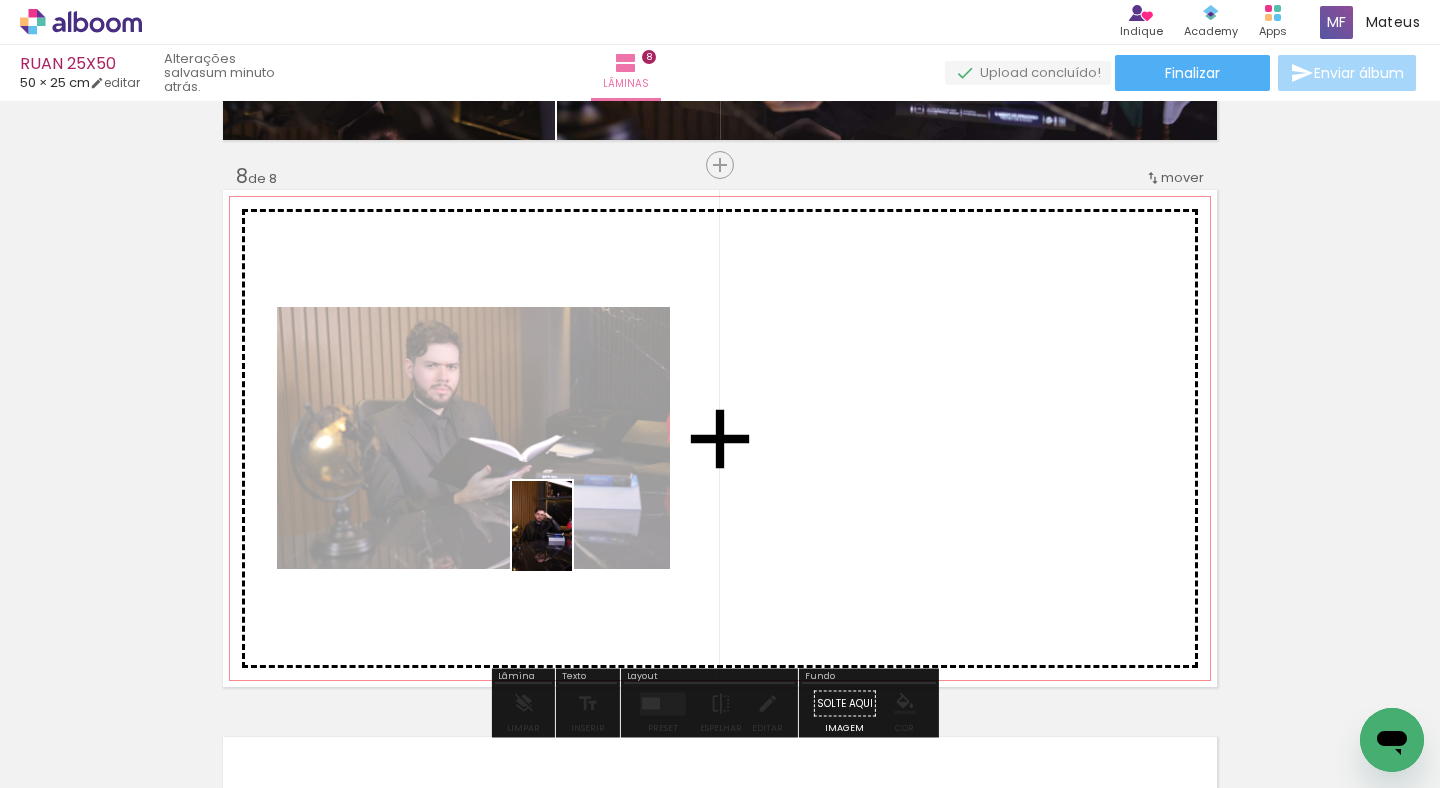 drag, startPoint x: 526, startPoint y: 648, endPoint x: 572, endPoint y: 541, distance: 116.46888 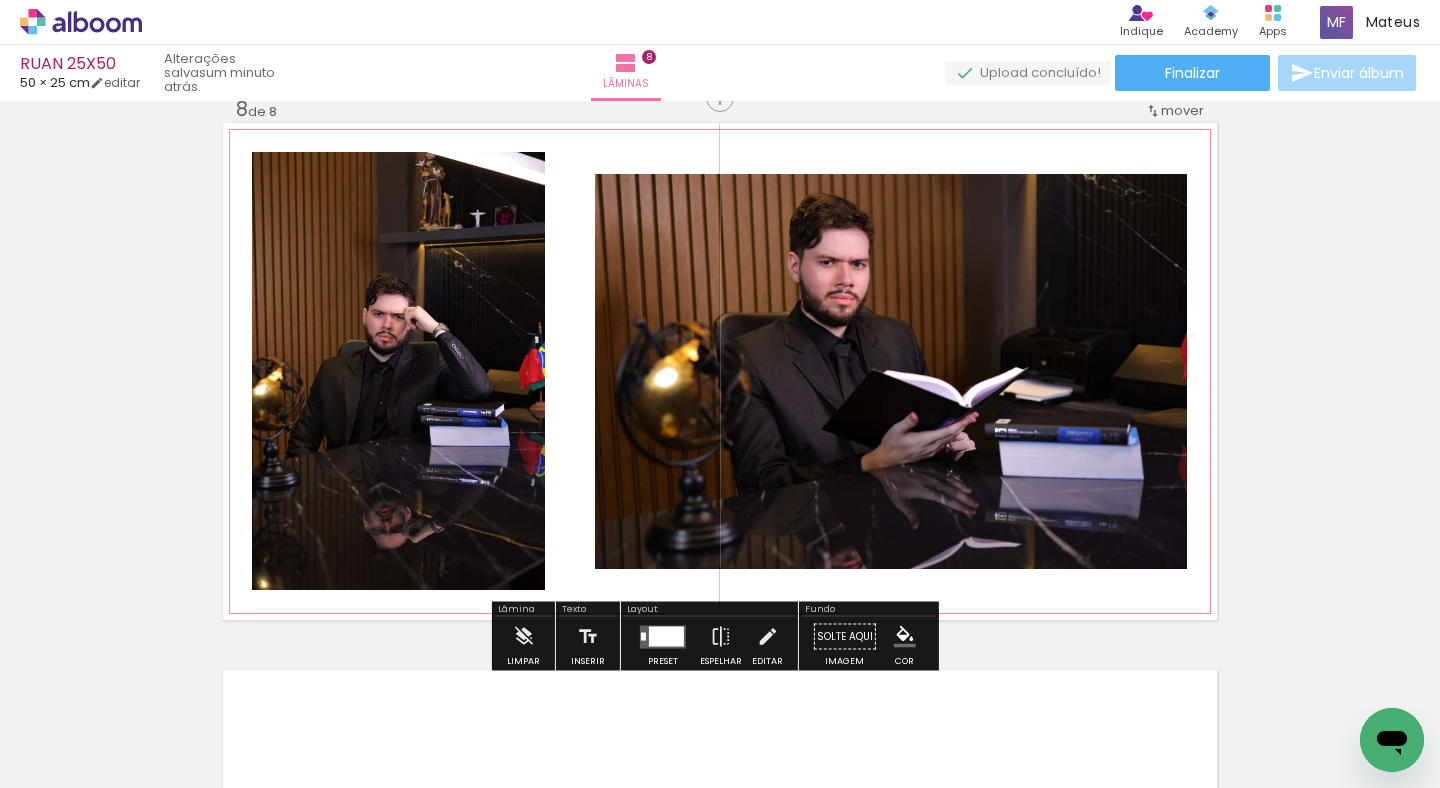 scroll, scrollTop: 3879, scrollLeft: 0, axis: vertical 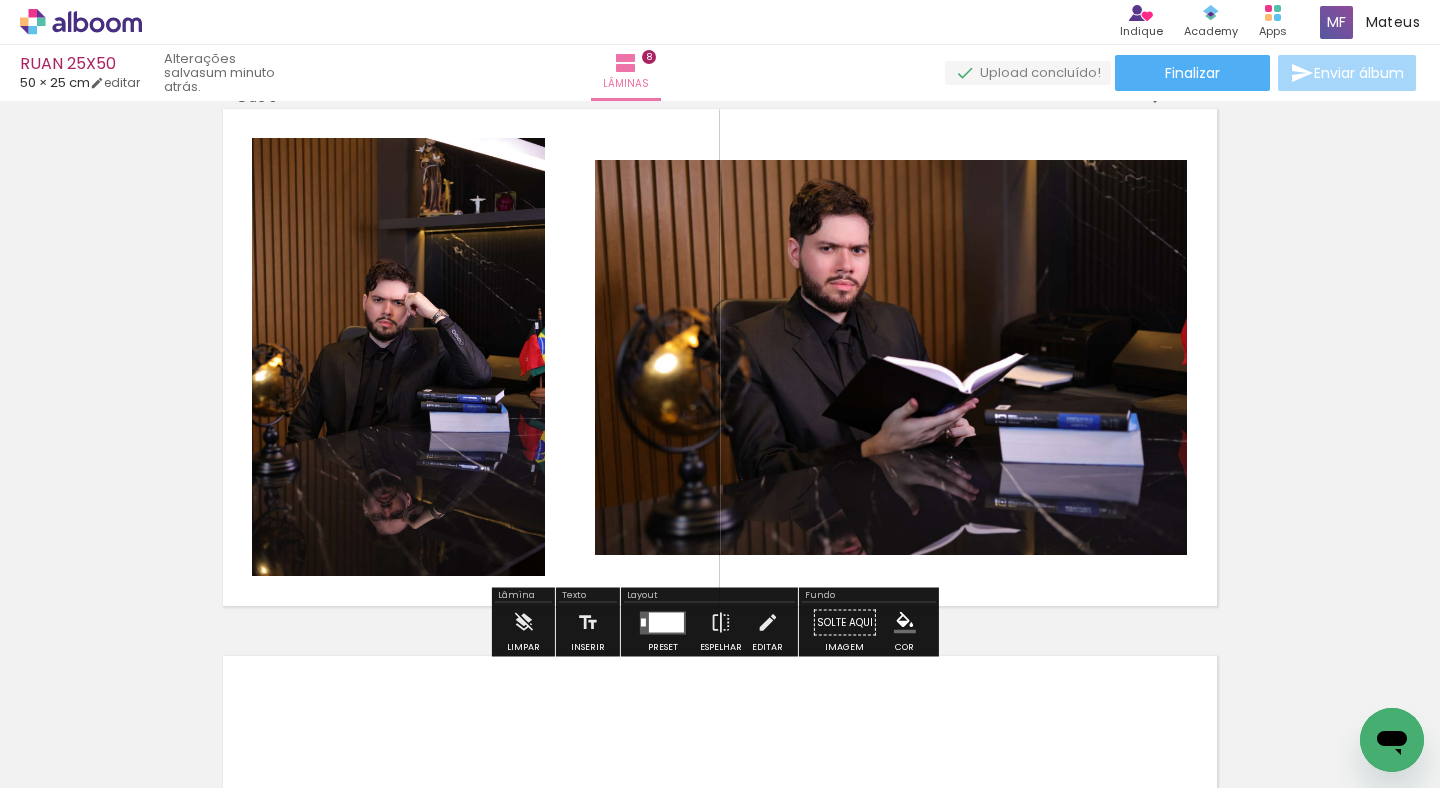 click at bounding box center [666, 622] 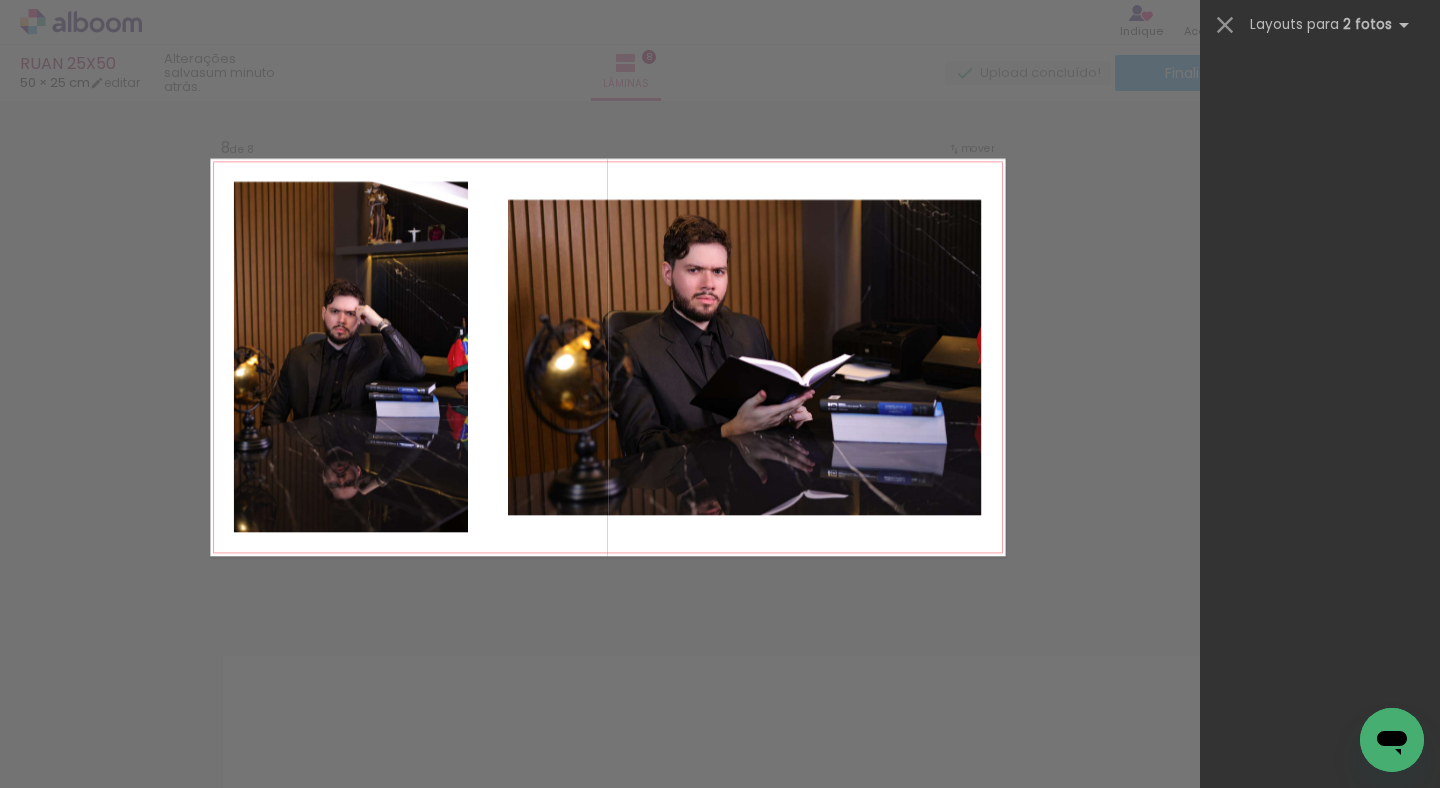 scroll, scrollTop: 0, scrollLeft: 0, axis: both 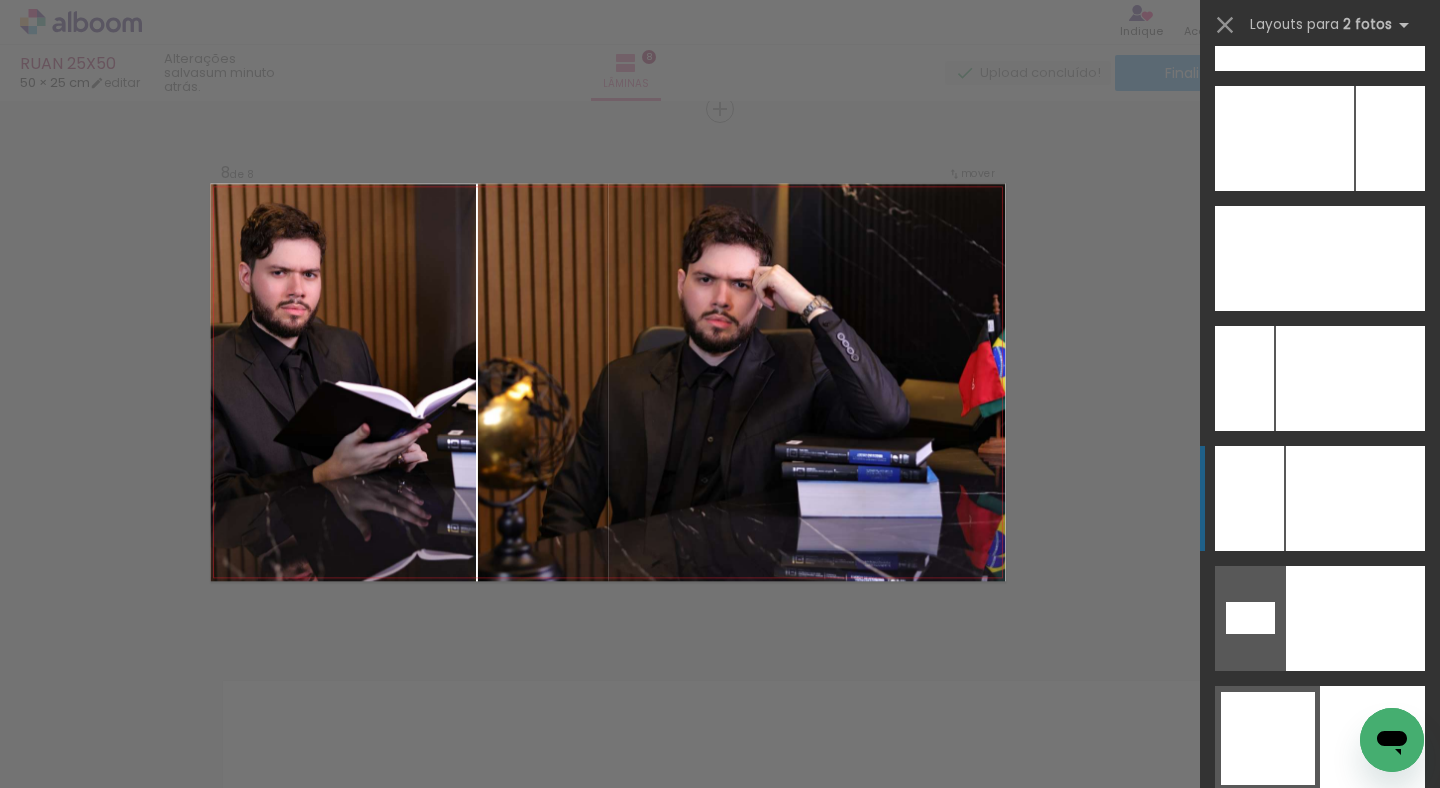 click at bounding box center [1354, 258] 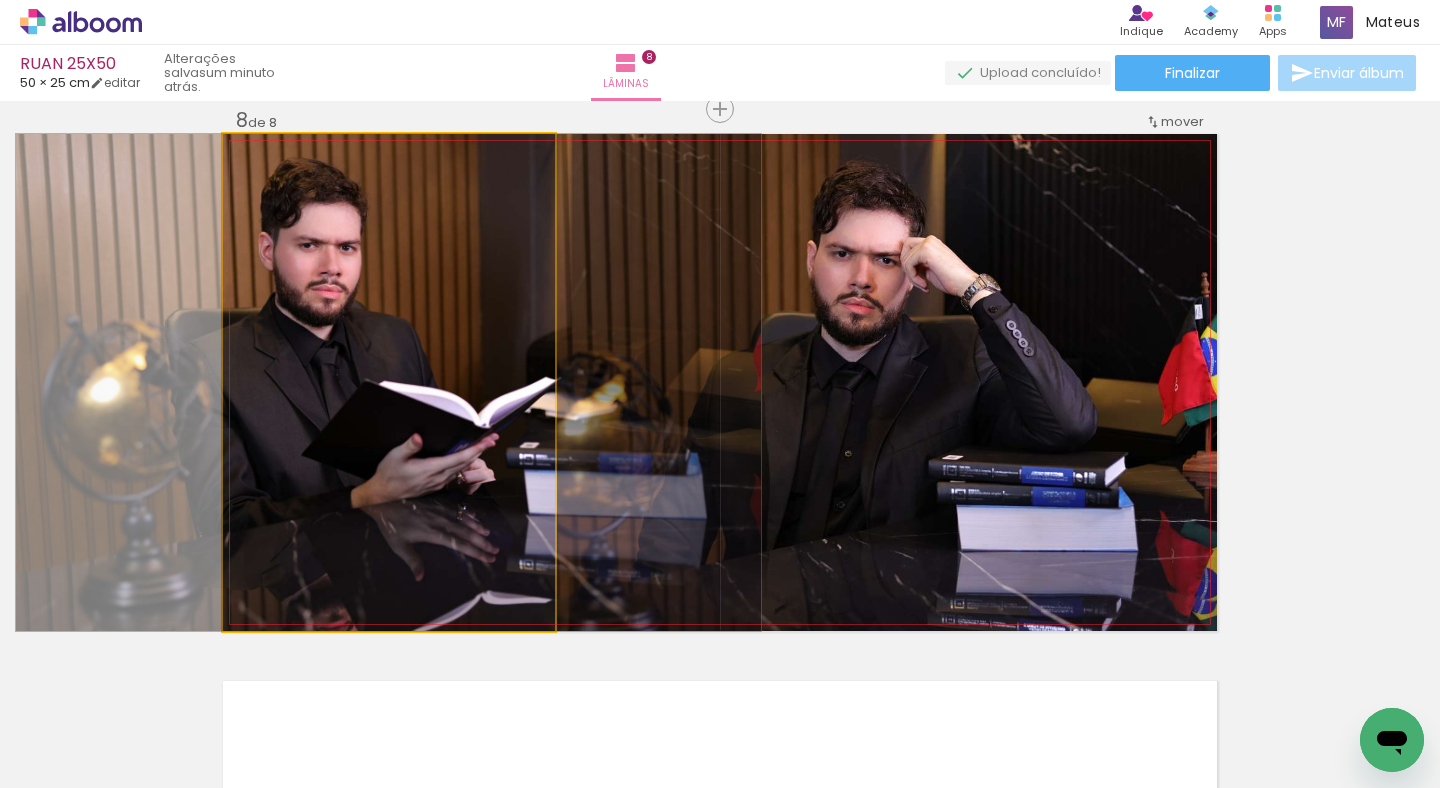 click 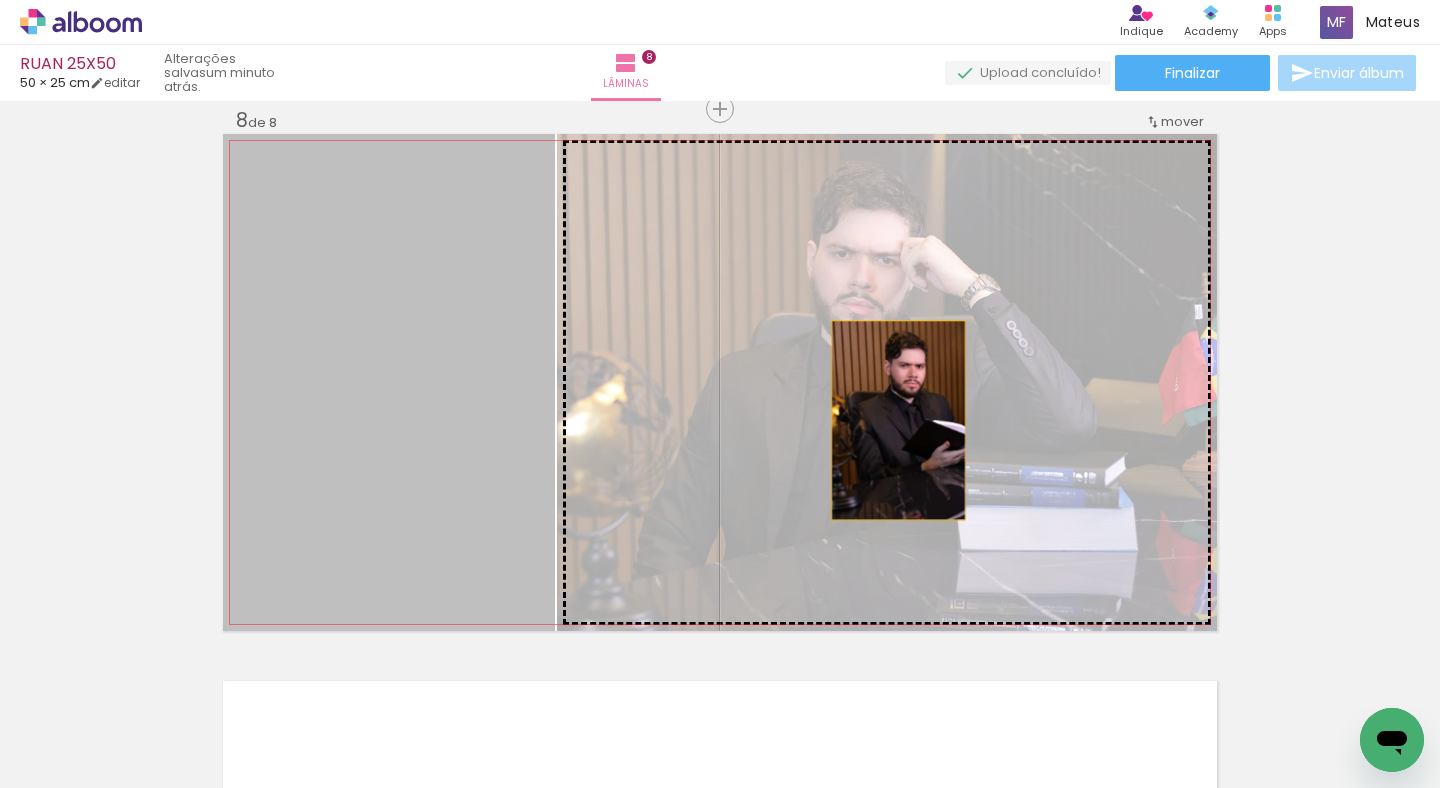 drag, startPoint x: 435, startPoint y: 423, endPoint x: 942, endPoint y: 419, distance: 507.01578 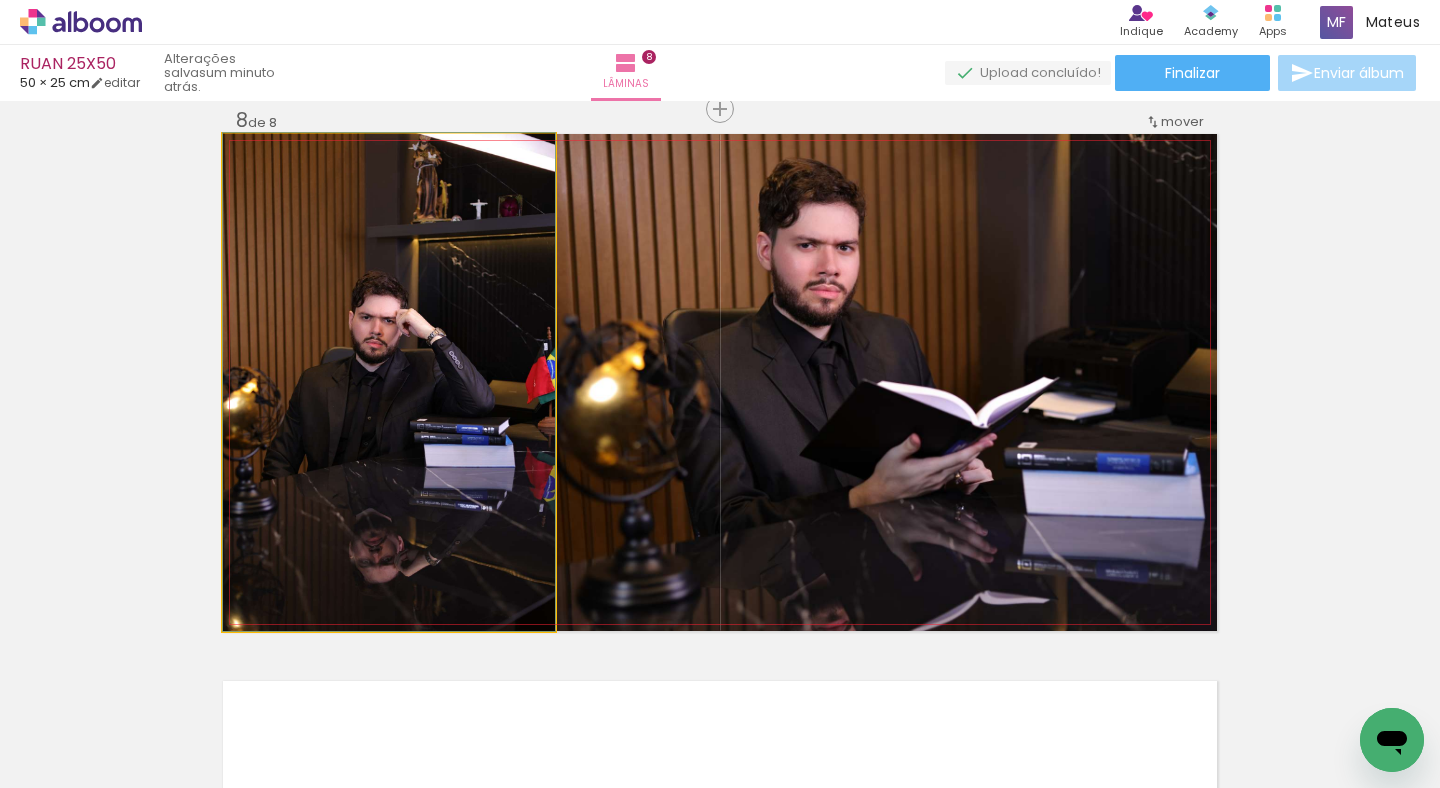 click 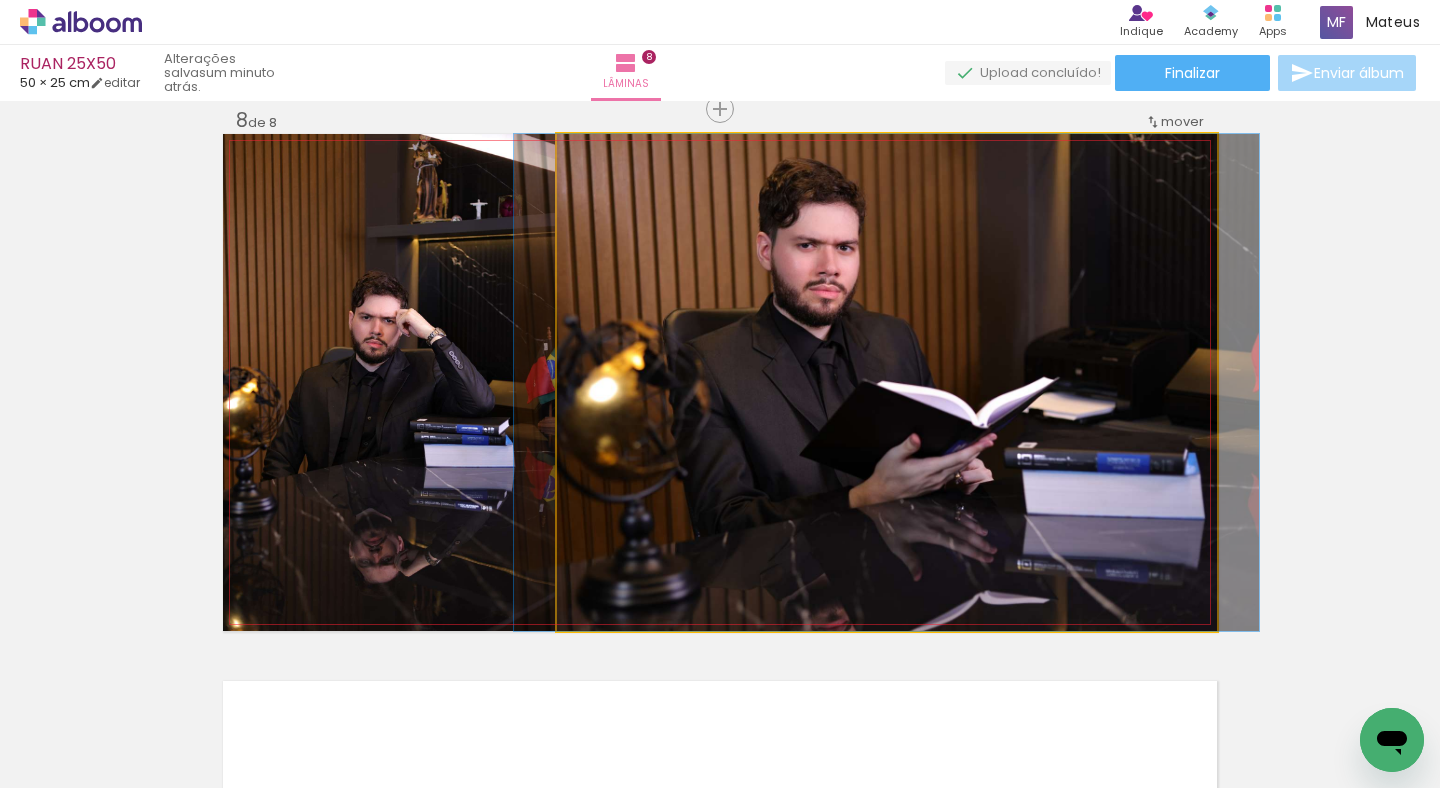 click 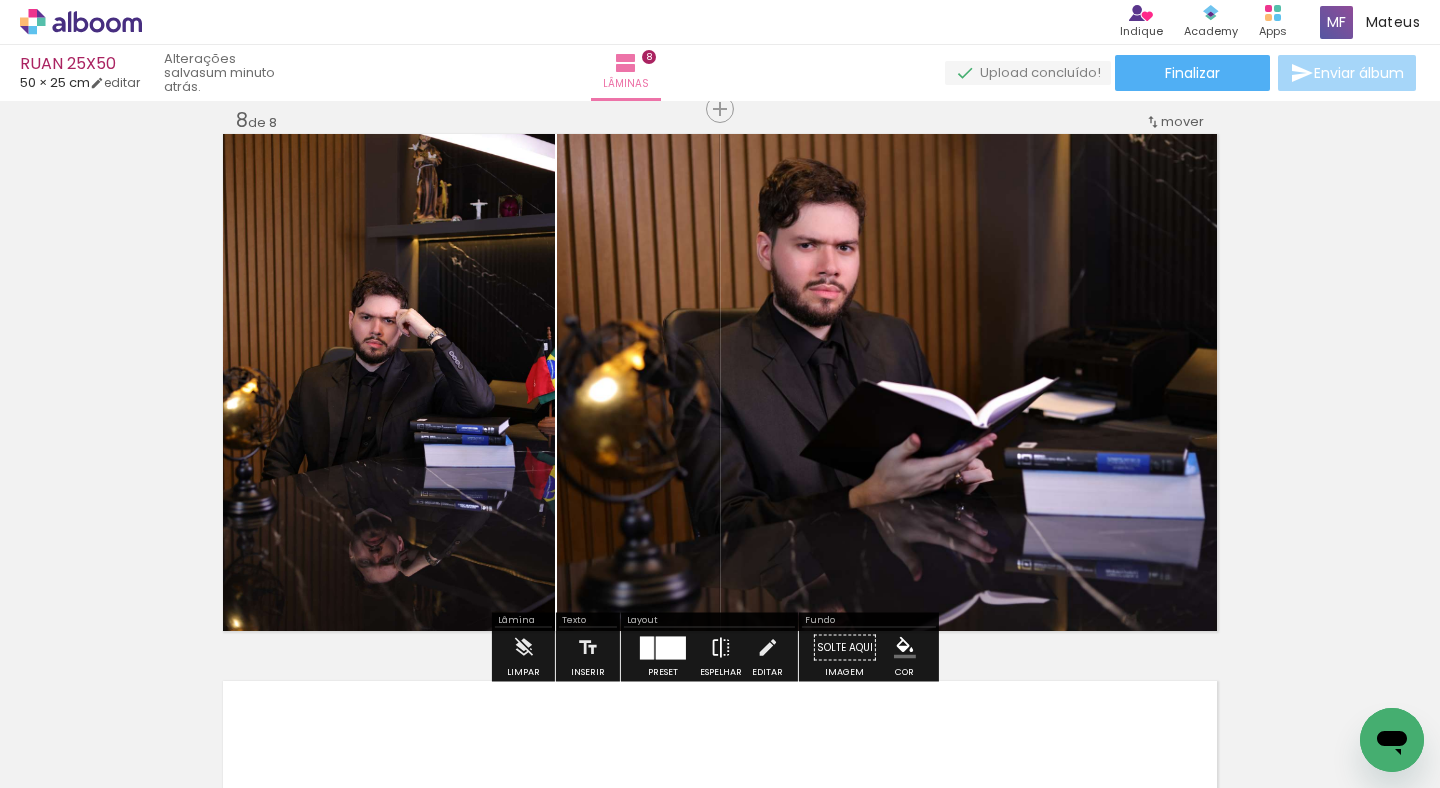 click on "Espelhar" at bounding box center [721, 653] 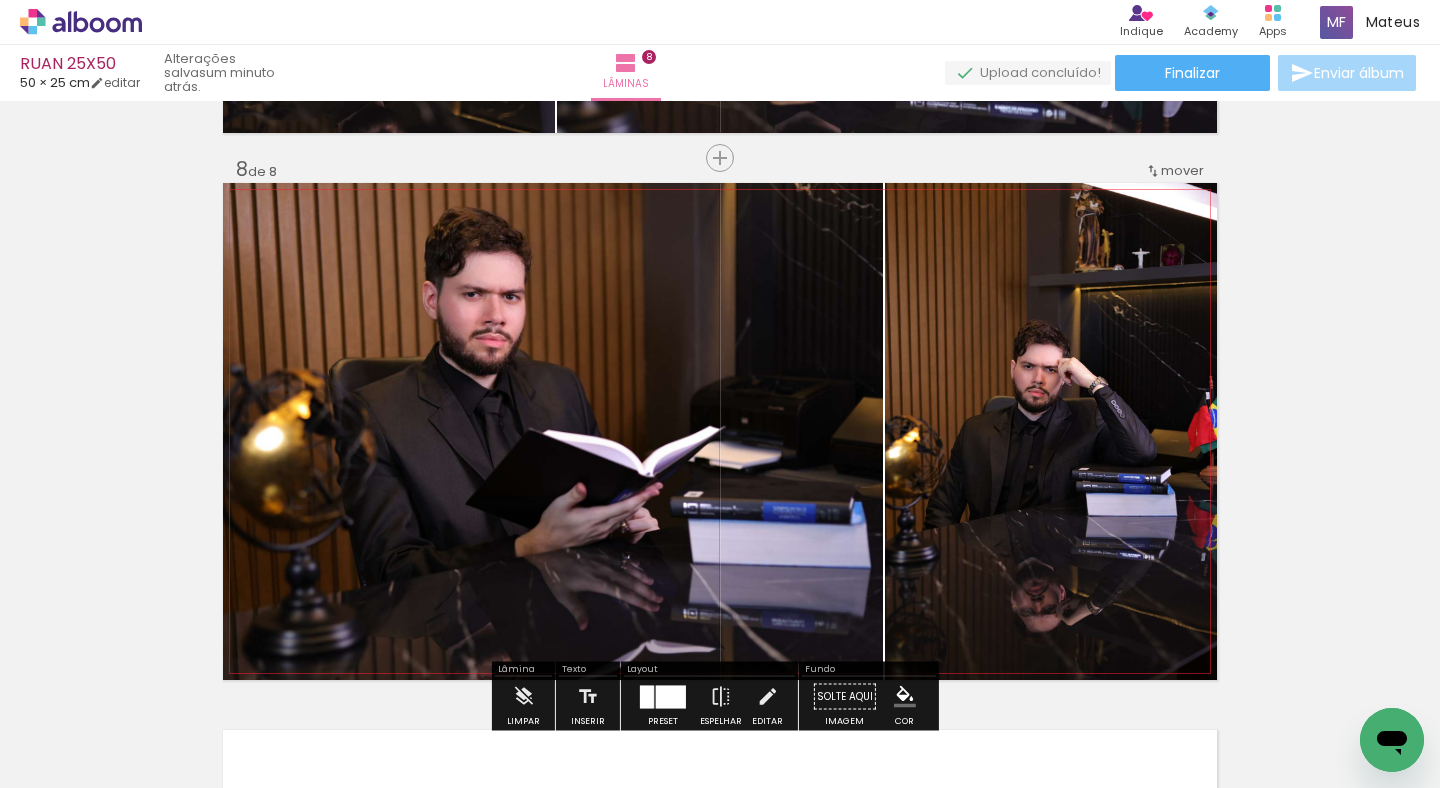 scroll, scrollTop: 3810, scrollLeft: 0, axis: vertical 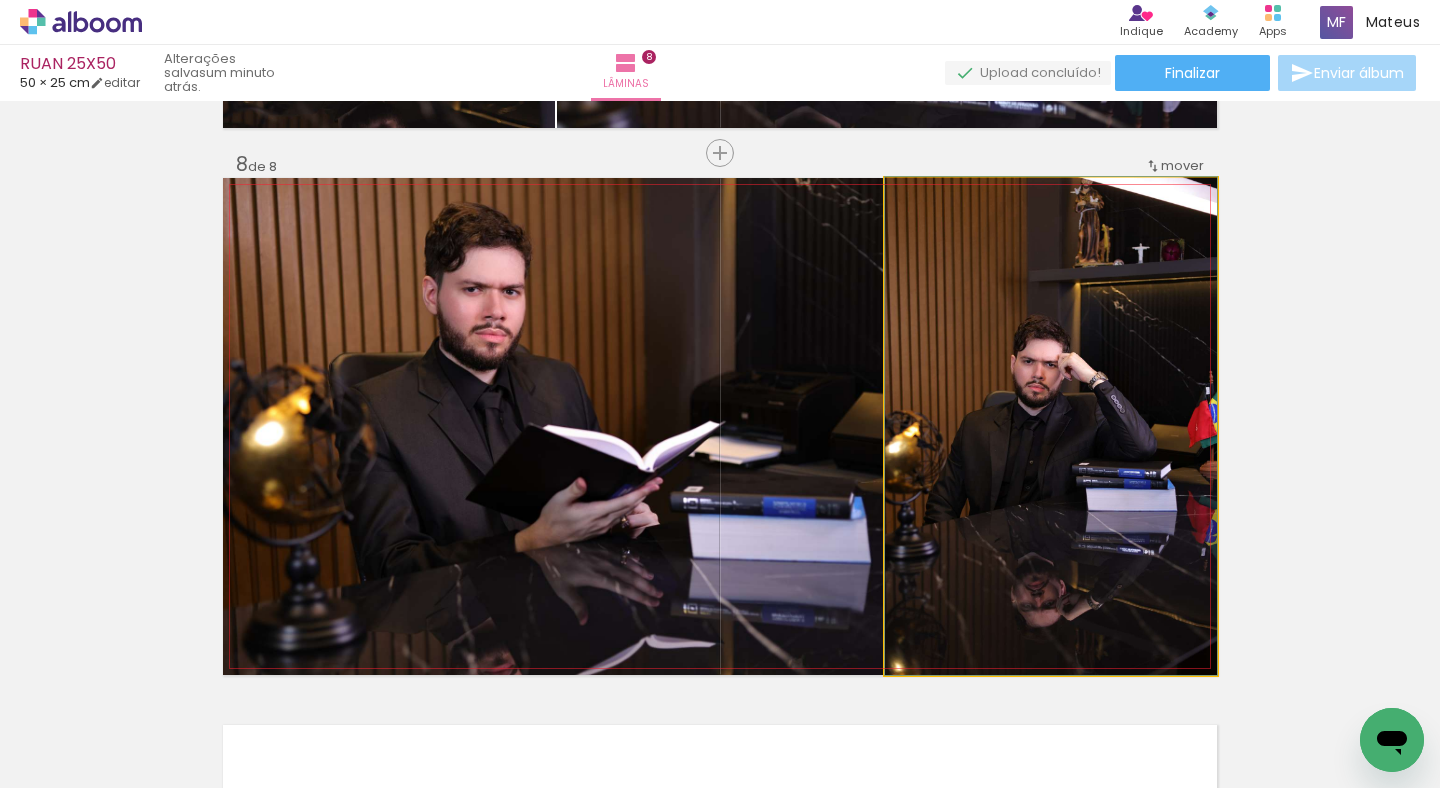 drag, startPoint x: 940, startPoint y: 491, endPoint x: 950, endPoint y: 486, distance: 11.18034 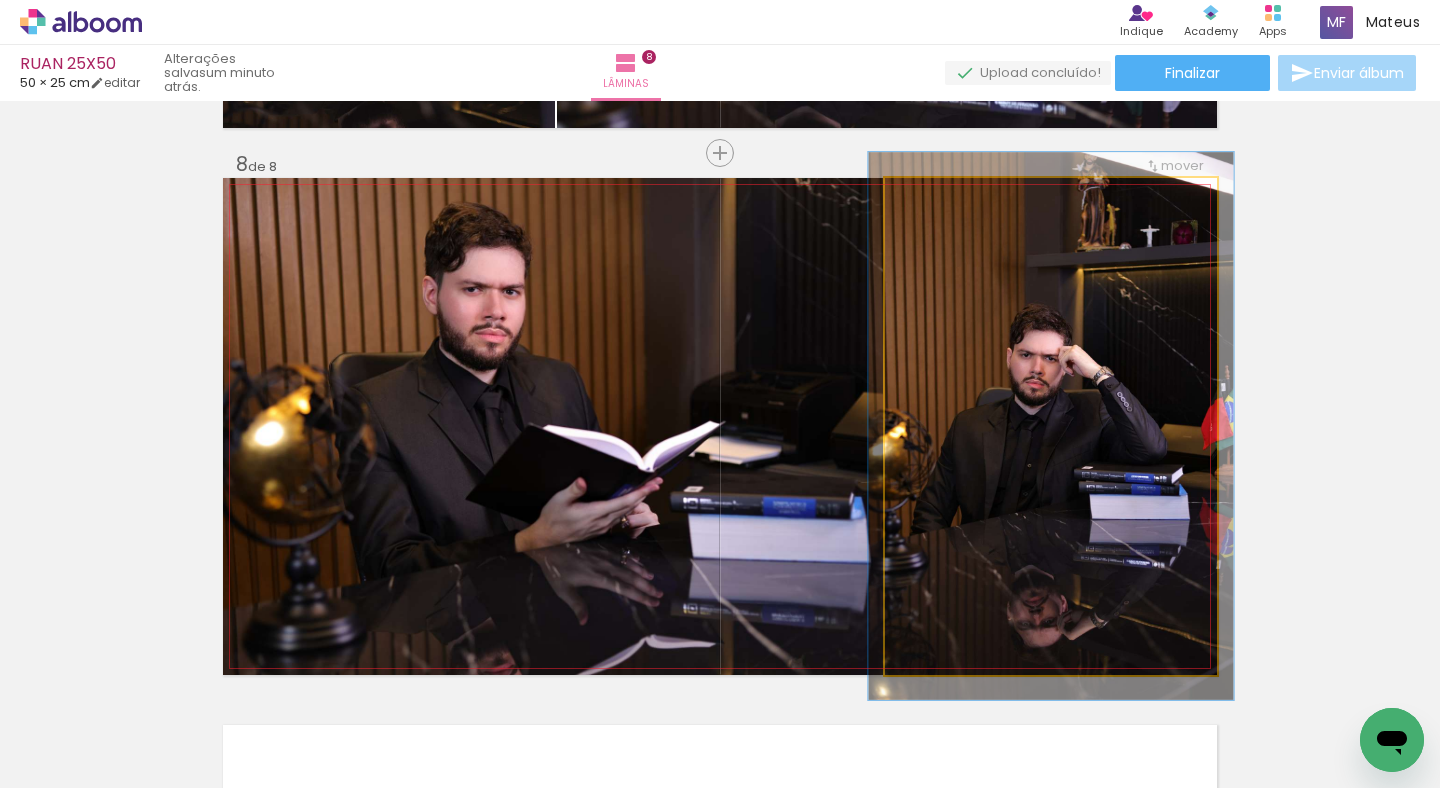 type on "110" 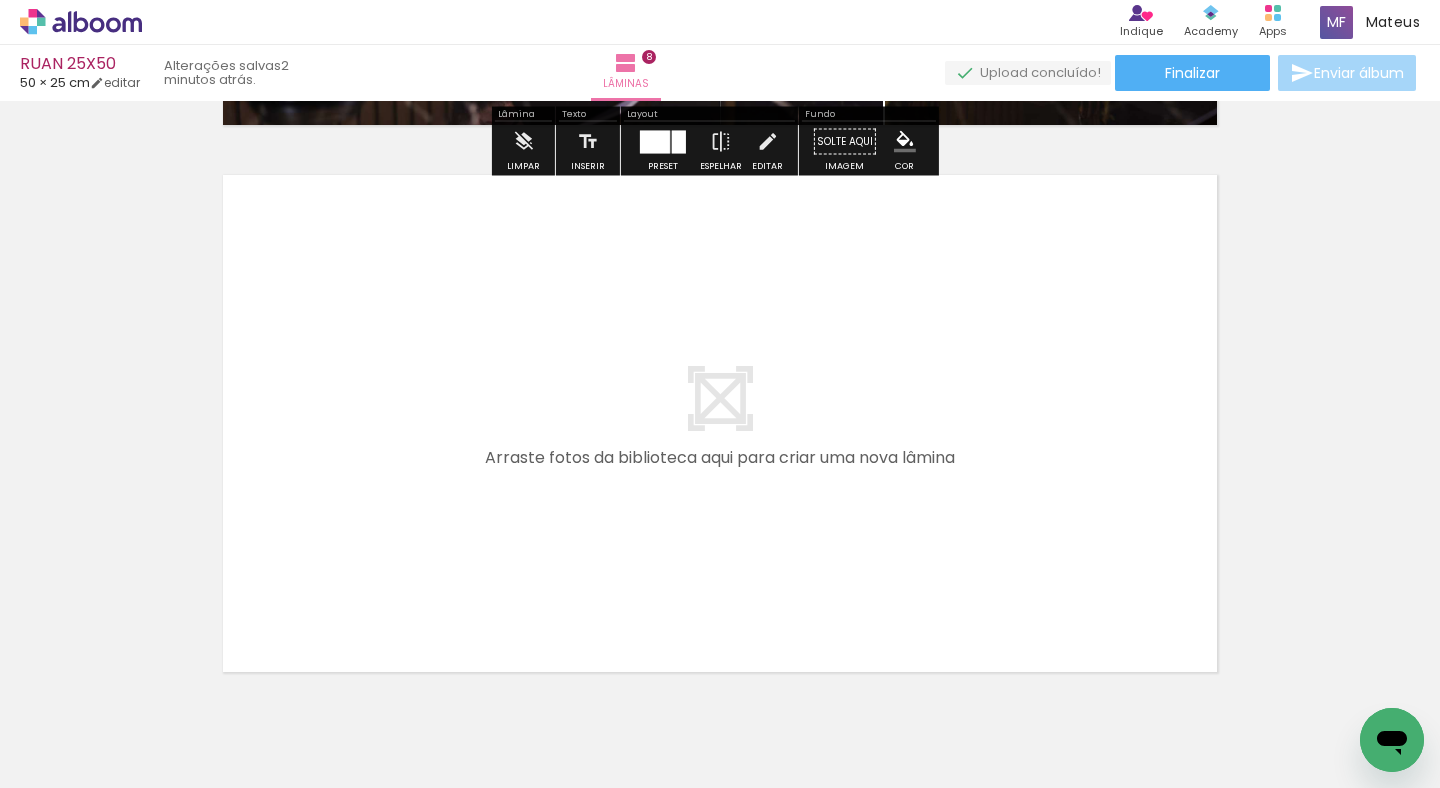 scroll, scrollTop: 4439, scrollLeft: 0, axis: vertical 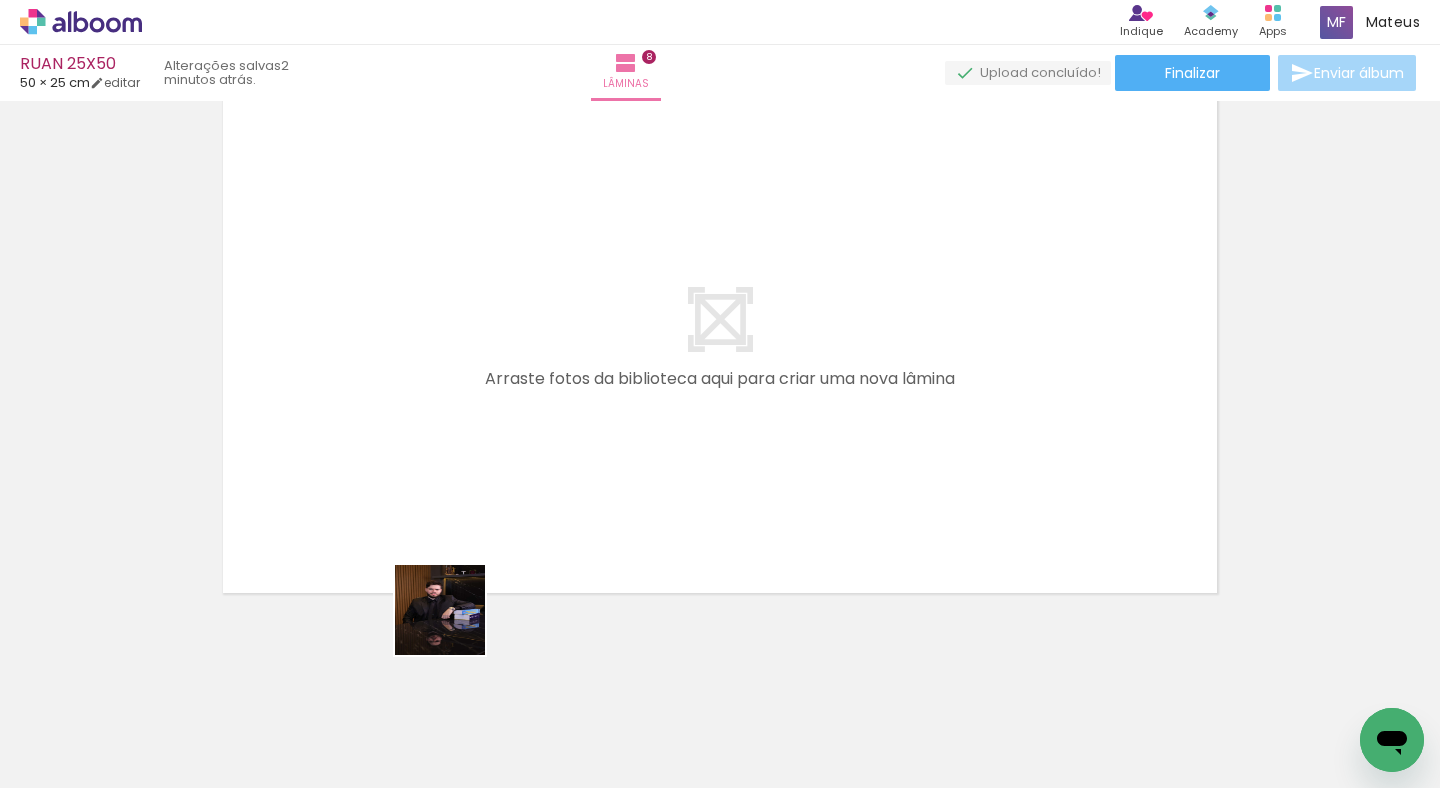 drag, startPoint x: 435, startPoint y: 749, endPoint x: 412, endPoint y: 672, distance: 80.36168 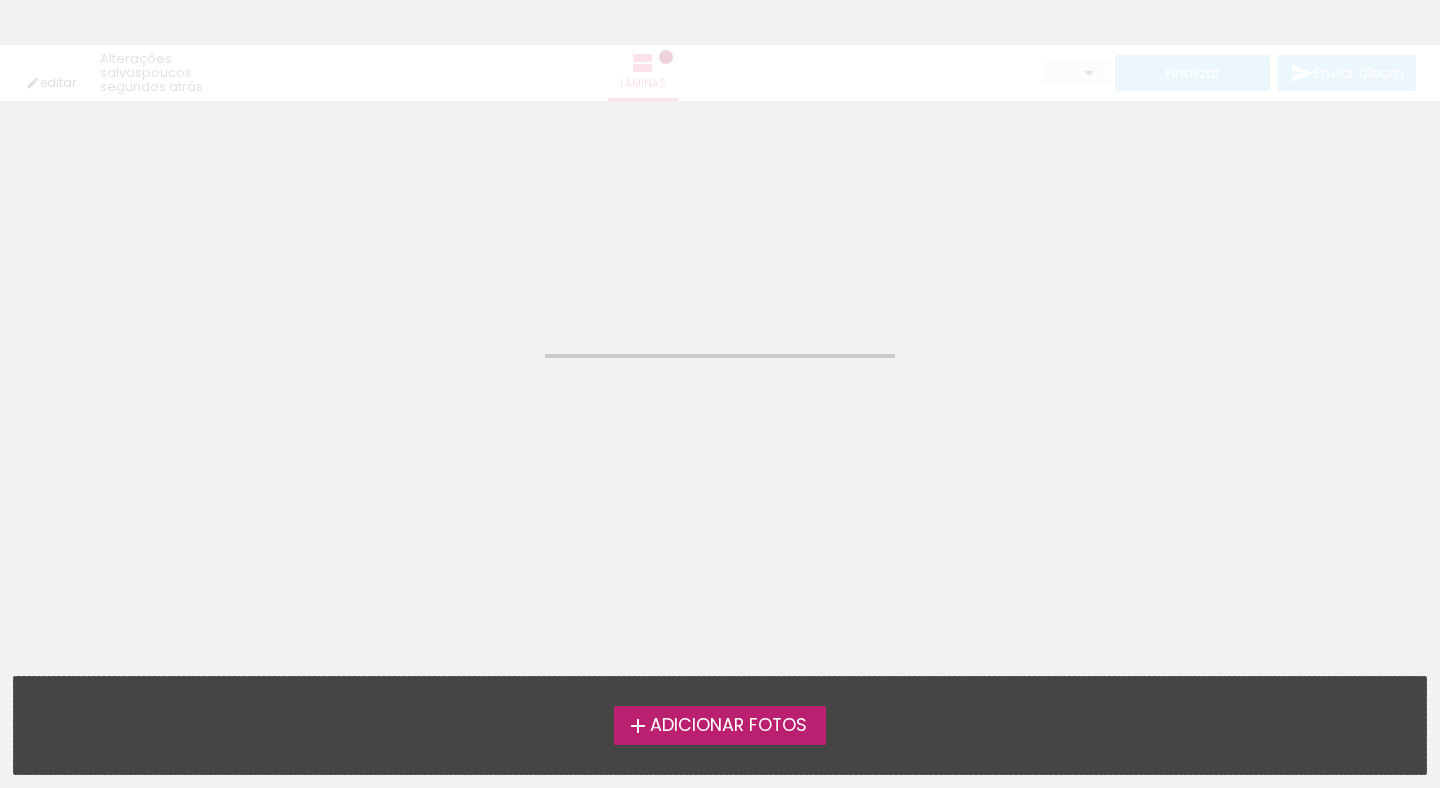 scroll, scrollTop: 0, scrollLeft: 0, axis: both 